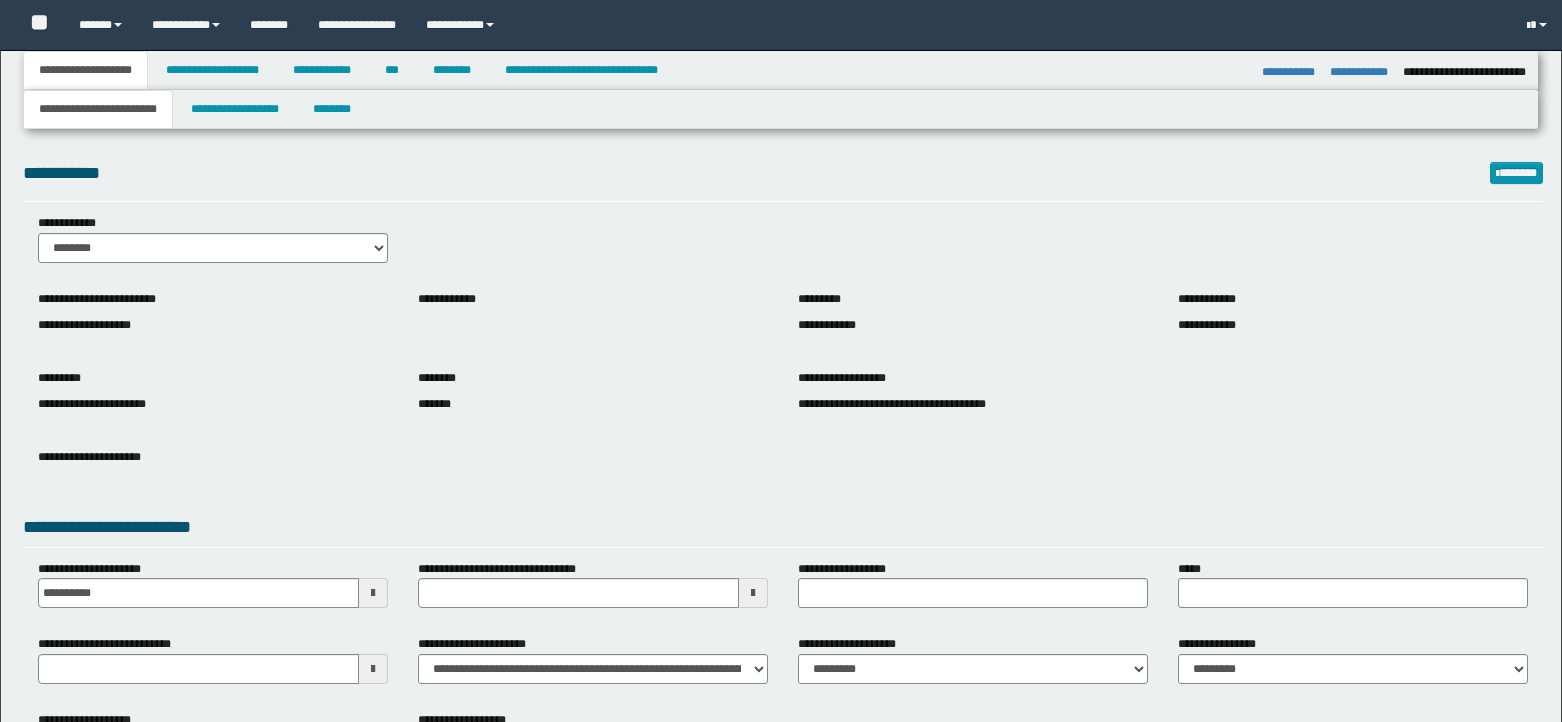 select on "*" 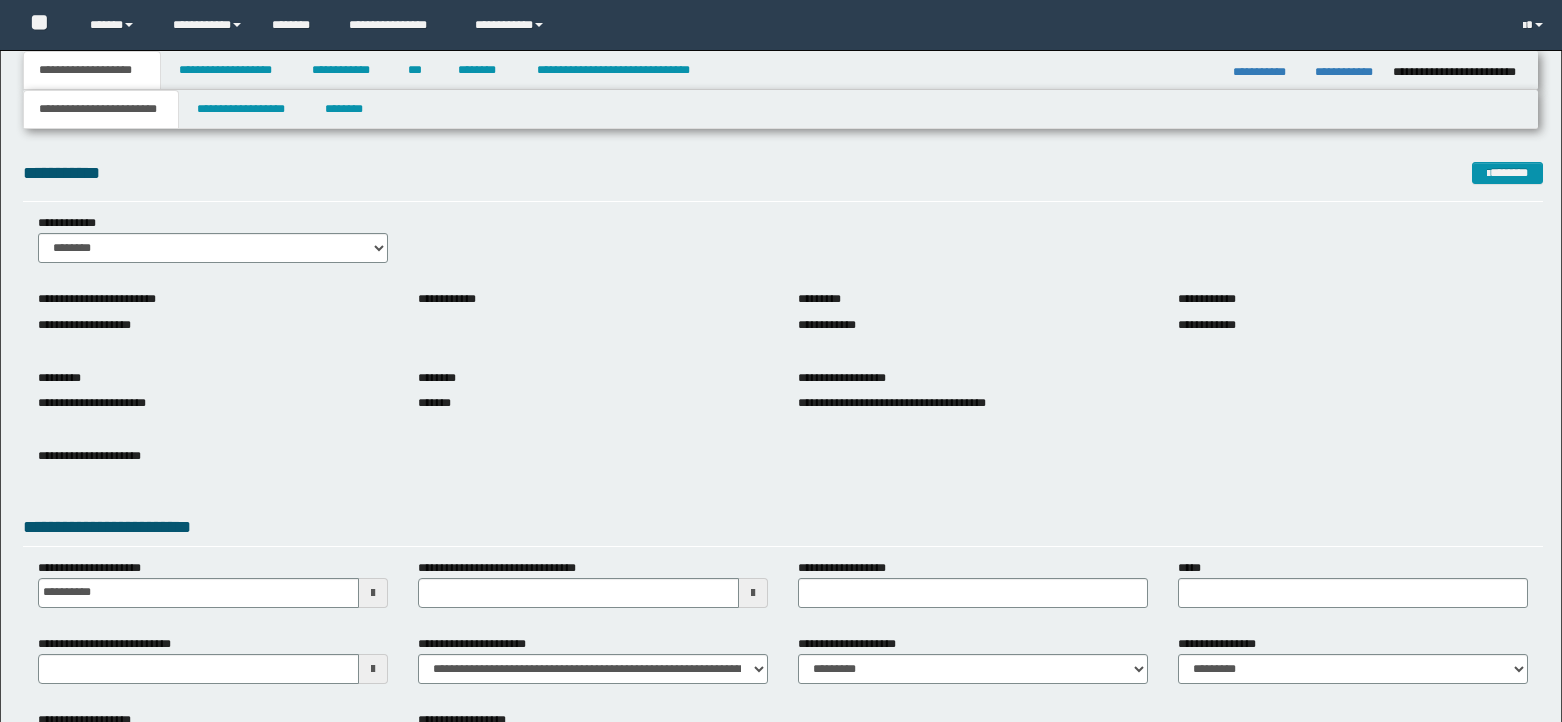 scroll, scrollTop: 0, scrollLeft: 0, axis: both 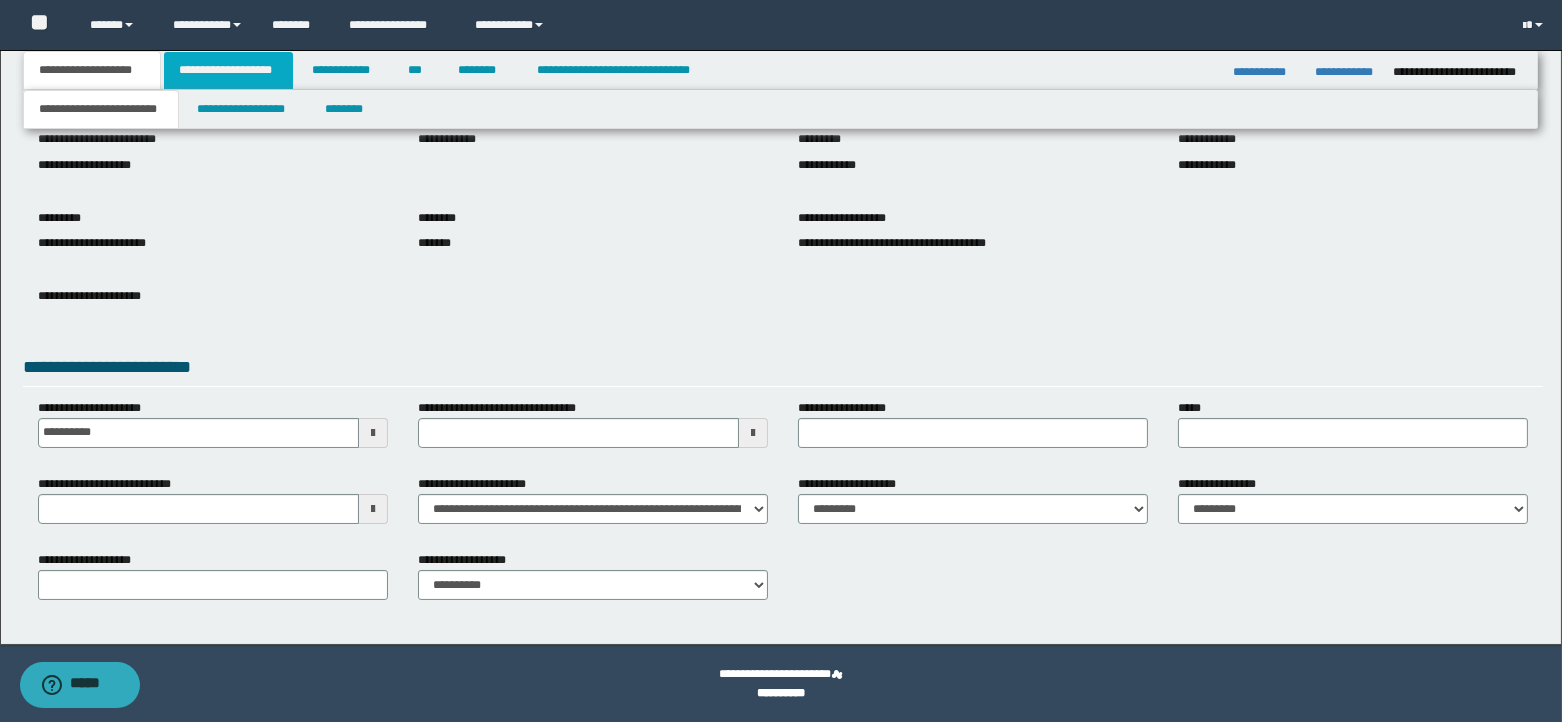 click on "**********" at bounding box center (228, 70) 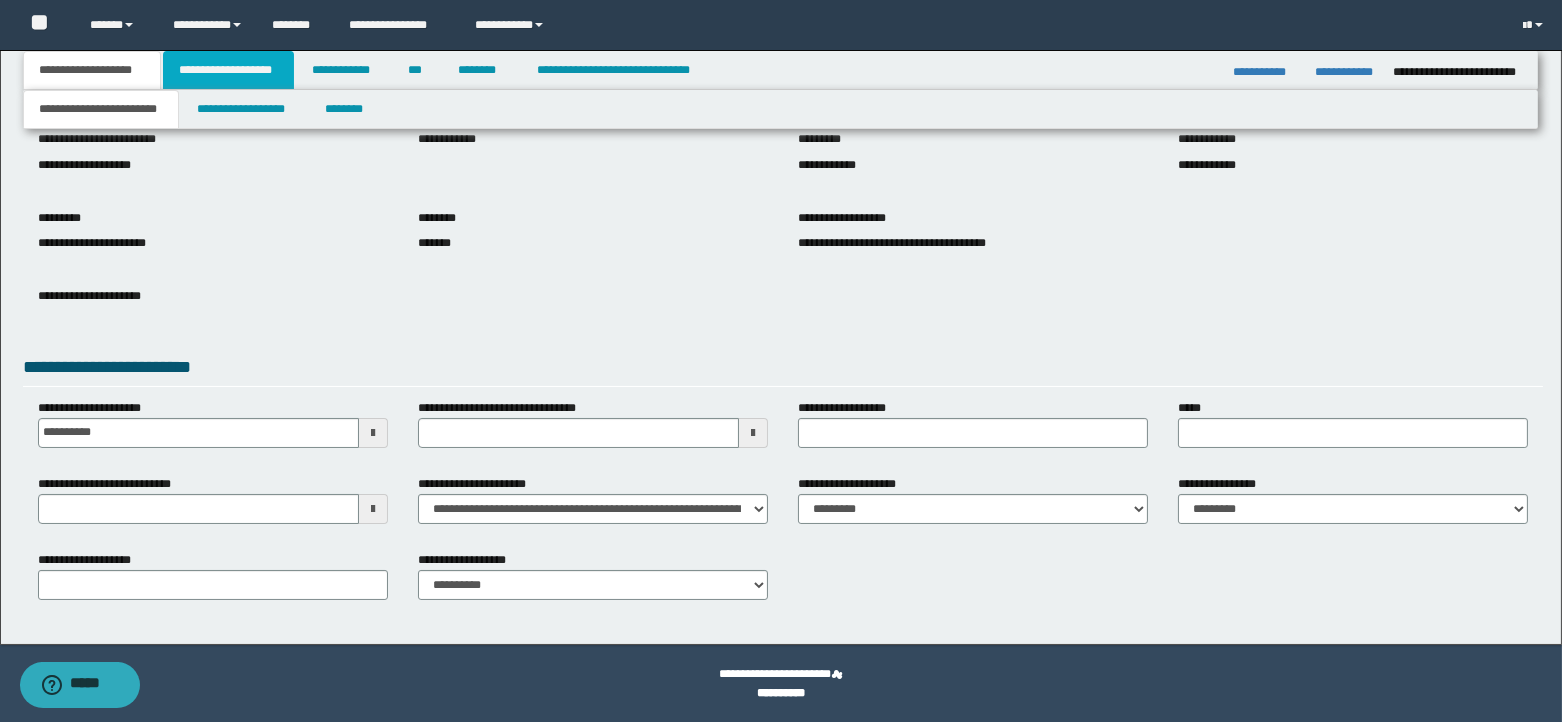 scroll, scrollTop: 0, scrollLeft: 0, axis: both 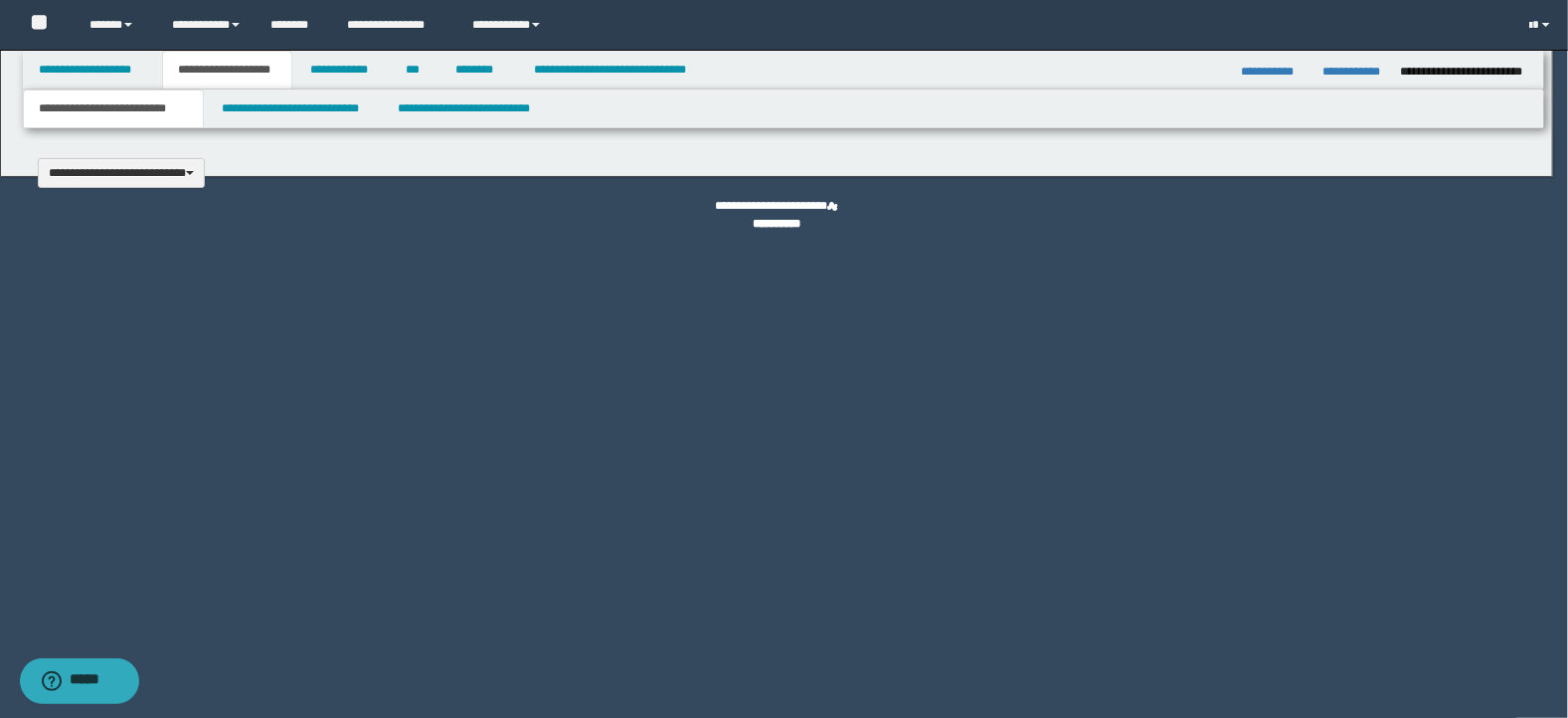 type 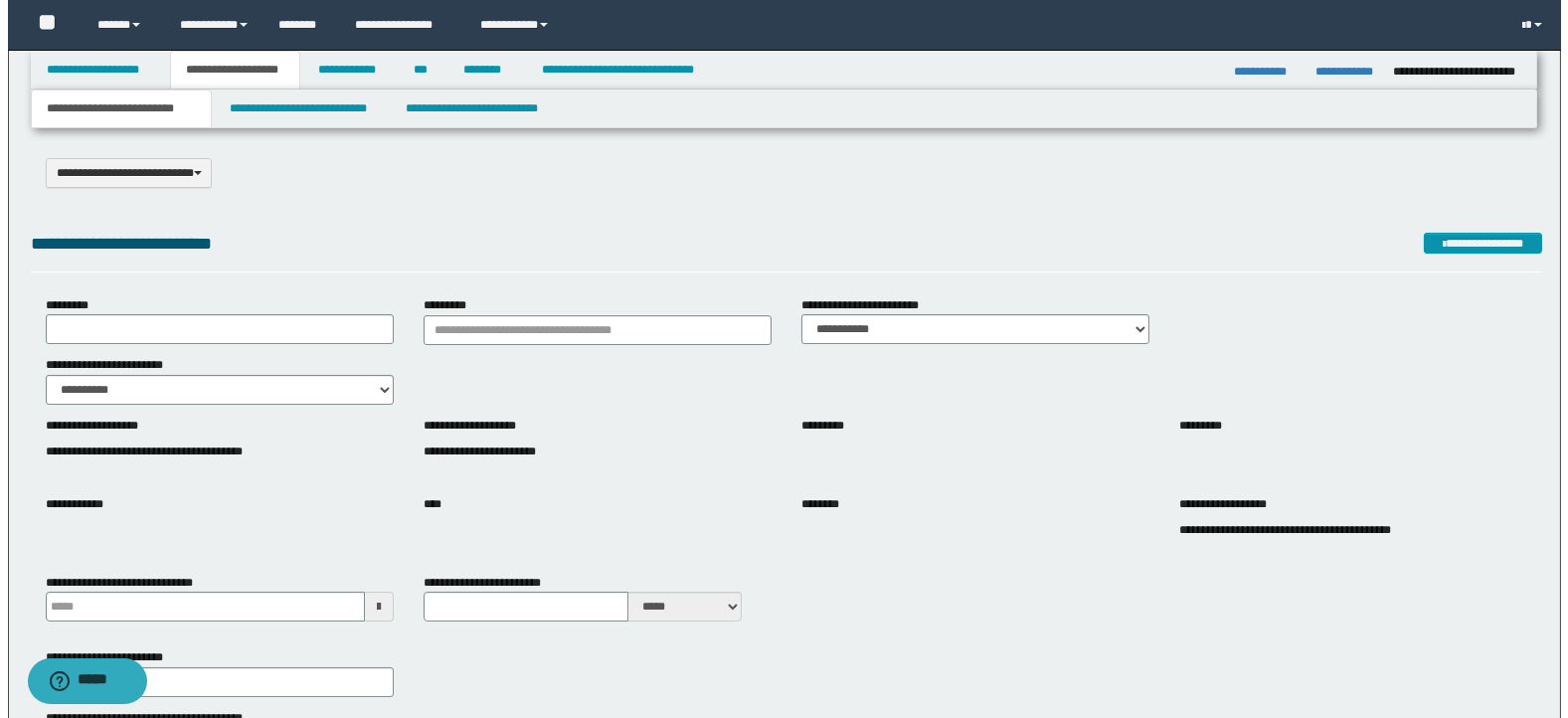 scroll, scrollTop: 0, scrollLeft: 0, axis: both 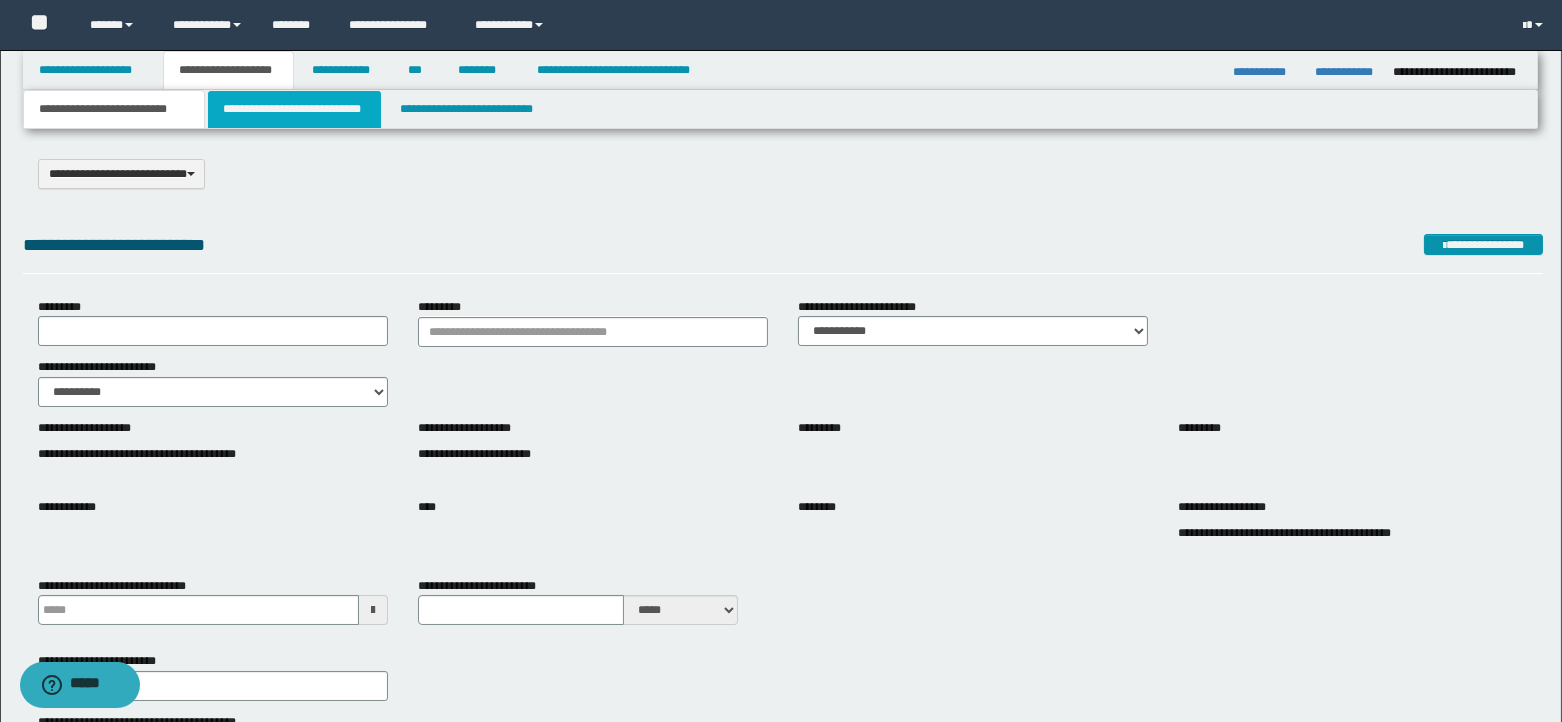 click on "**********" at bounding box center (294, 109) 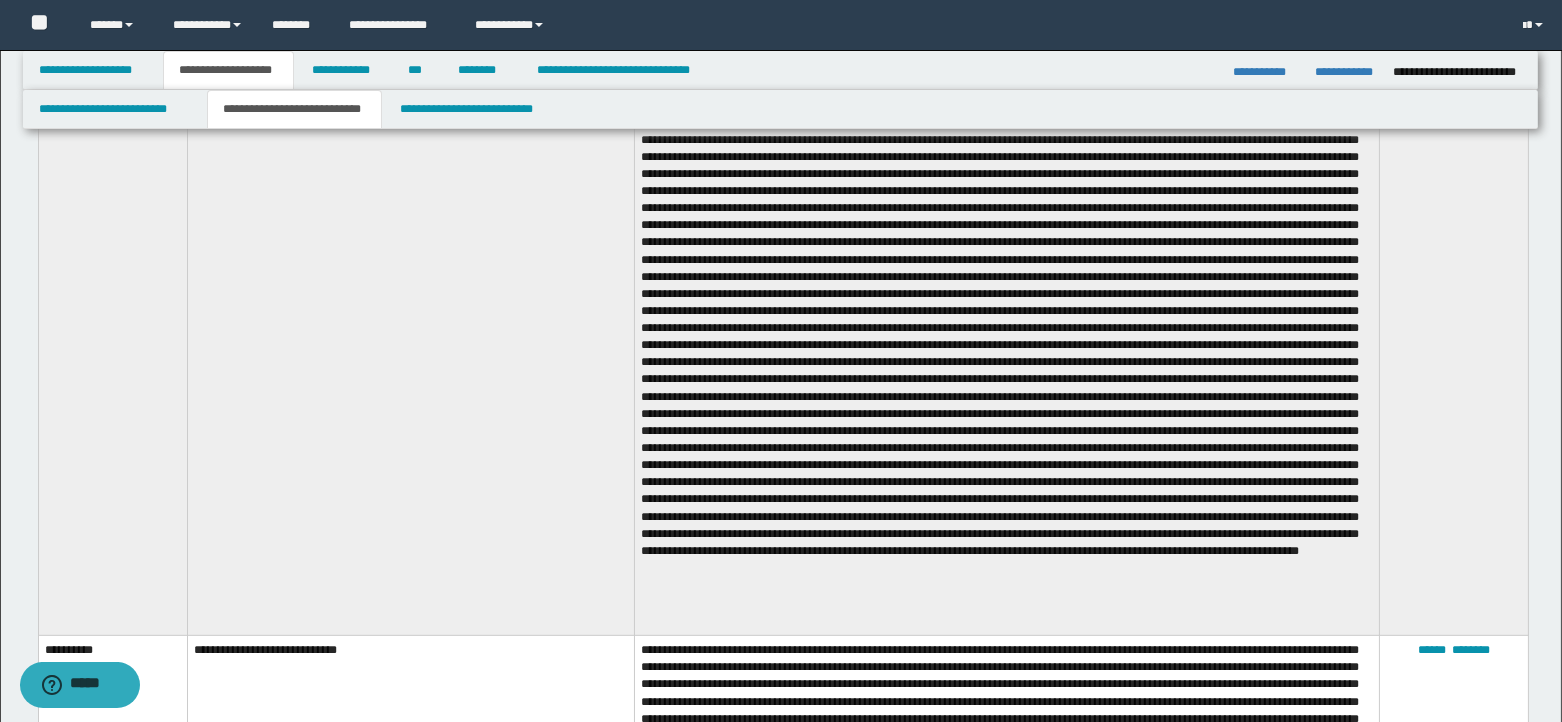 scroll, scrollTop: 2533, scrollLeft: 0, axis: vertical 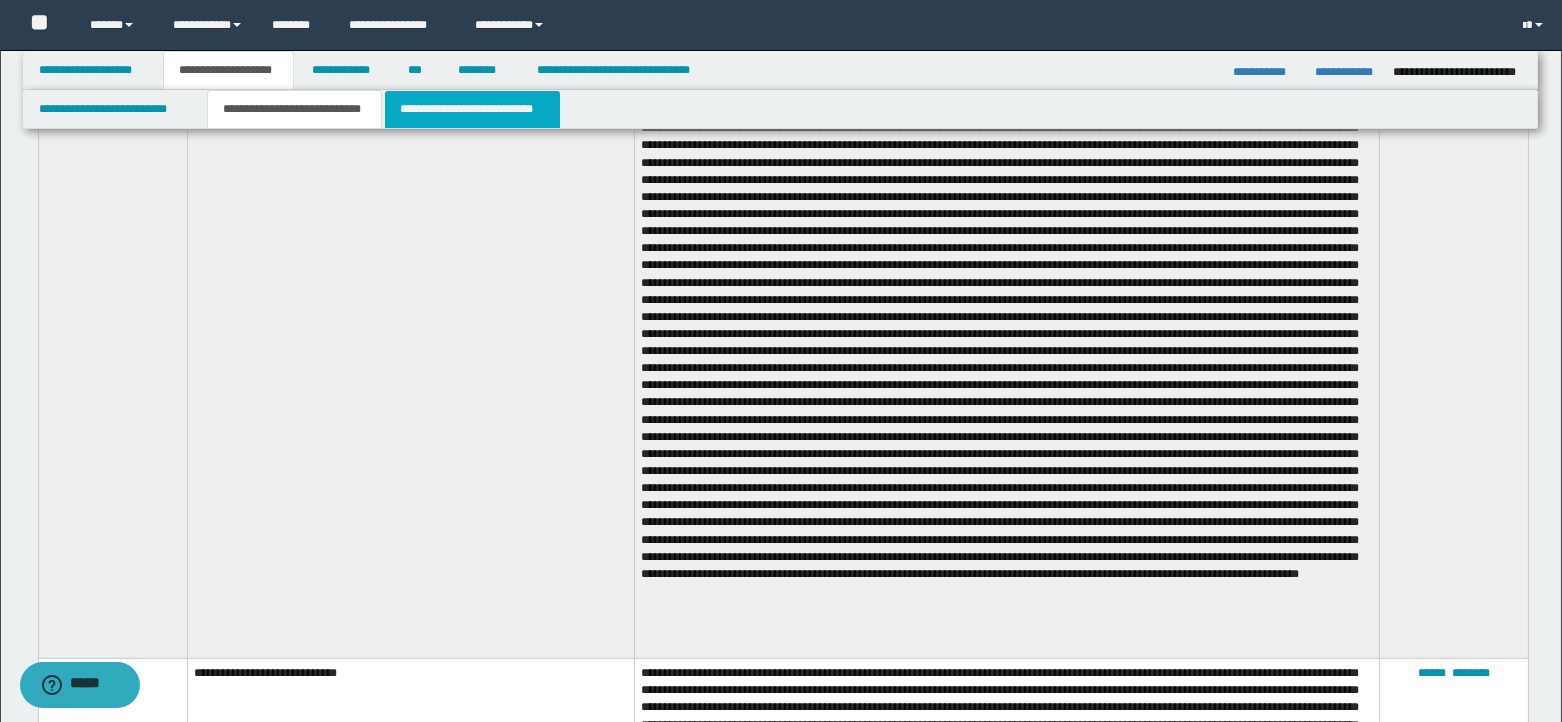 click on "**********" at bounding box center [472, 109] 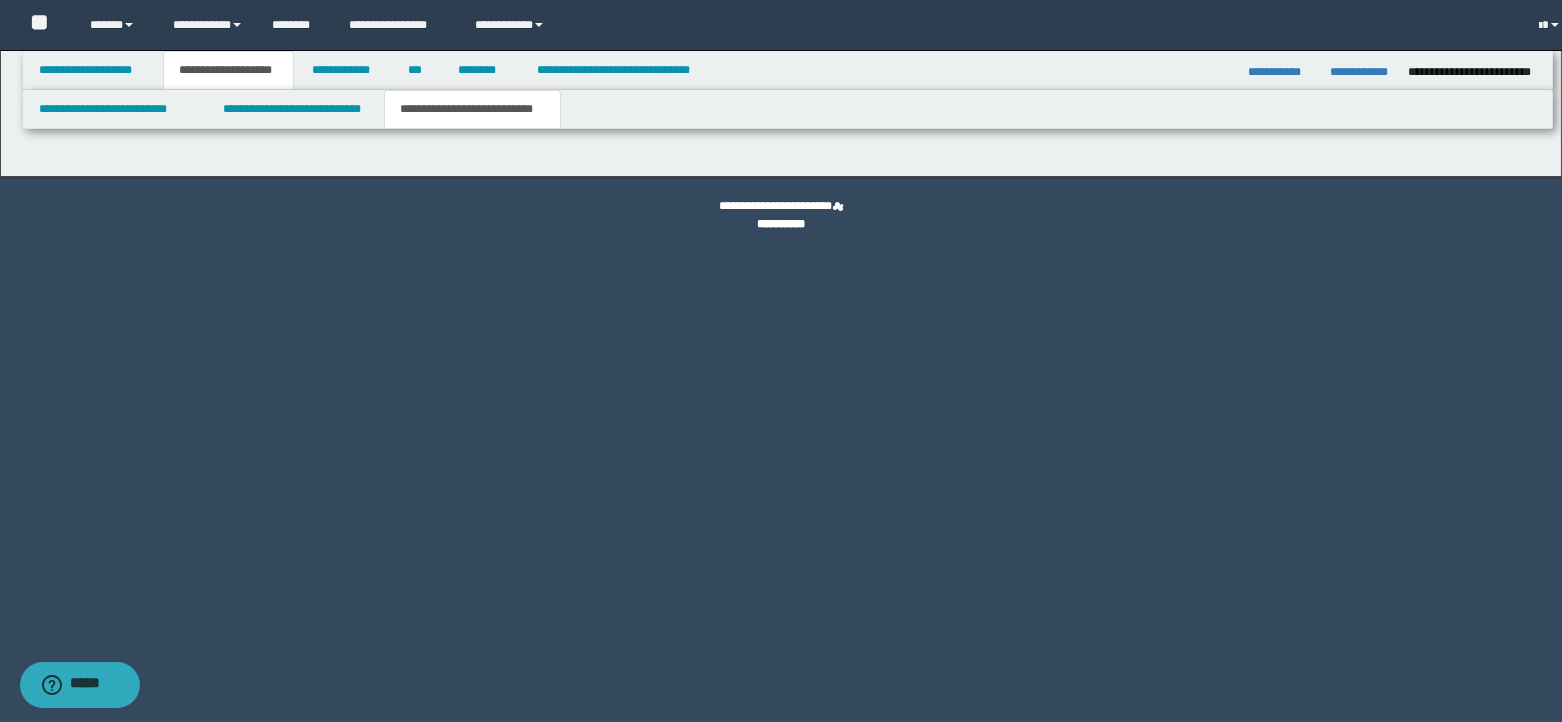 scroll, scrollTop: 0, scrollLeft: 0, axis: both 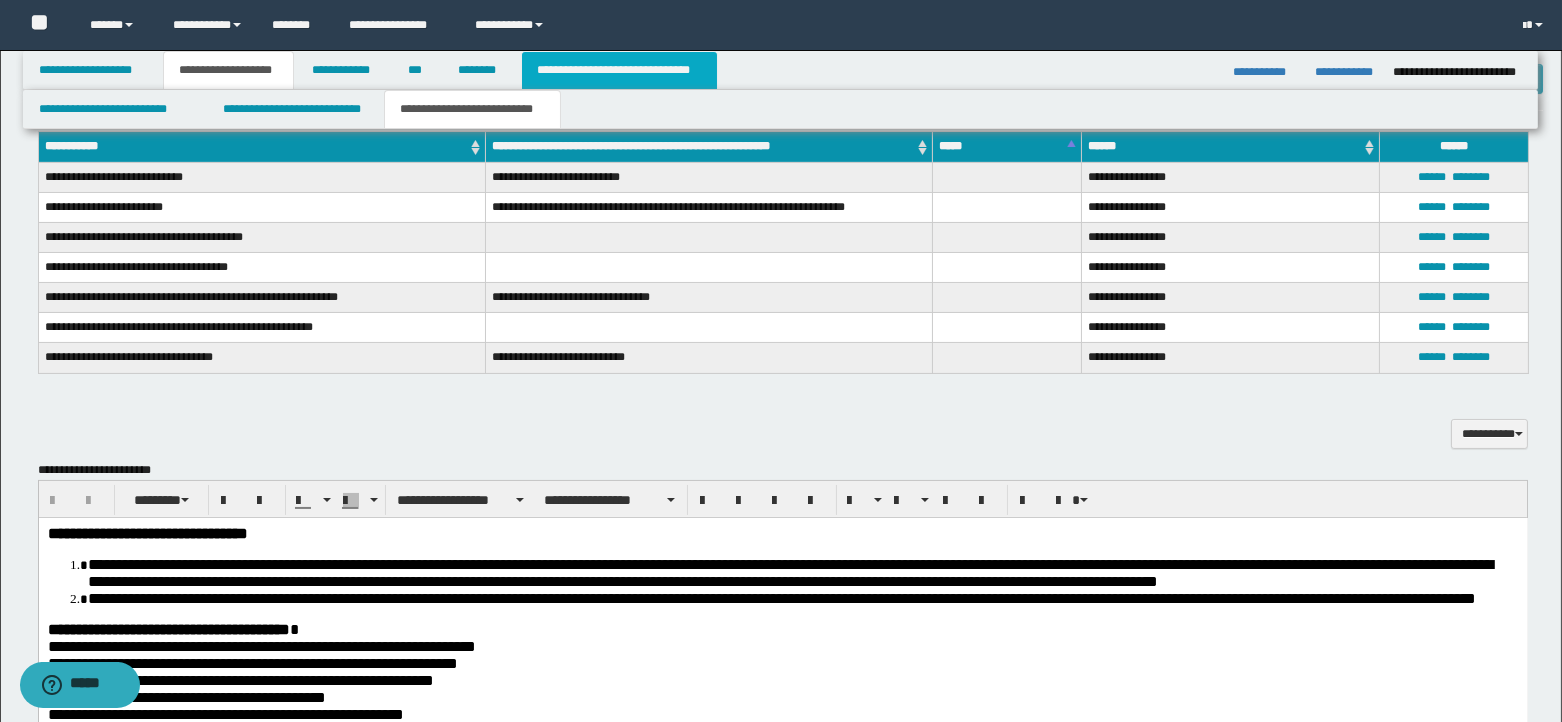 click on "**********" at bounding box center [619, 70] 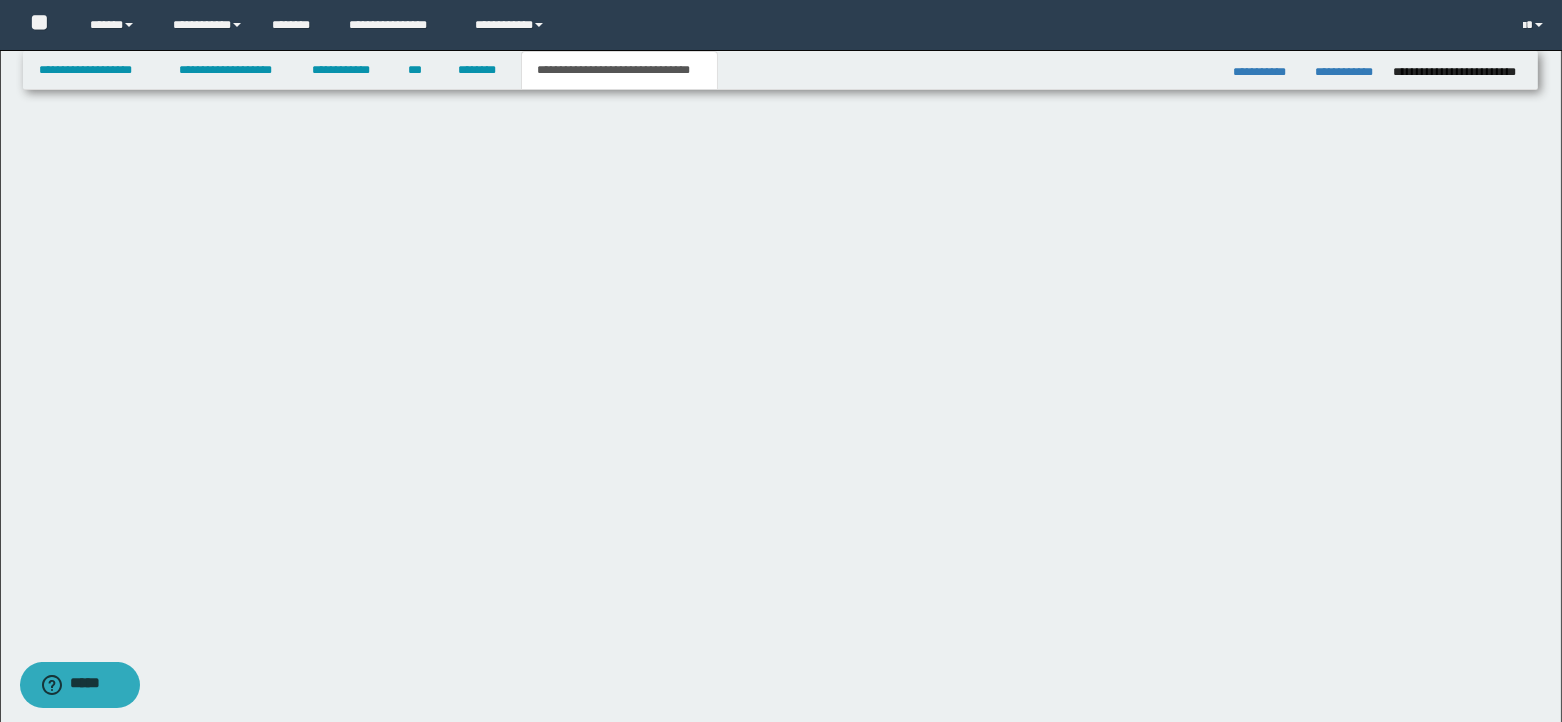 scroll, scrollTop: 0, scrollLeft: 0, axis: both 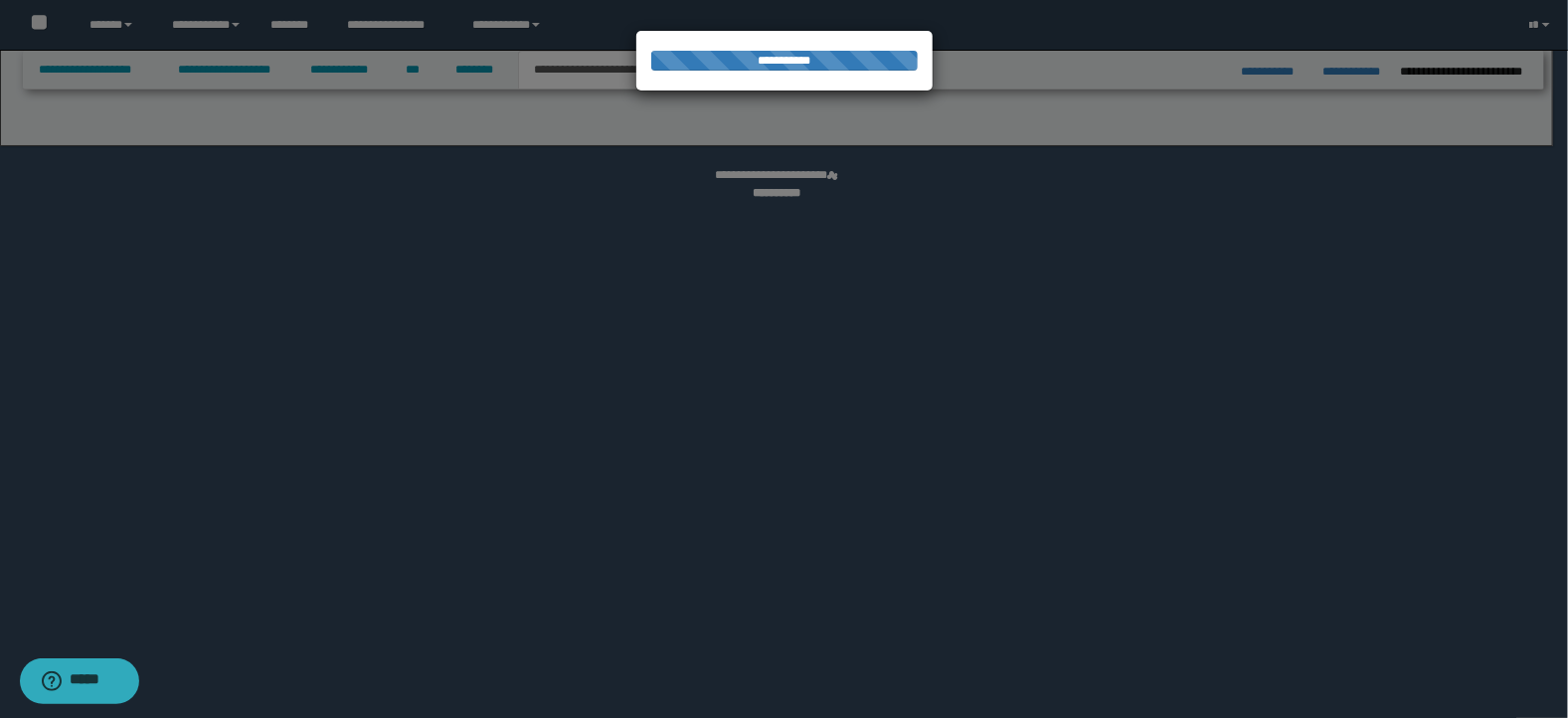 select on "*" 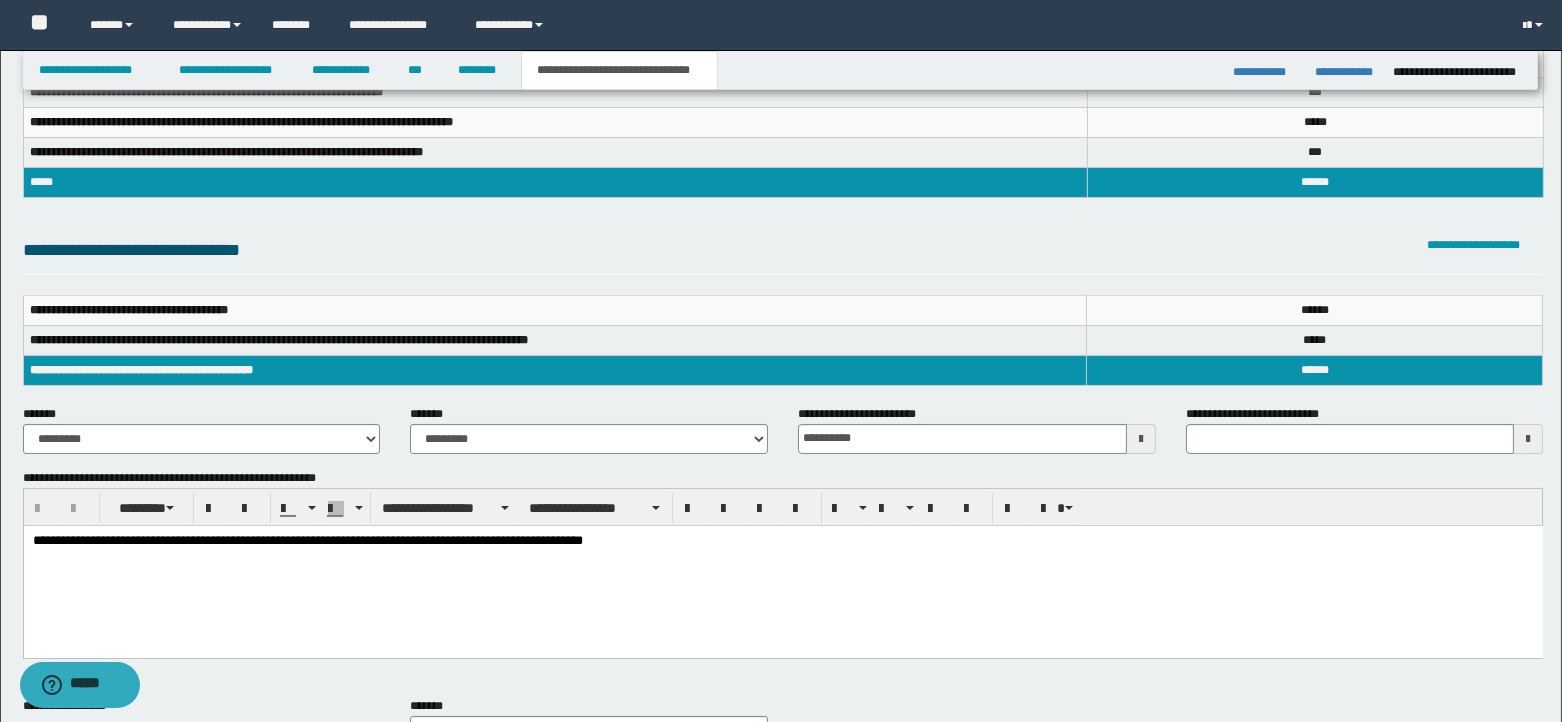 scroll, scrollTop: 66, scrollLeft: 0, axis: vertical 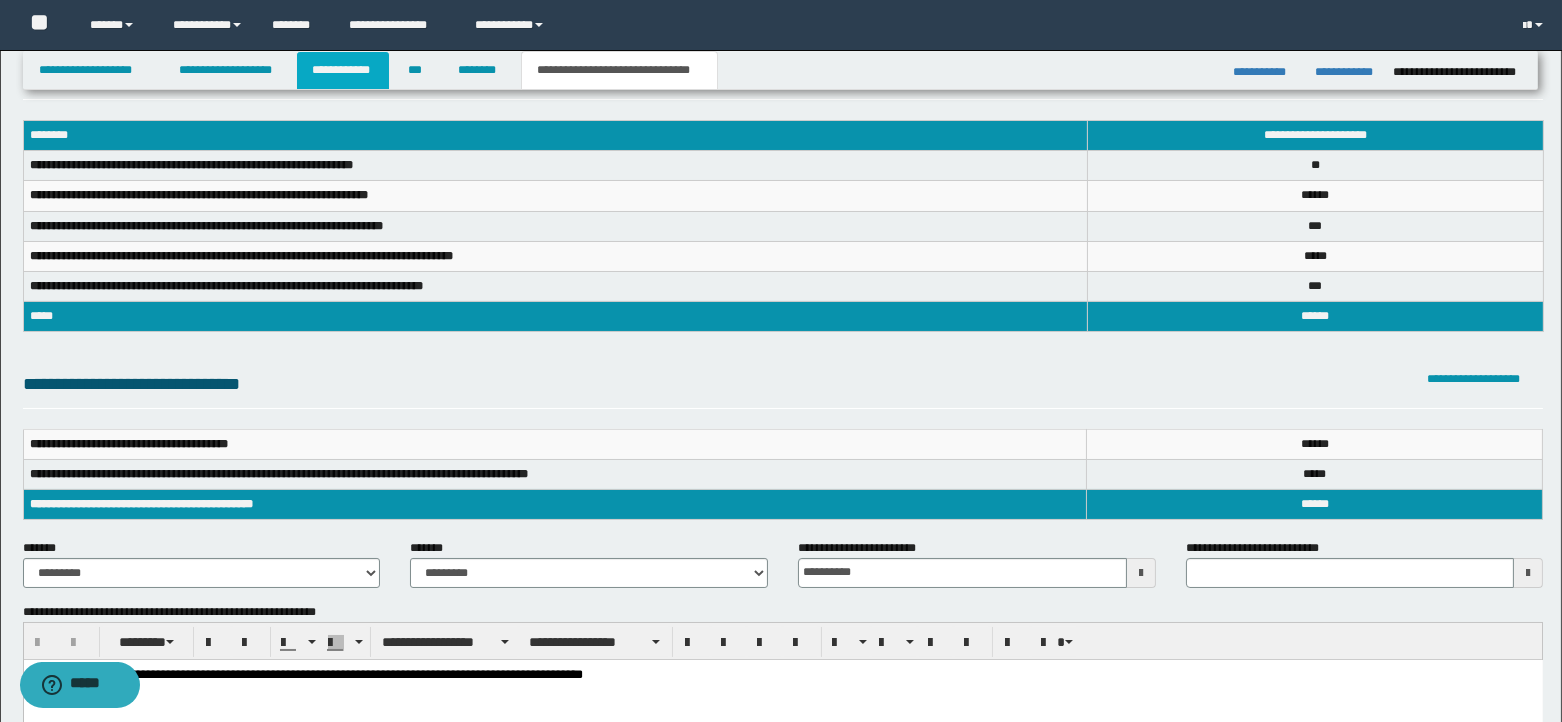 click on "**********" at bounding box center [343, 70] 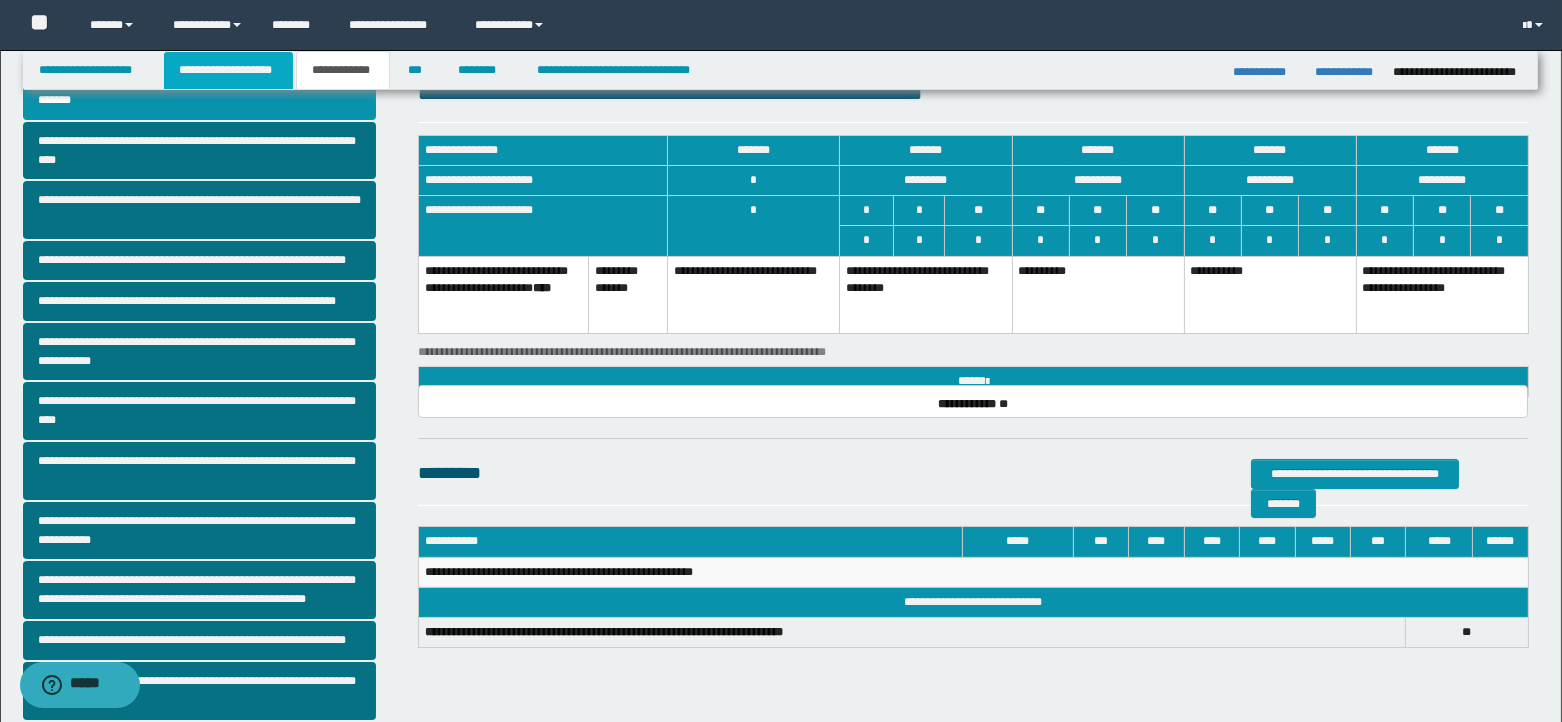 click on "**********" at bounding box center [228, 70] 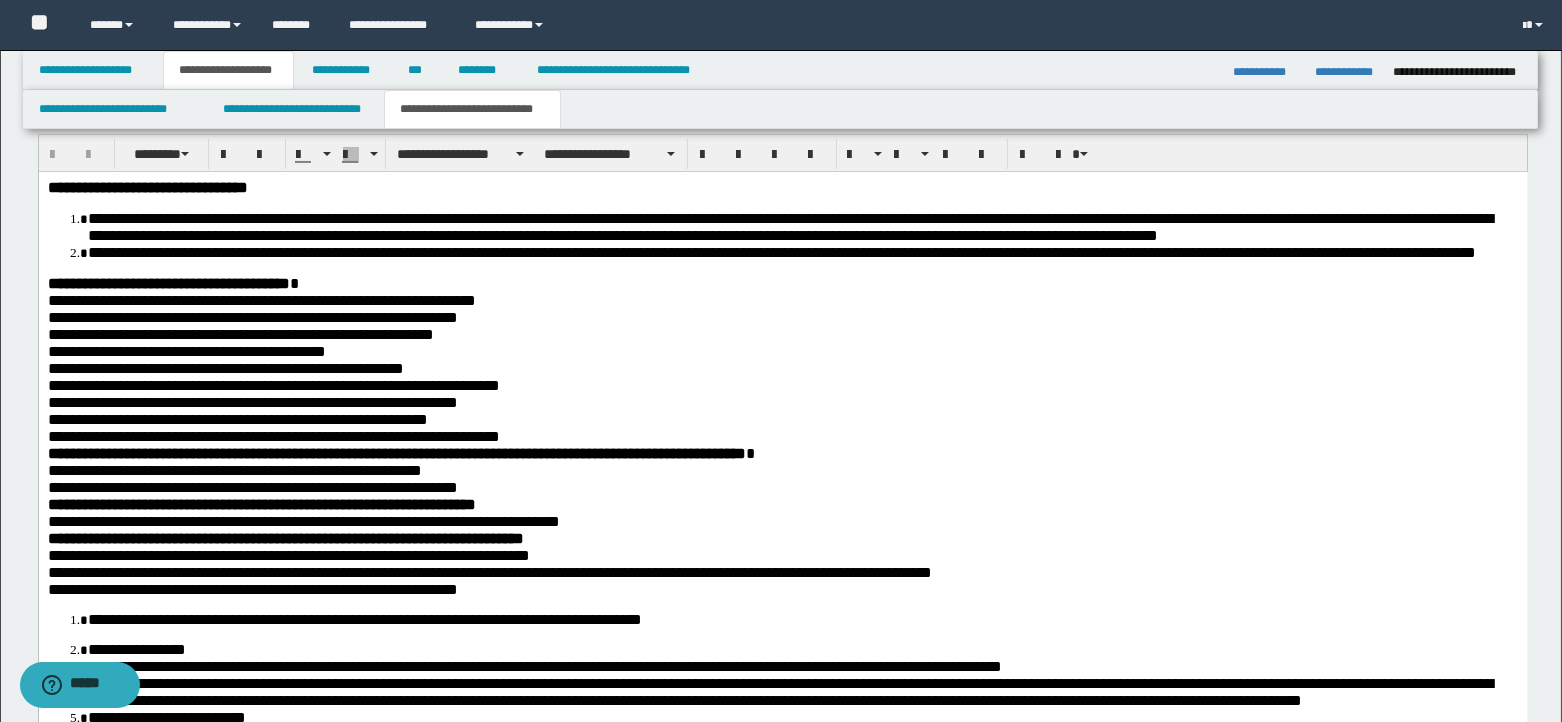 scroll, scrollTop: 931, scrollLeft: 0, axis: vertical 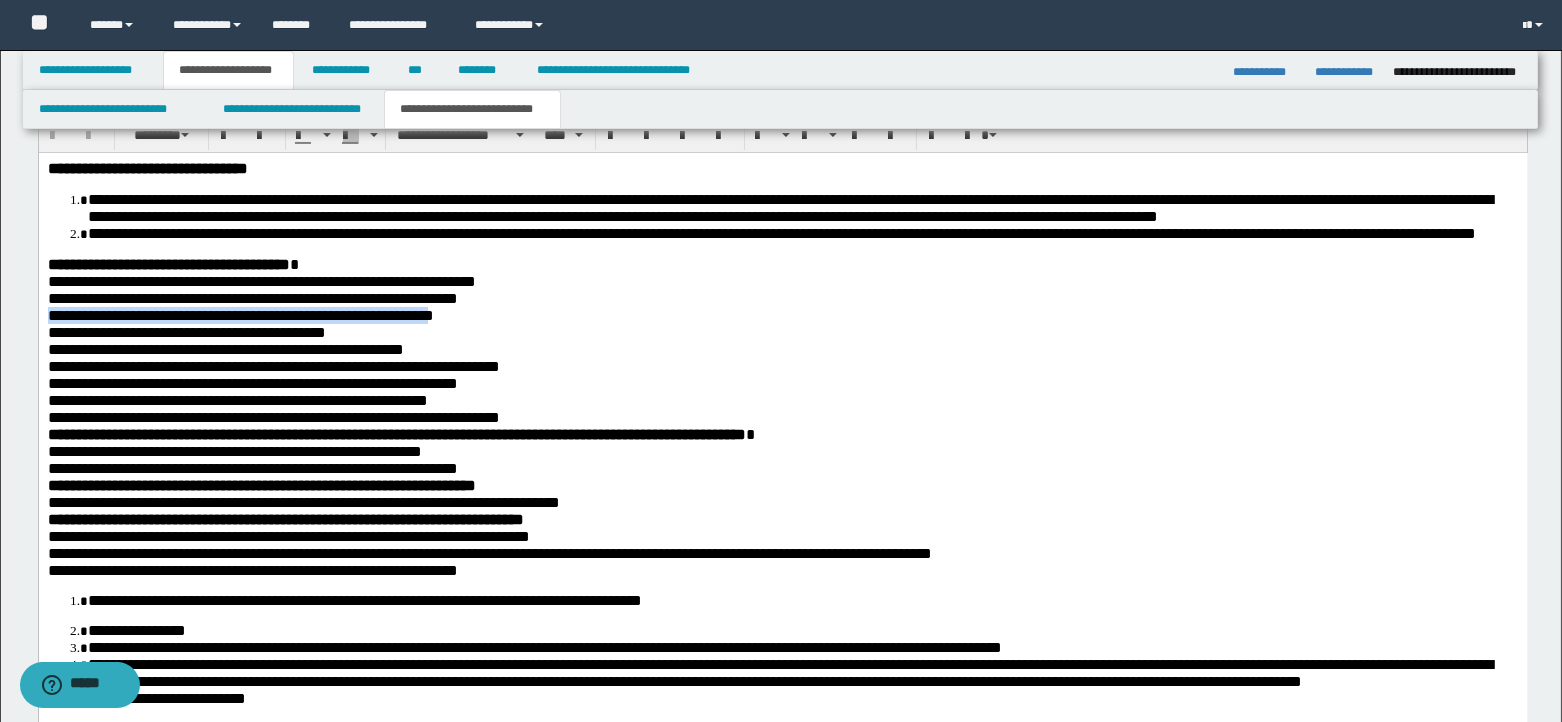 drag, startPoint x: 46, startPoint y: 363, endPoint x: 481, endPoint y: 366, distance: 435.01035 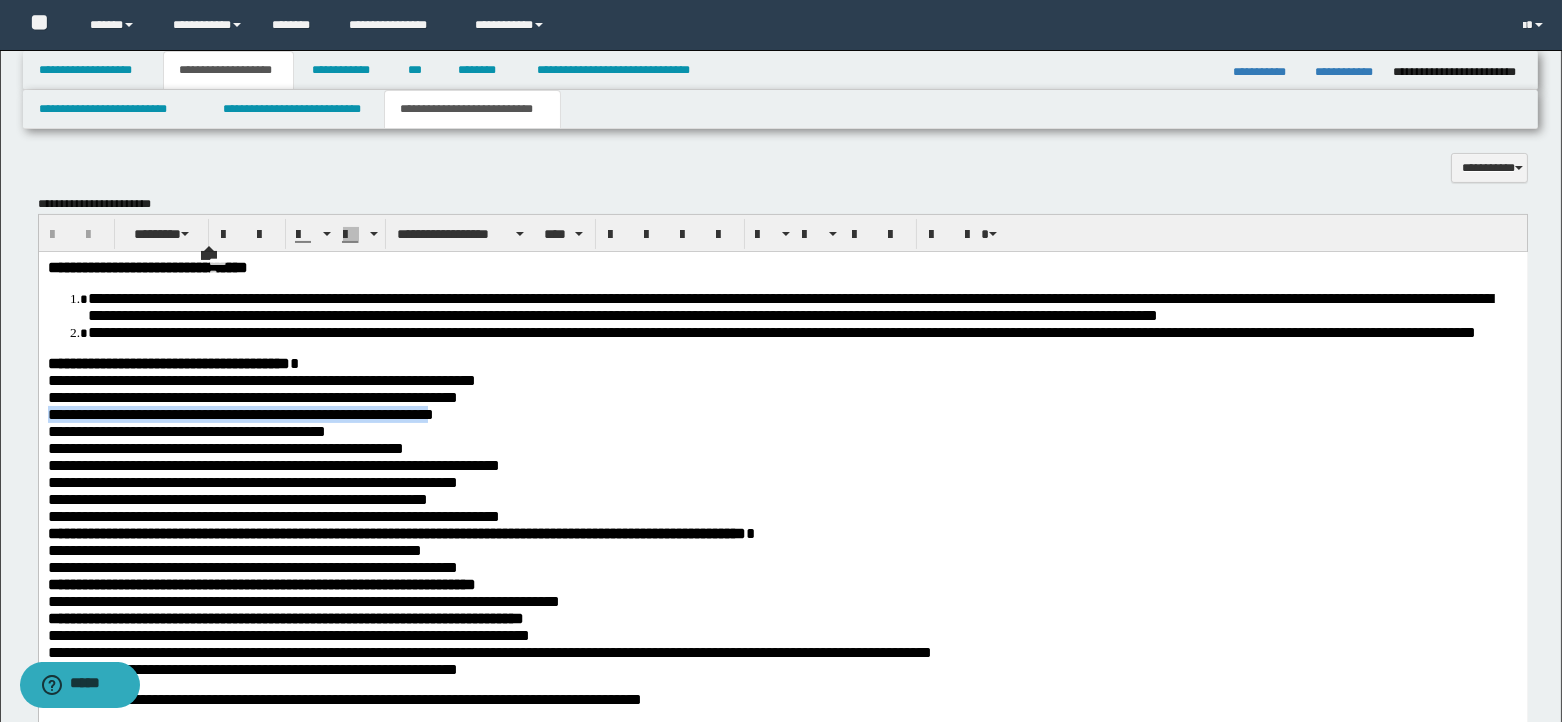 scroll, scrollTop: 831, scrollLeft: 0, axis: vertical 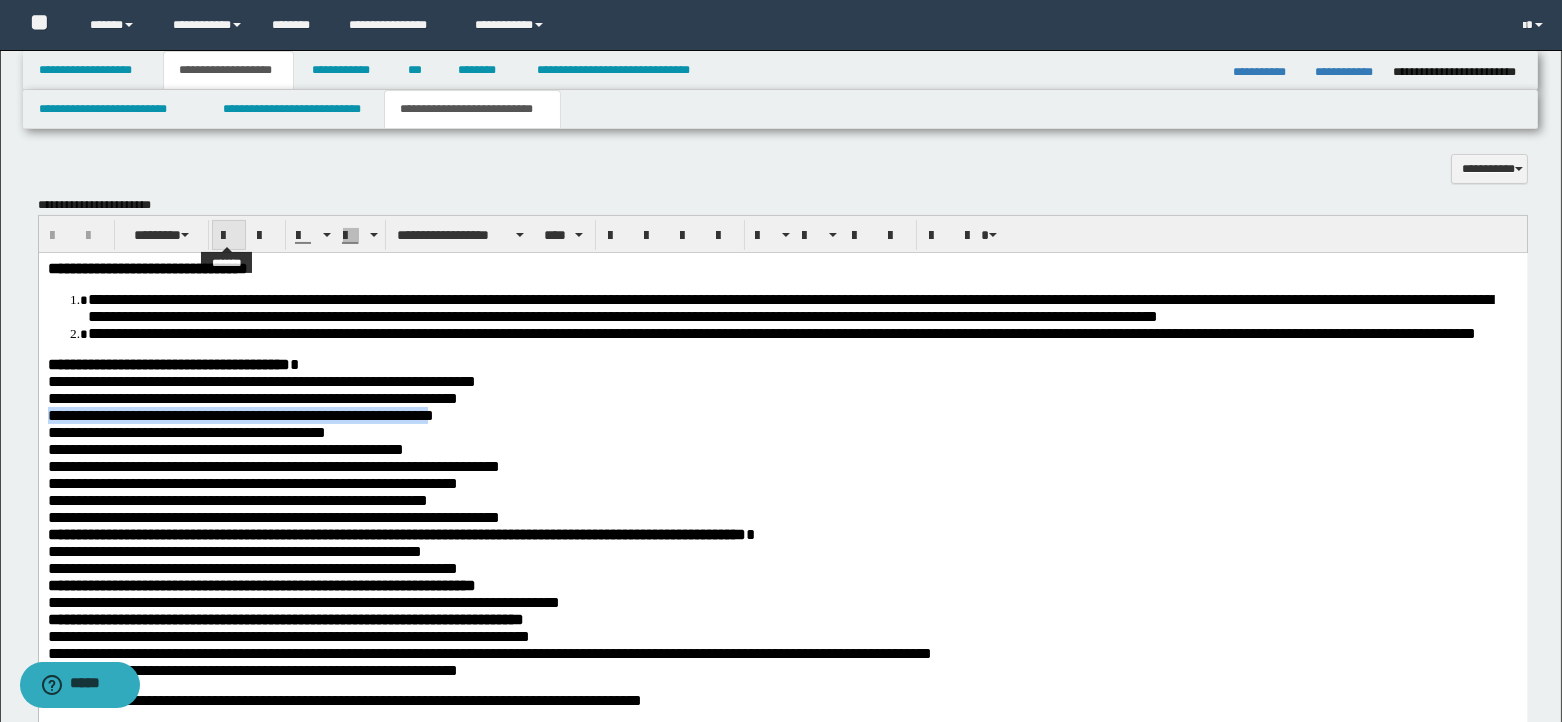 click at bounding box center [229, 235] 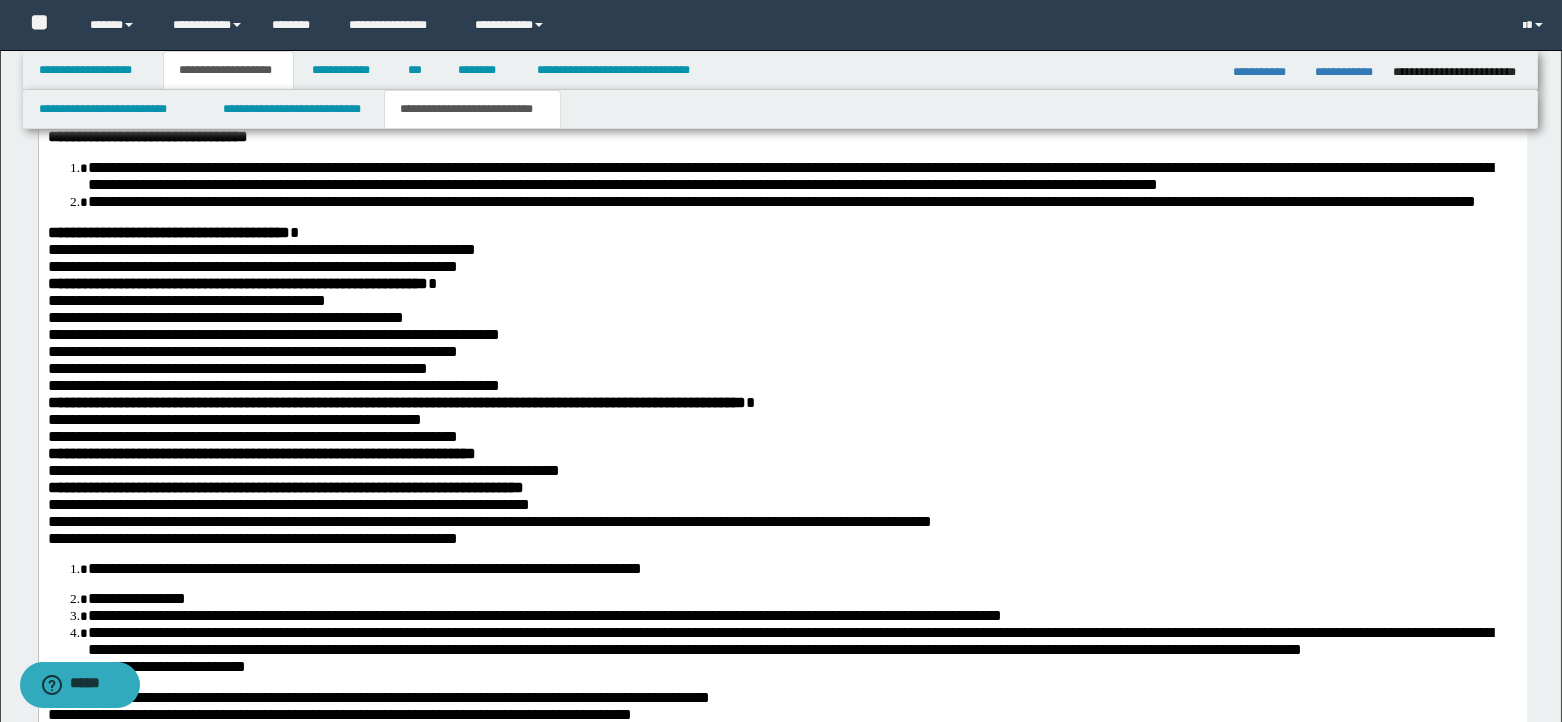 scroll, scrollTop: 964, scrollLeft: 0, axis: vertical 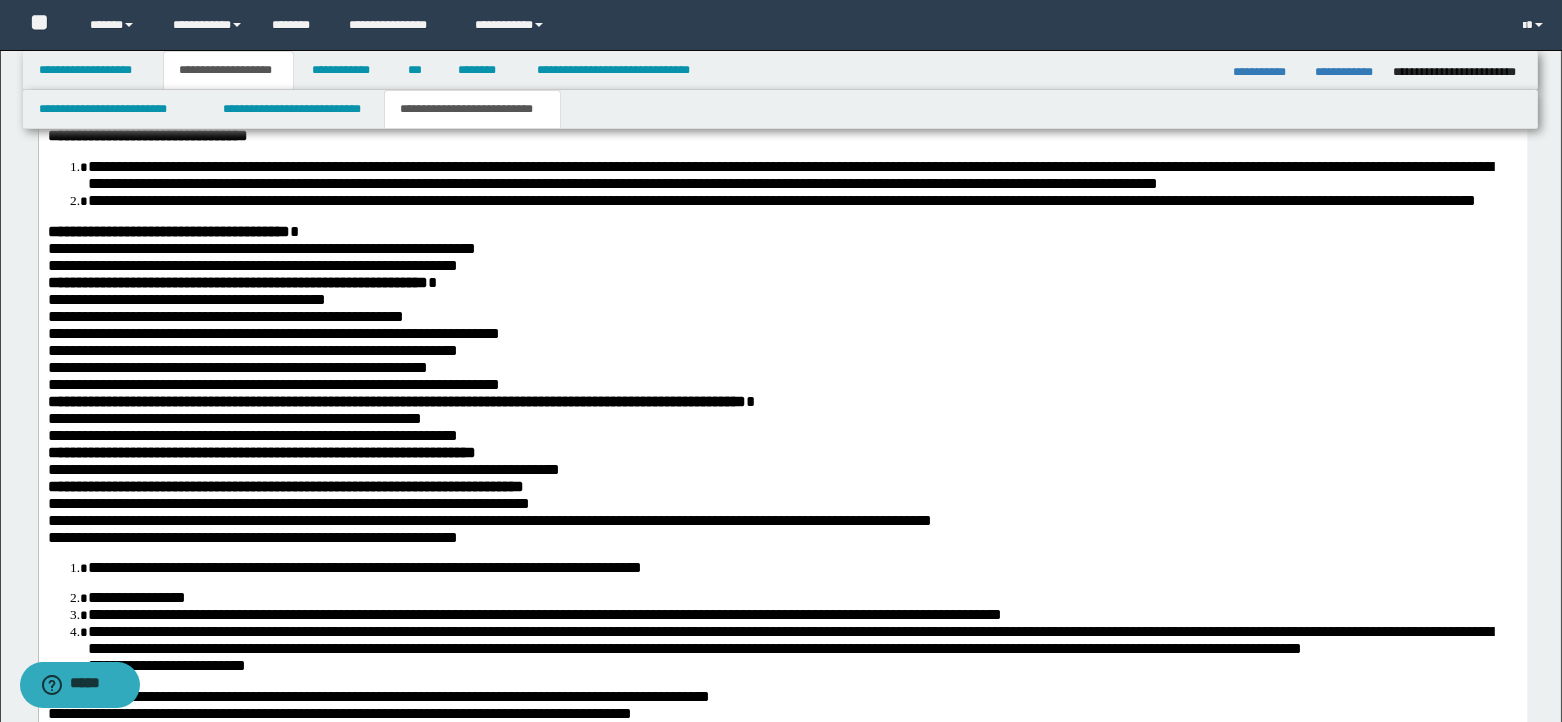 click on "**********" at bounding box center (802, 174) 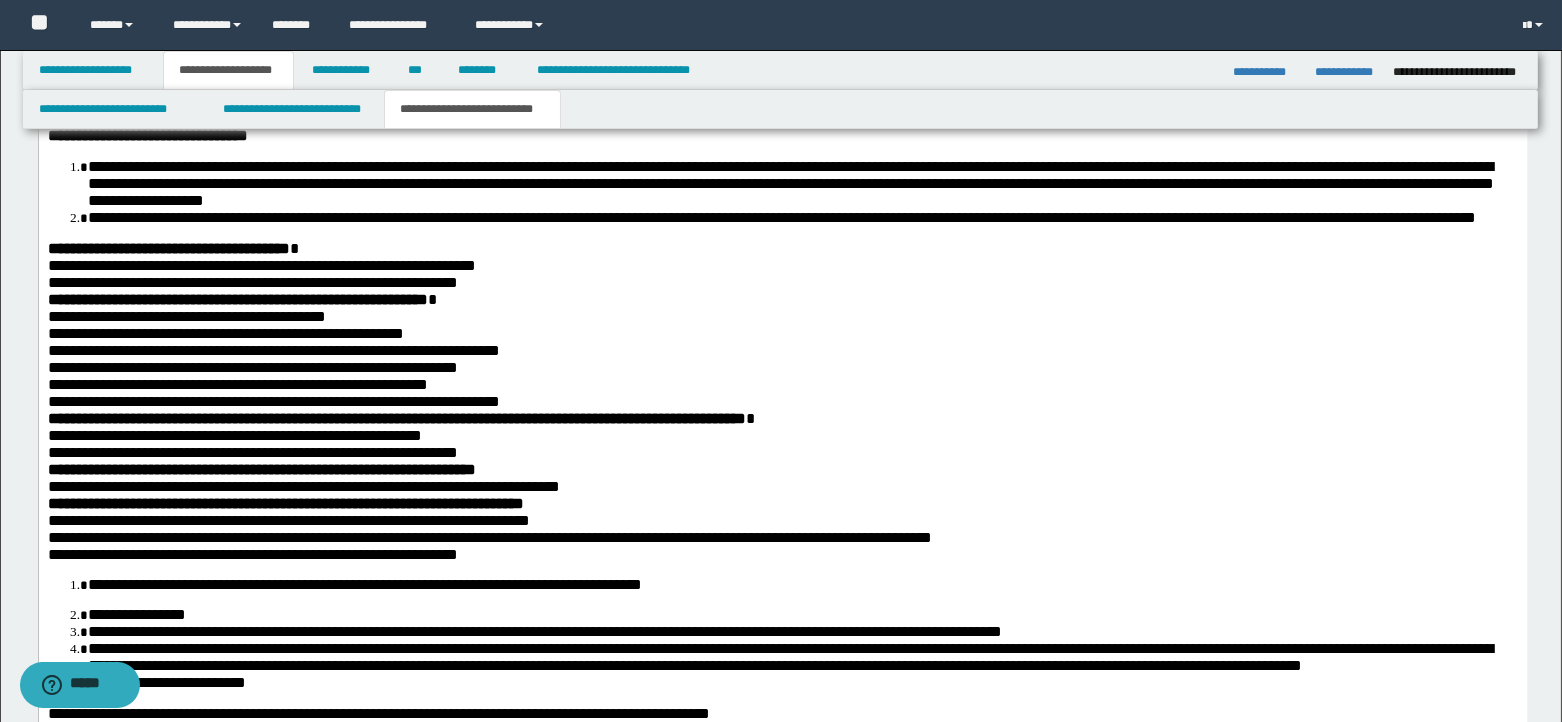 click on "**********" at bounding box center (790, 182) 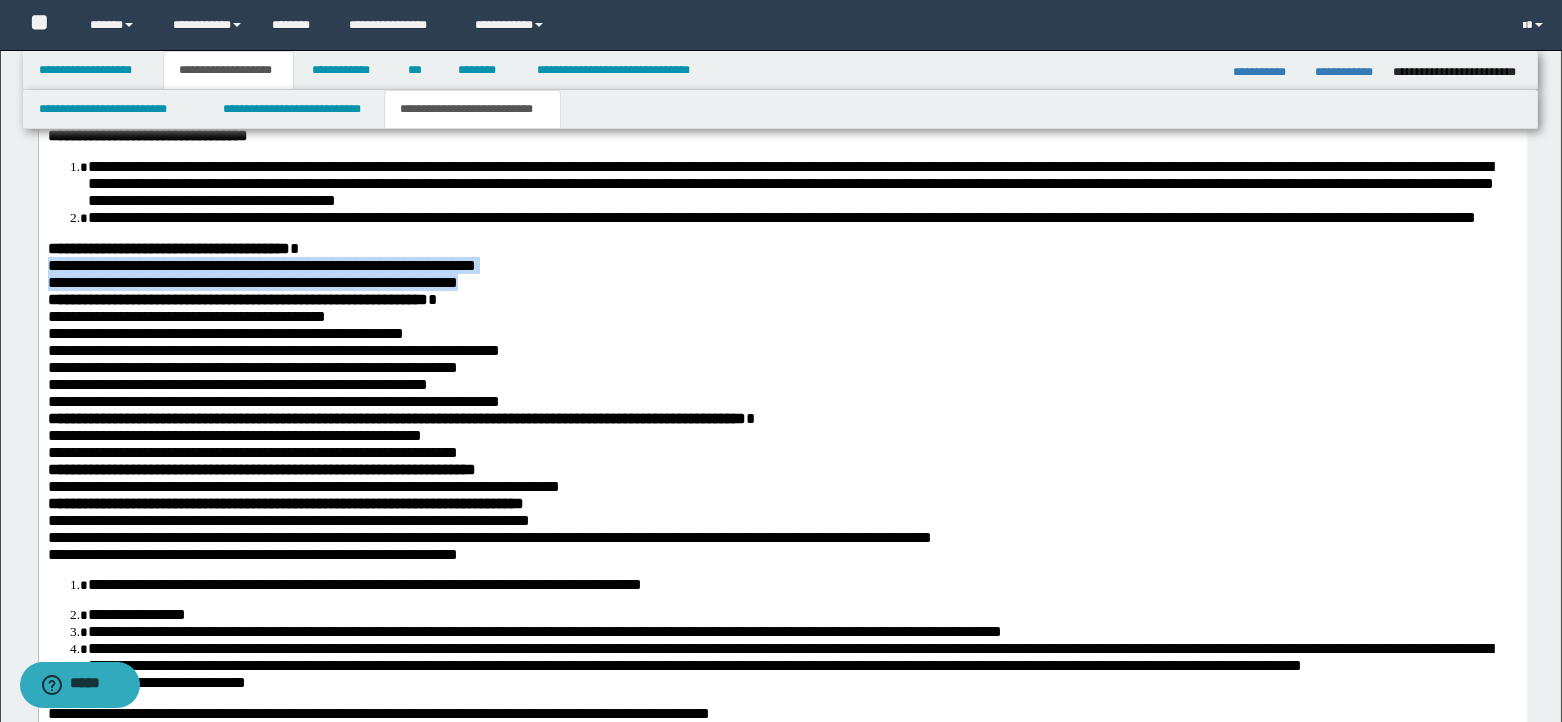 drag, startPoint x: 49, startPoint y: 294, endPoint x: 522, endPoint y: 288, distance: 473.03806 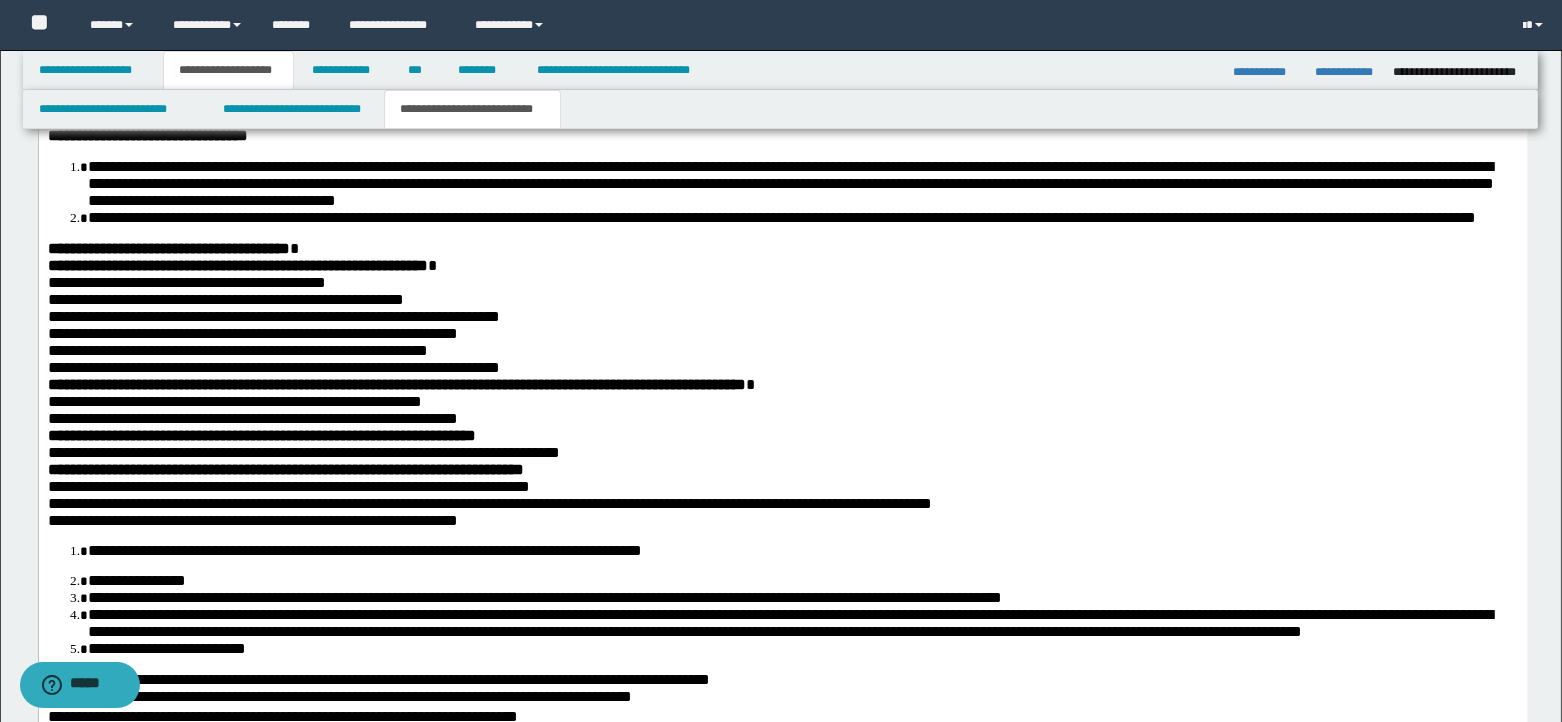 click on "**********" at bounding box center (782, 264) 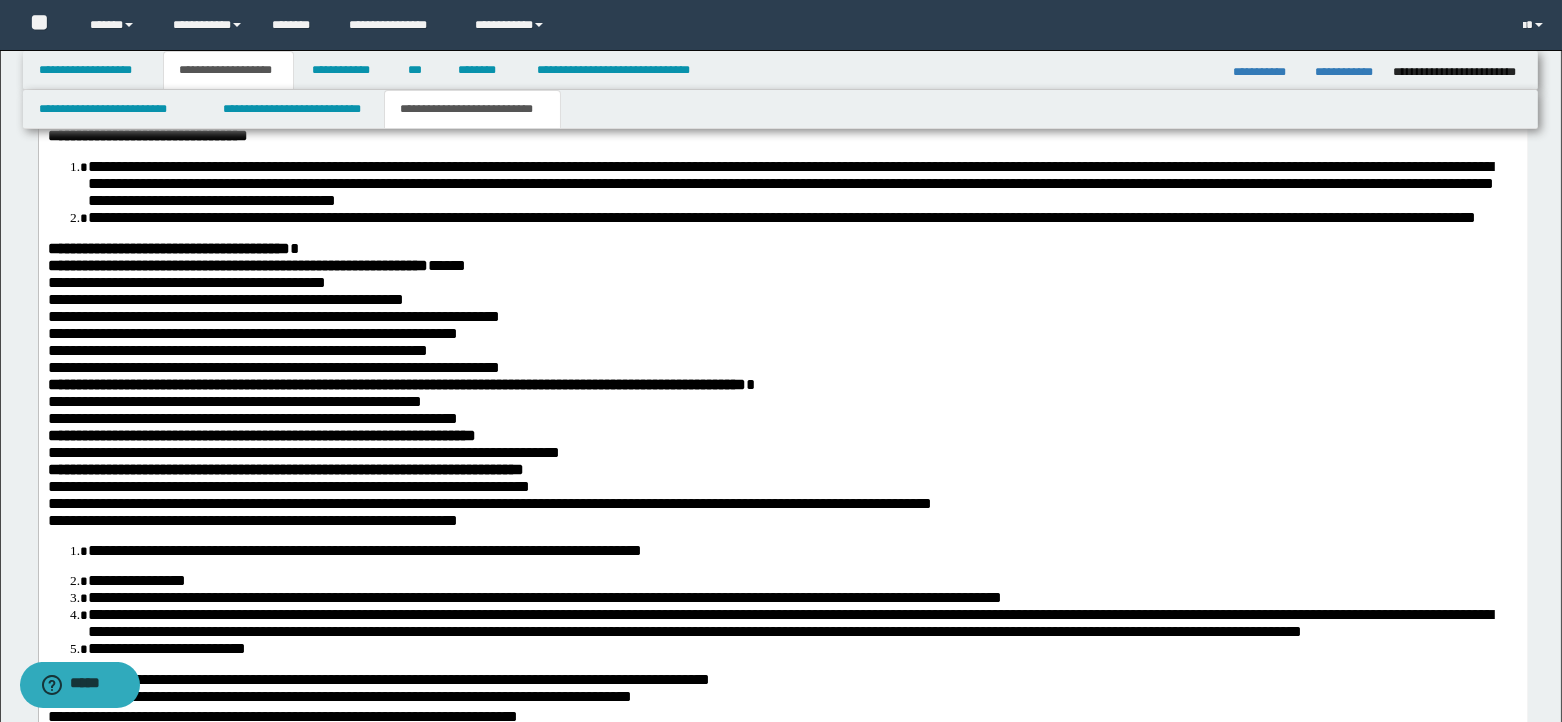 drag, startPoint x: 44, startPoint y: 314, endPoint x: 107, endPoint y: 390, distance: 98.71677 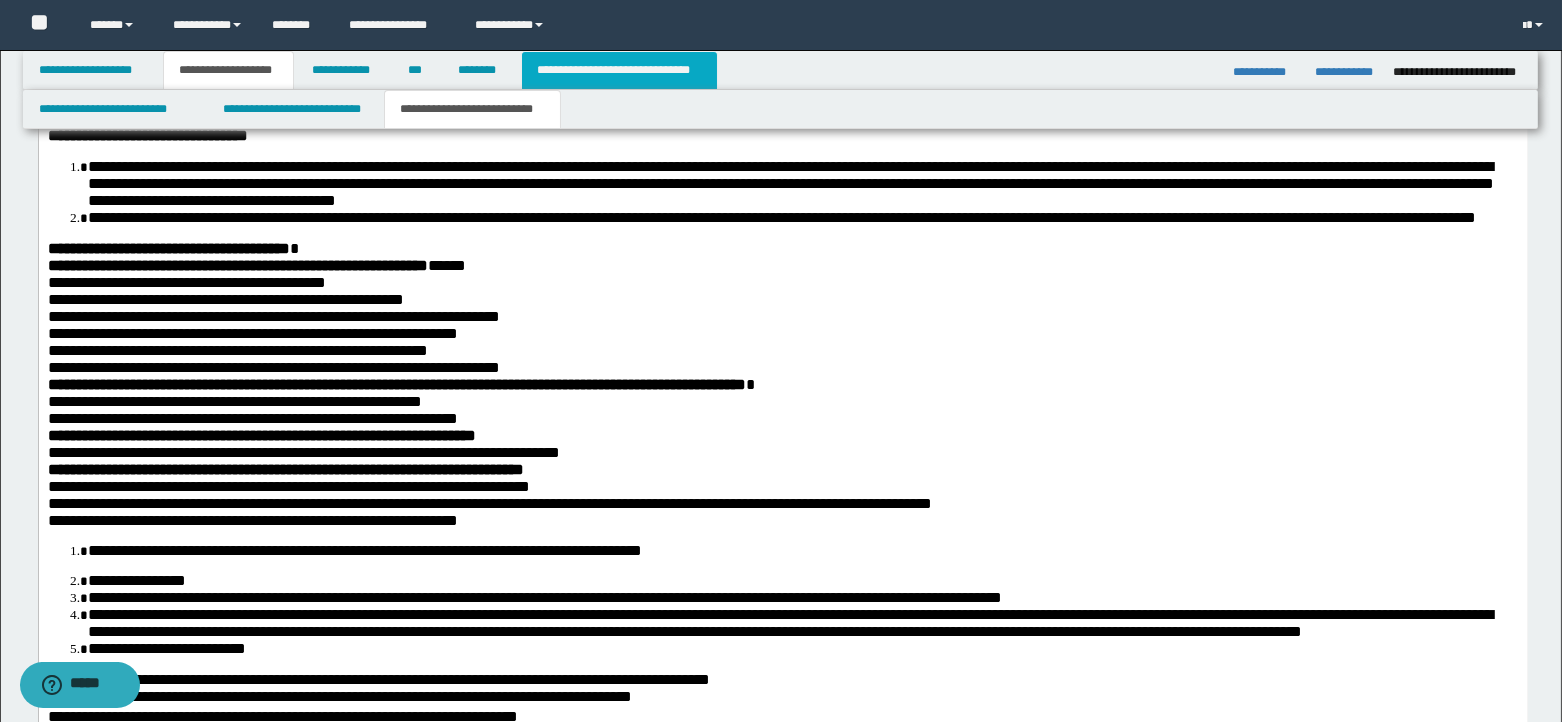 click on "**********" at bounding box center (619, 70) 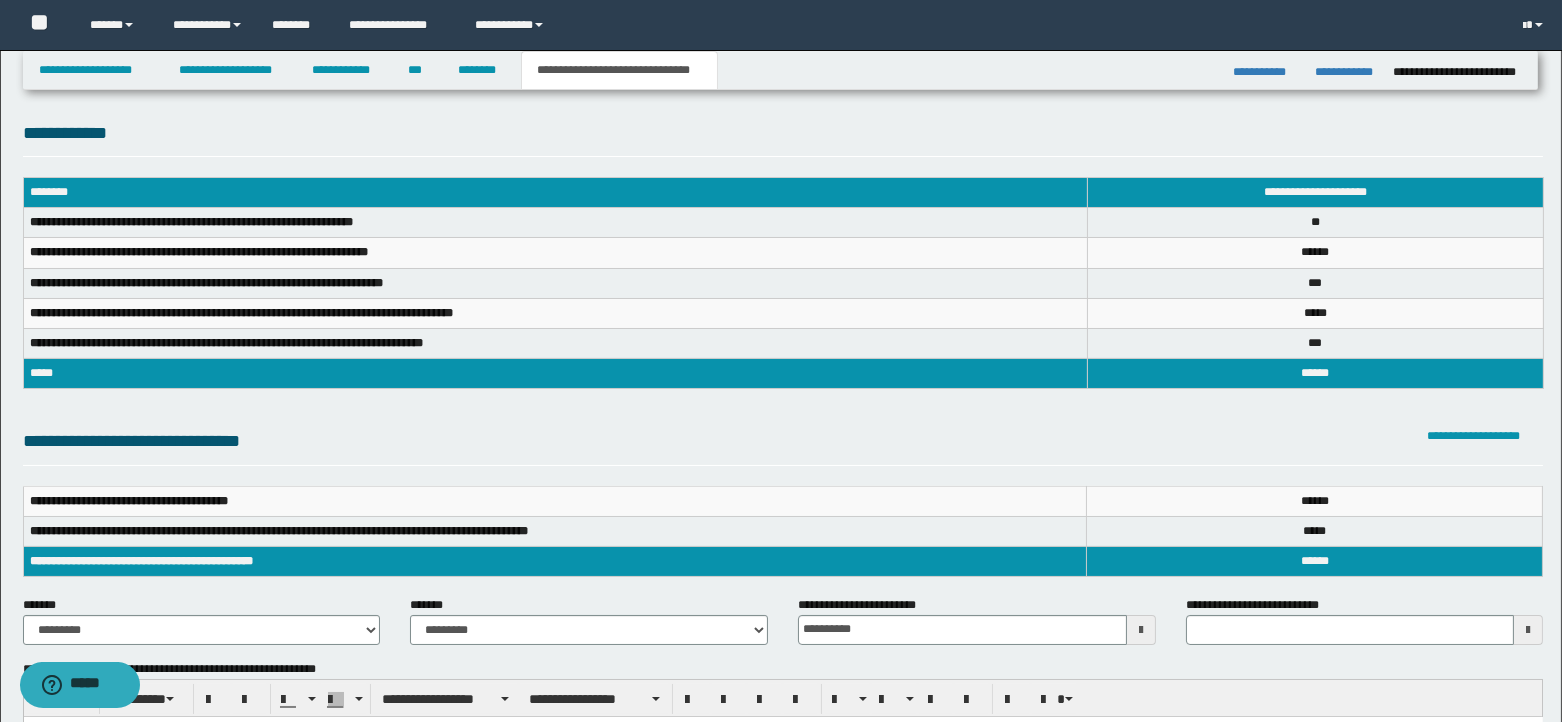 scroll, scrollTop: 0, scrollLeft: 0, axis: both 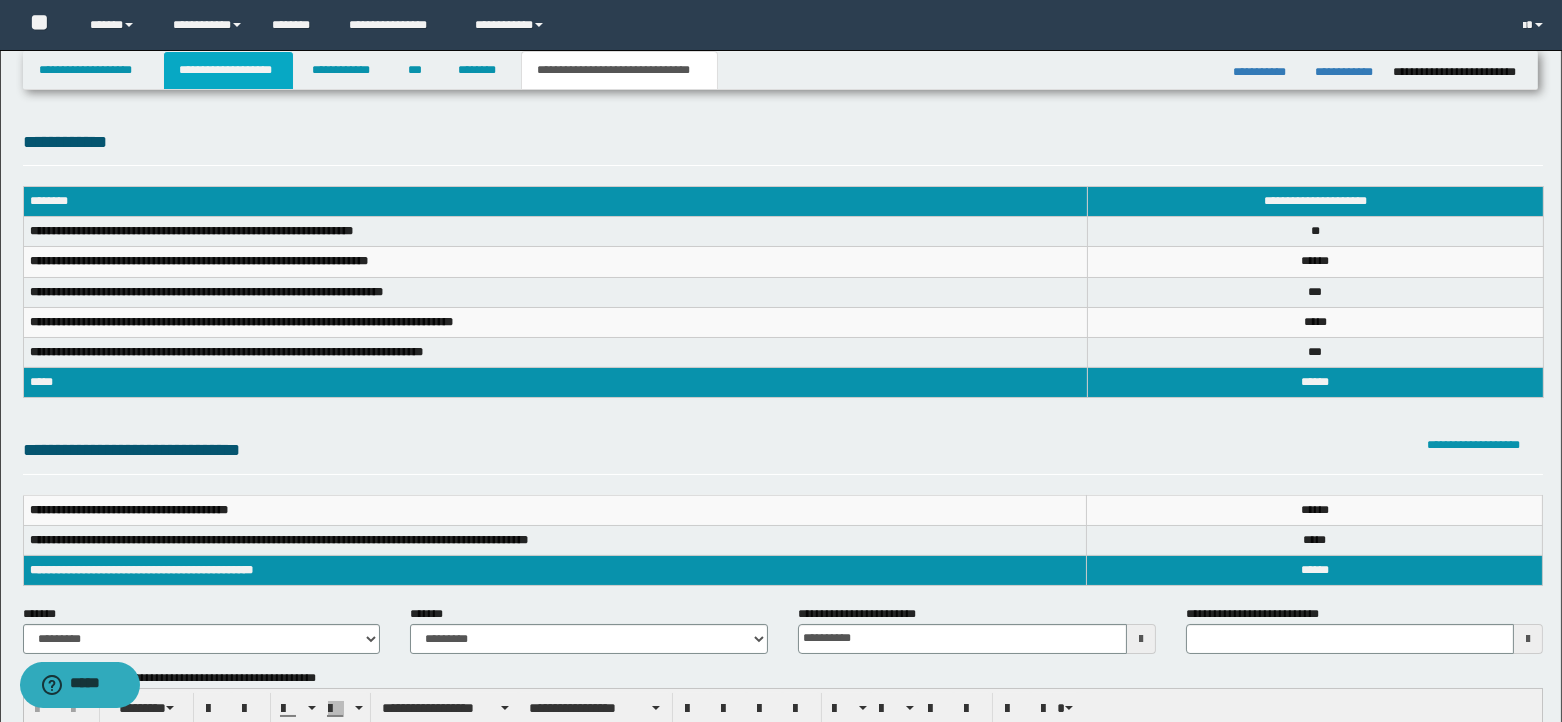 click on "**********" at bounding box center [228, 70] 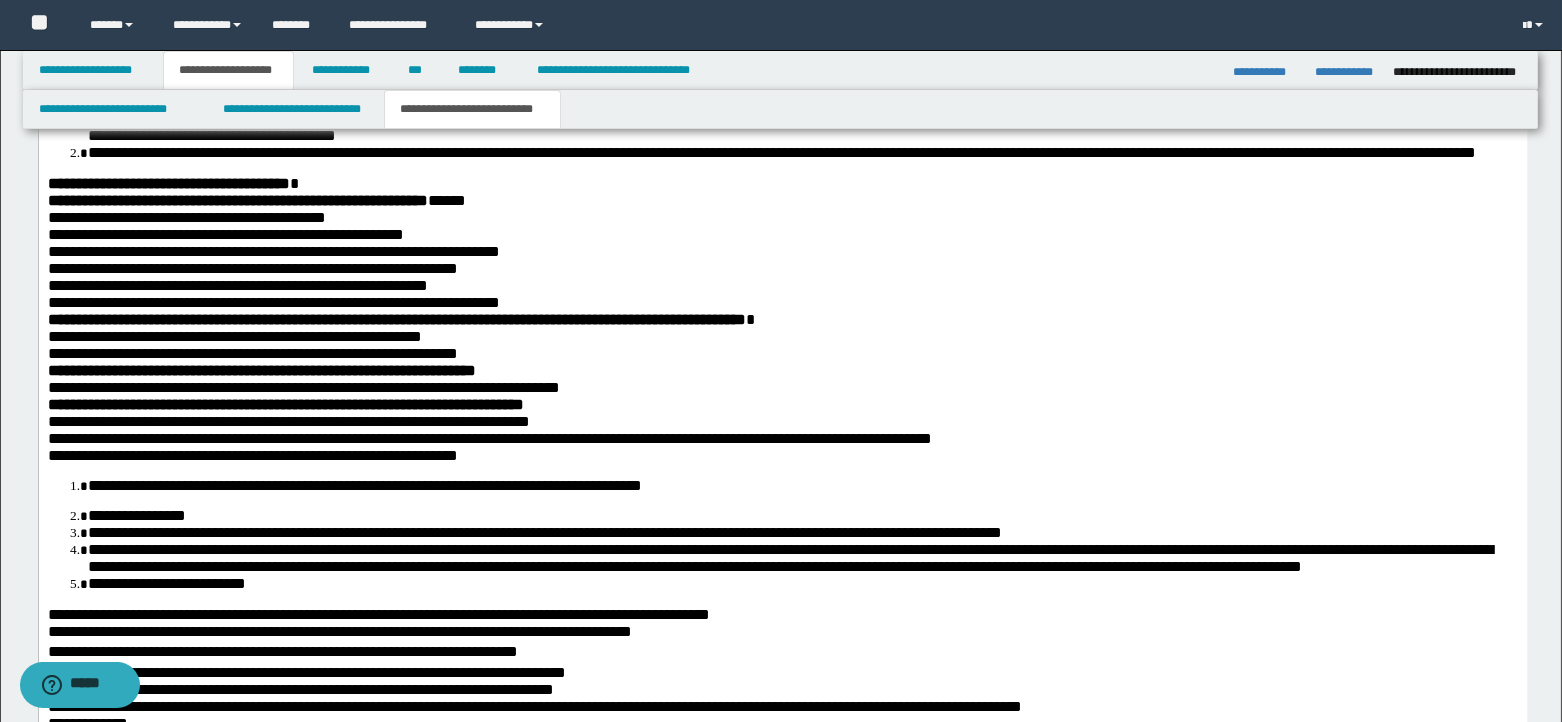 scroll, scrollTop: 1033, scrollLeft: 0, axis: vertical 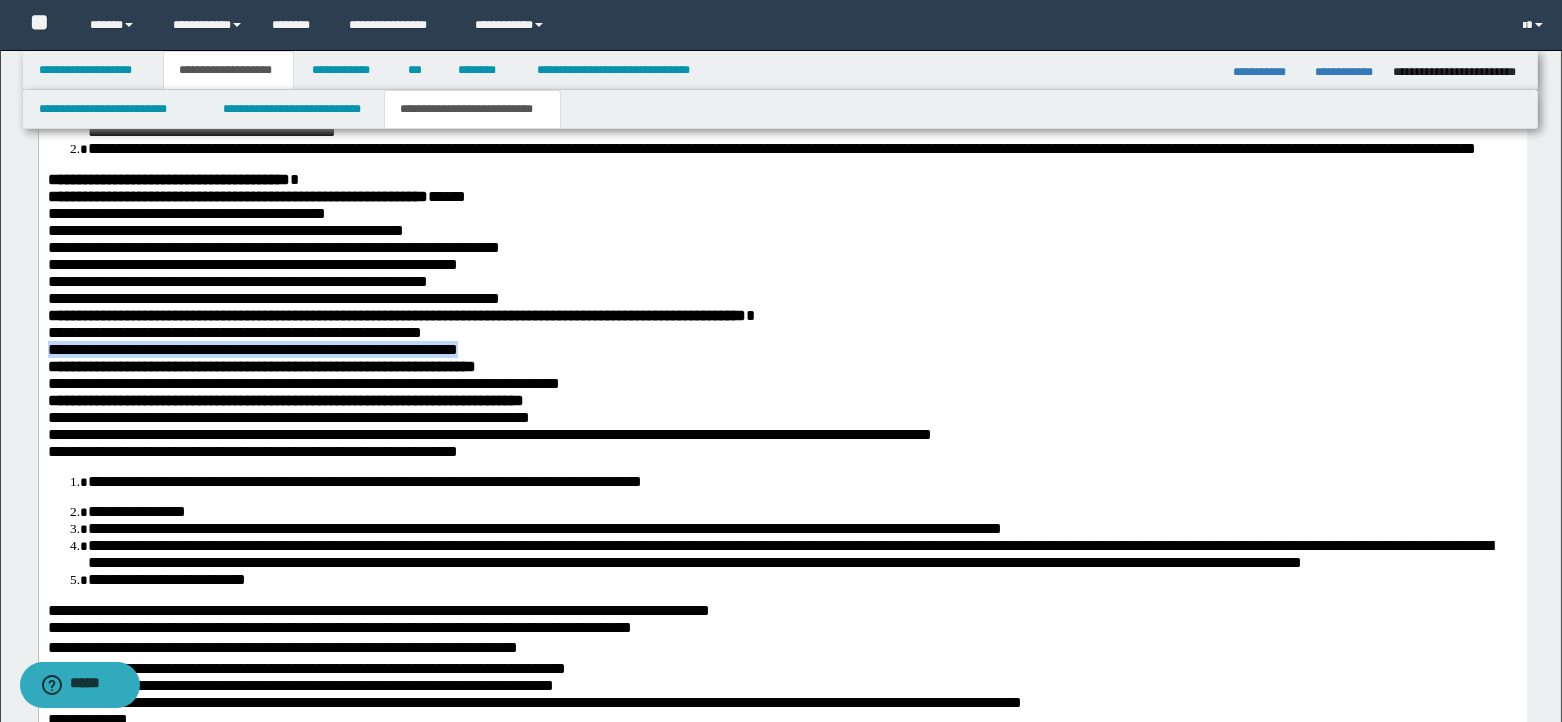 drag, startPoint x: 50, startPoint y: 389, endPoint x: 547, endPoint y: 389, distance: 497 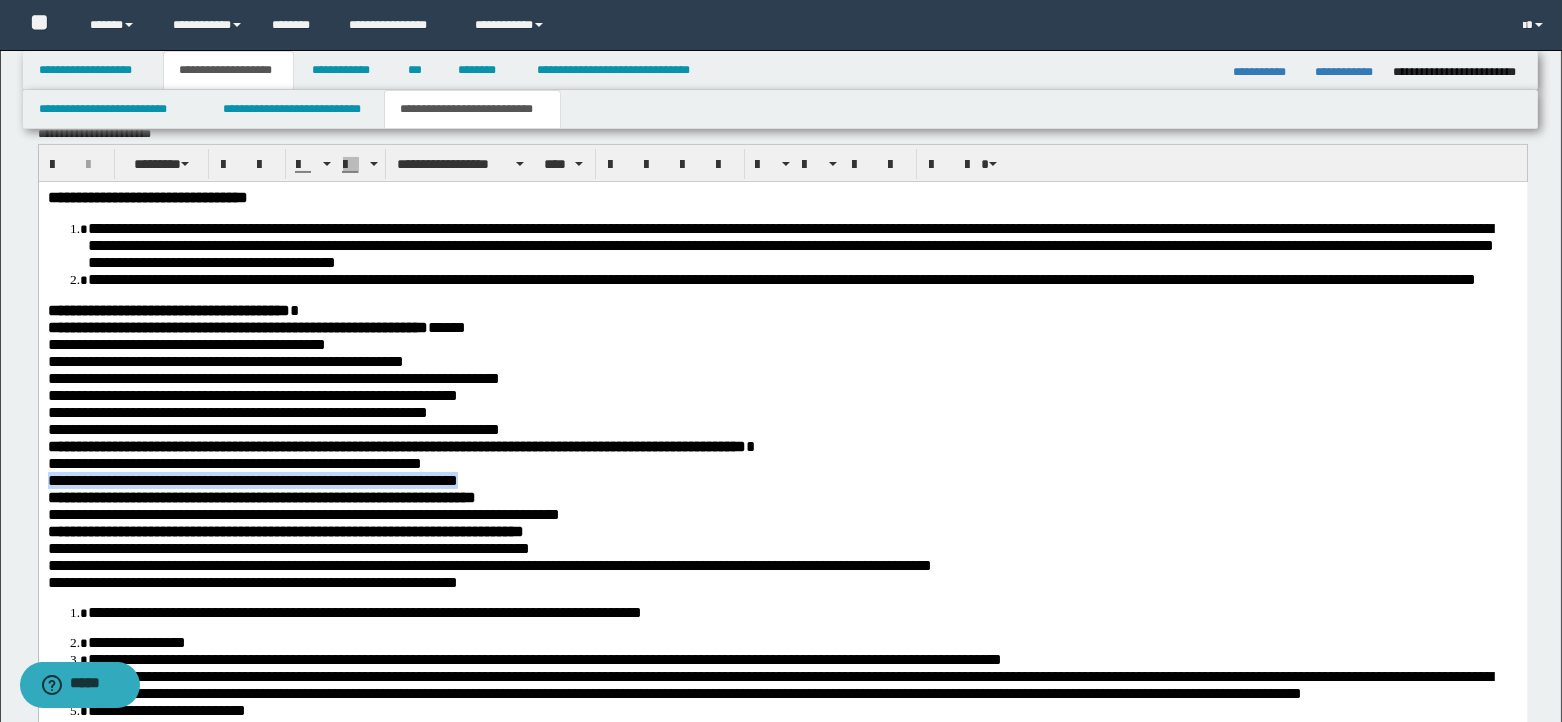 scroll, scrollTop: 900, scrollLeft: 0, axis: vertical 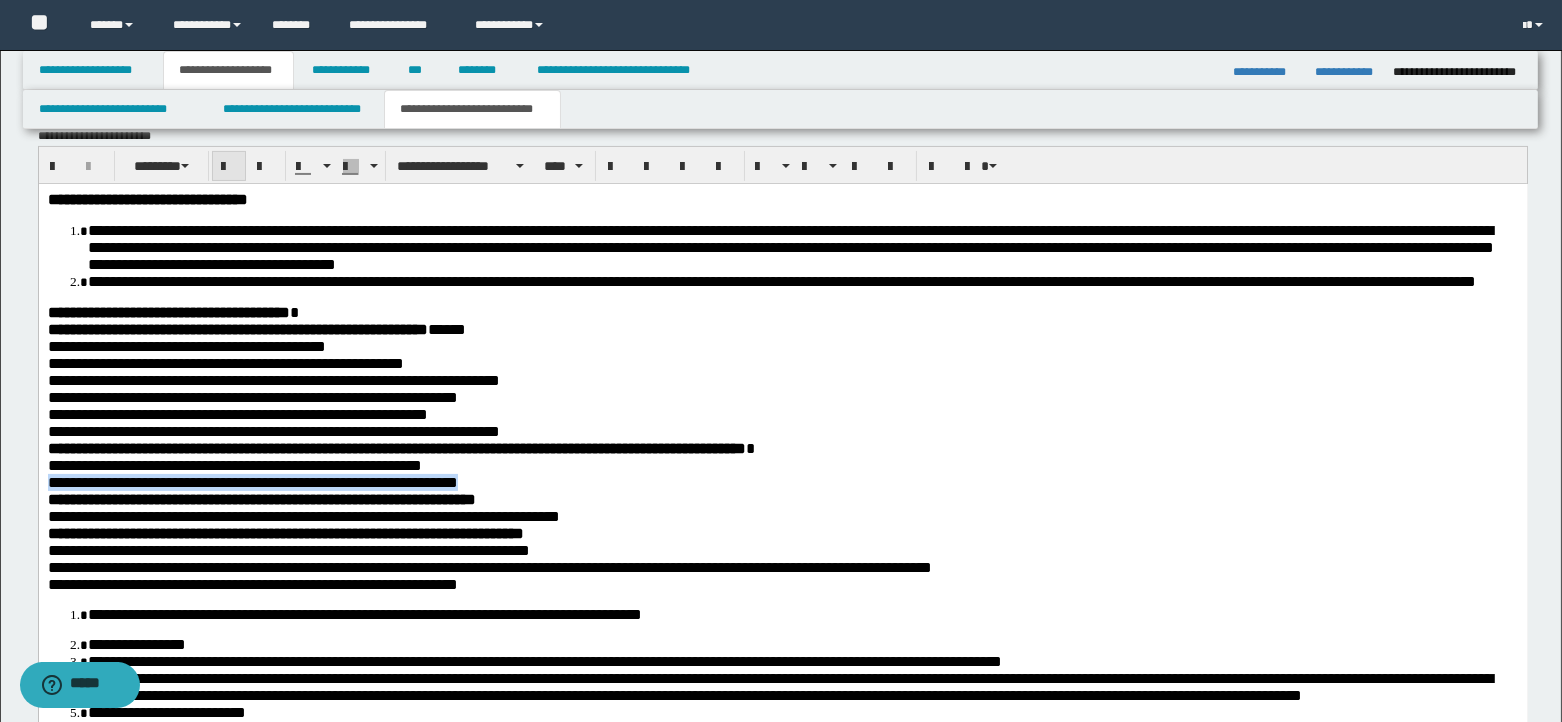 click at bounding box center [229, 166] 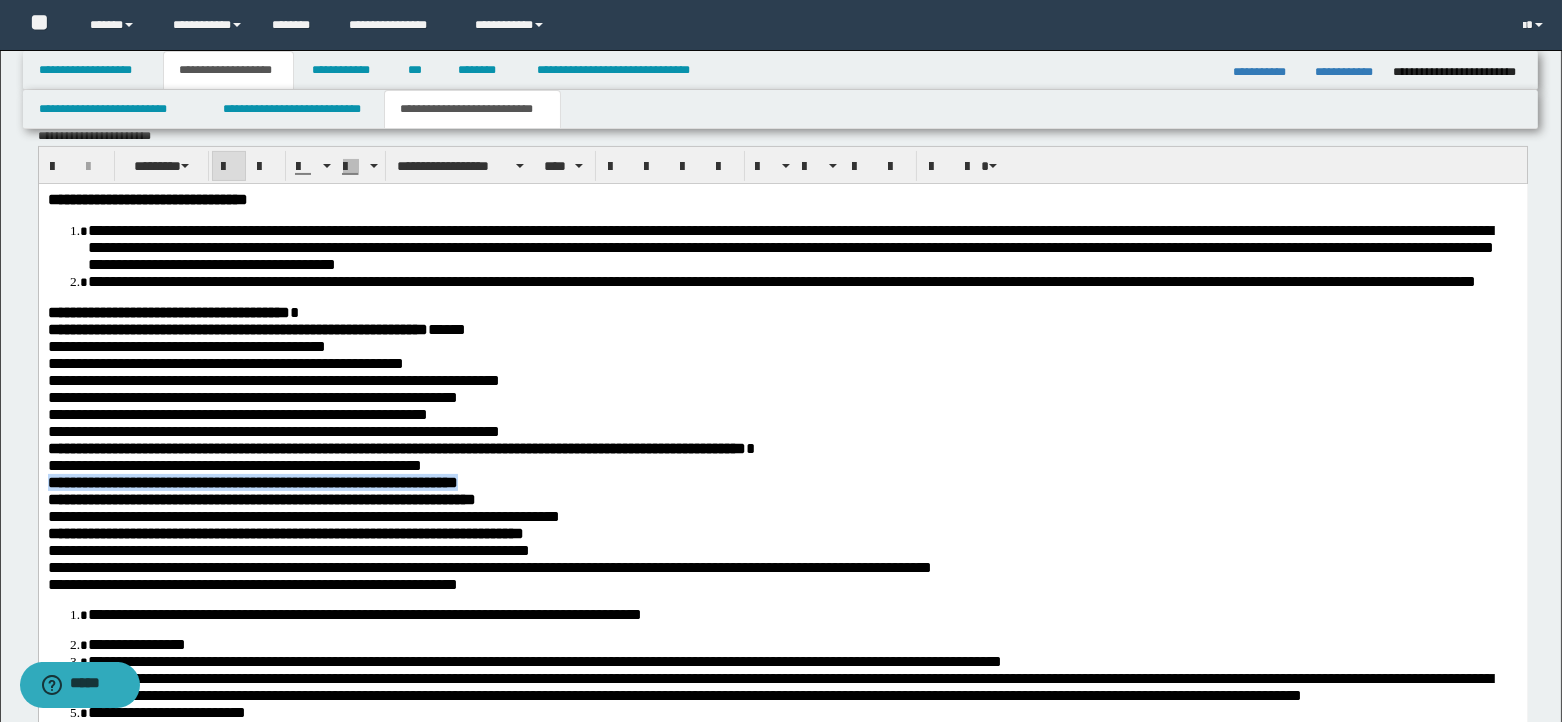 click on "**********" at bounding box center [782, 481] 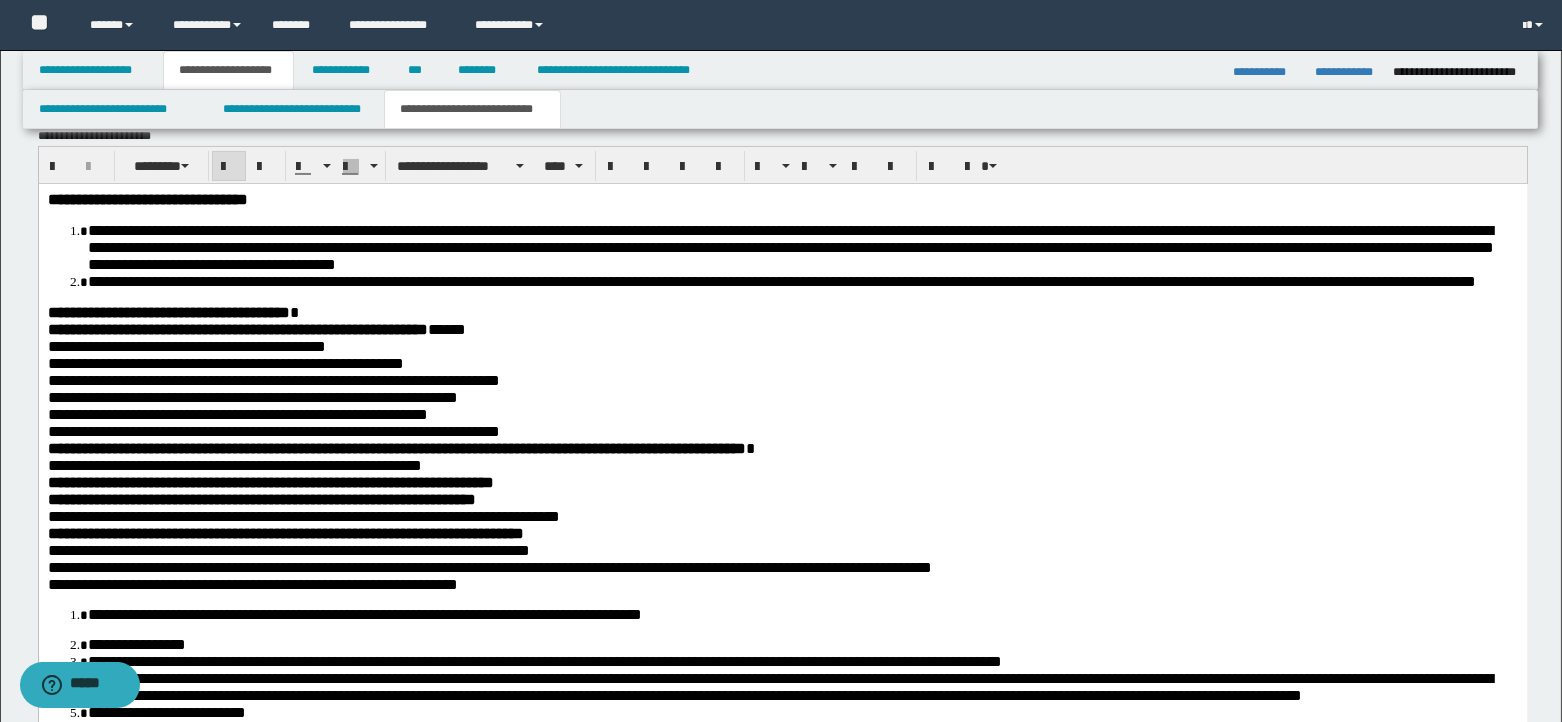 click on "**********" at bounding box center [782, 498] 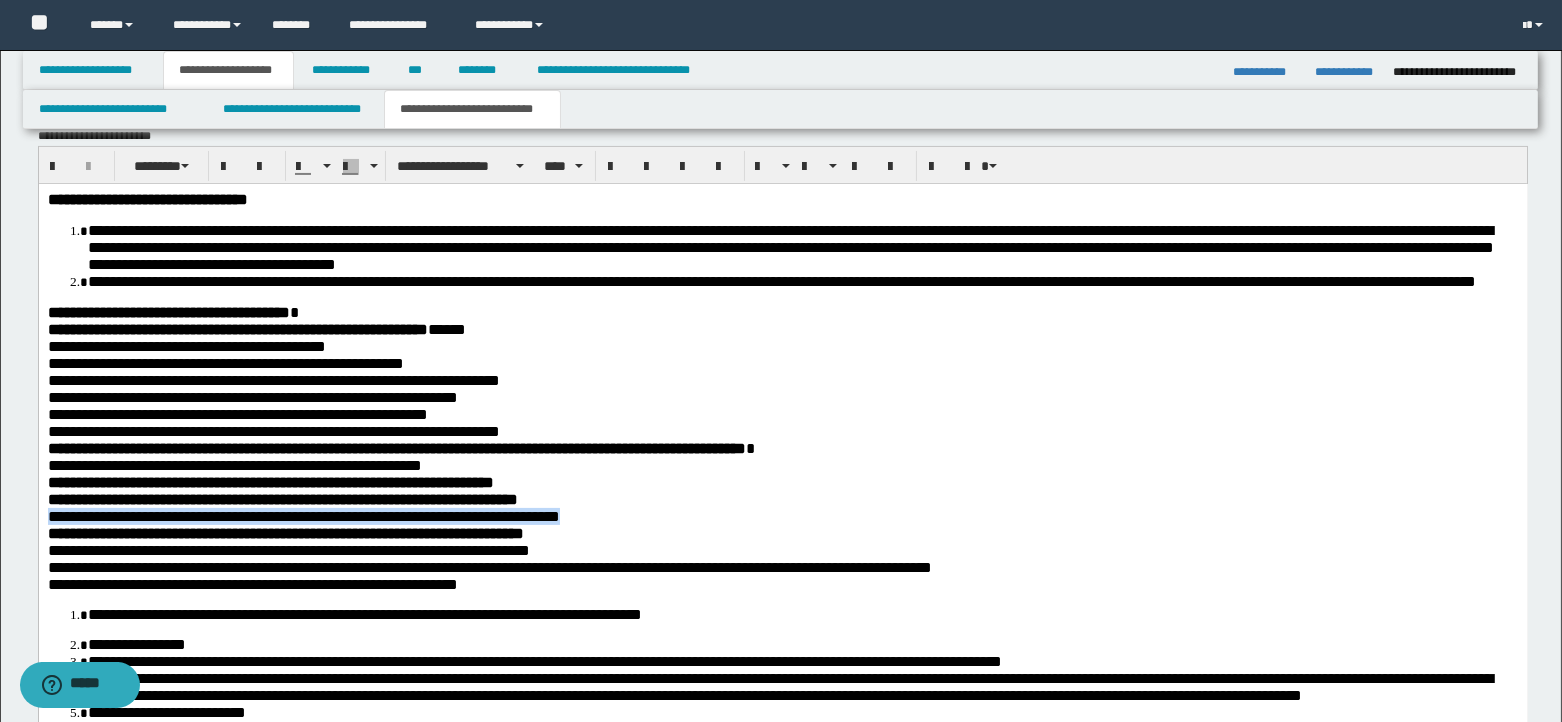 drag, startPoint x: 48, startPoint y: 557, endPoint x: 646, endPoint y: 567, distance: 598.0836 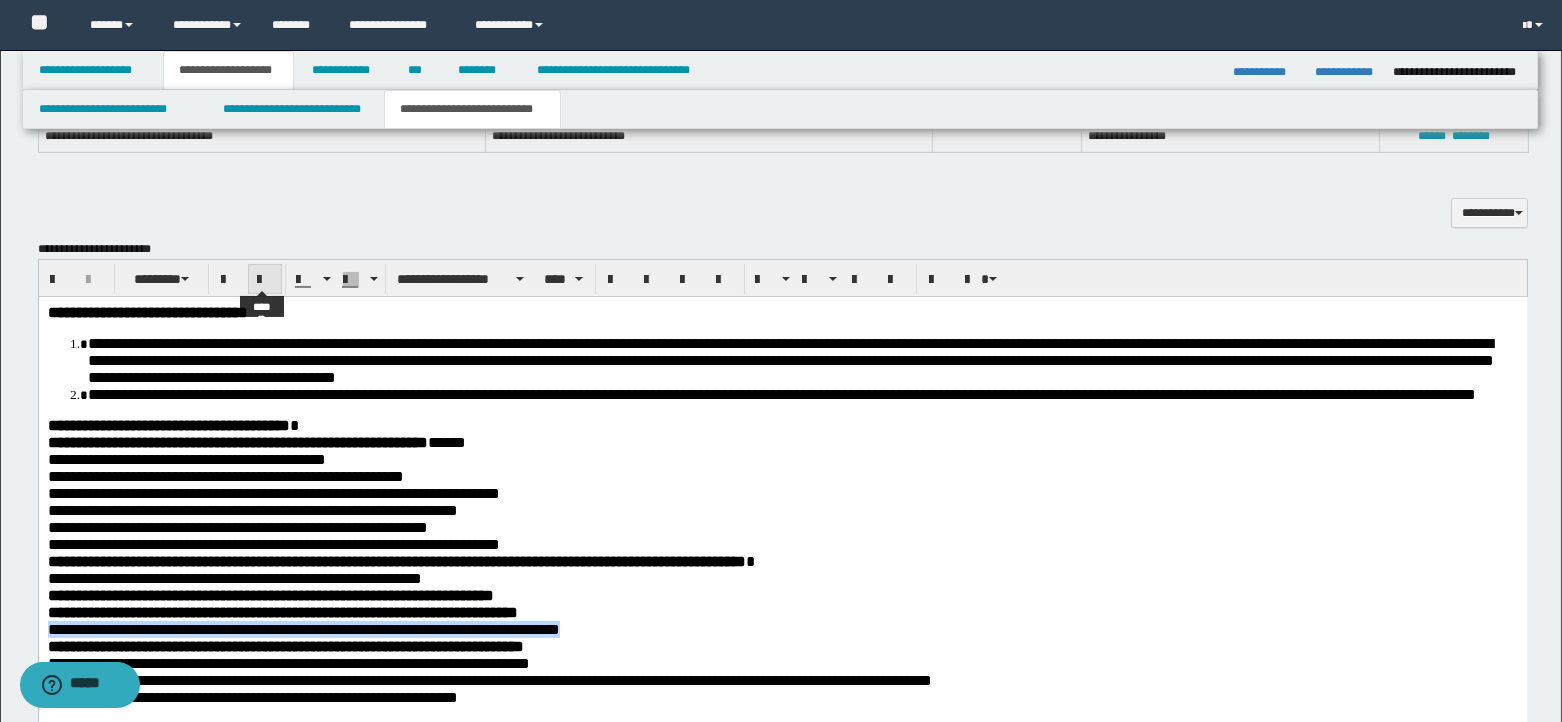 scroll, scrollTop: 766, scrollLeft: 0, axis: vertical 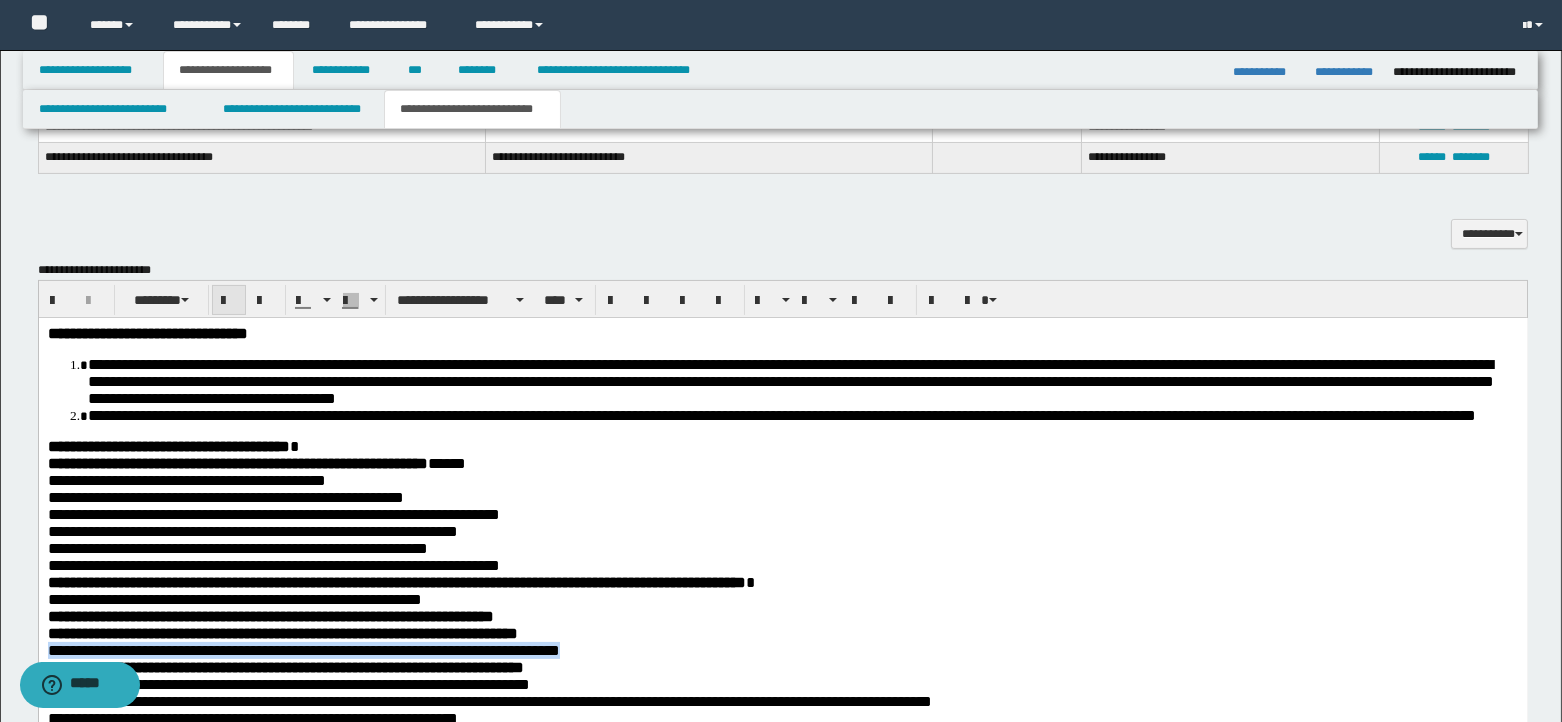 click at bounding box center [229, 301] 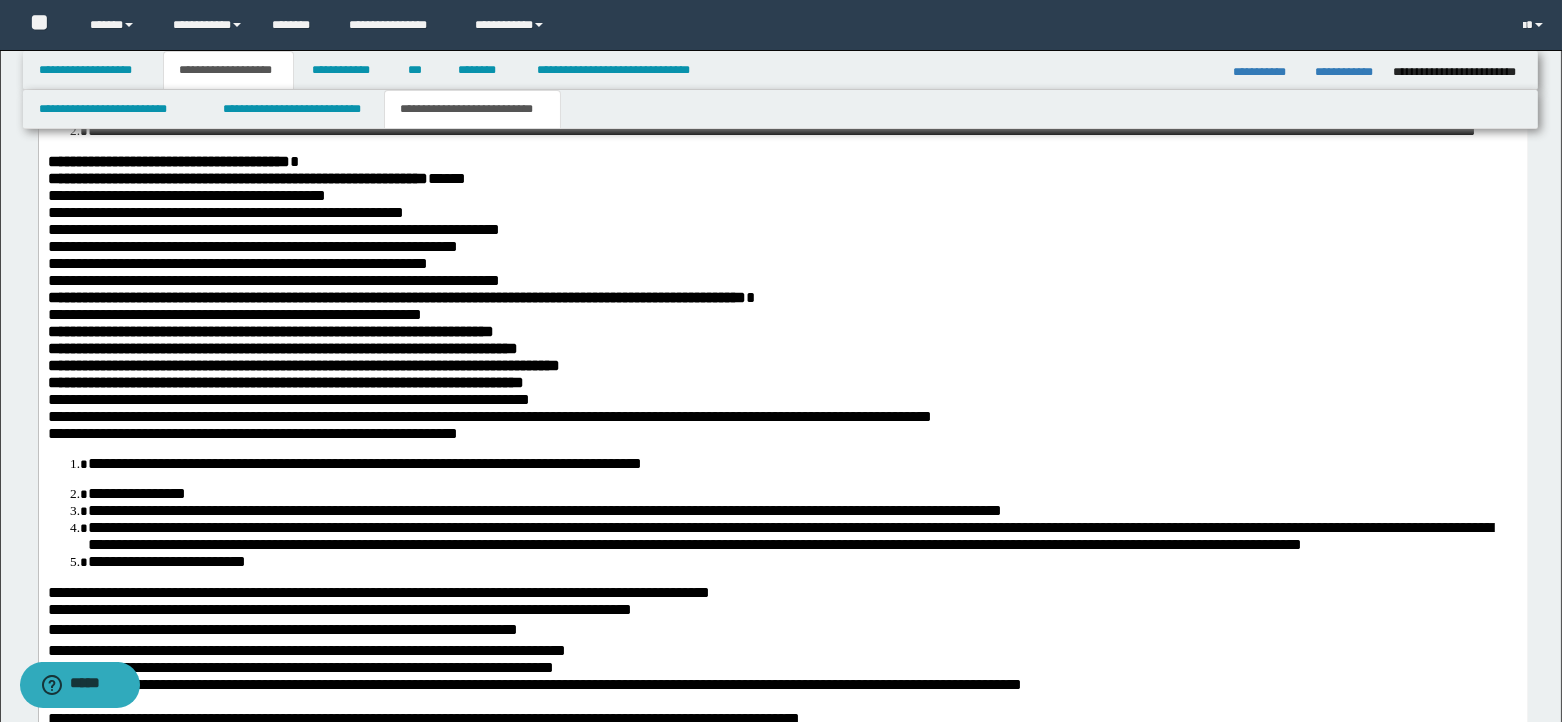 scroll, scrollTop: 1066, scrollLeft: 0, axis: vertical 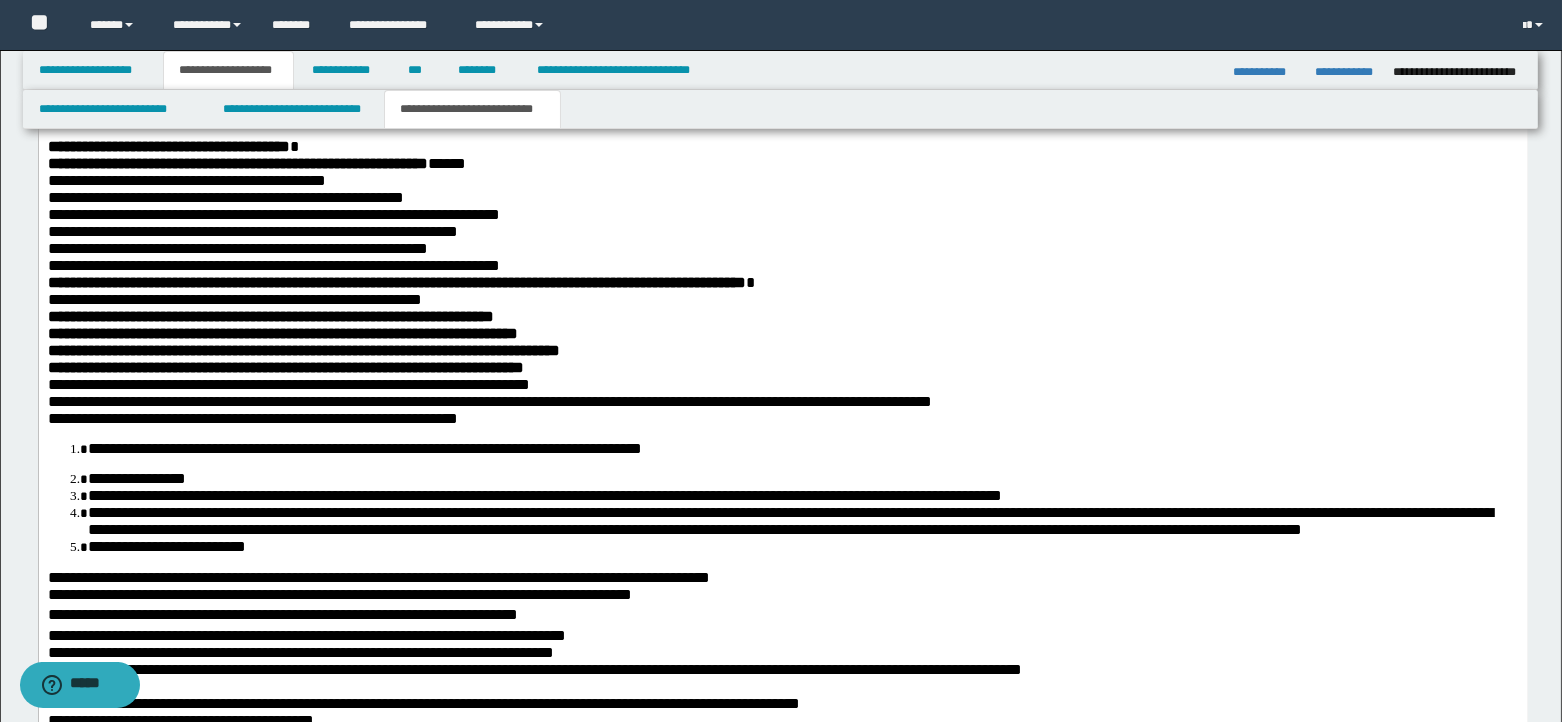 click on "**********" at bounding box center [782, 349] 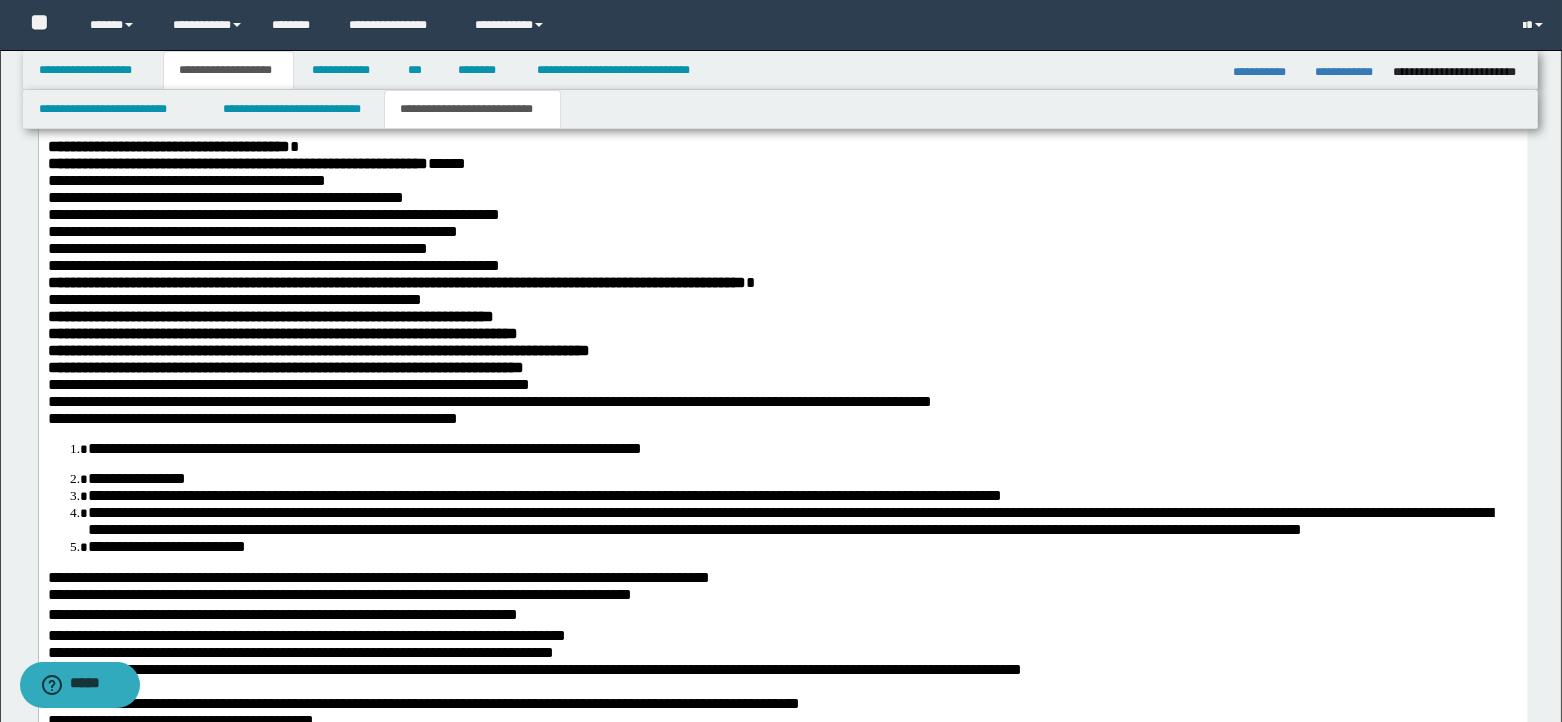 click on "**********" at bounding box center [782, 366] 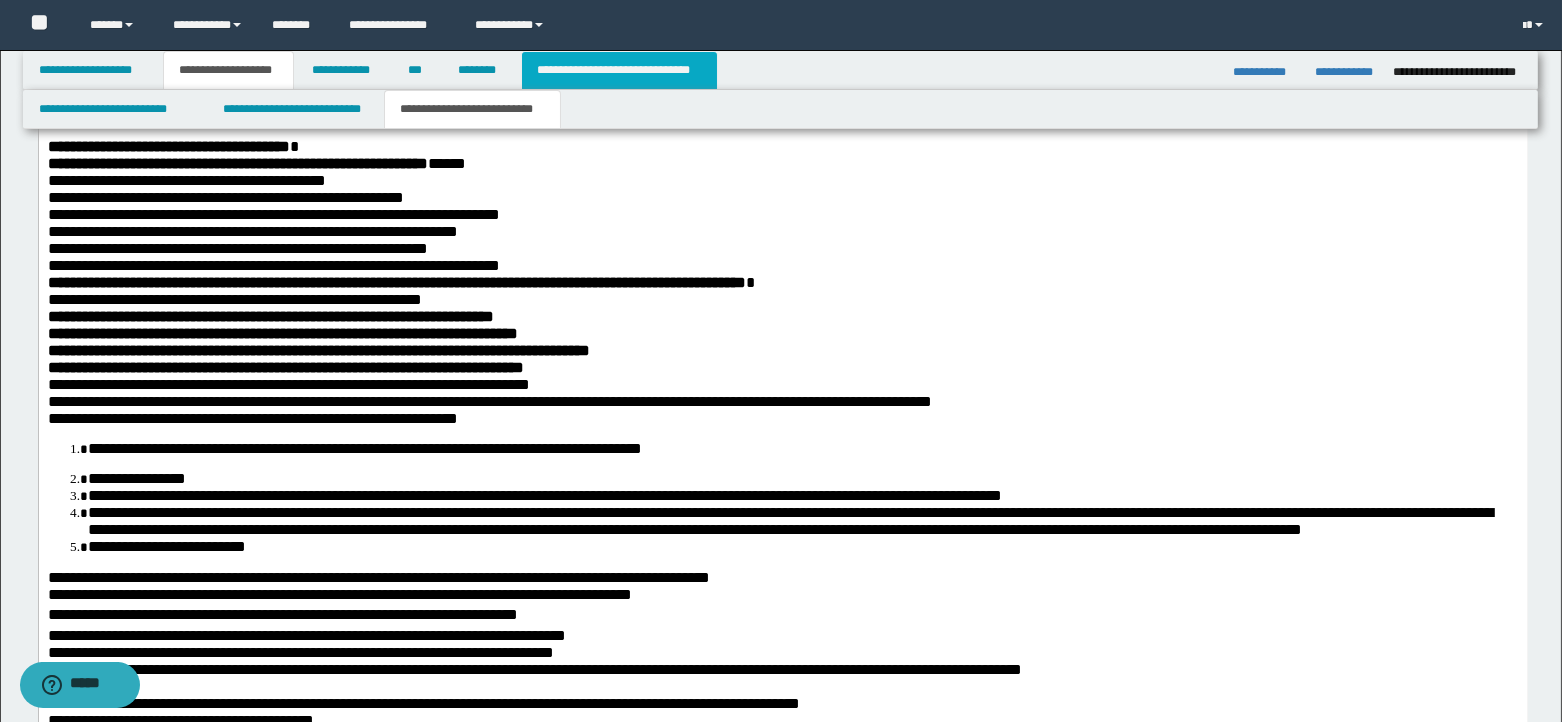 click on "**********" at bounding box center (619, 70) 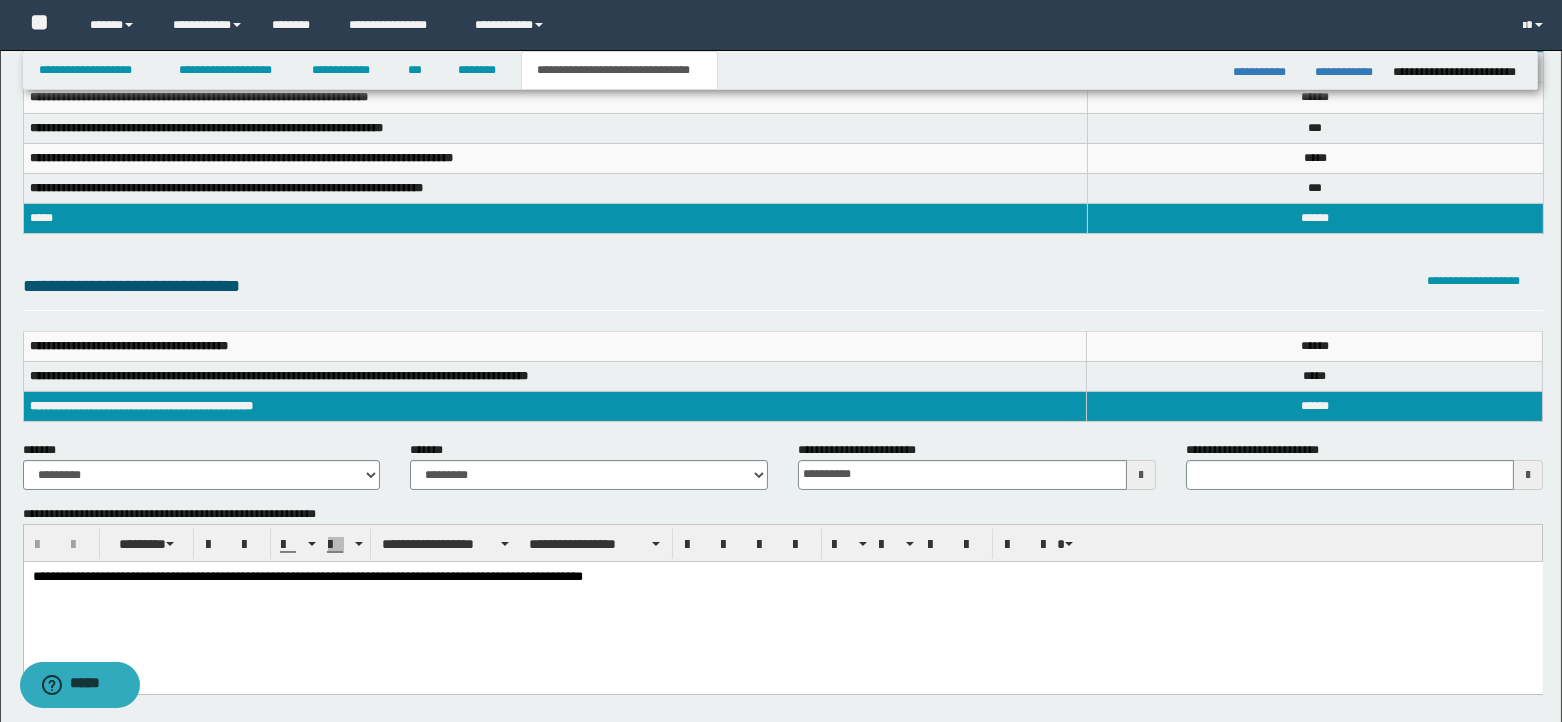 scroll, scrollTop: 152, scrollLeft: 0, axis: vertical 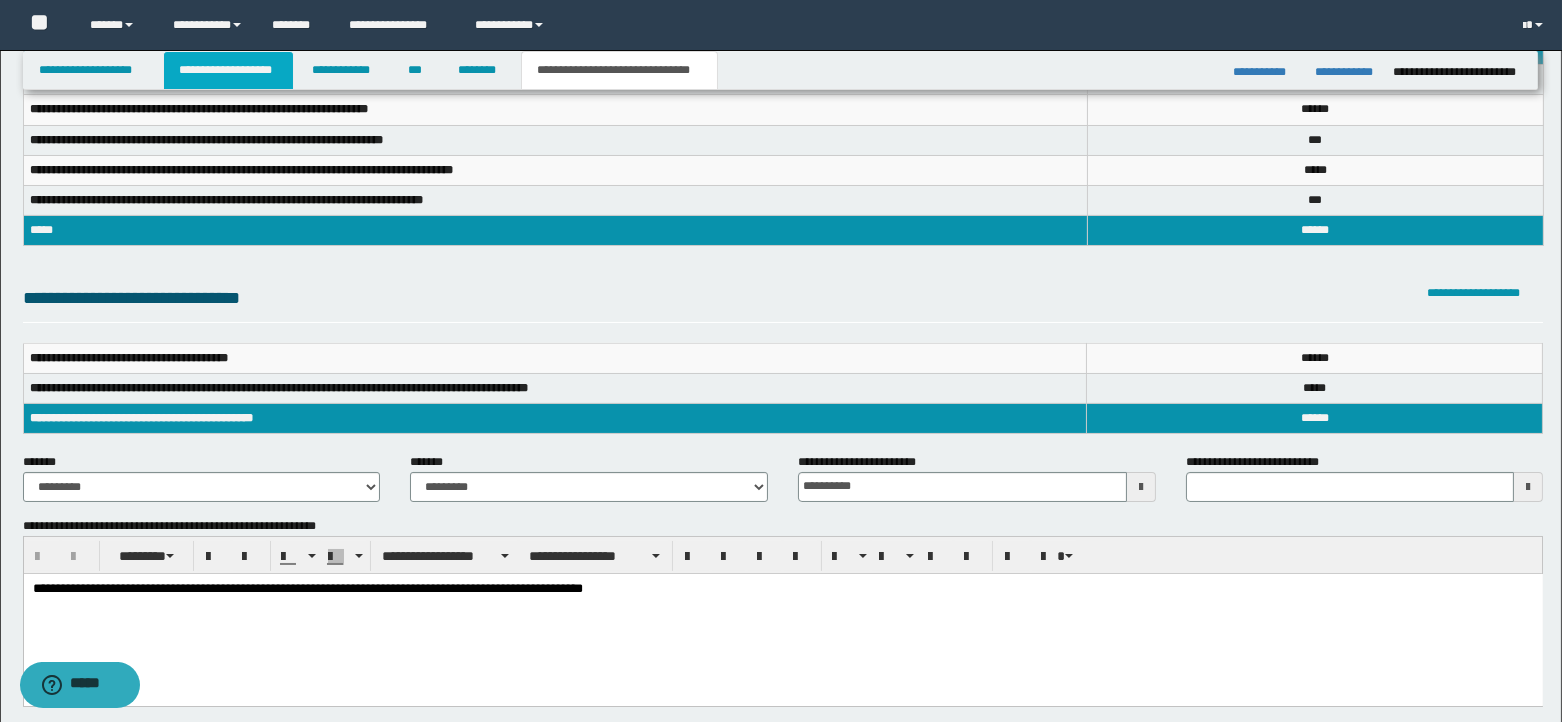 click on "**********" at bounding box center (228, 70) 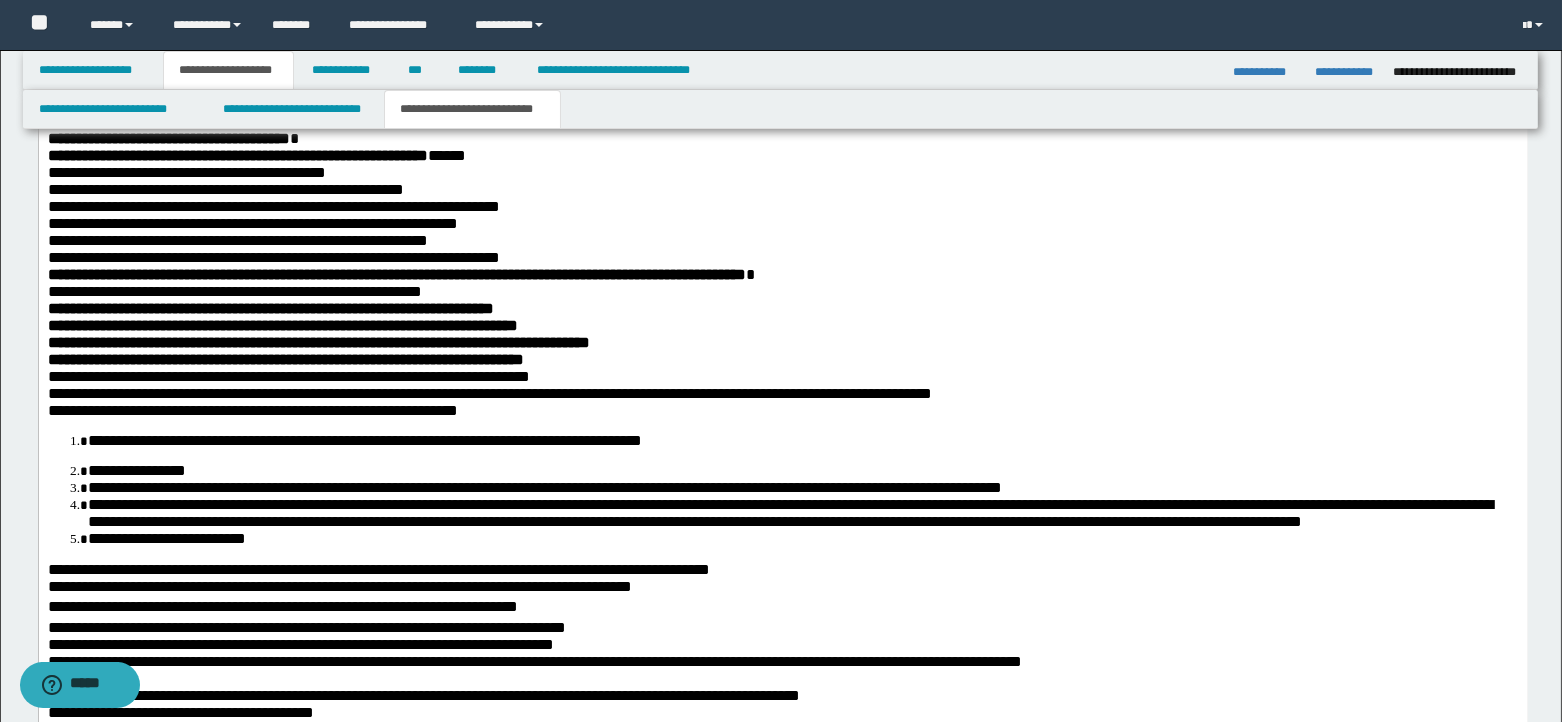 scroll, scrollTop: 1116, scrollLeft: 0, axis: vertical 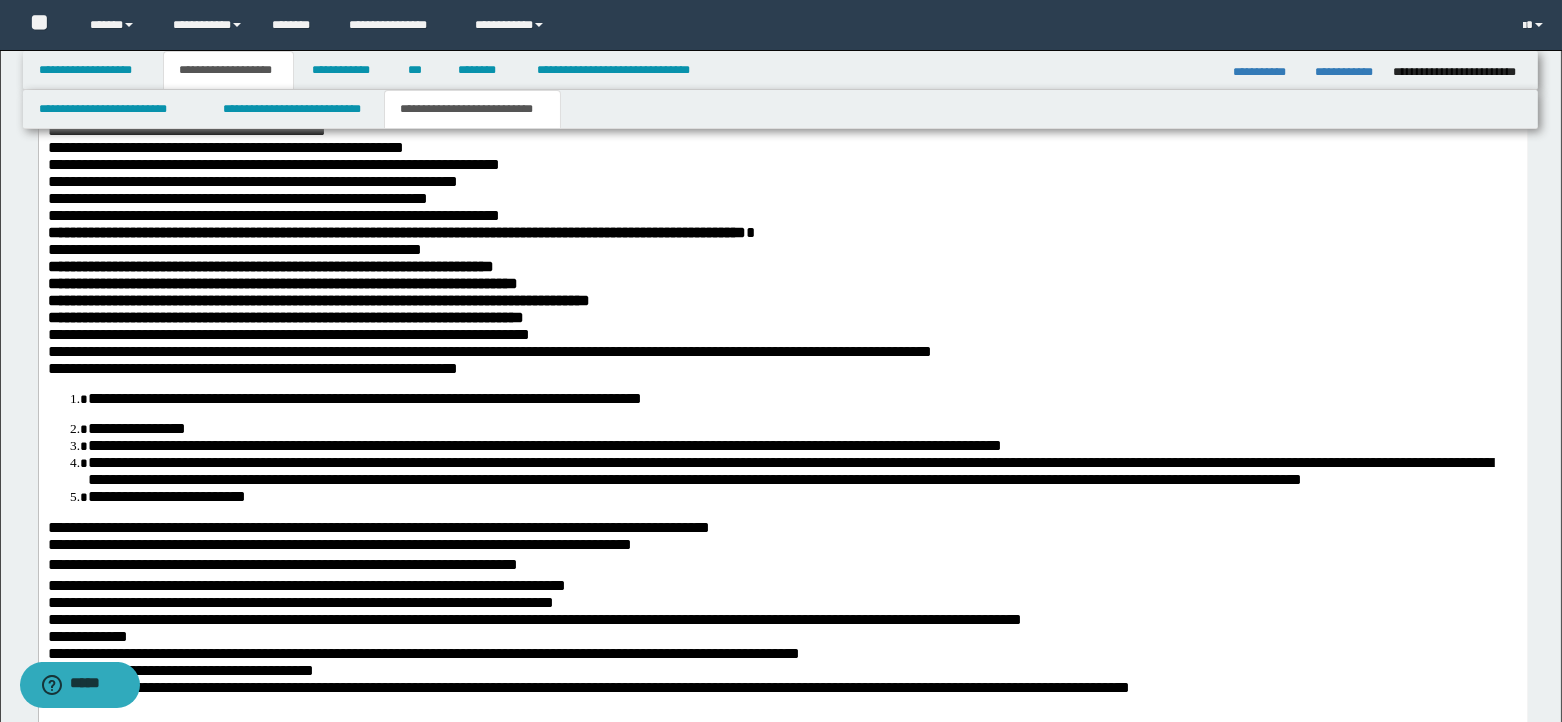 click on "**********" at bounding box center (782, 317) 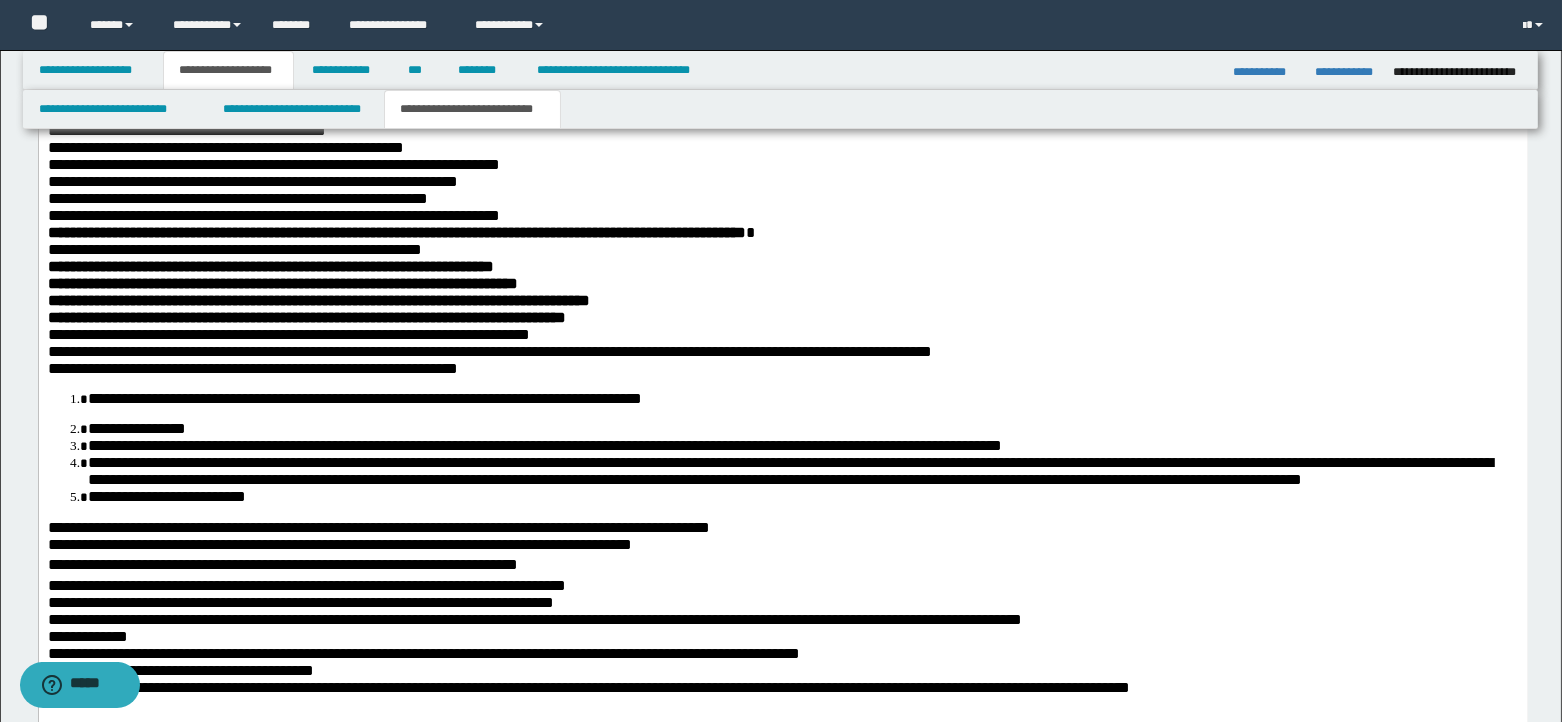 drag, startPoint x: 45, startPoint y: 288, endPoint x: 178, endPoint y: 287, distance: 133.00375 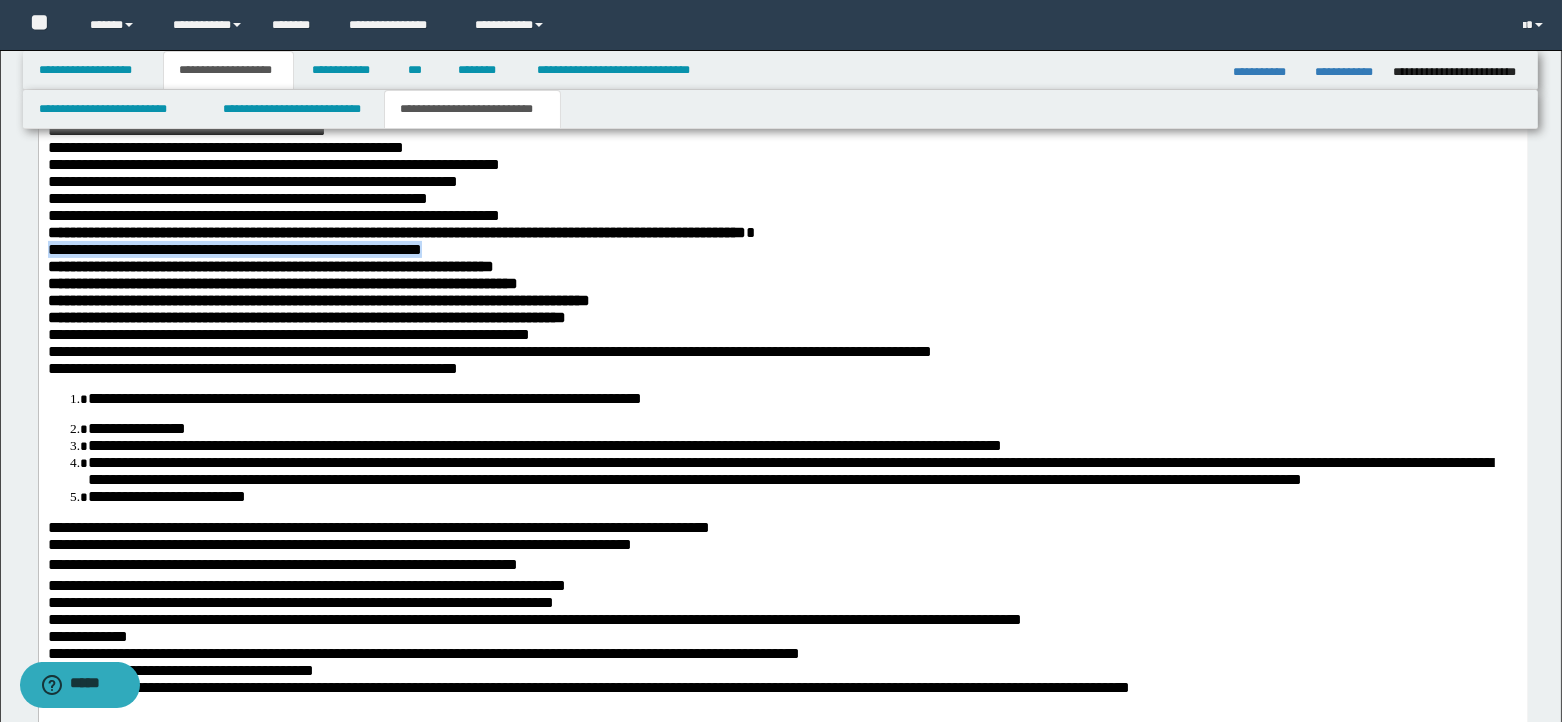 drag, startPoint x: 478, startPoint y: 290, endPoint x: 48, endPoint y: 288, distance: 430.00464 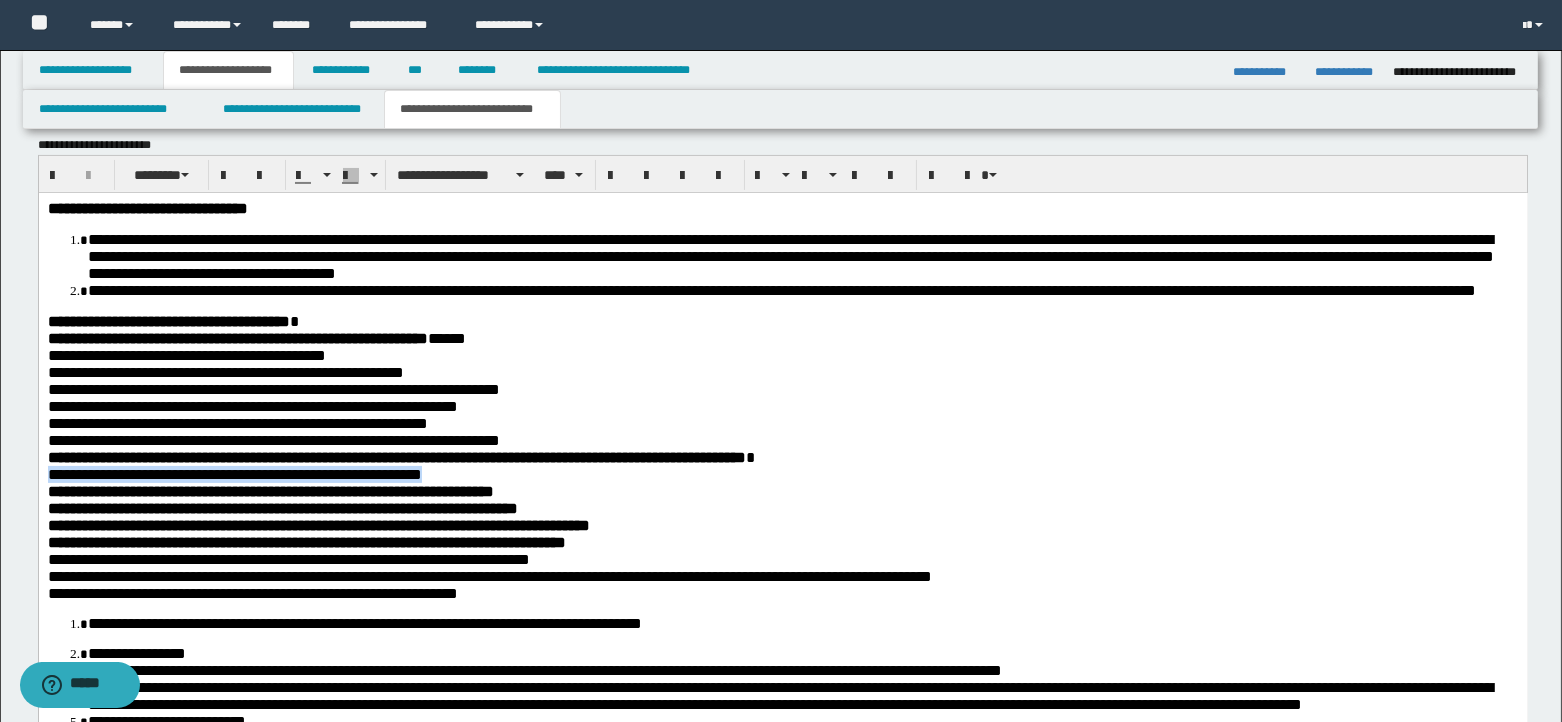 scroll, scrollTop: 816, scrollLeft: 0, axis: vertical 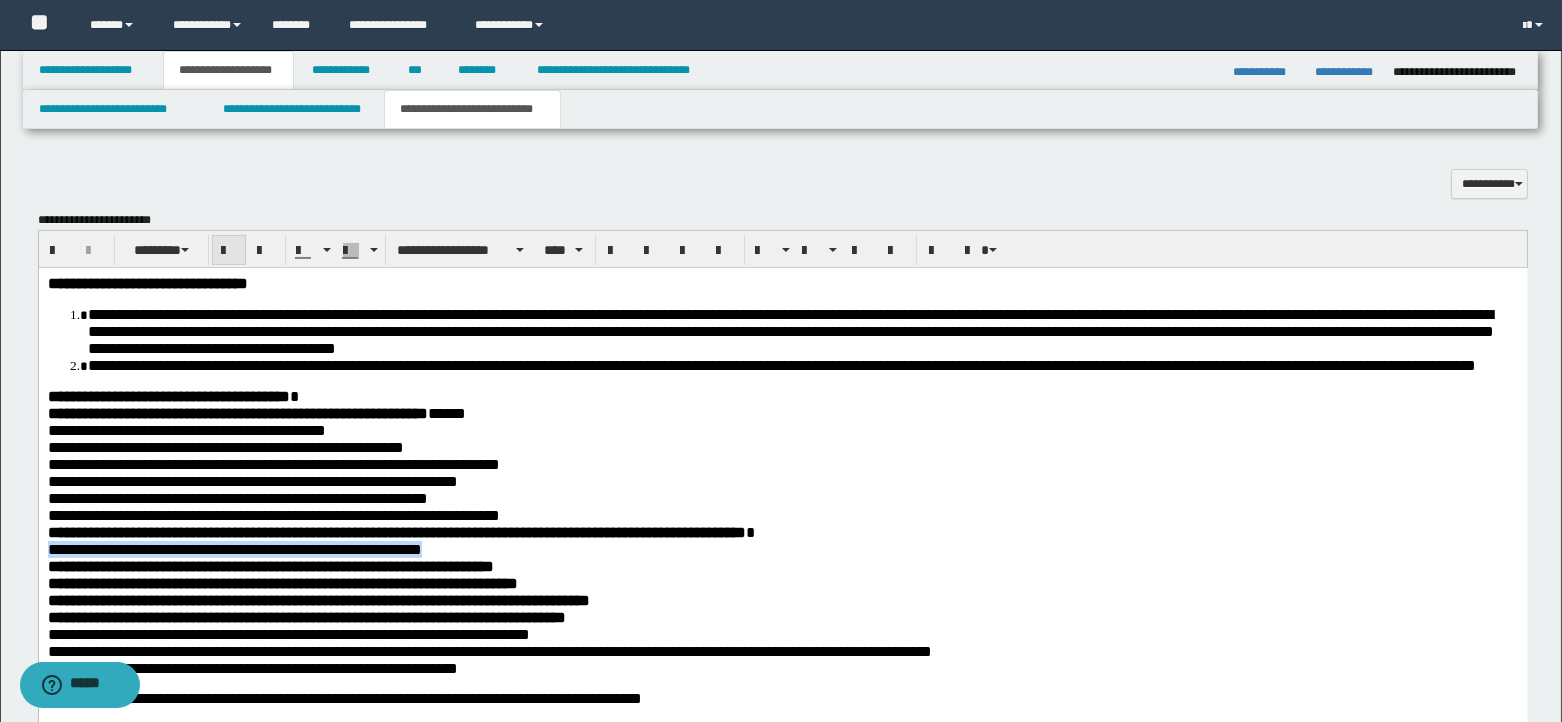 click at bounding box center [229, 250] 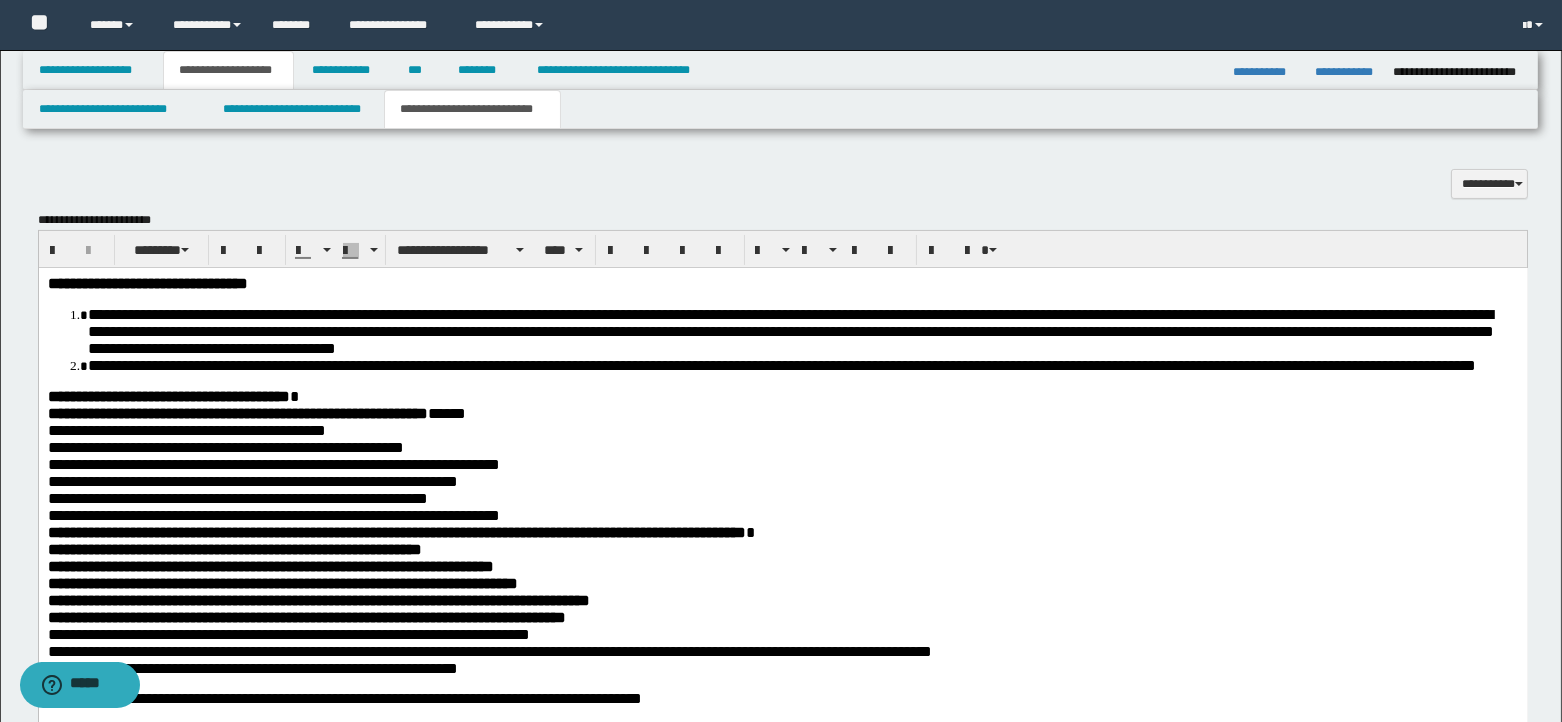click on "**********" at bounding box center [782, 446] 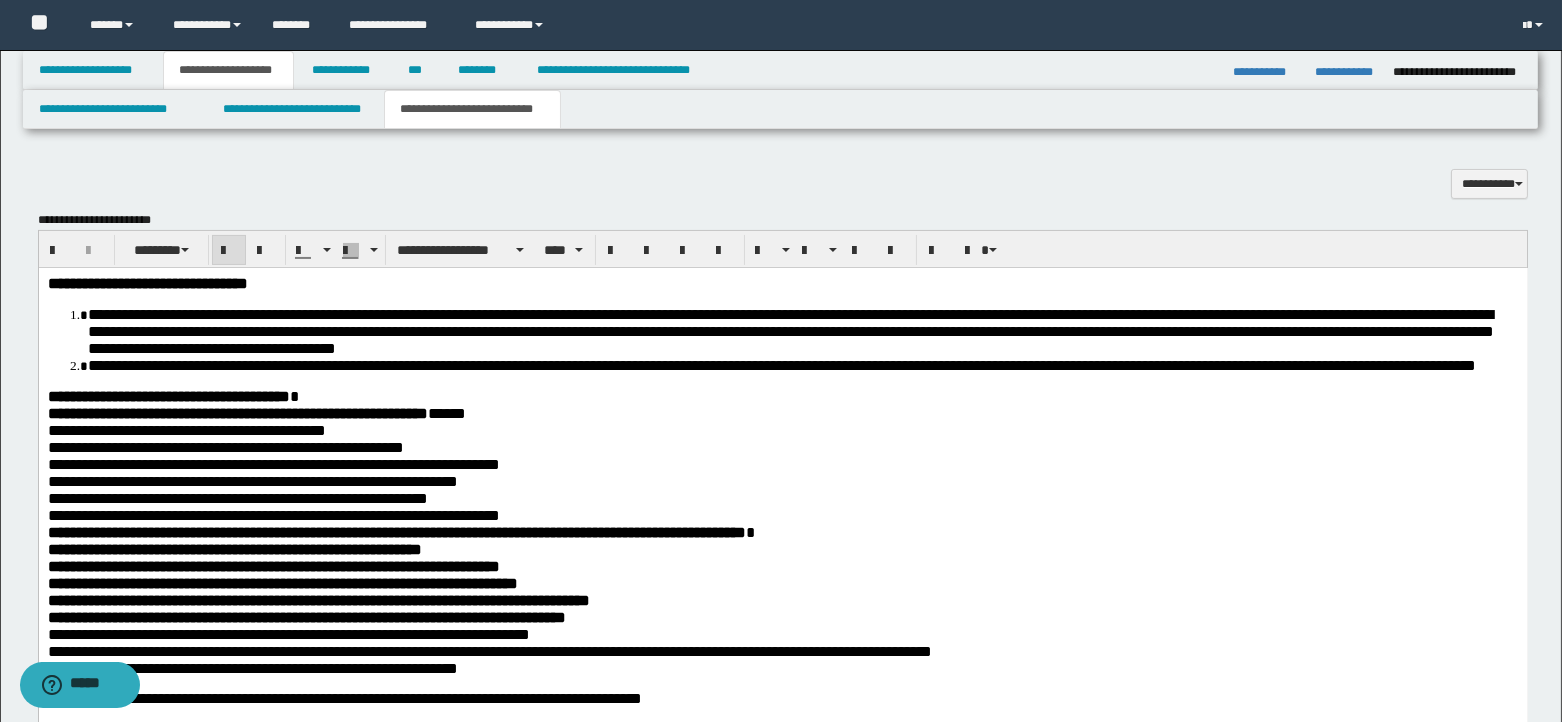 click on "**********" at bounding box center (782, 548) 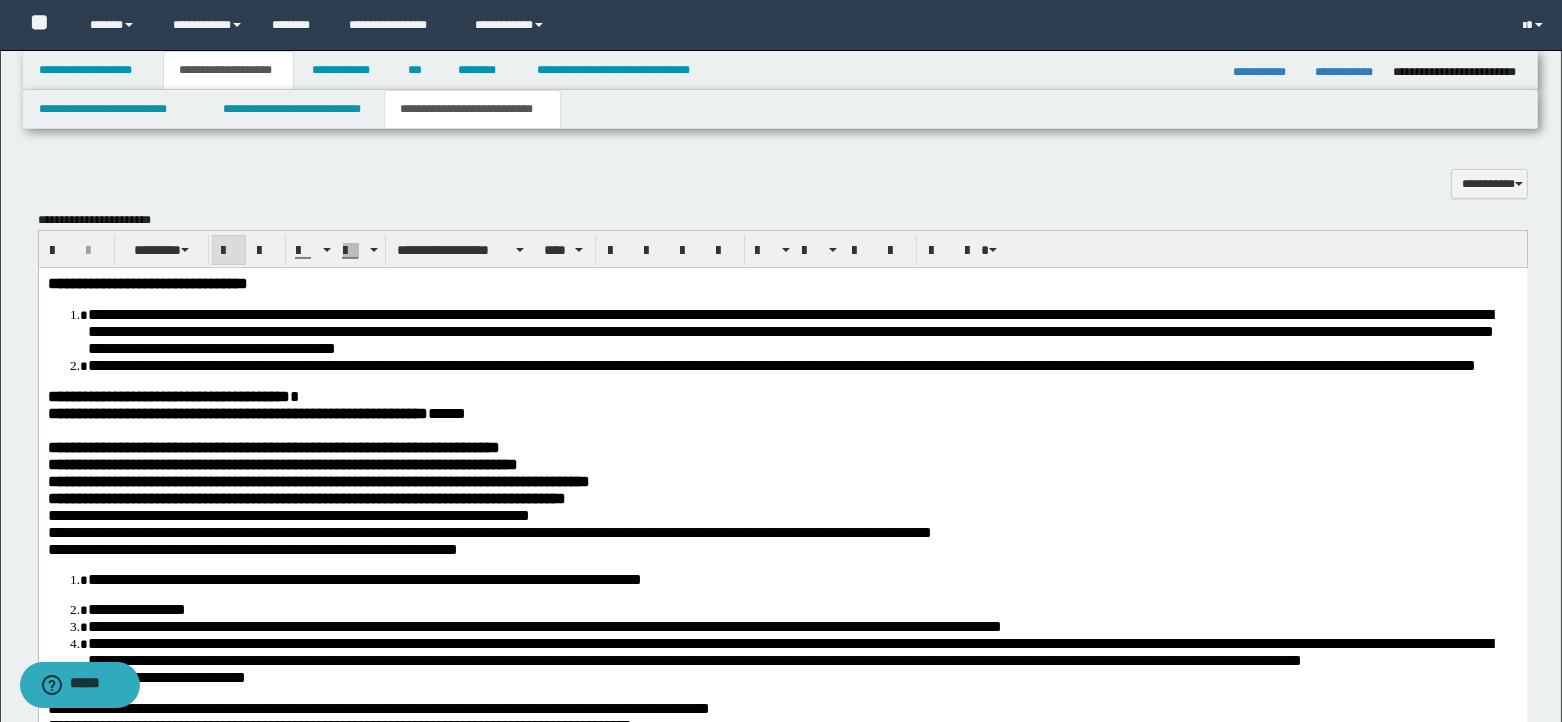click on "**********" at bounding box center (782, 446) 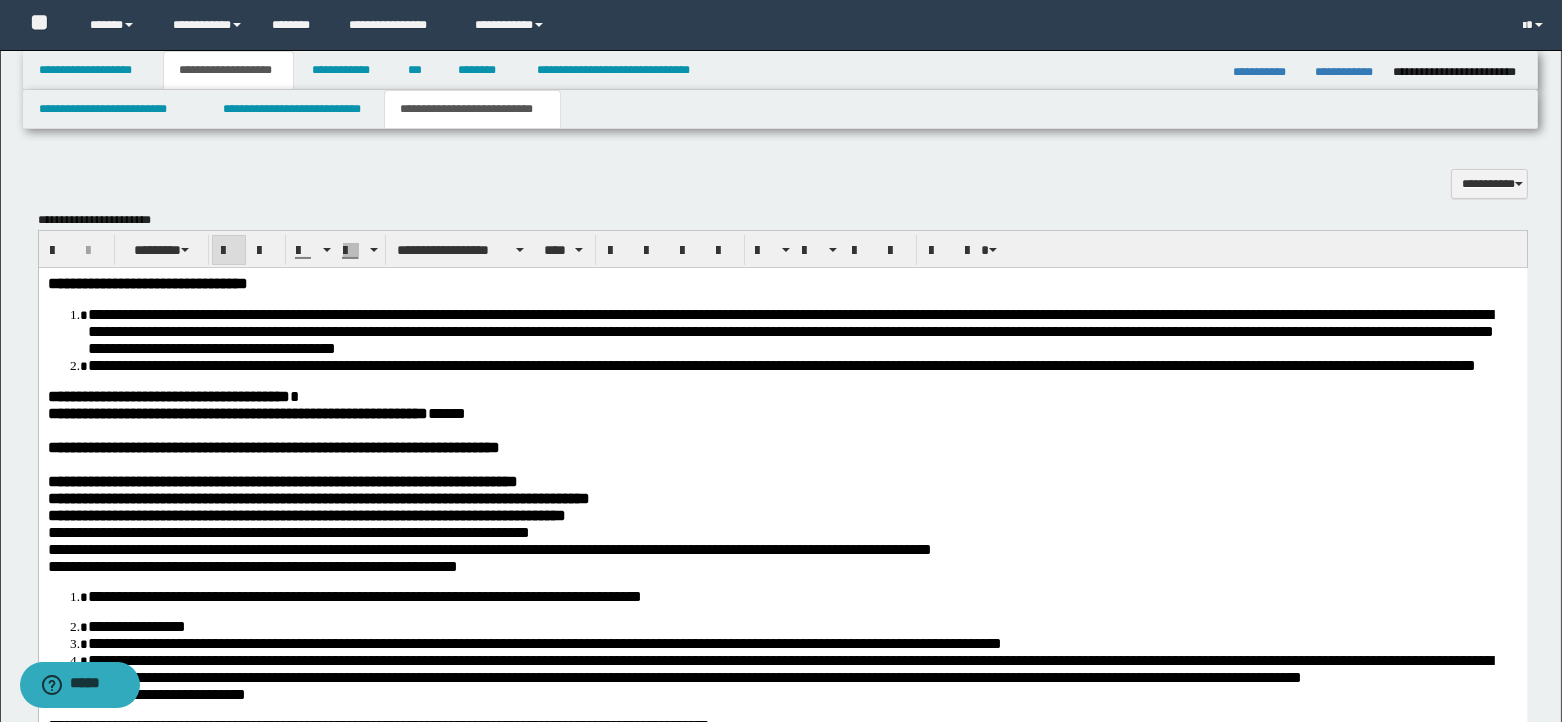 click on "**********" at bounding box center [782, 480] 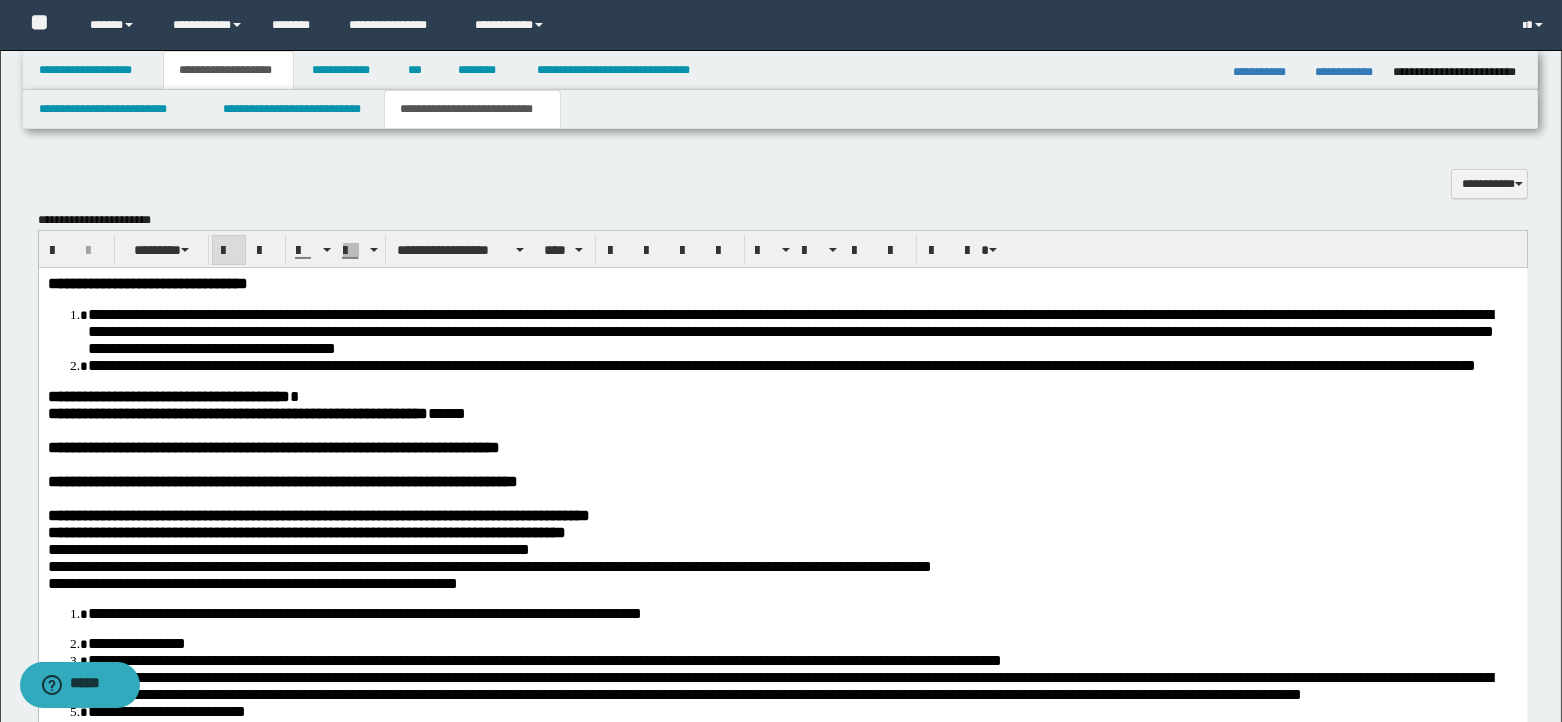 click on "**********" at bounding box center [318, 514] 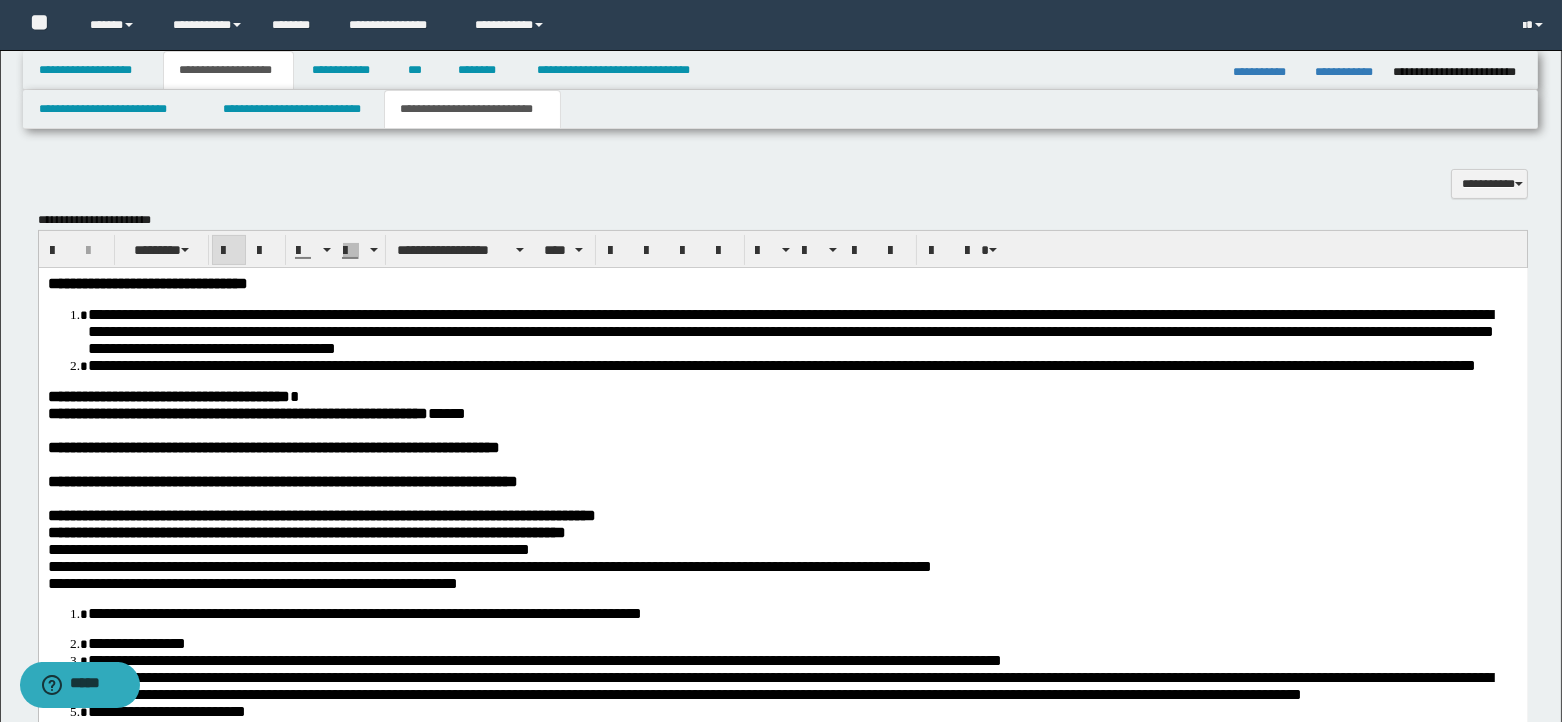 click on "**********" at bounding box center (782, 514) 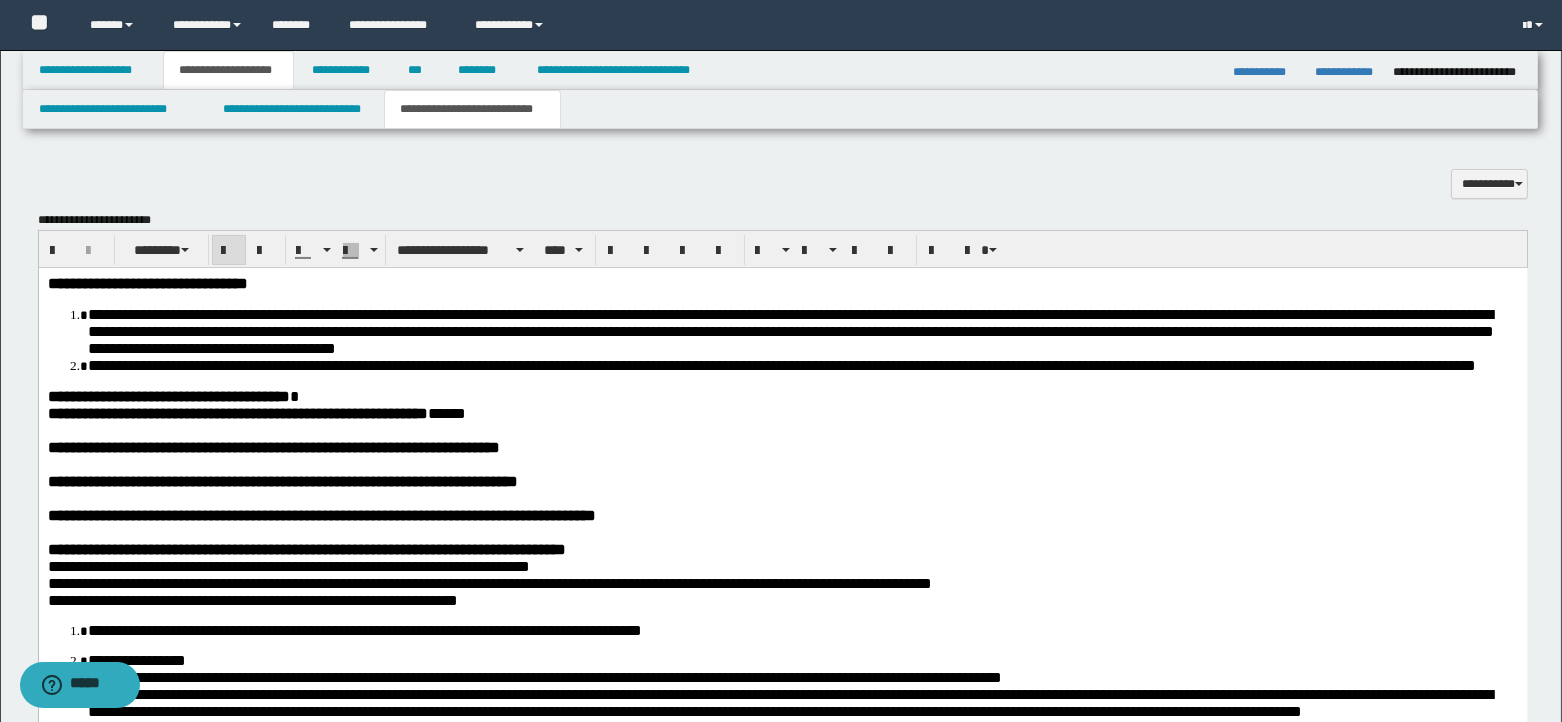 click on "**********" at bounding box center [782, 548] 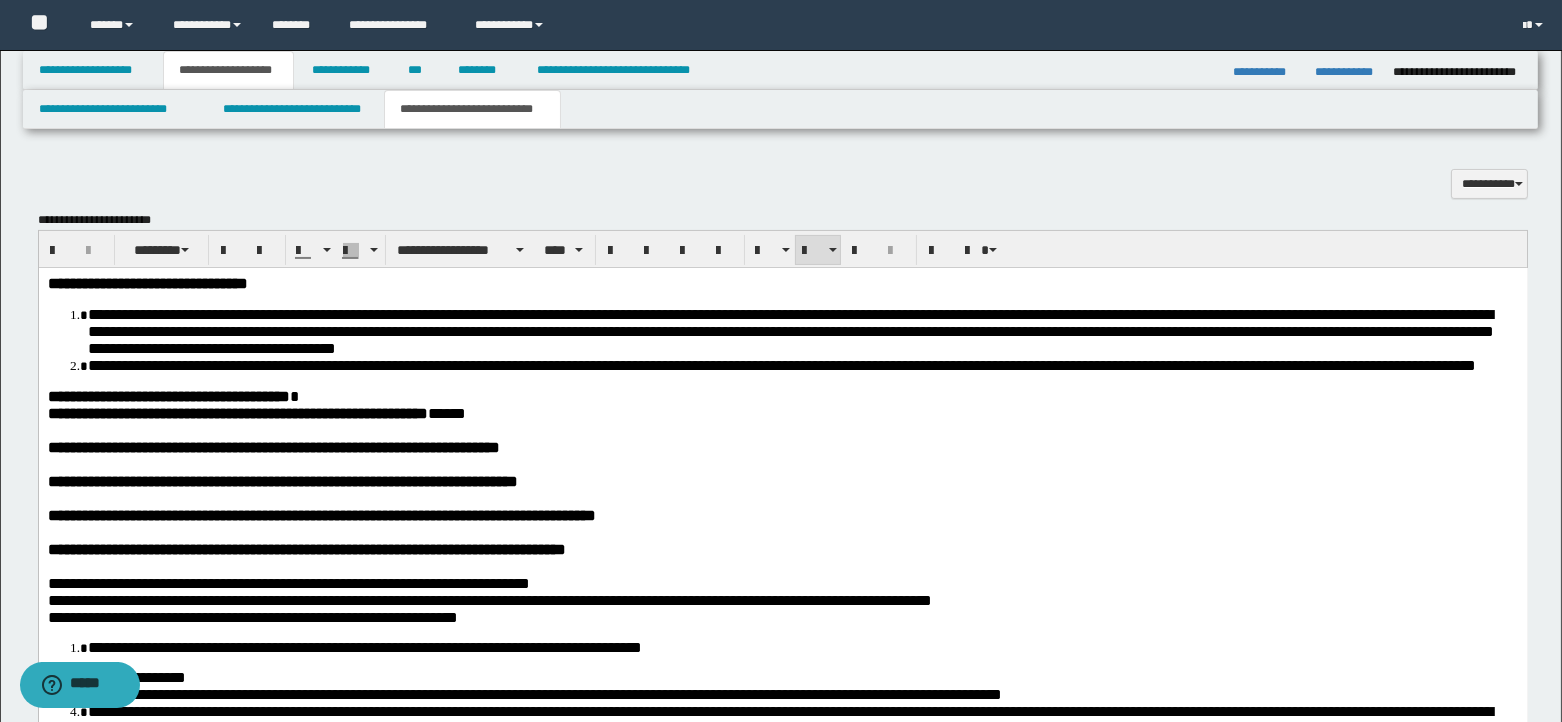 click on "**********" at bounding box center (790, 330) 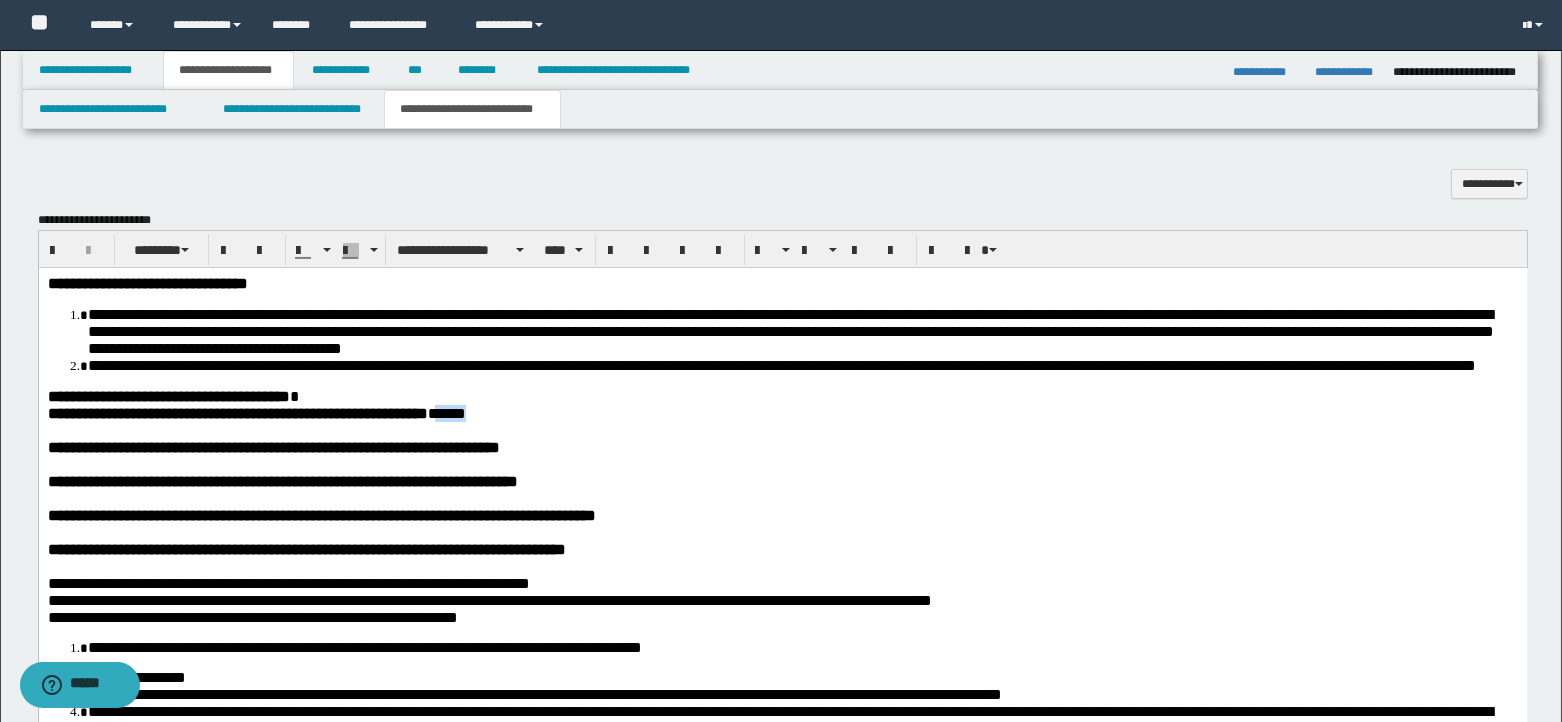 drag, startPoint x: 523, startPoint y: 432, endPoint x: 578, endPoint y: 442, distance: 55.9017 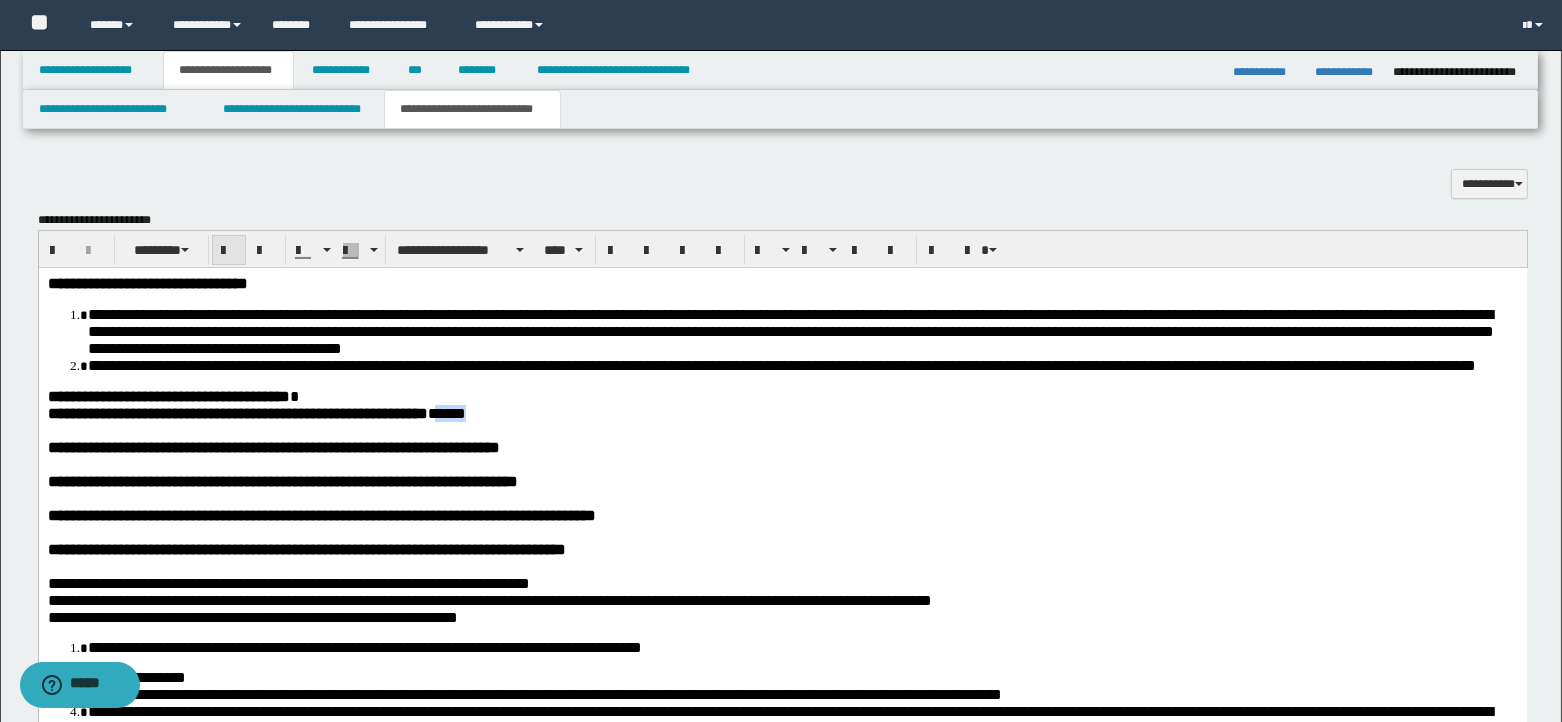 click at bounding box center [229, 251] 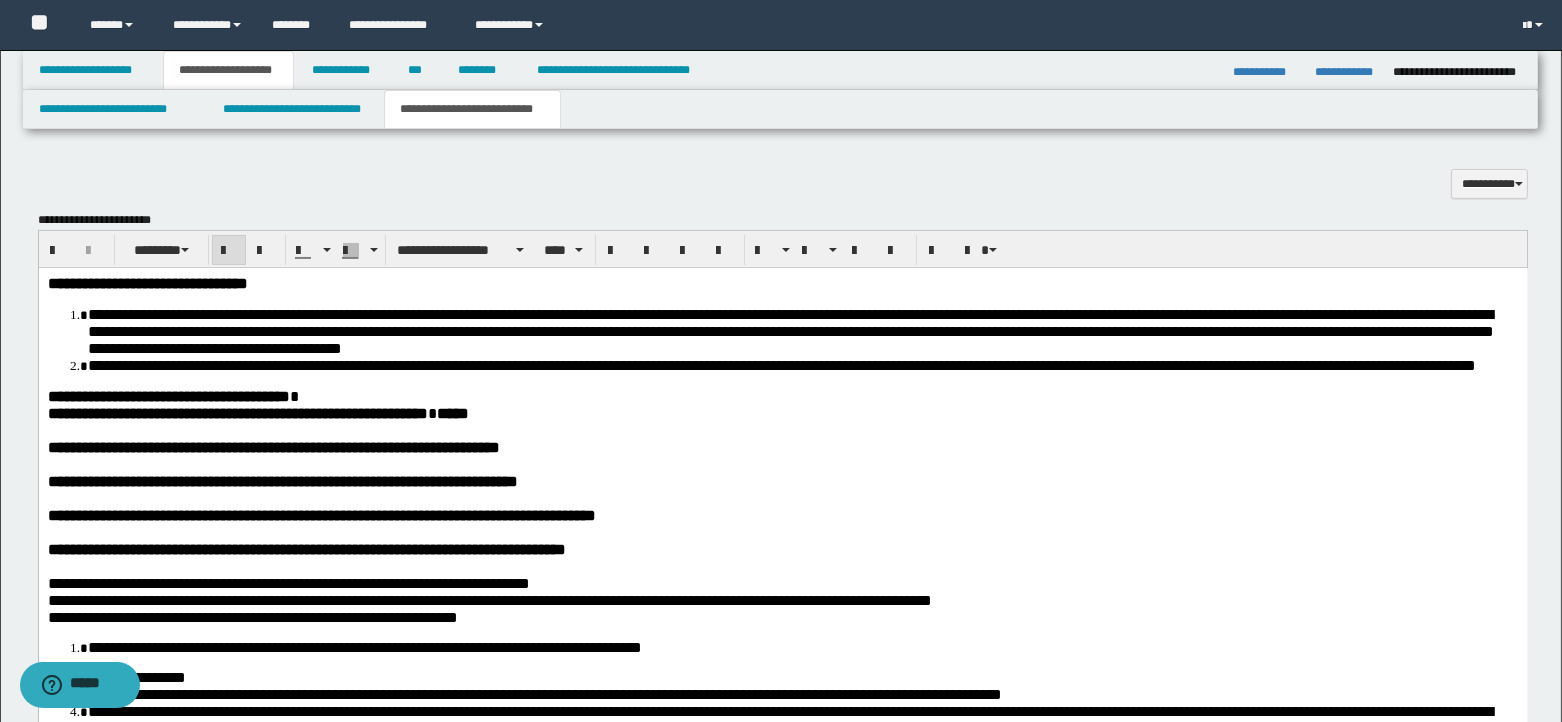 click on "**********" at bounding box center (802, 364) 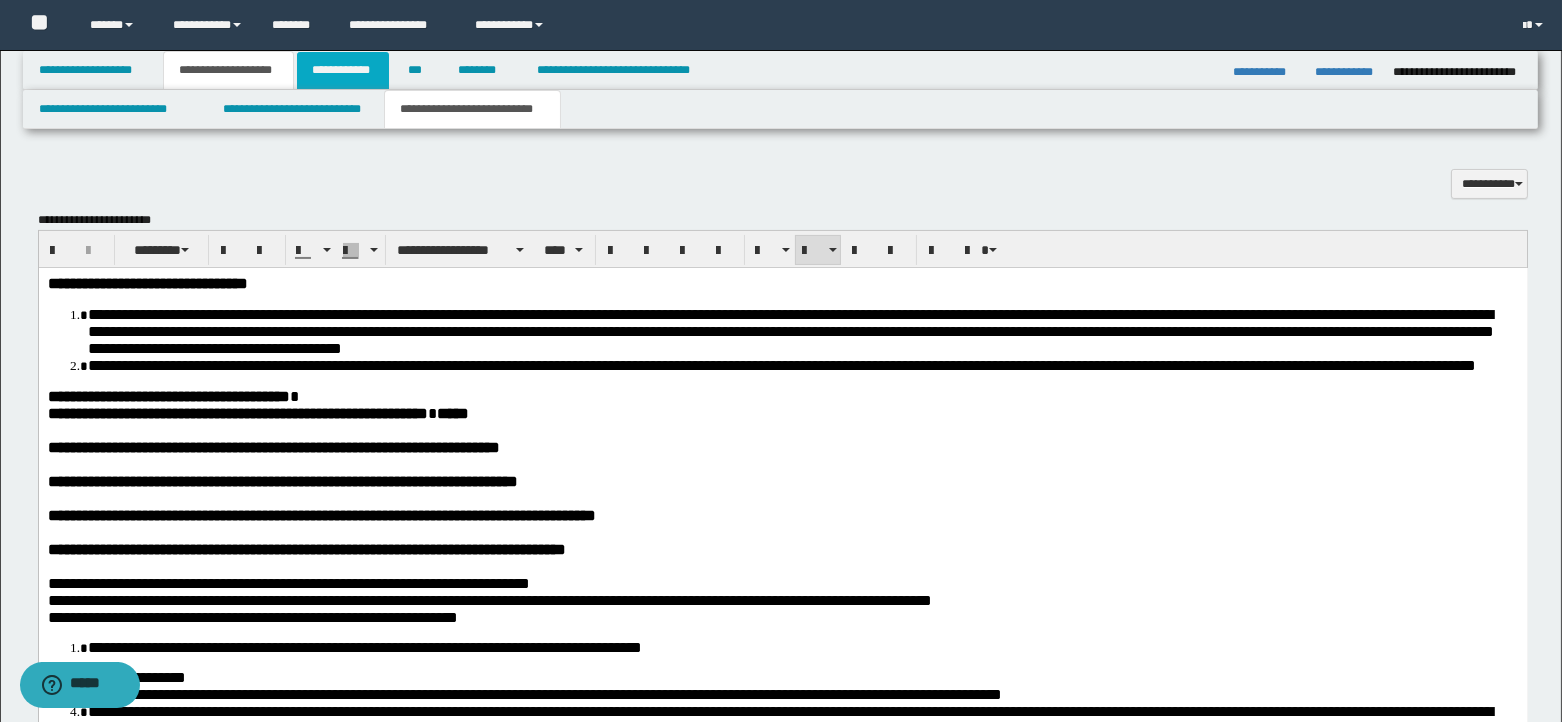 click on "**********" at bounding box center [343, 70] 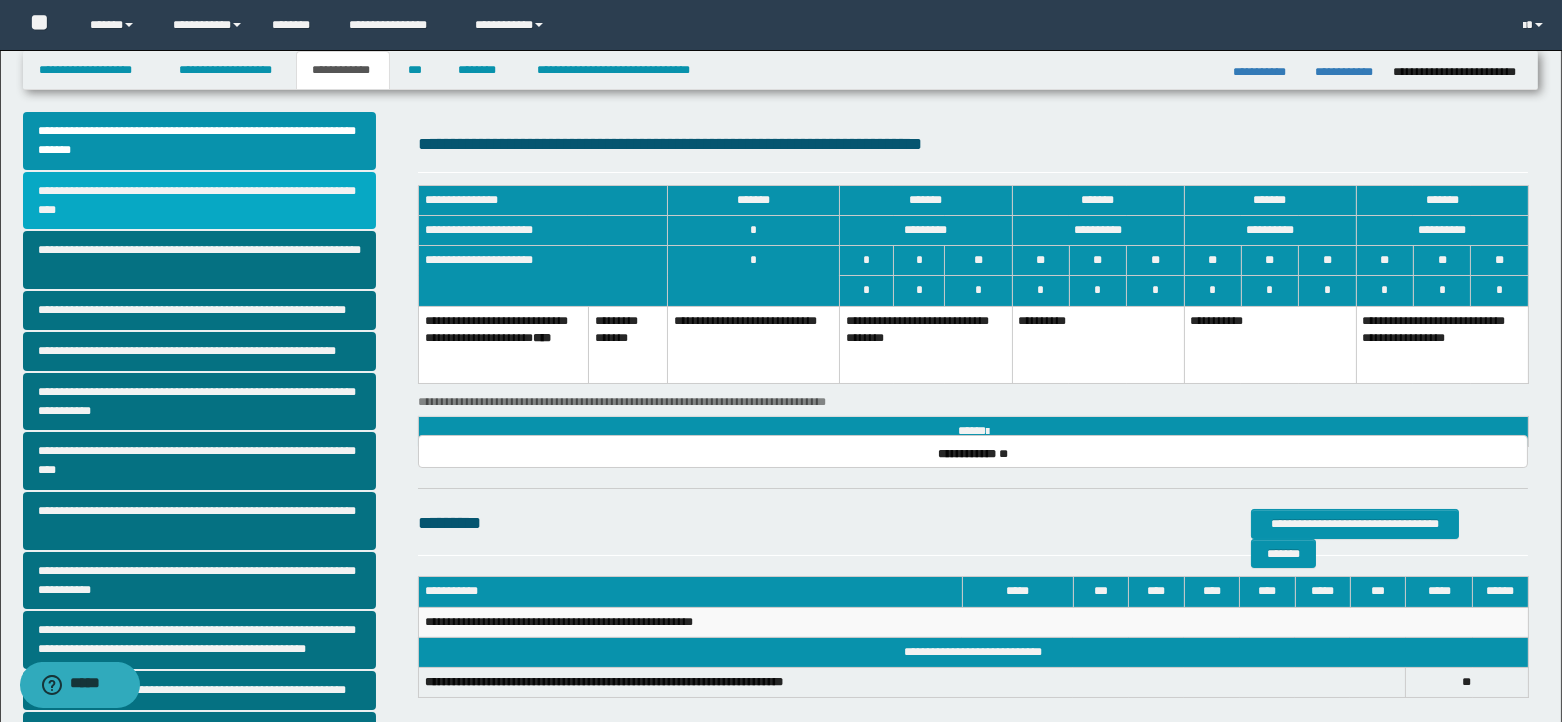 scroll, scrollTop: 0, scrollLeft: 0, axis: both 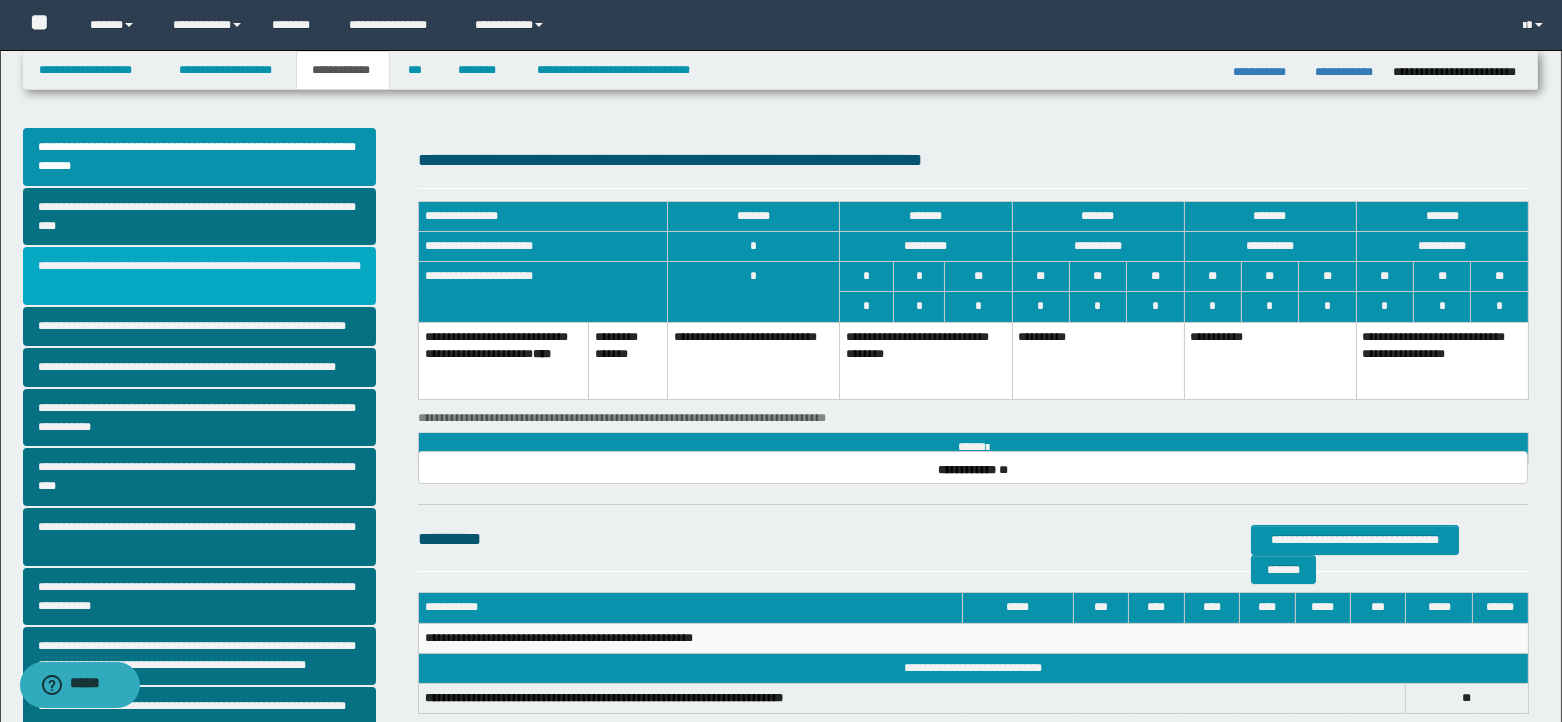 click on "**********" at bounding box center (199, 276) 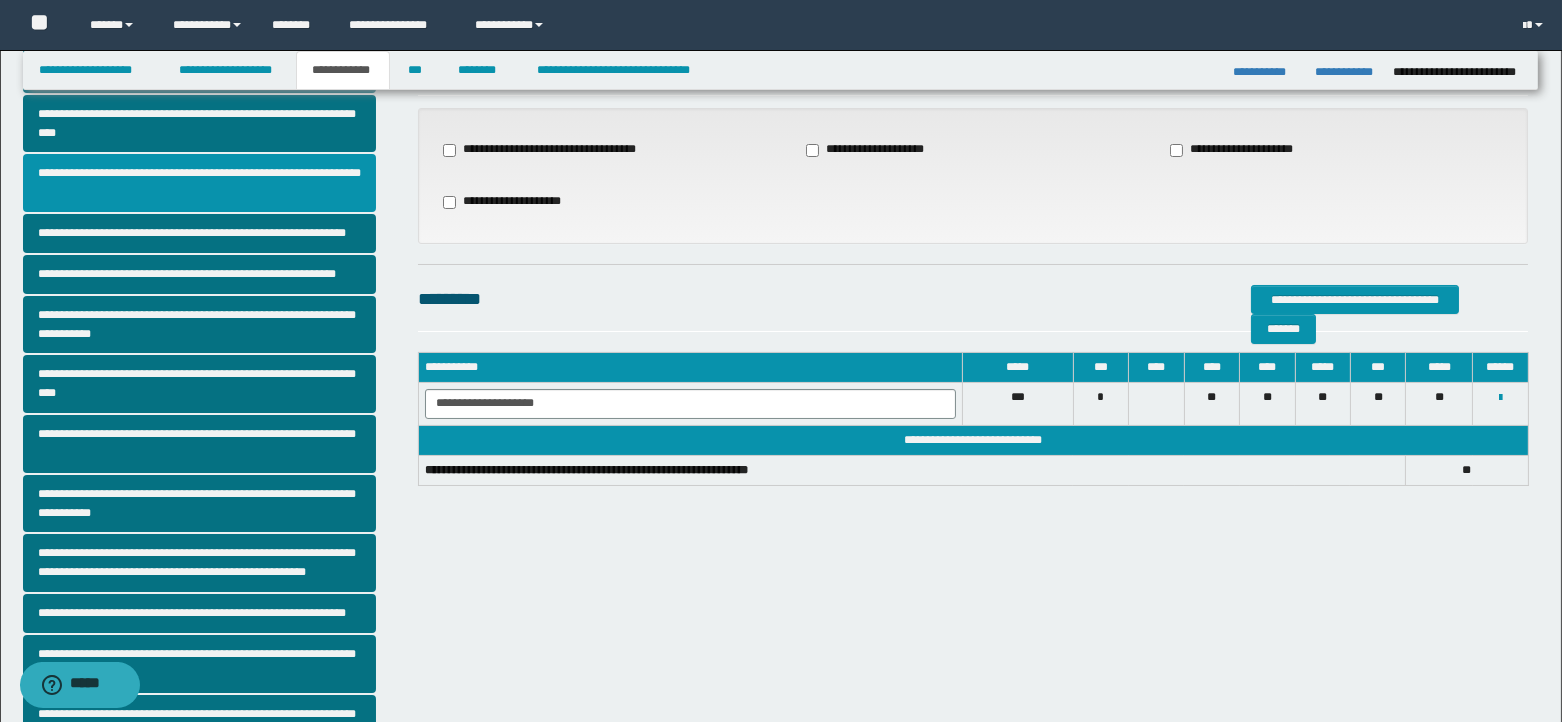 scroll, scrollTop: 133, scrollLeft: 0, axis: vertical 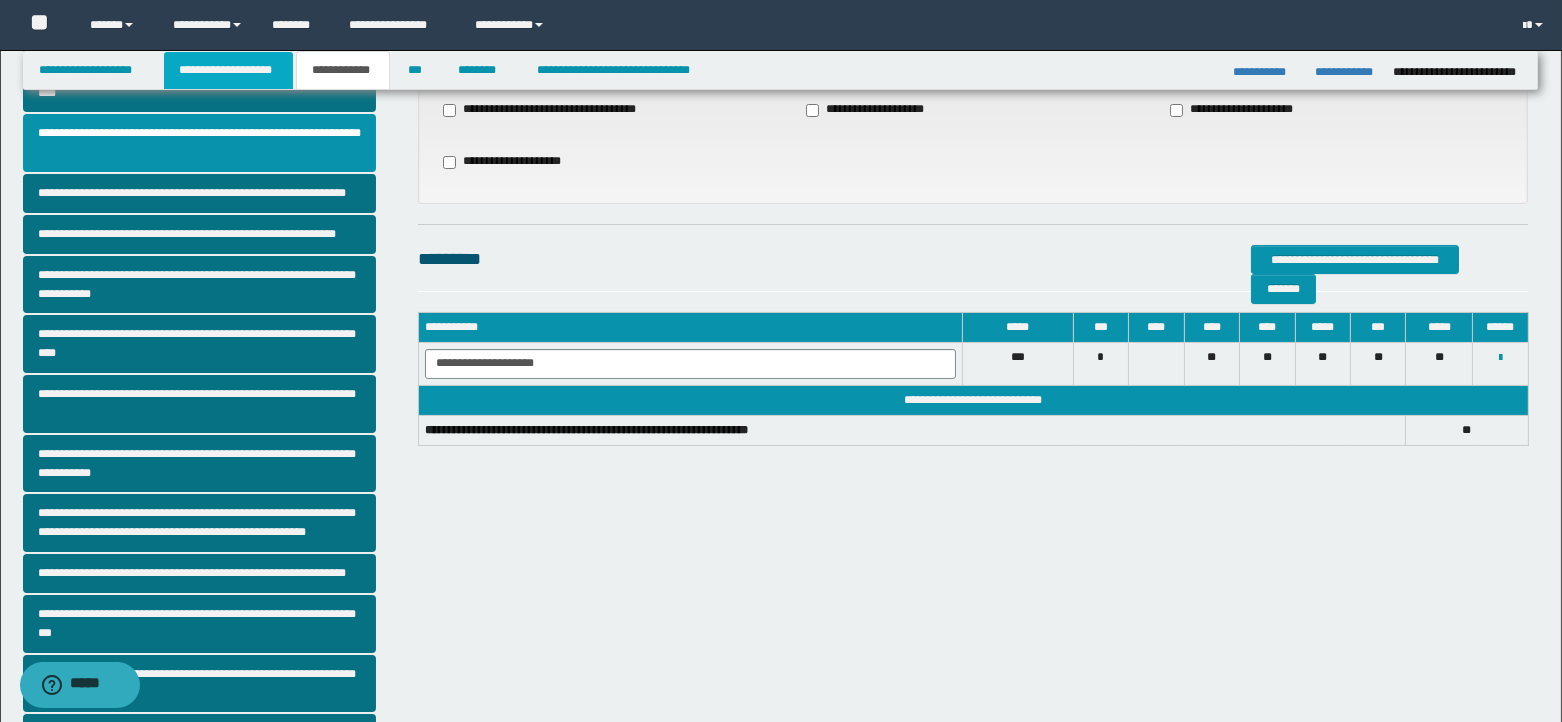 click on "**********" at bounding box center (228, 70) 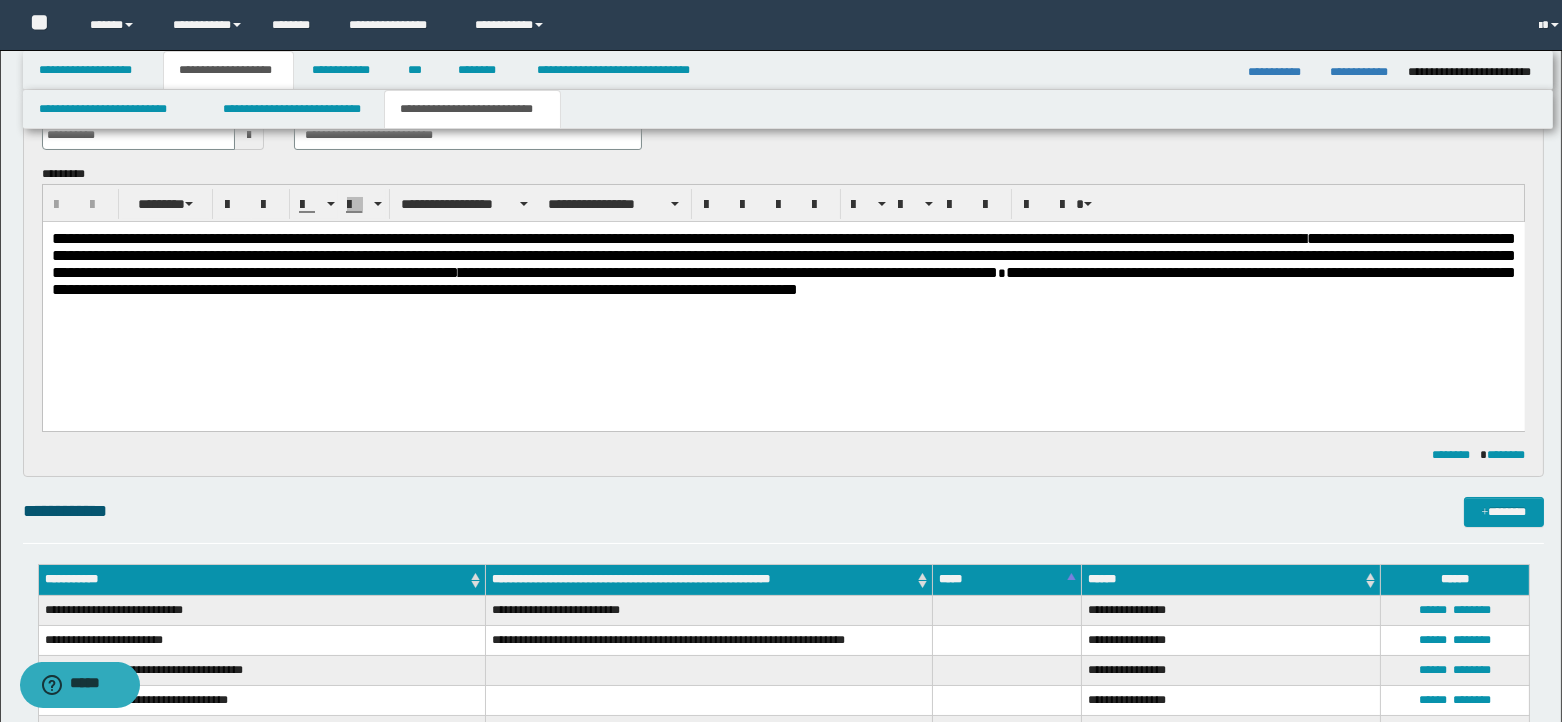 scroll, scrollTop: 164, scrollLeft: 0, axis: vertical 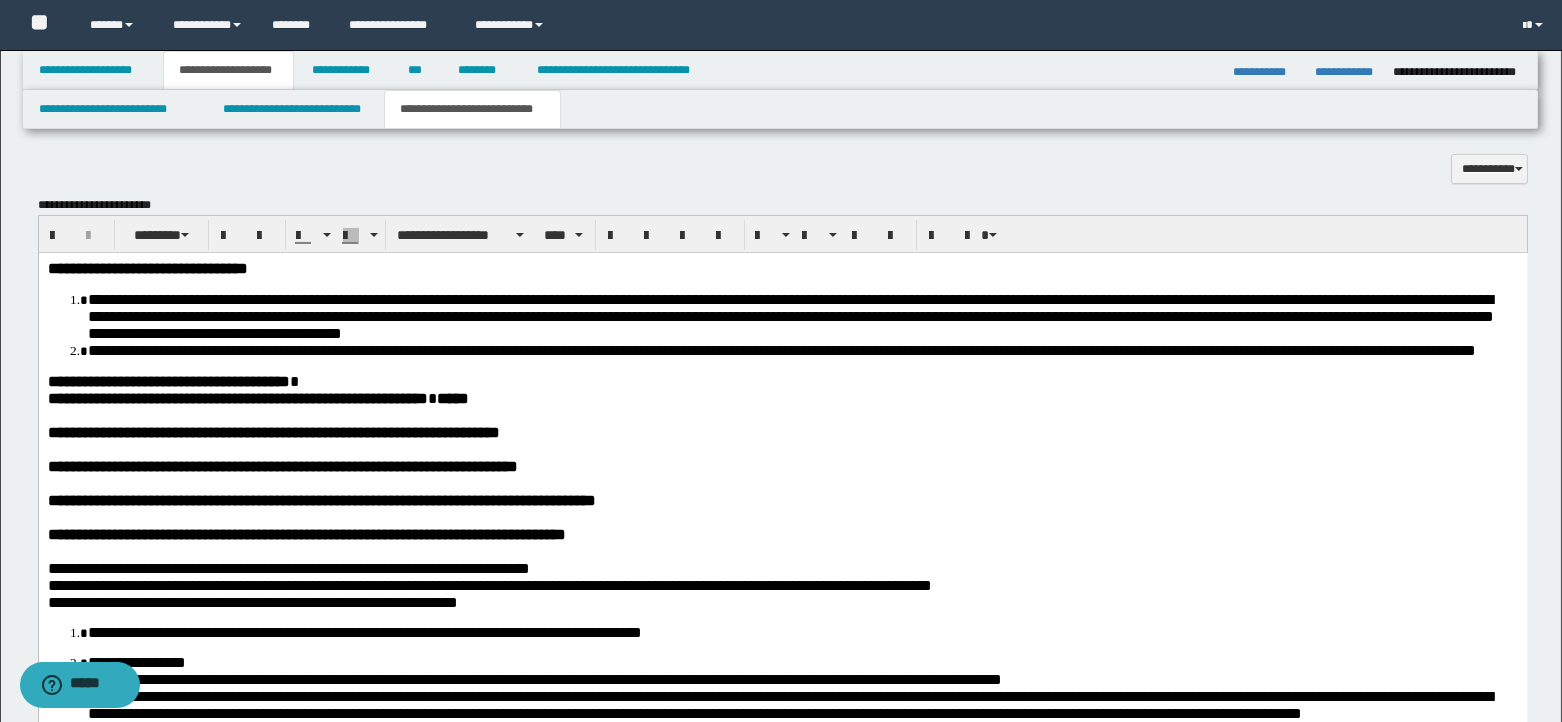 click at bounding box center (782, 414) 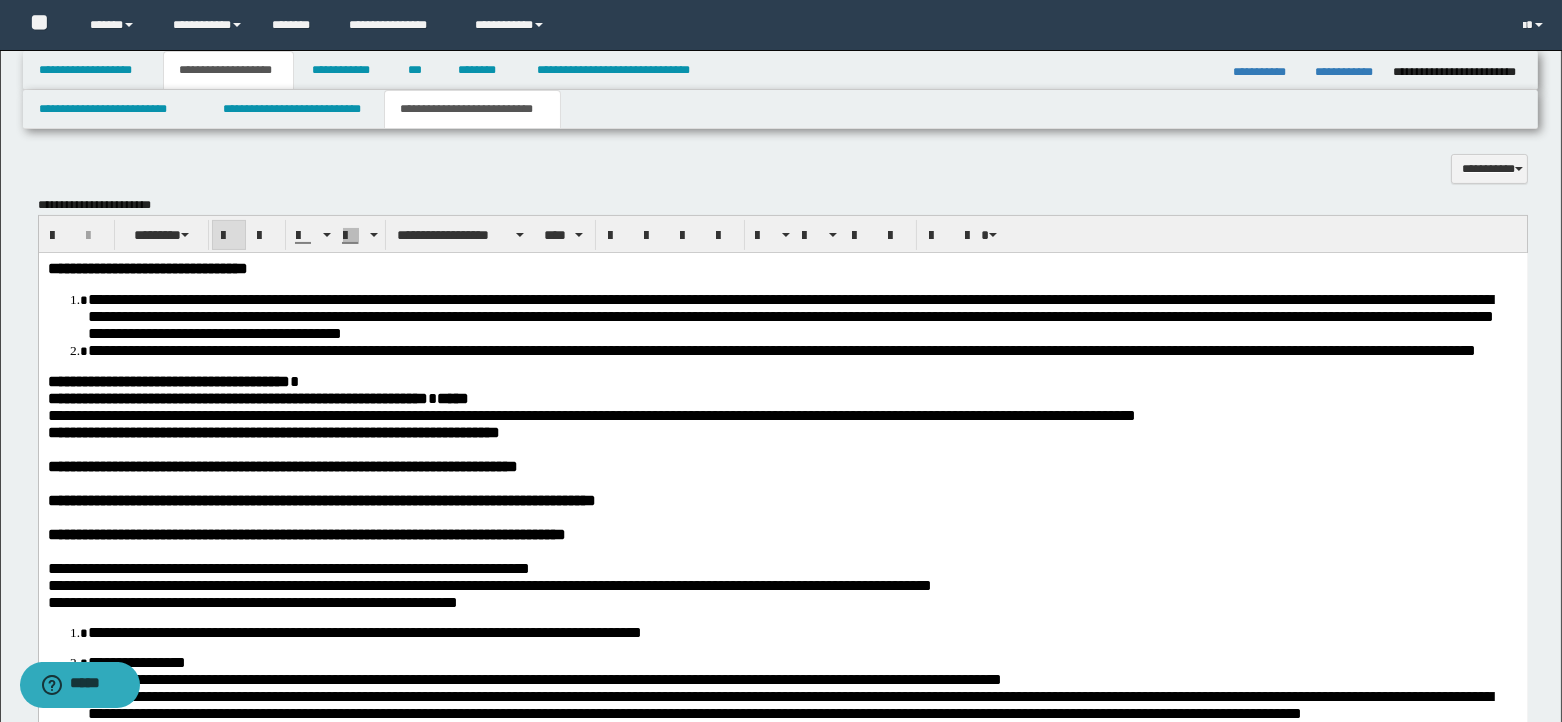 click on "**********" at bounding box center [782, 431] 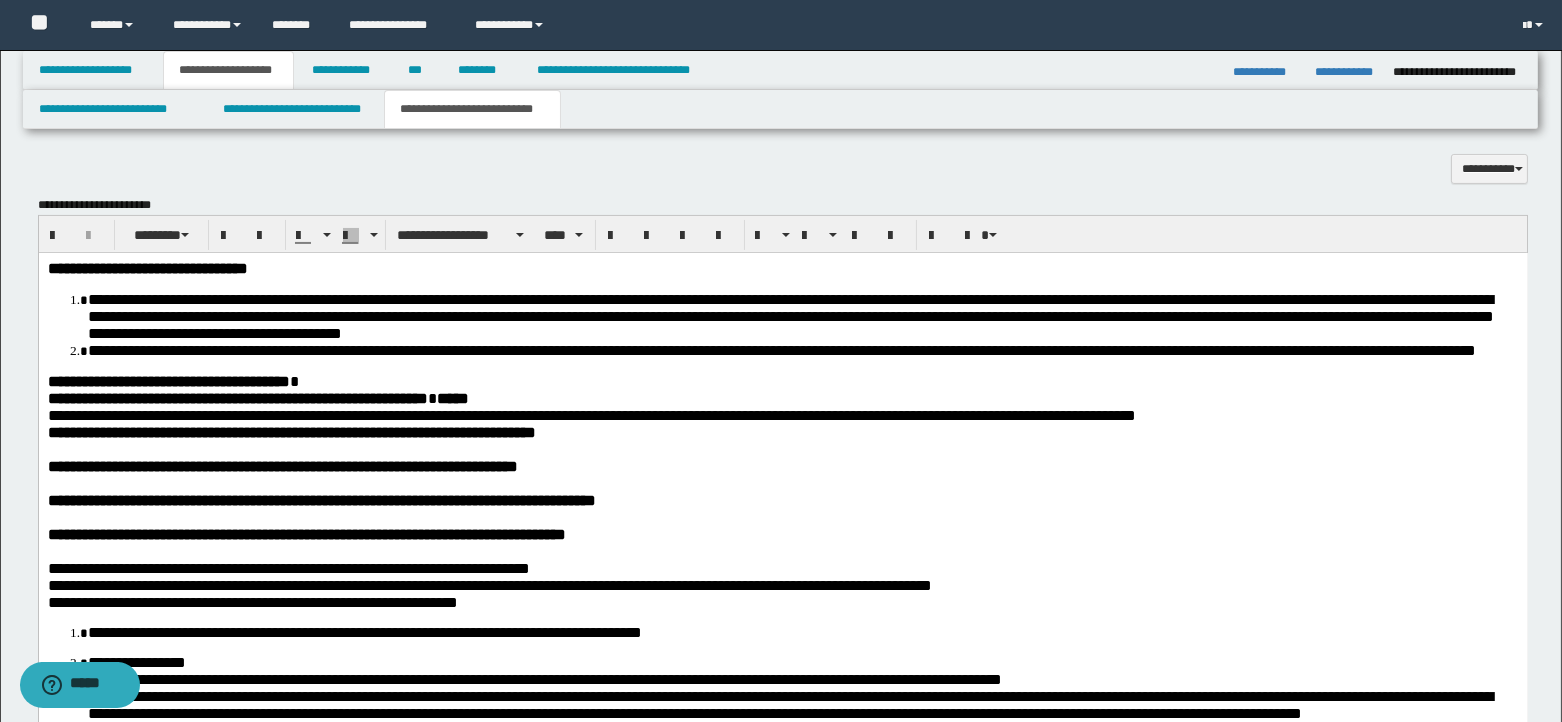 click on "**********" at bounding box center [782, 414] 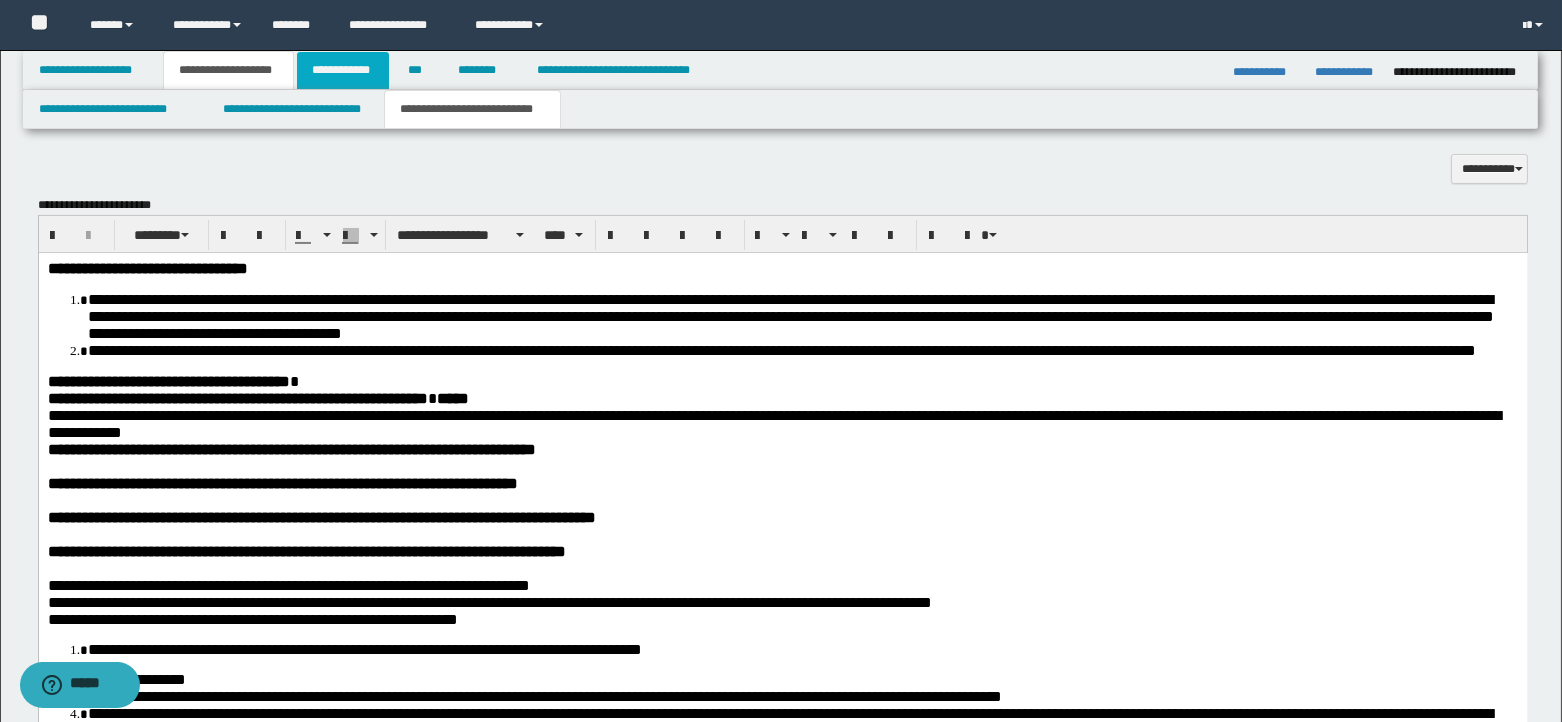 click on "**********" at bounding box center [343, 70] 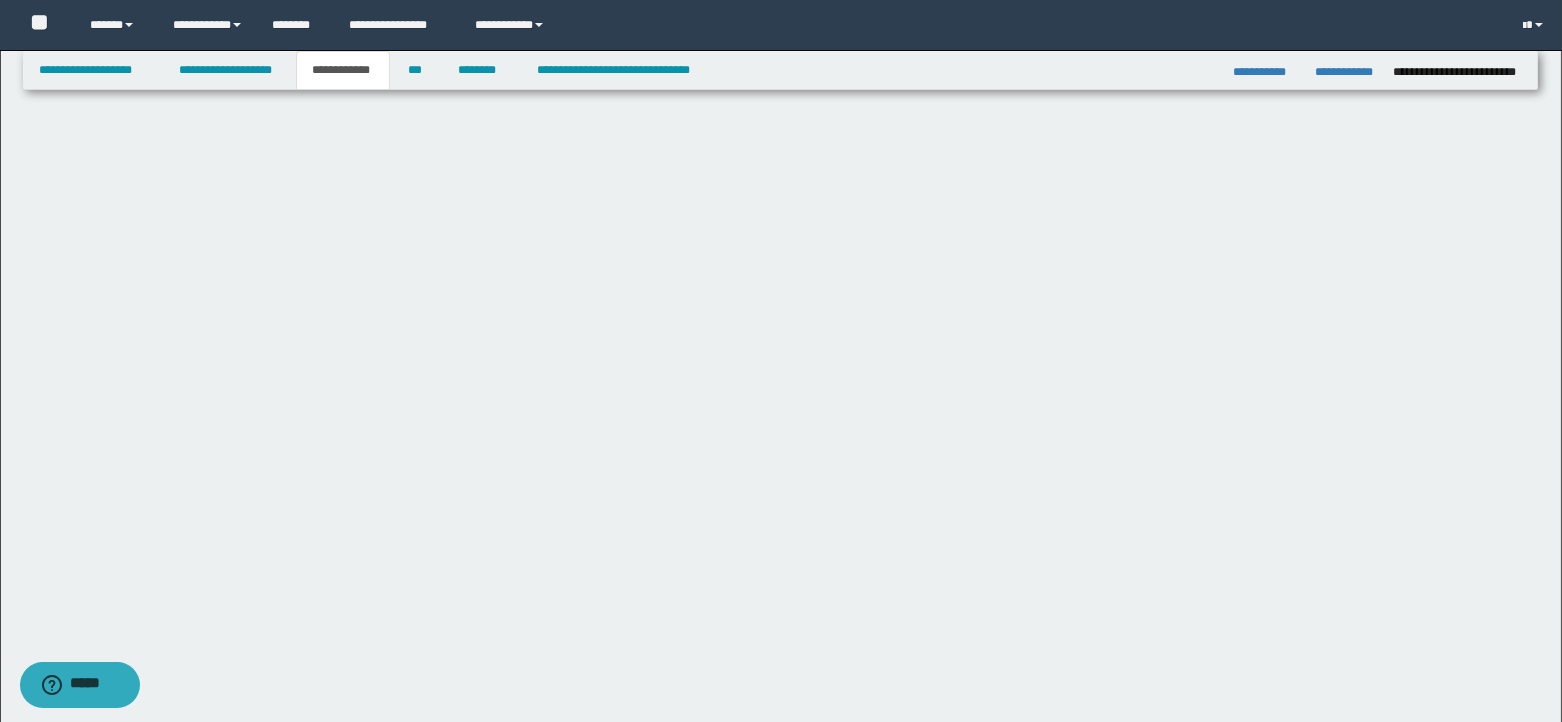 scroll, scrollTop: 350, scrollLeft: 0, axis: vertical 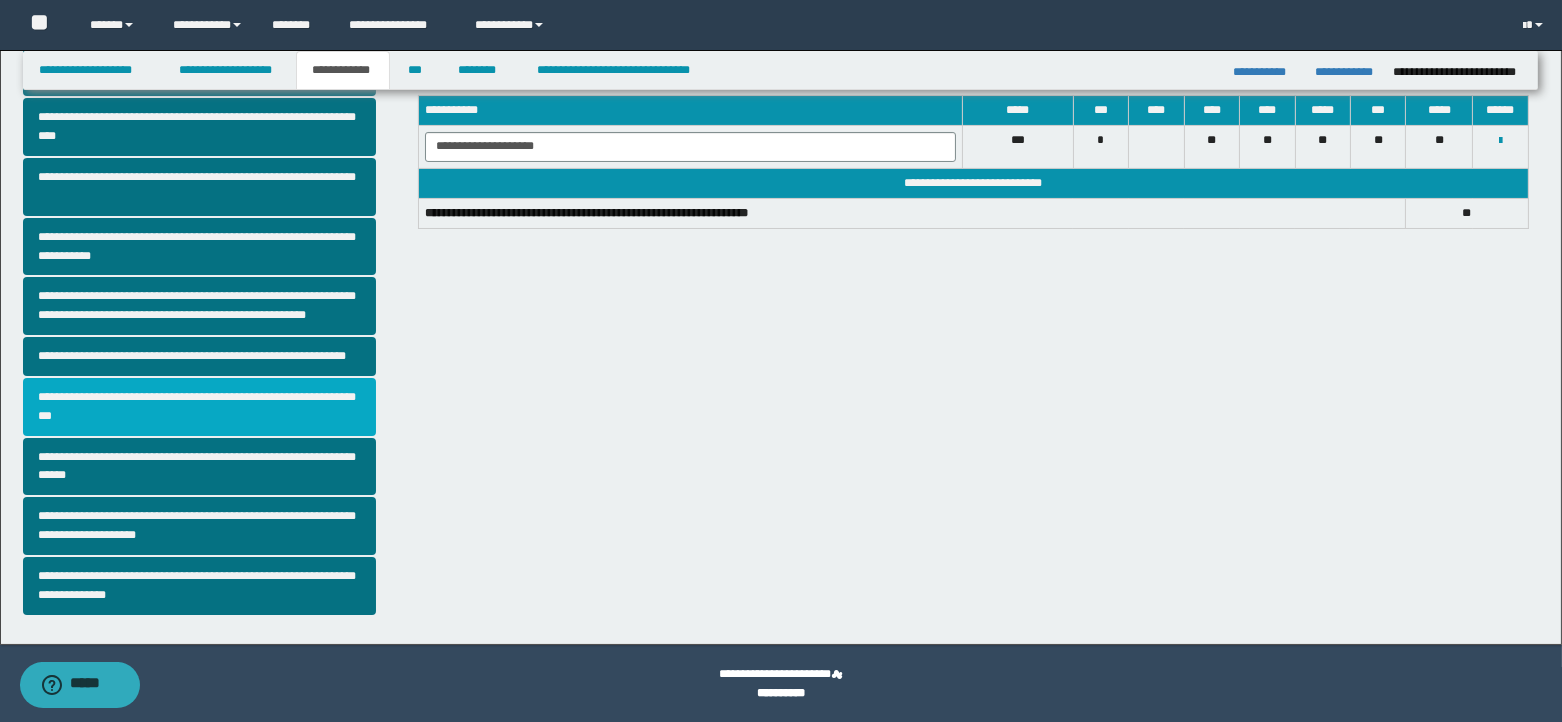 click on "**********" at bounding box center [199, 407] 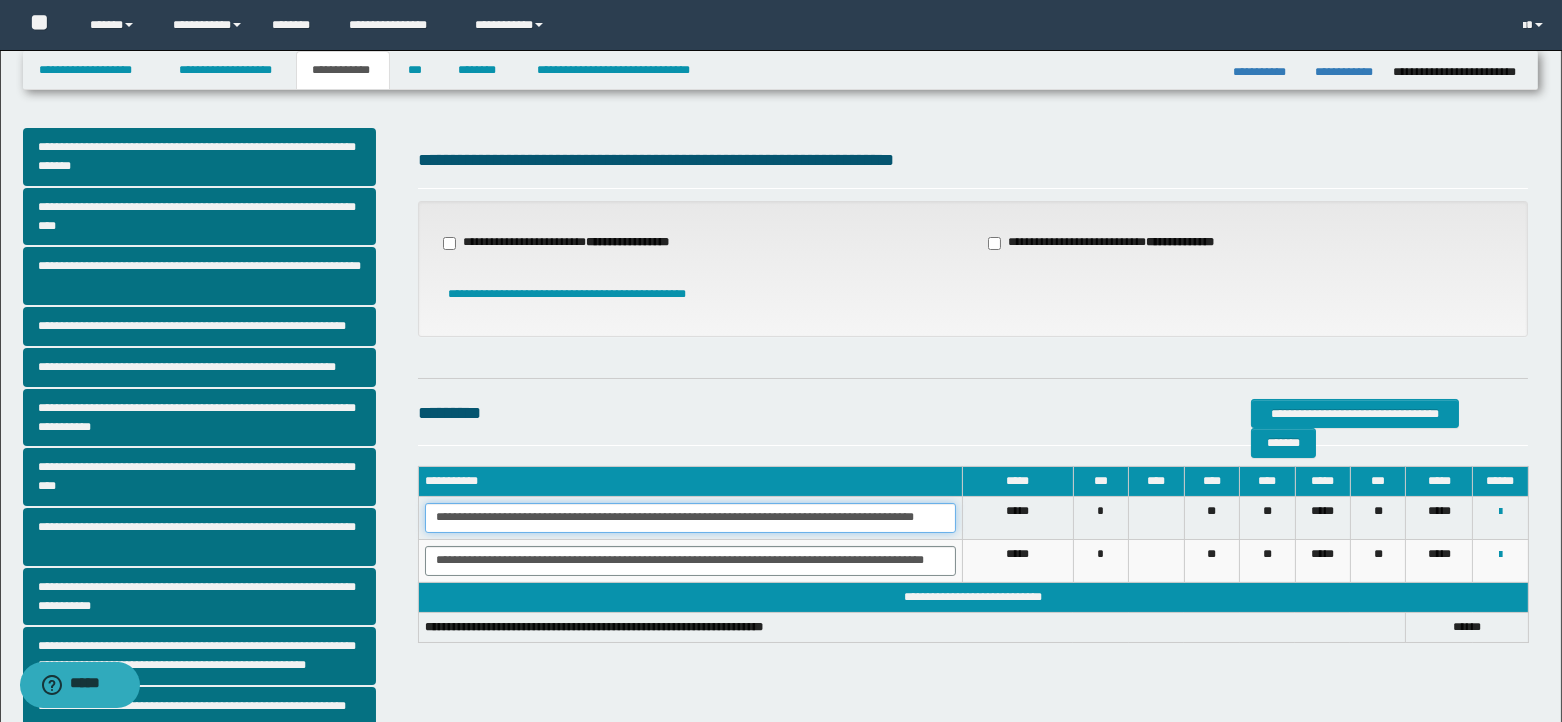 drag, startPoint x: 436, startPoint y: 516, endPoint x: 493, endPoint y: 516, distance: 57 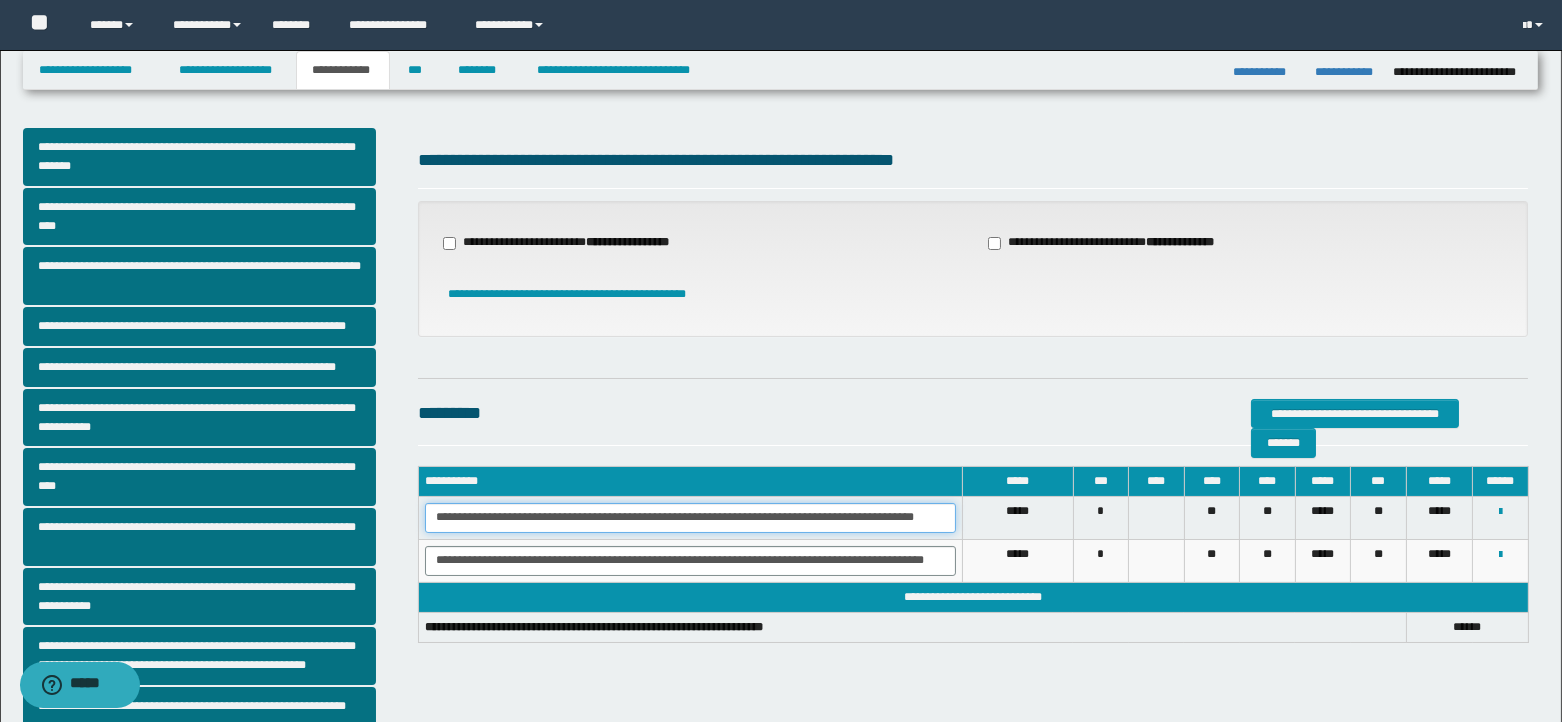 drag, startPoint x: 433, startPoint y: 516, endPoint x: 947, endPoint y: 524, distance: 514.06226 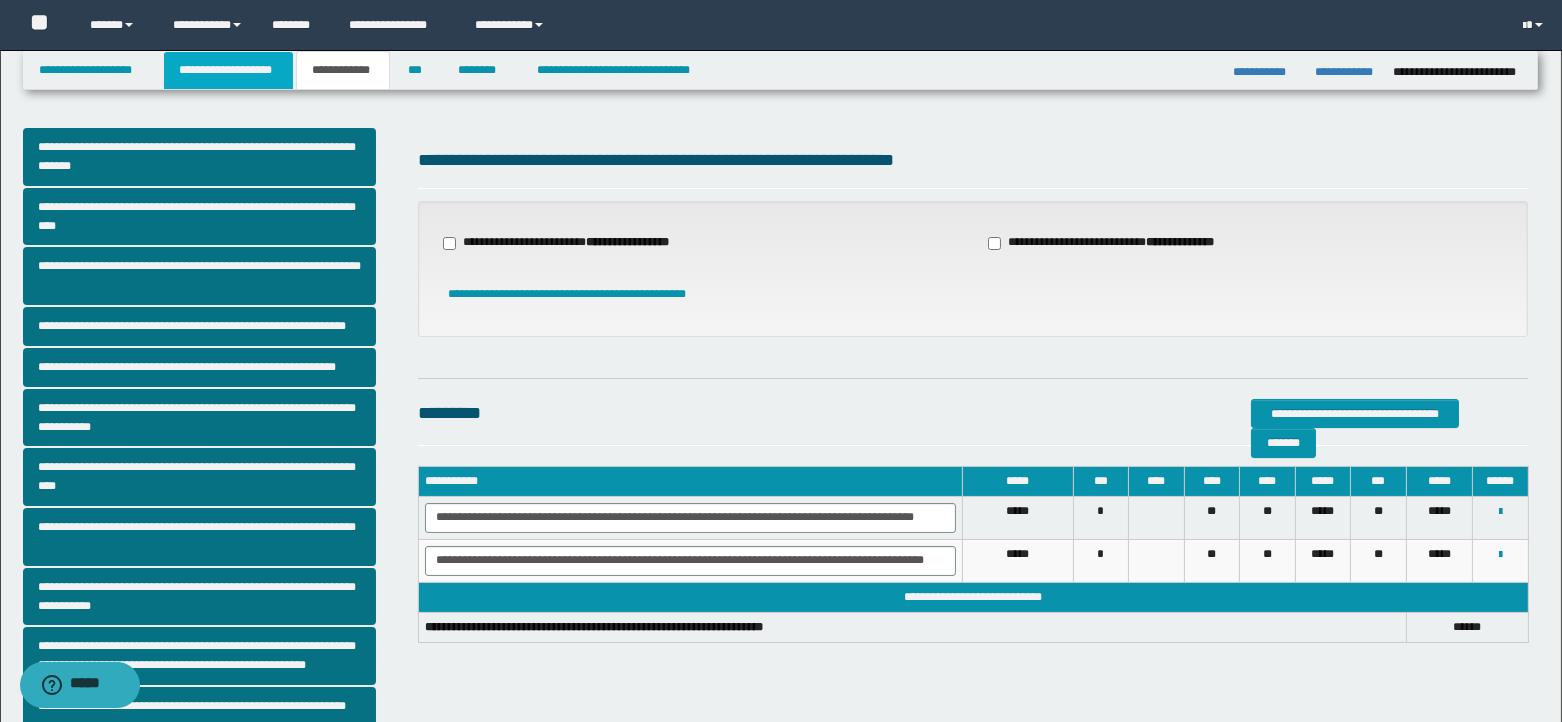 click on "**********" at bounding box center (228, 70) 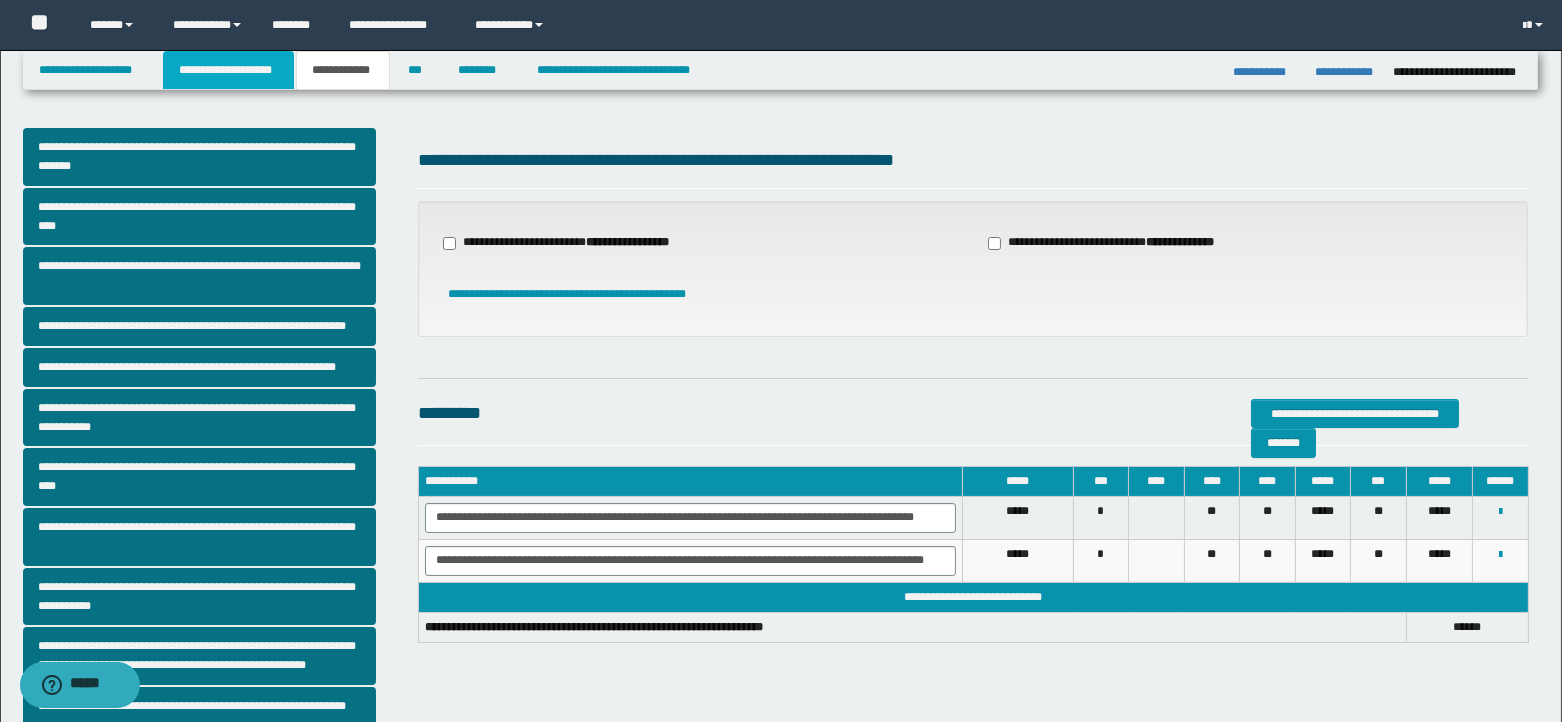 scroll, scrollTop: 0, scrollLeft: 0, axis: both 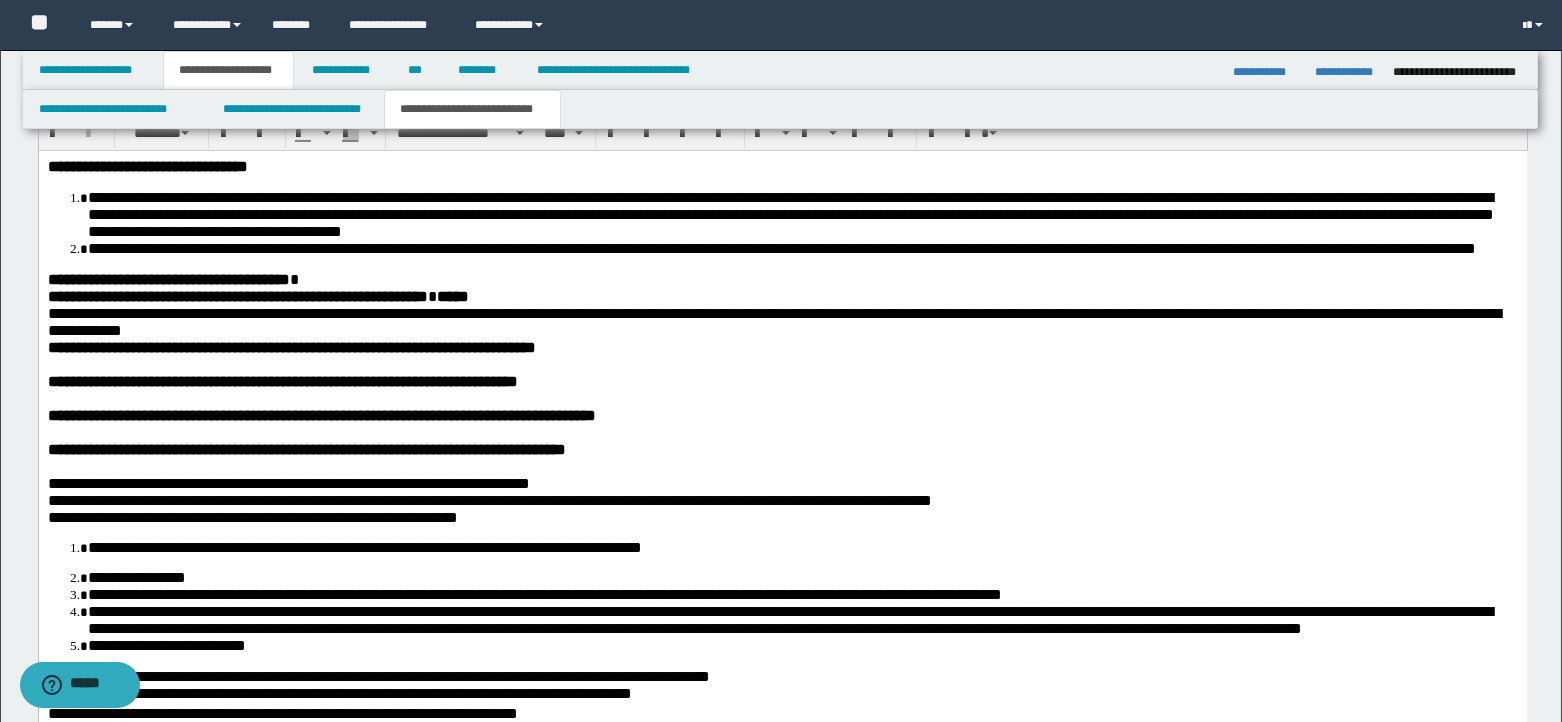 click at bounding box center [782, 363] 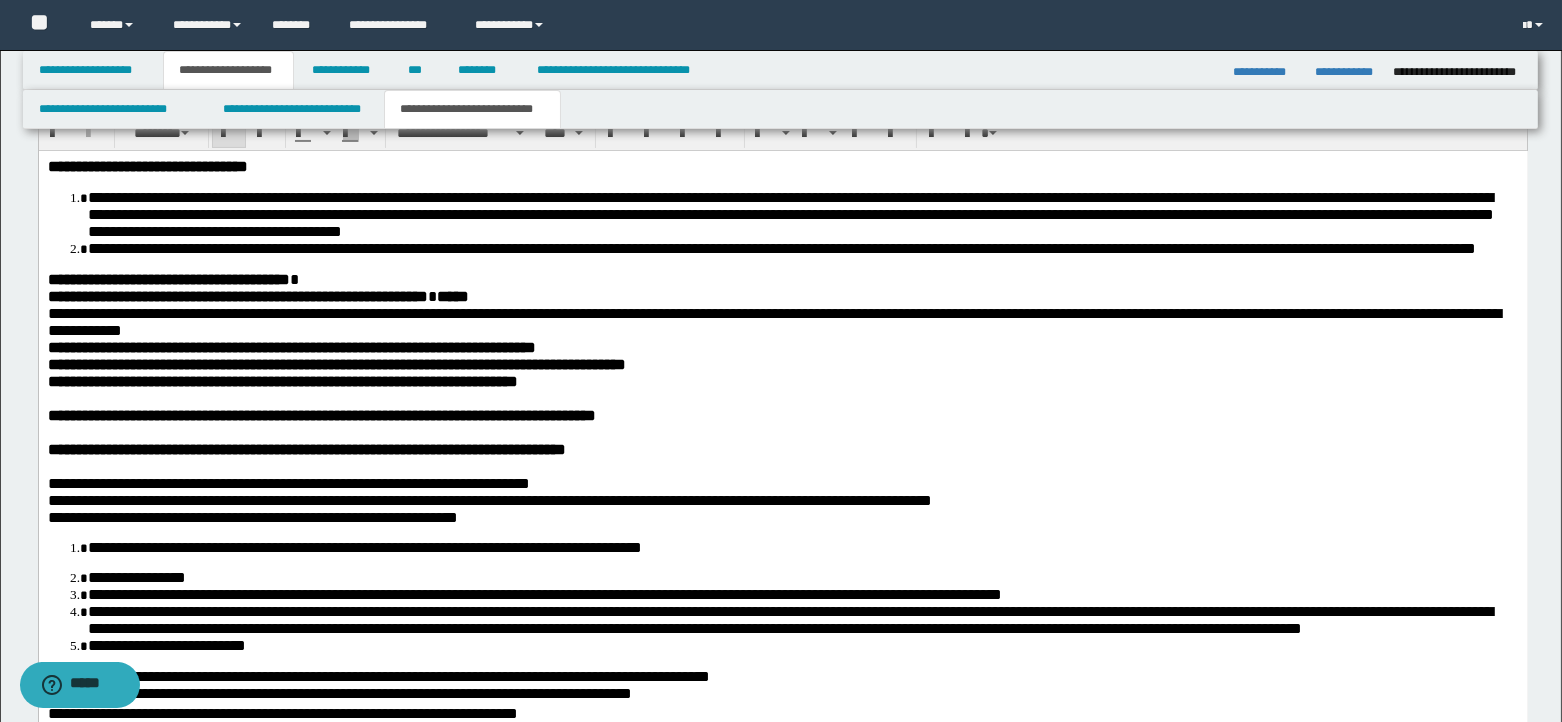 click on "**********" at bounding box center (782, 346) 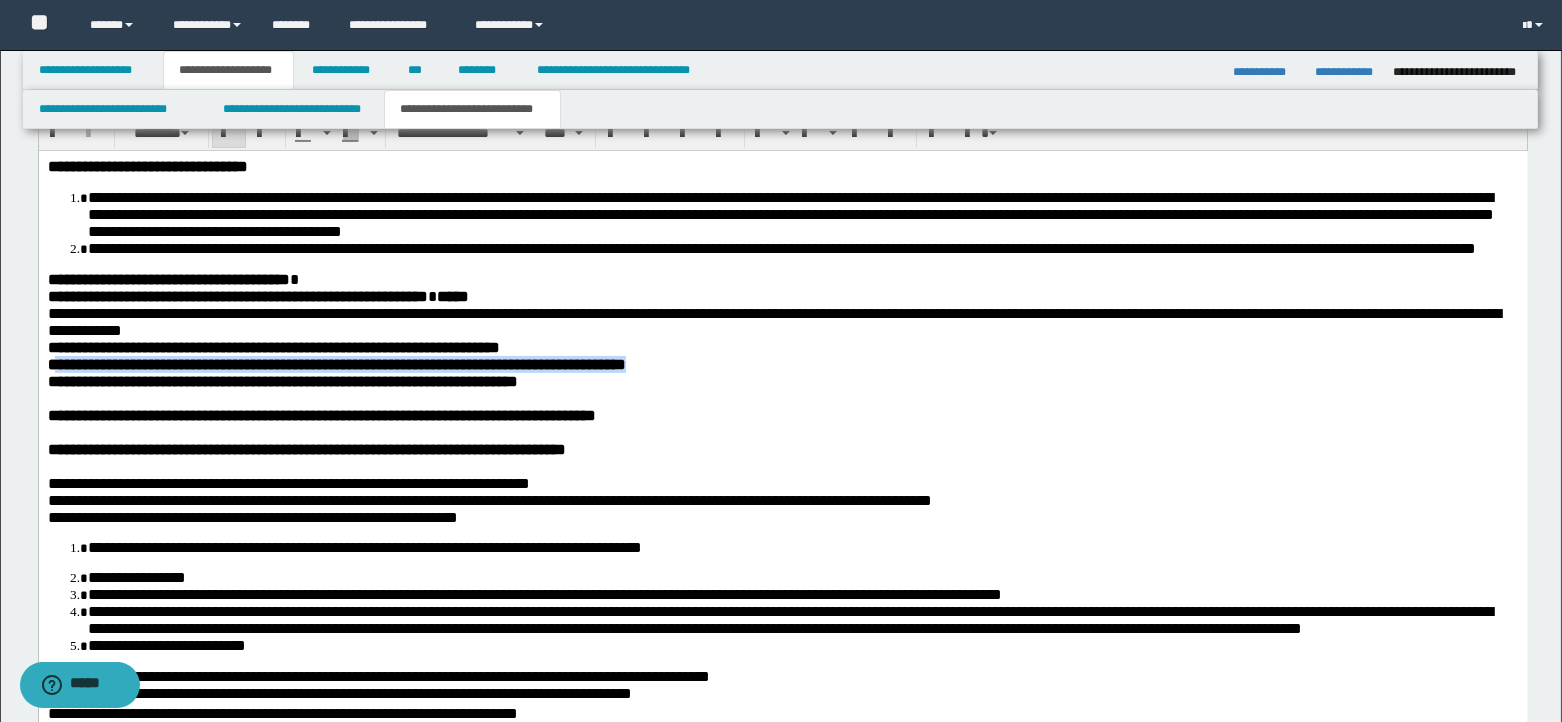drag, startPoint x: 53, startPoint y: 393, endPoint x: 839, endPoint y: 391, distance: 786.00256 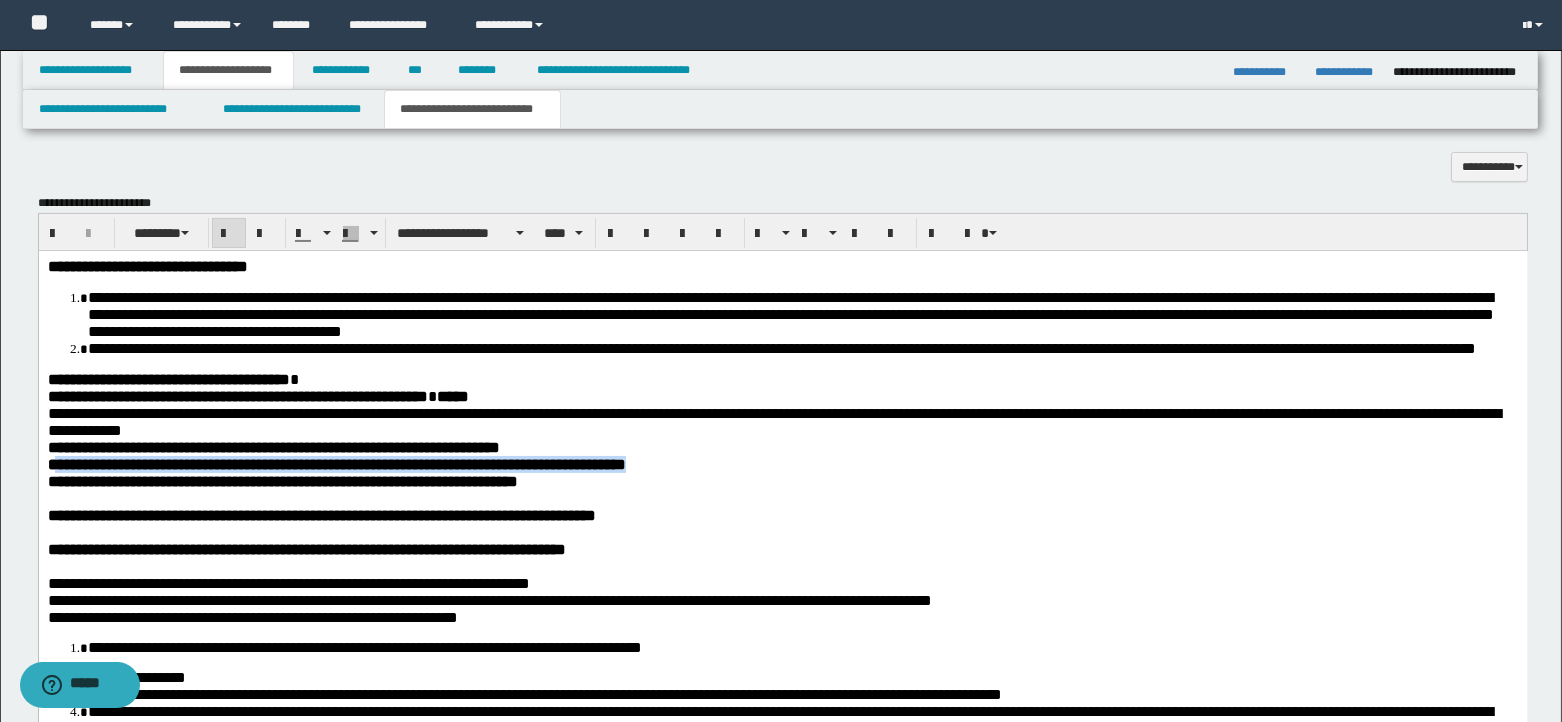 click at bounding box center (229, 234) 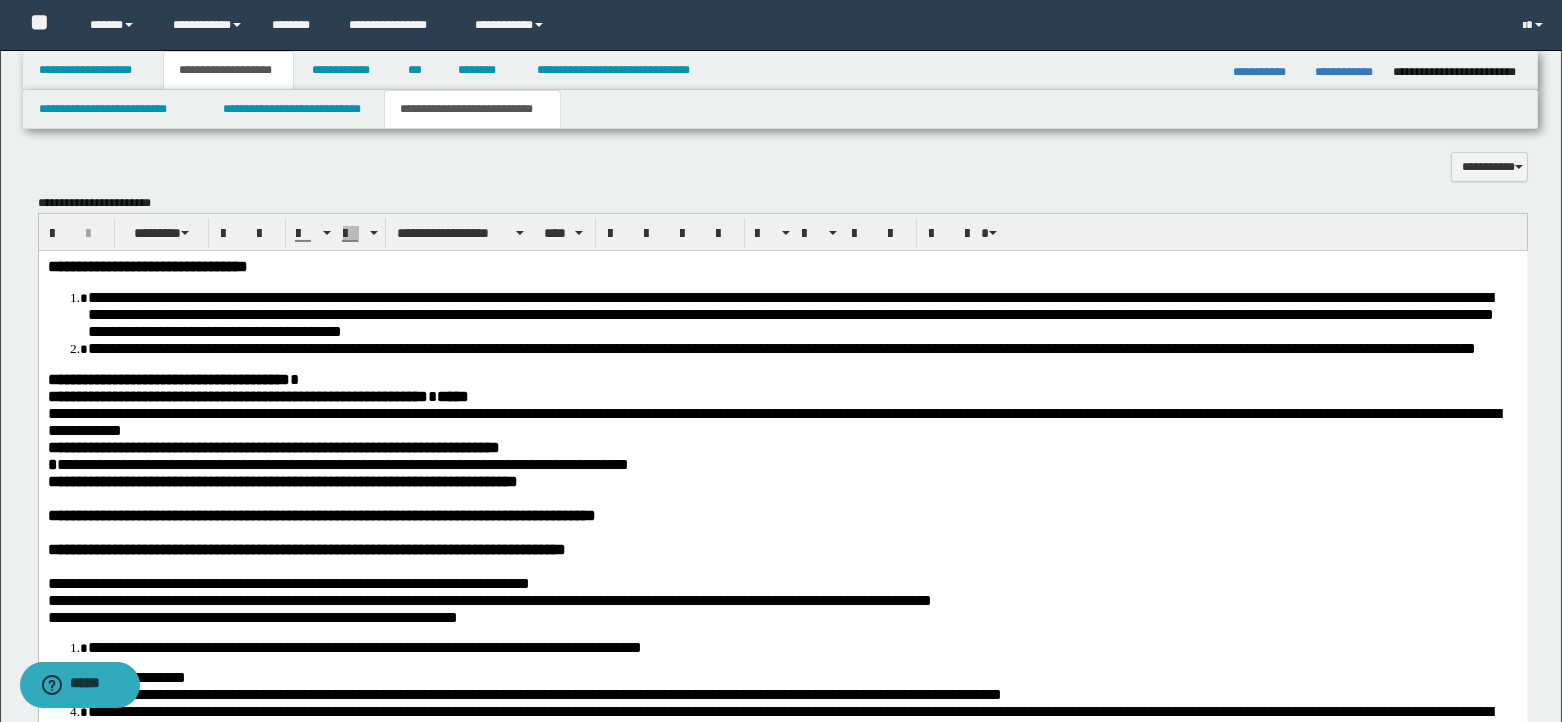 click on "**********" at bounding box center [782, 463] 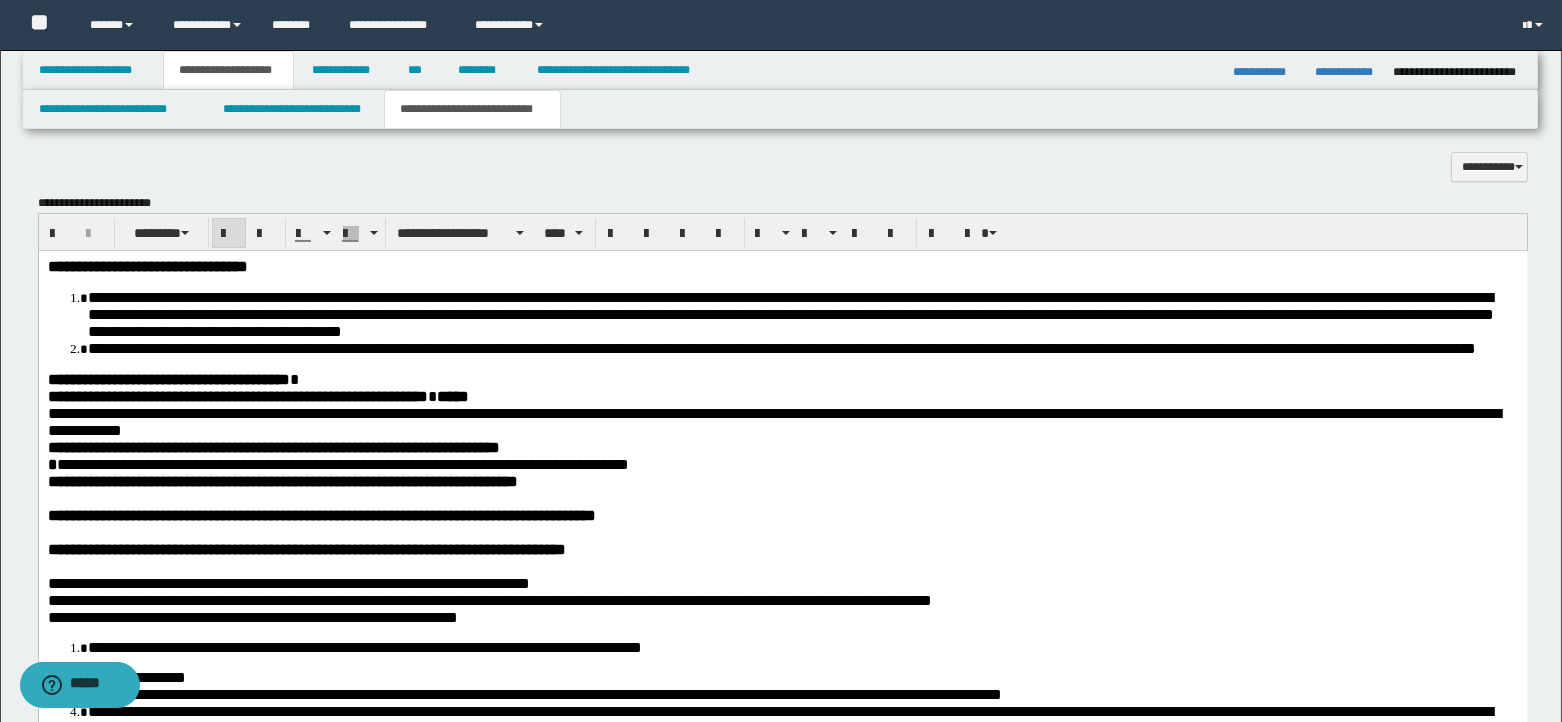 click on "**********" at bounding box center [782, 480] 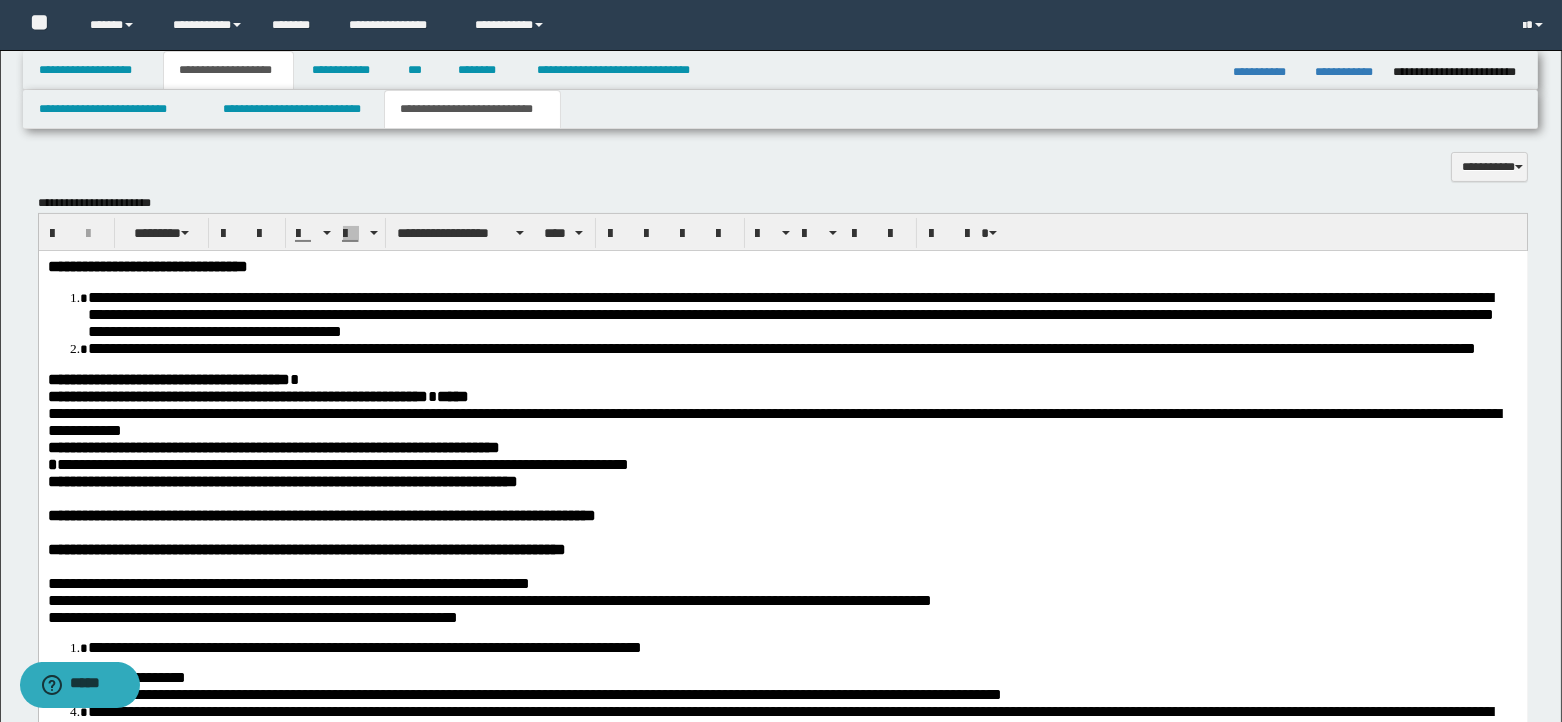 click on "**********" at bounding box center (782, 463) 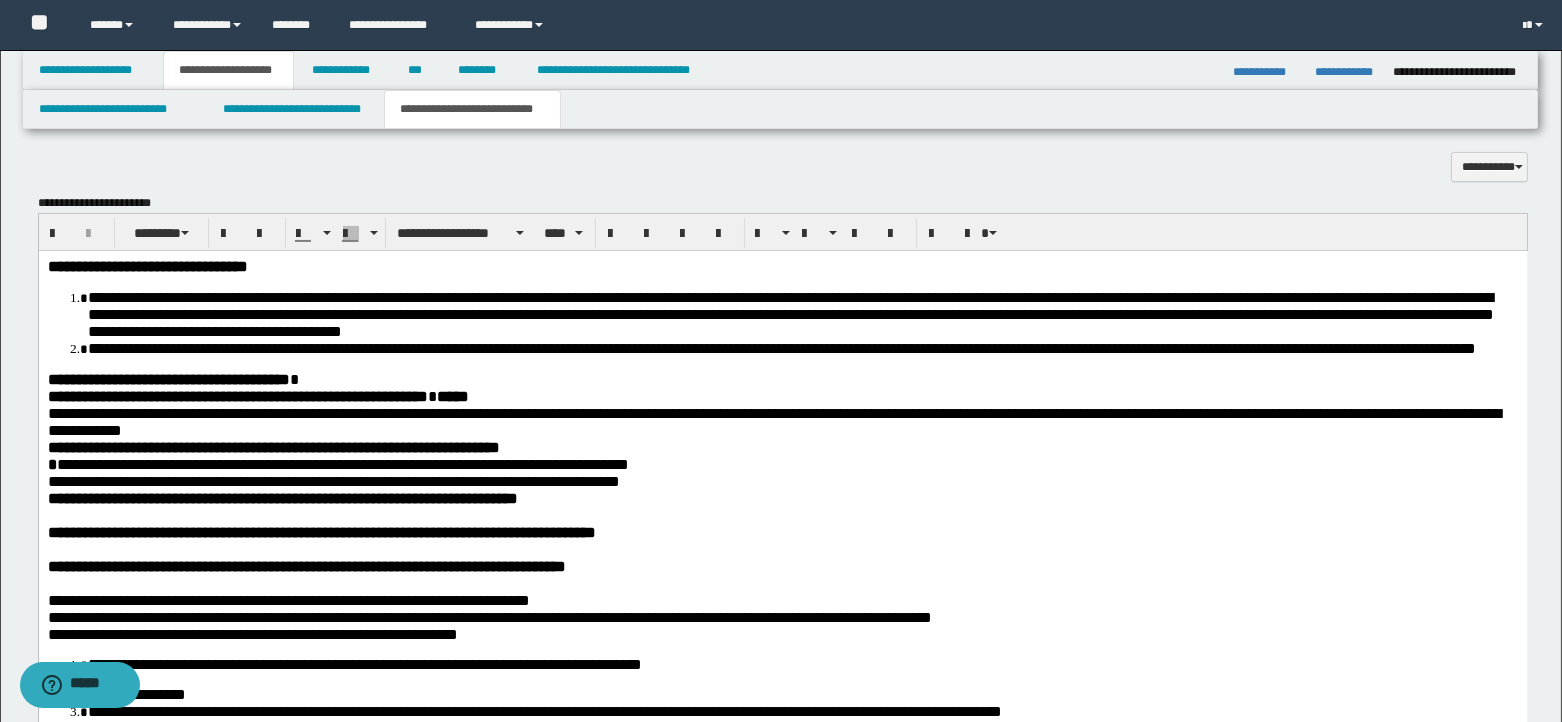 click on "**********" at bounding box center (333, 480) 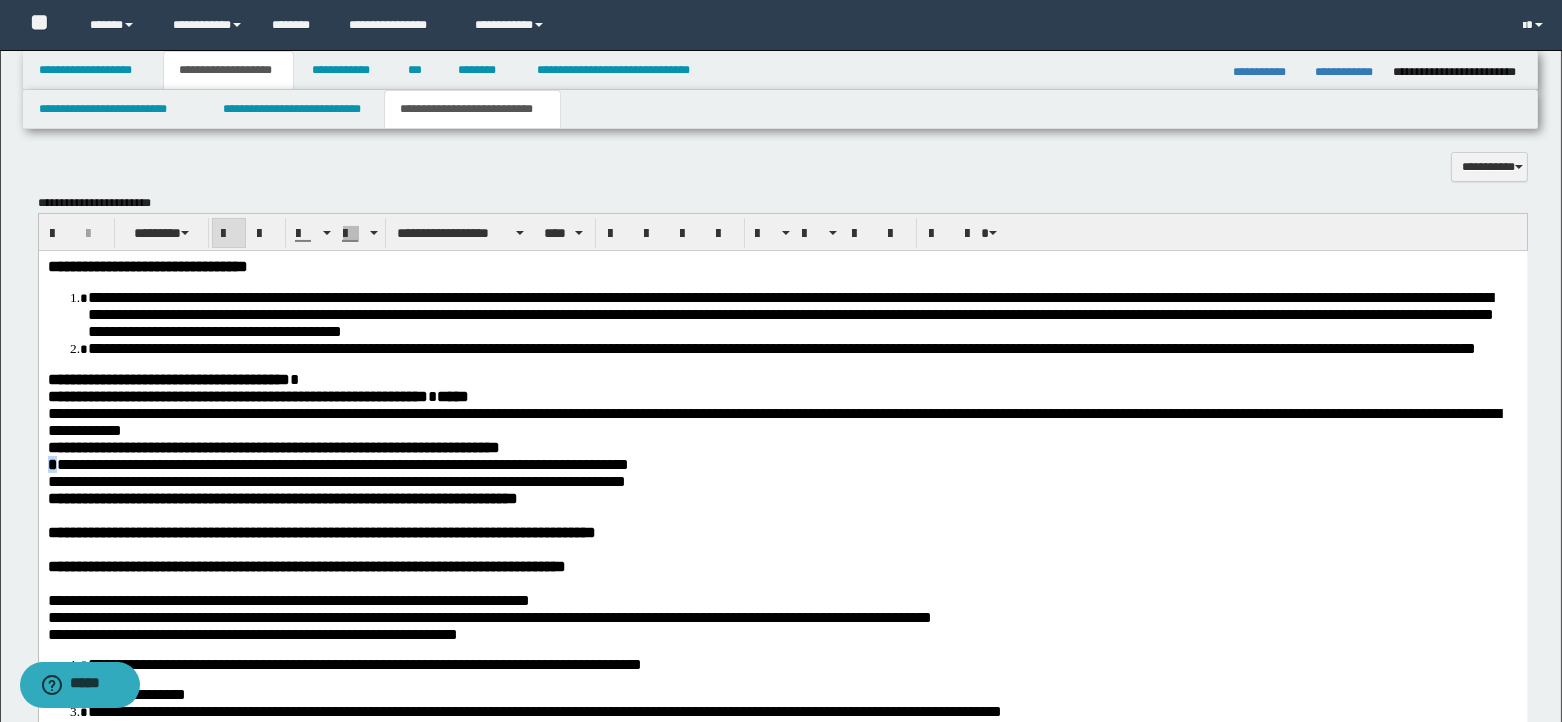 drag, startPoint x: 48, startPoint y: 493, endPoint x: 62, endPoint y: 494, distance: 14.035668 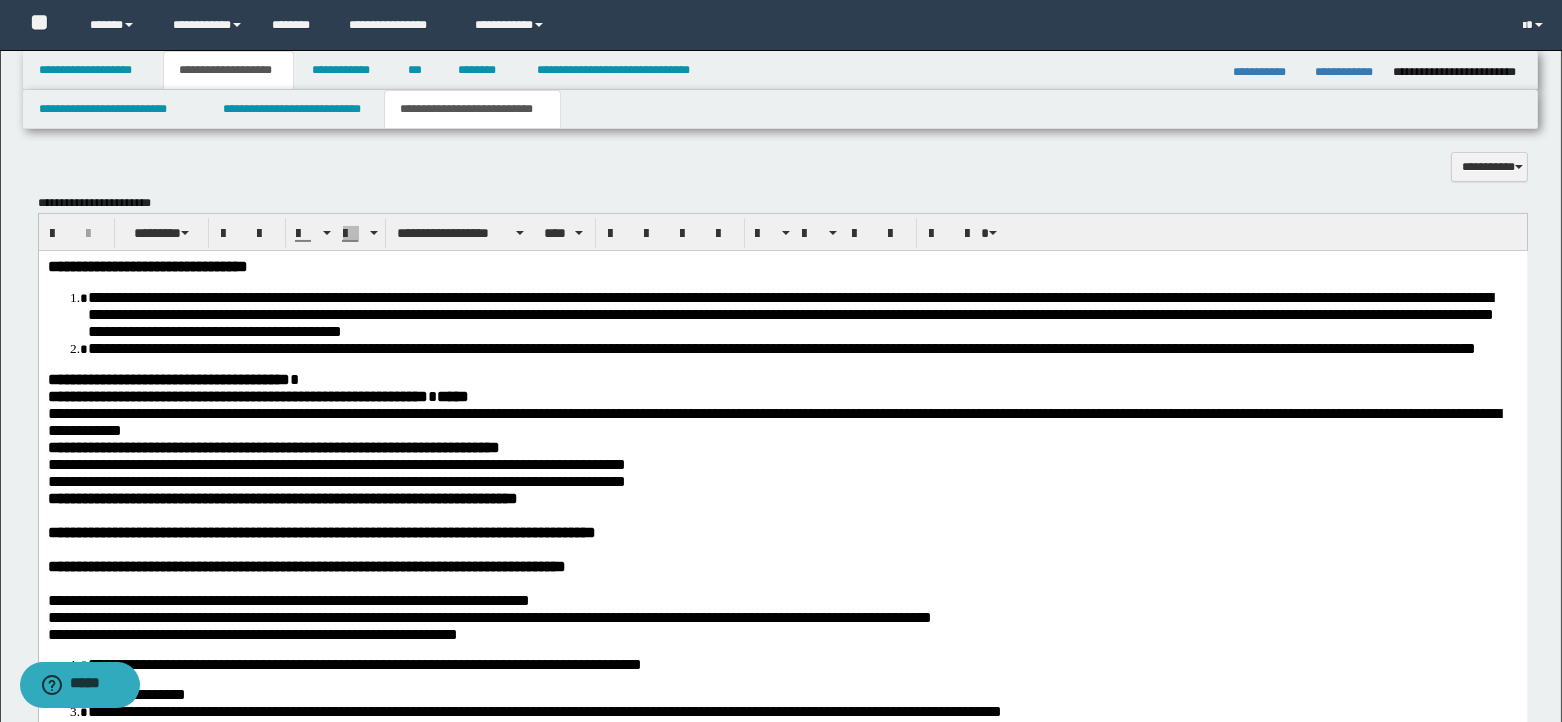 click on "**********" at bounding box center [336, 480] 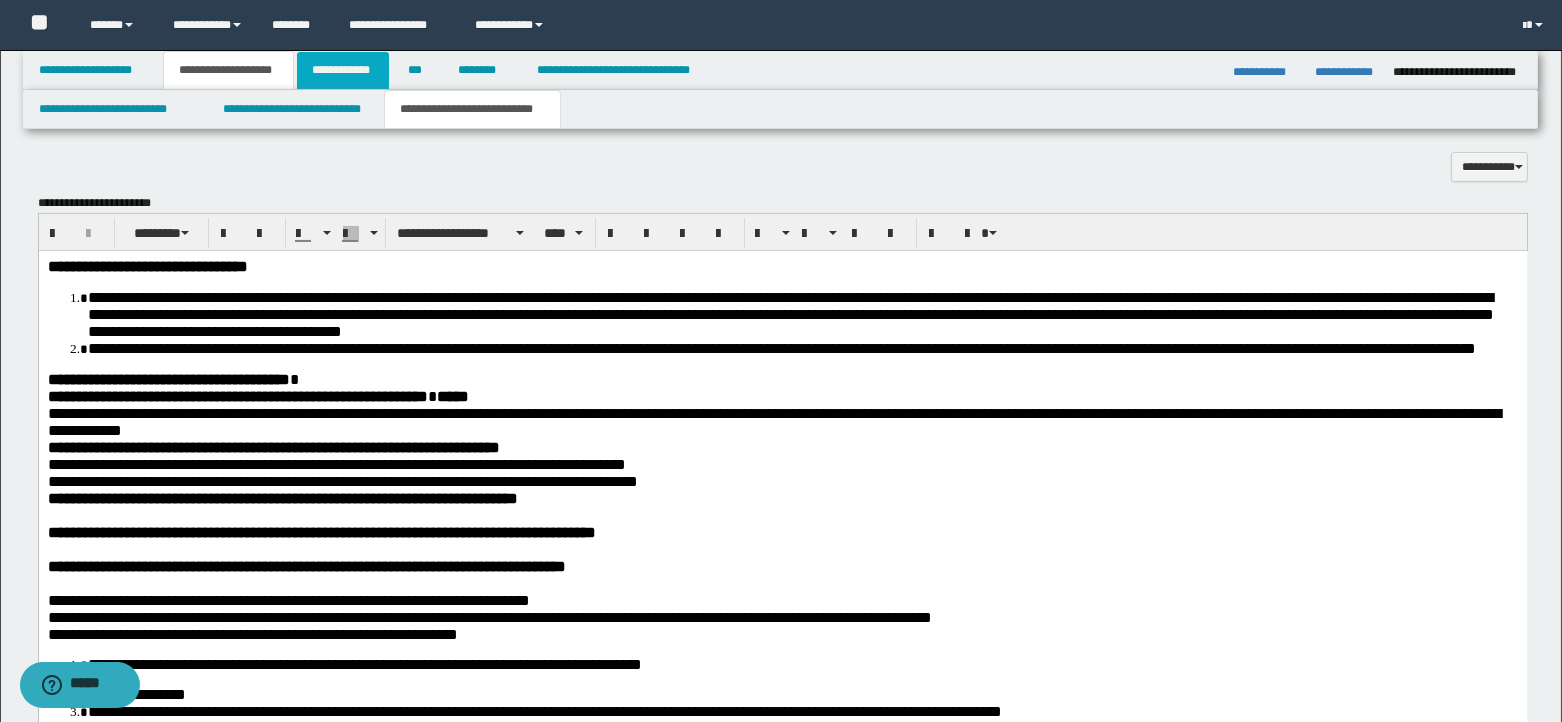 click on "**********" at bounding box center (343, 70) 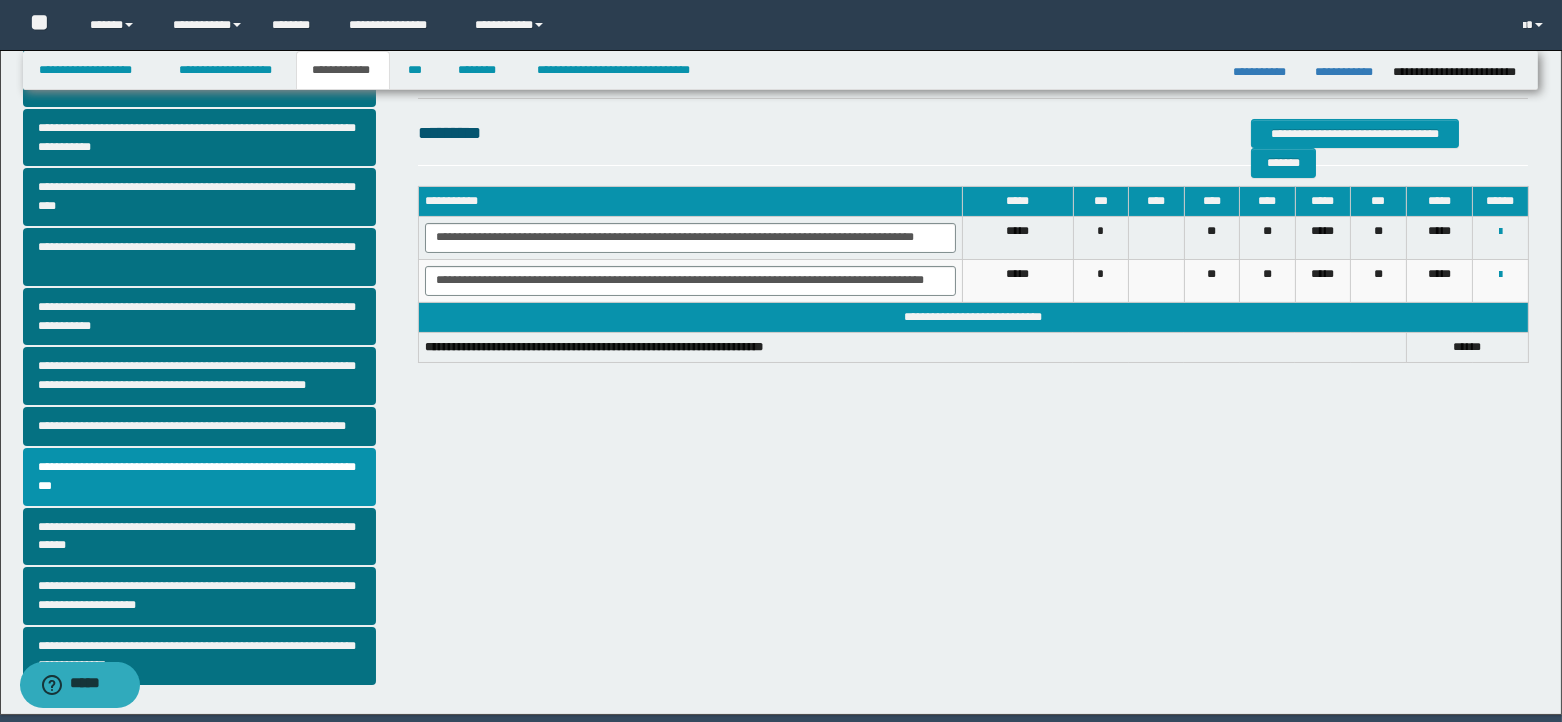 scroll, scrollTop: 250, scrollLeft: 0, axis: vertical 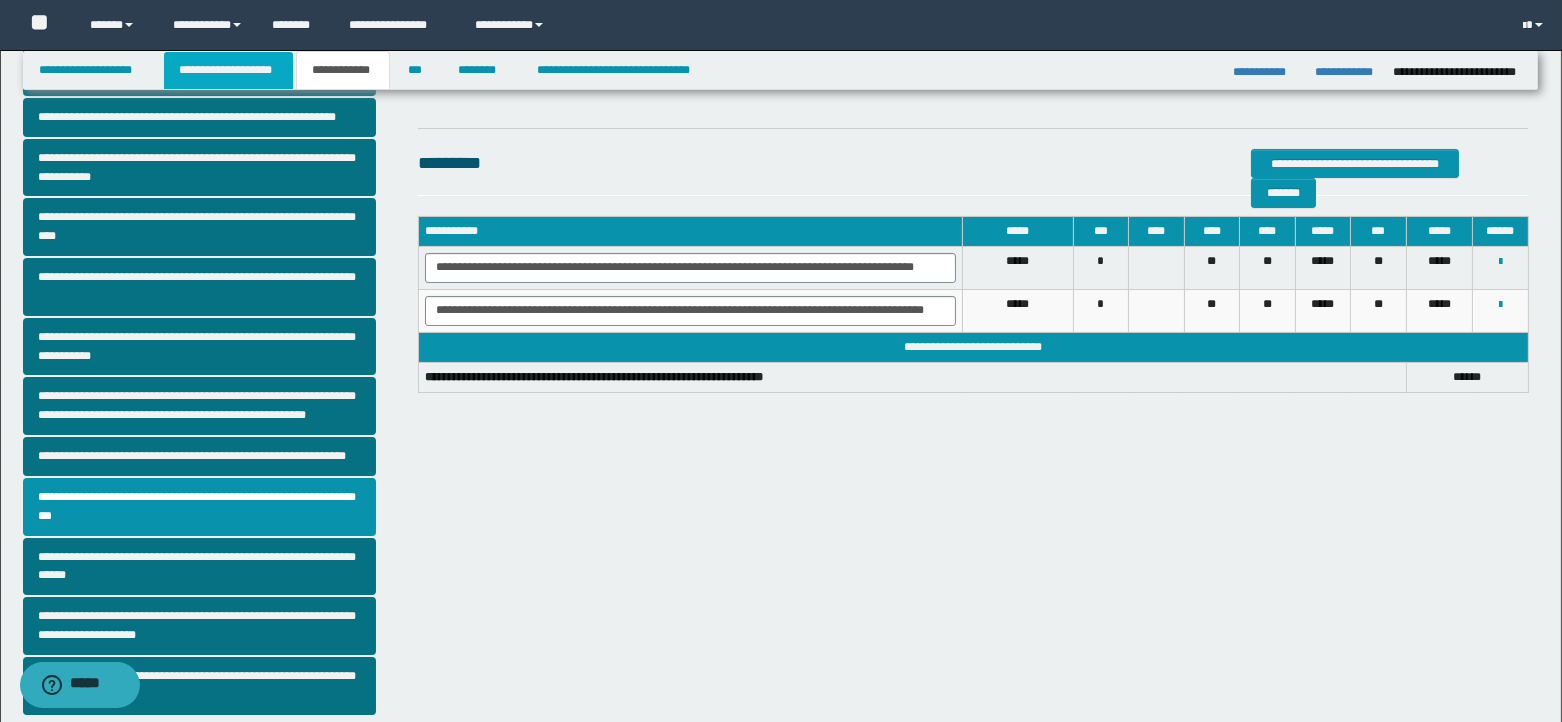 click on "**********" at bounding box center [228, 70] 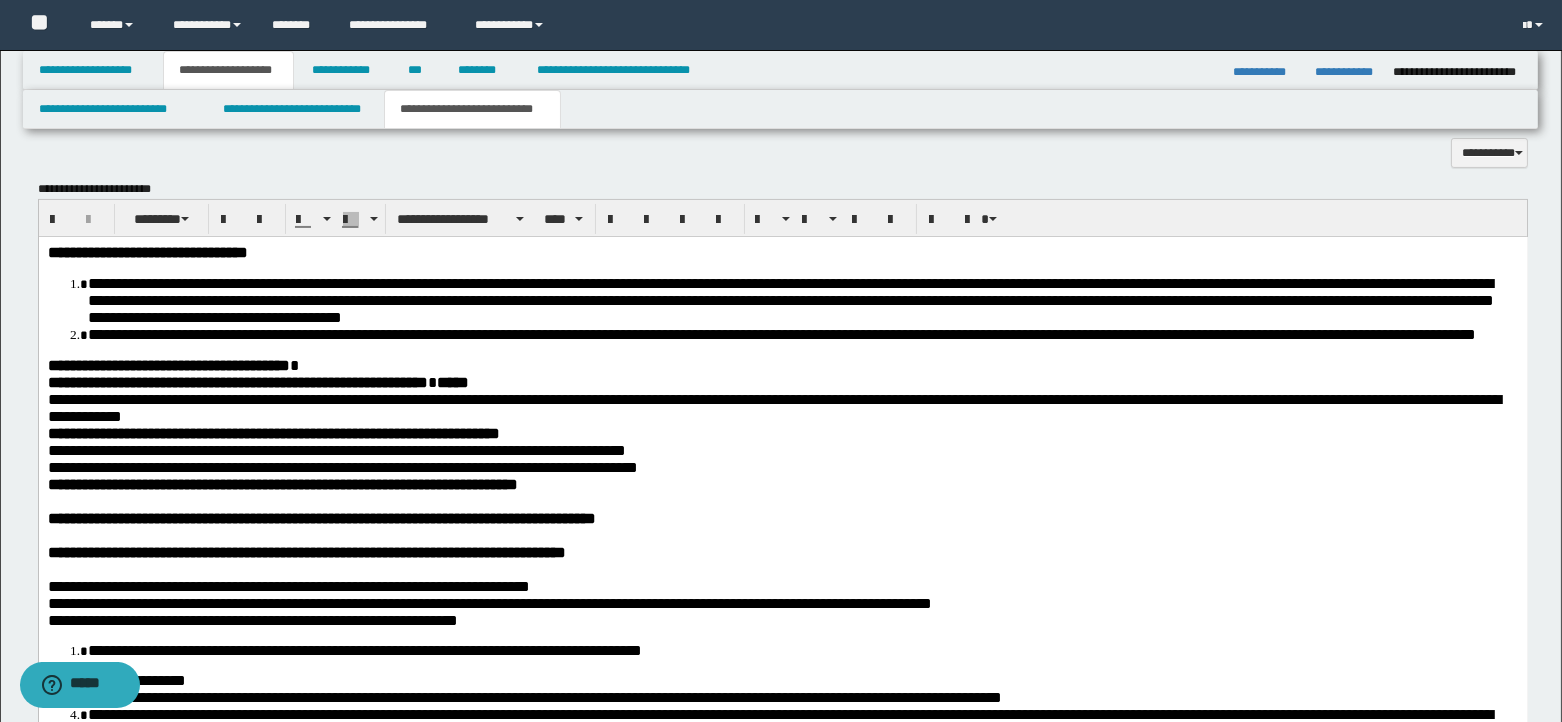 scroll, scrollTop: 848, scrollLeft: 0, axis: vertical 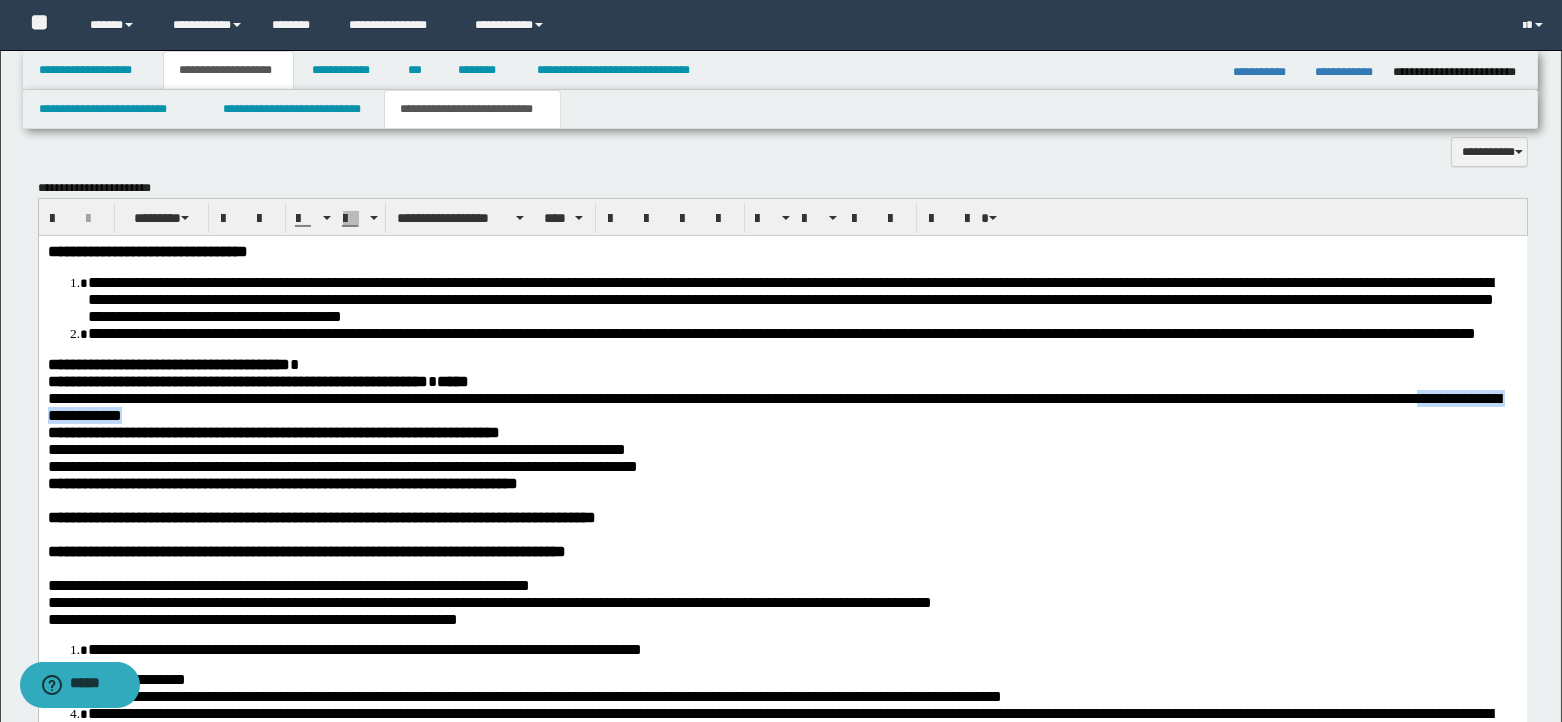 drag, startPoint x: 182, startPoint y: 443, endPoint x: 407, endPoint y: 450, distance: 225.10886 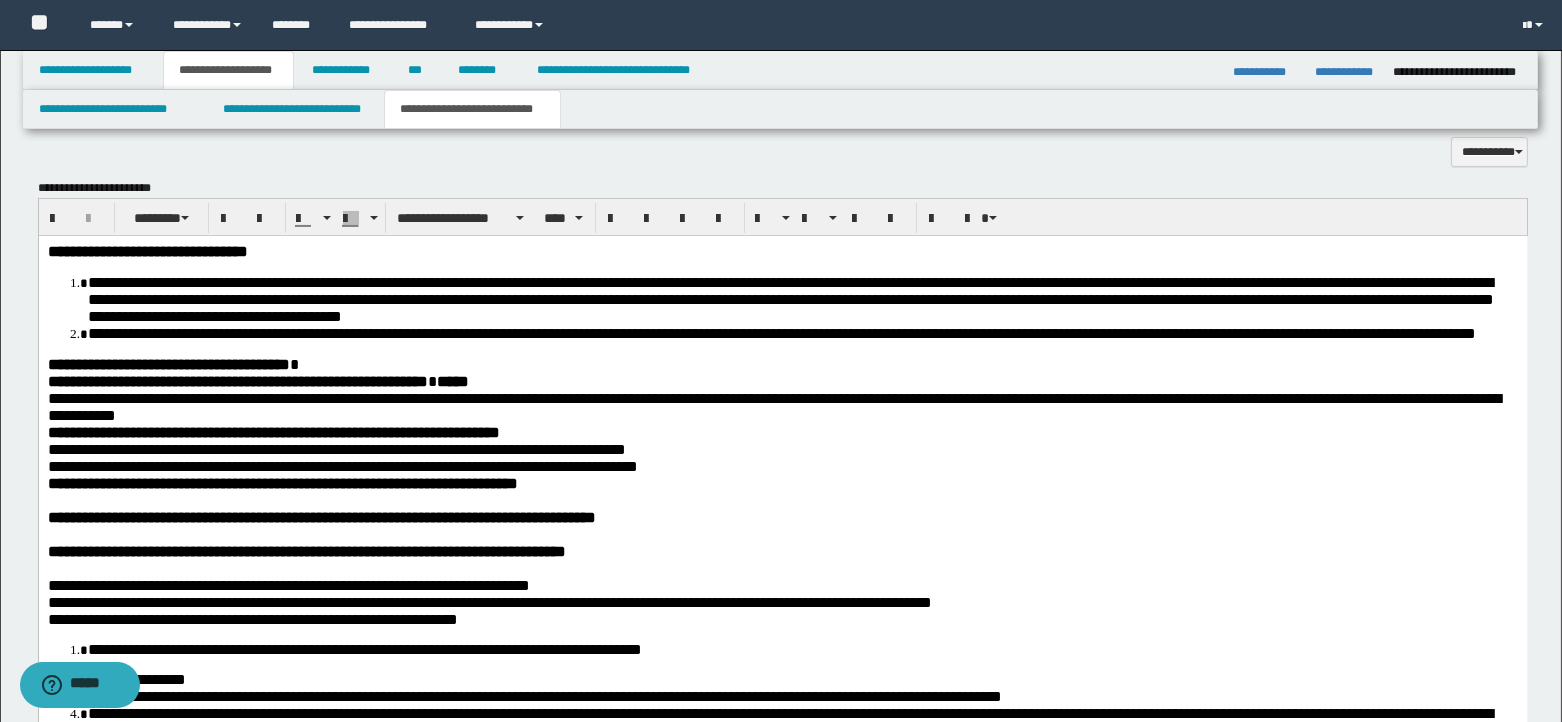 click on "*" at bounding box center (53, 448) 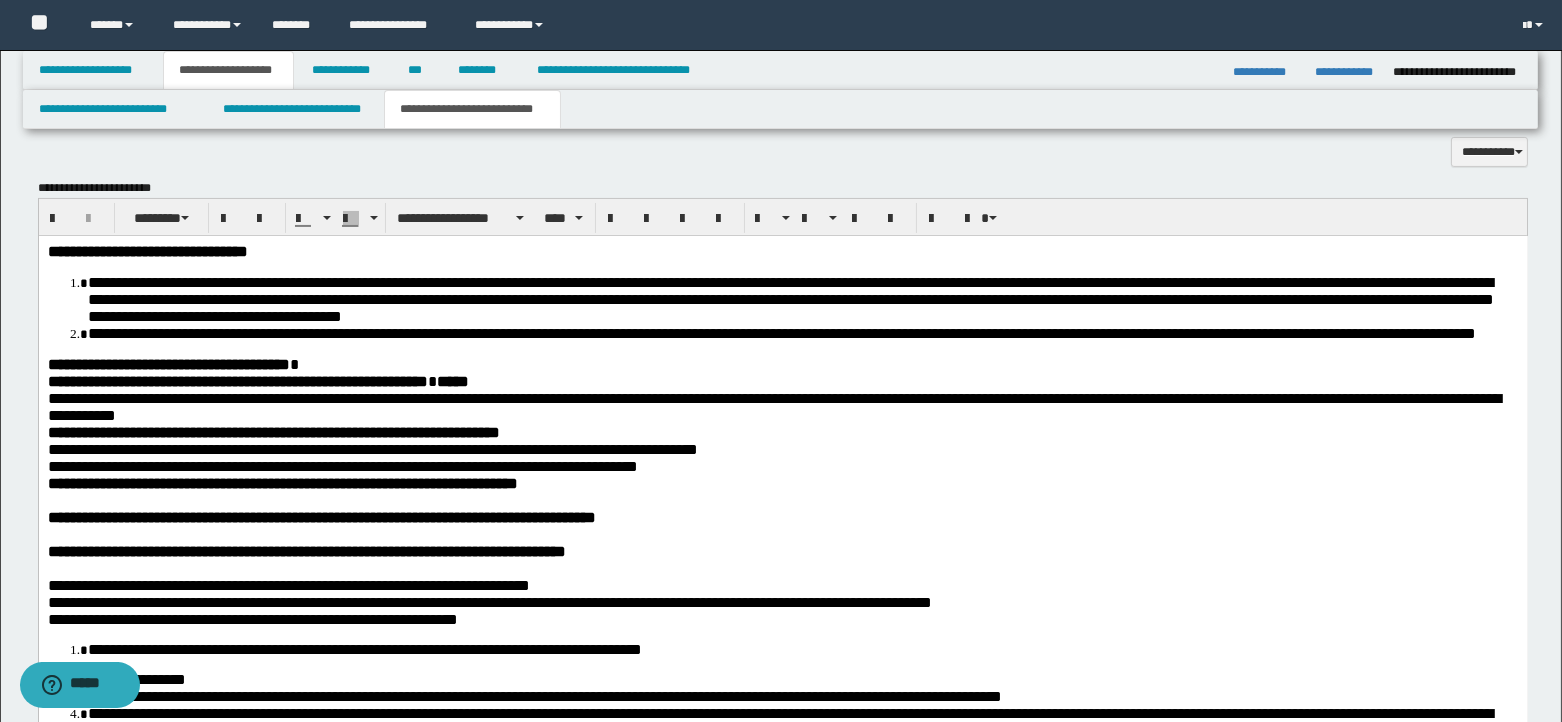 click on "**********" at bounding box center [342, 465] 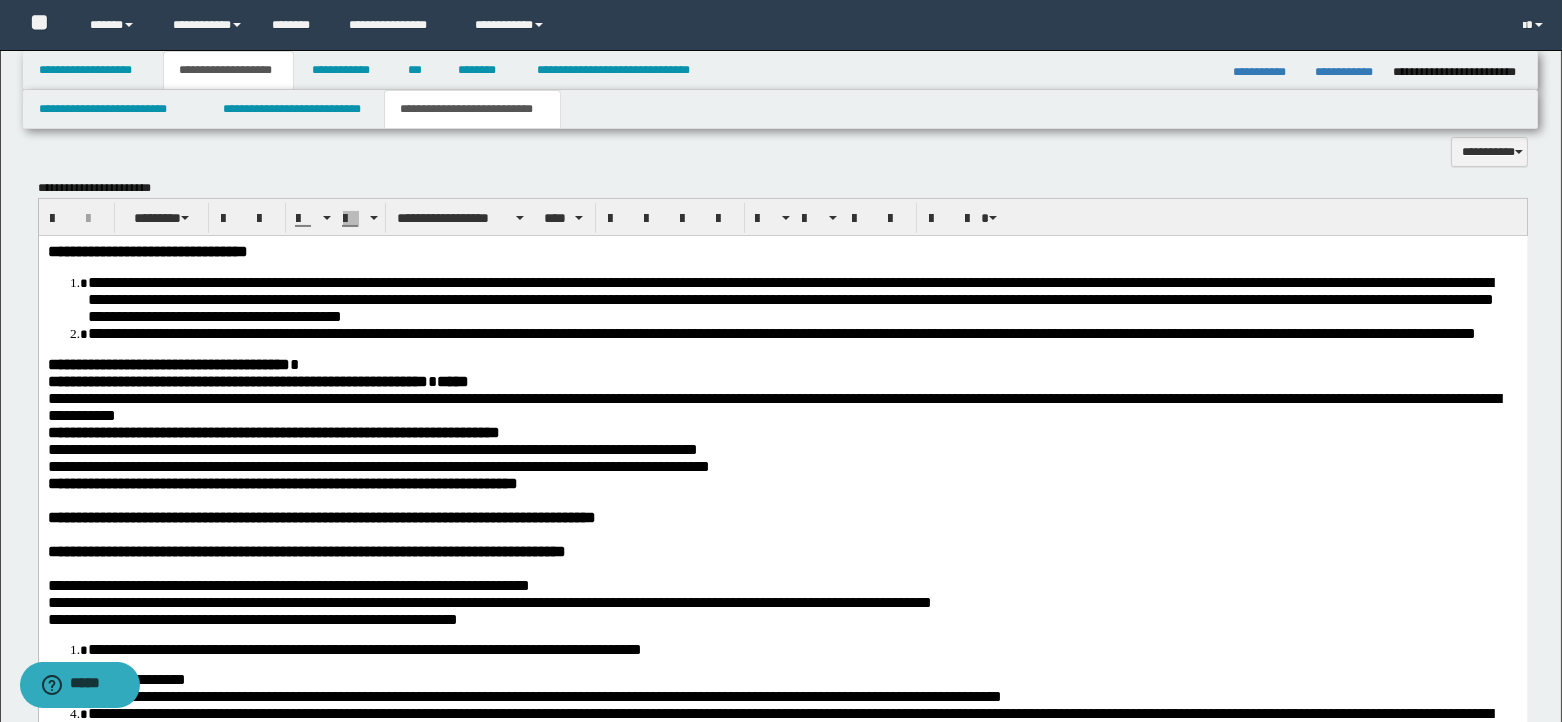 click on "**********" at bounding box center (782, 448) 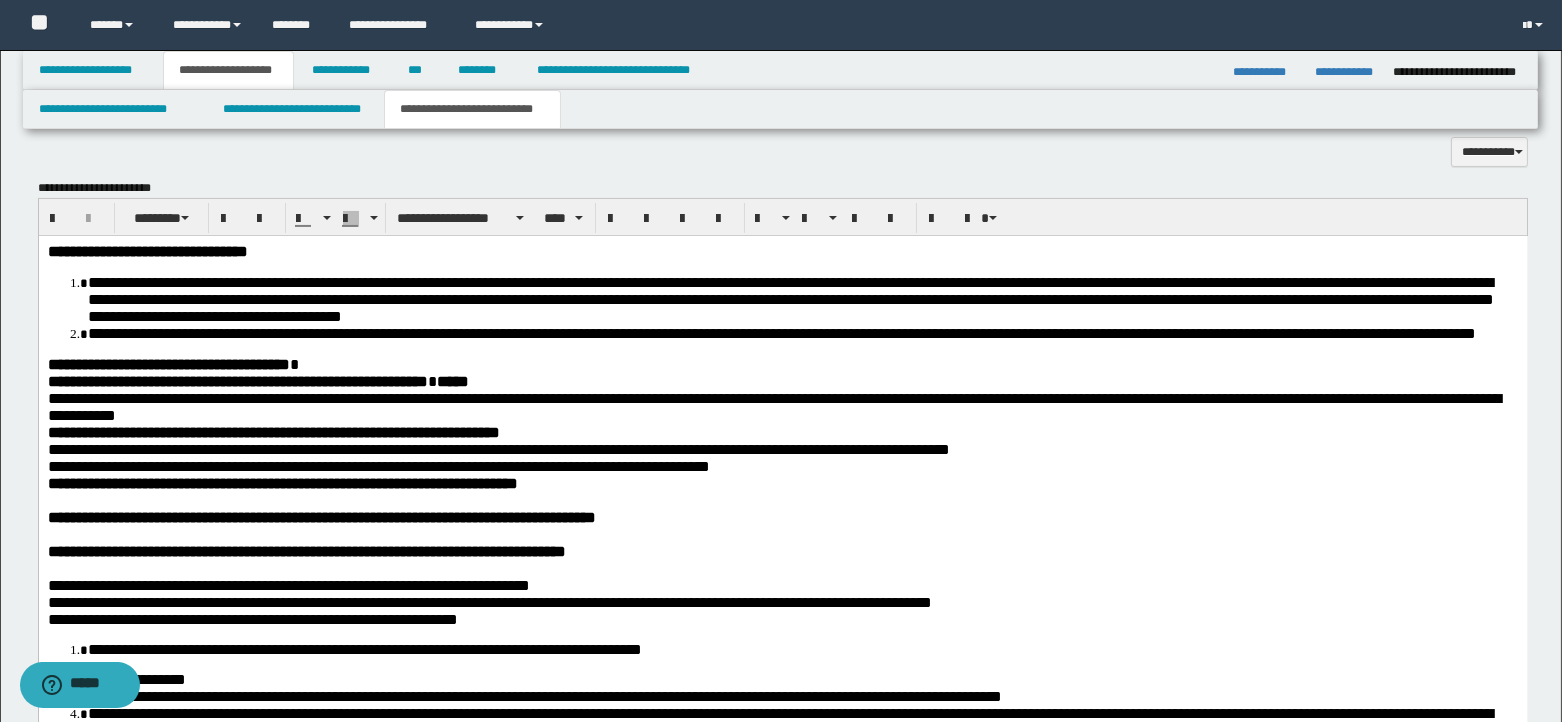 click on "**********" at bounding box center [537, 448] 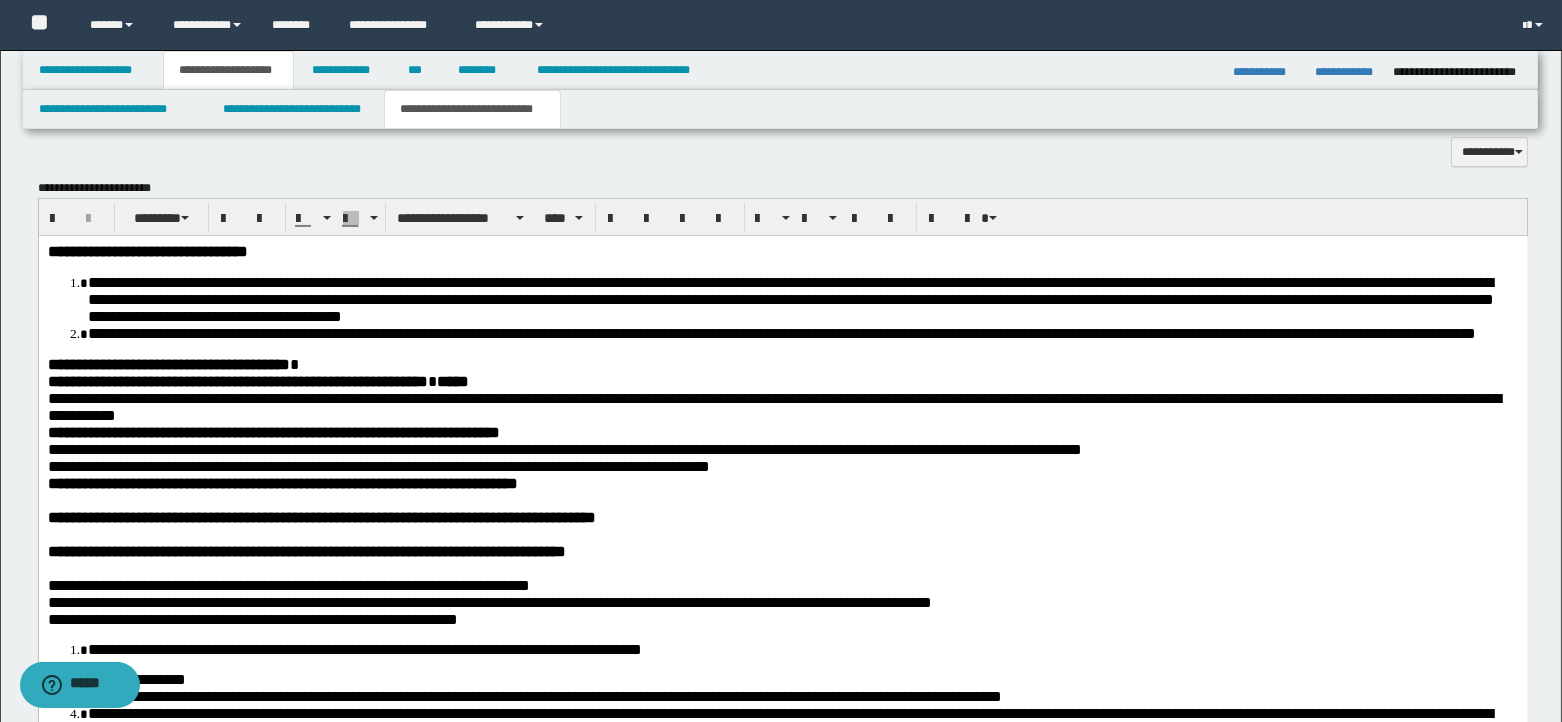 click on "**********" at bounding box center (603, 448) 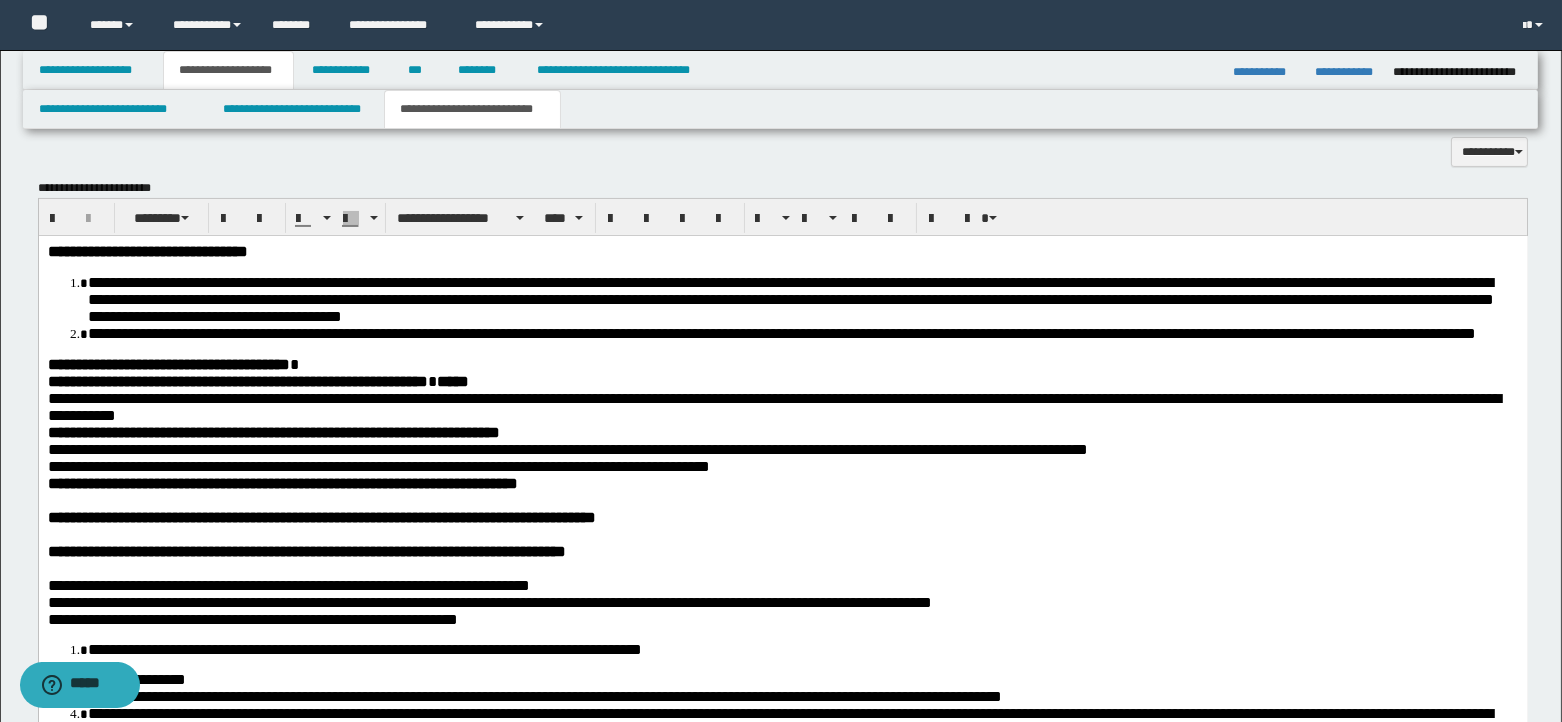 click on "**********" at bounding box center [606, 448] 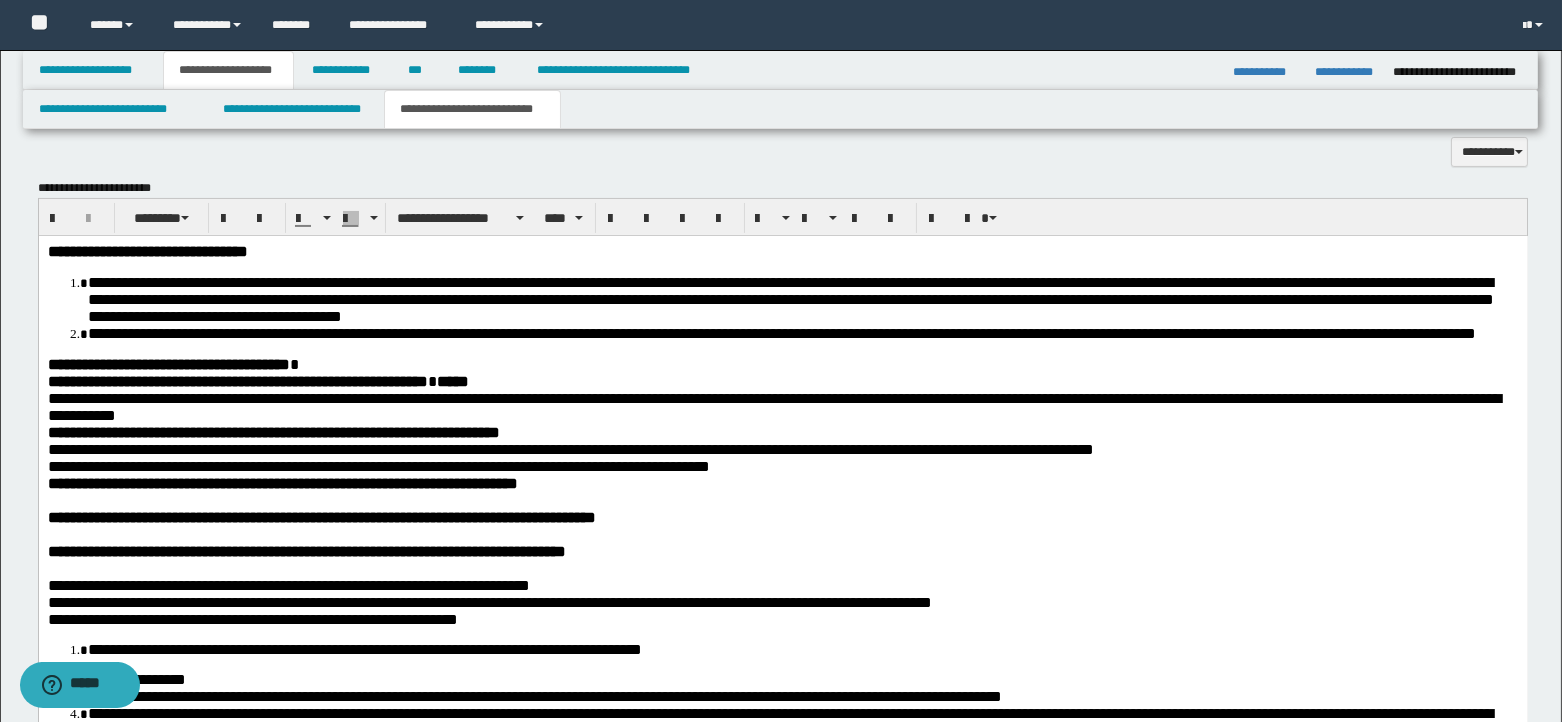 click on "**********" at bounding box center (609, 448) 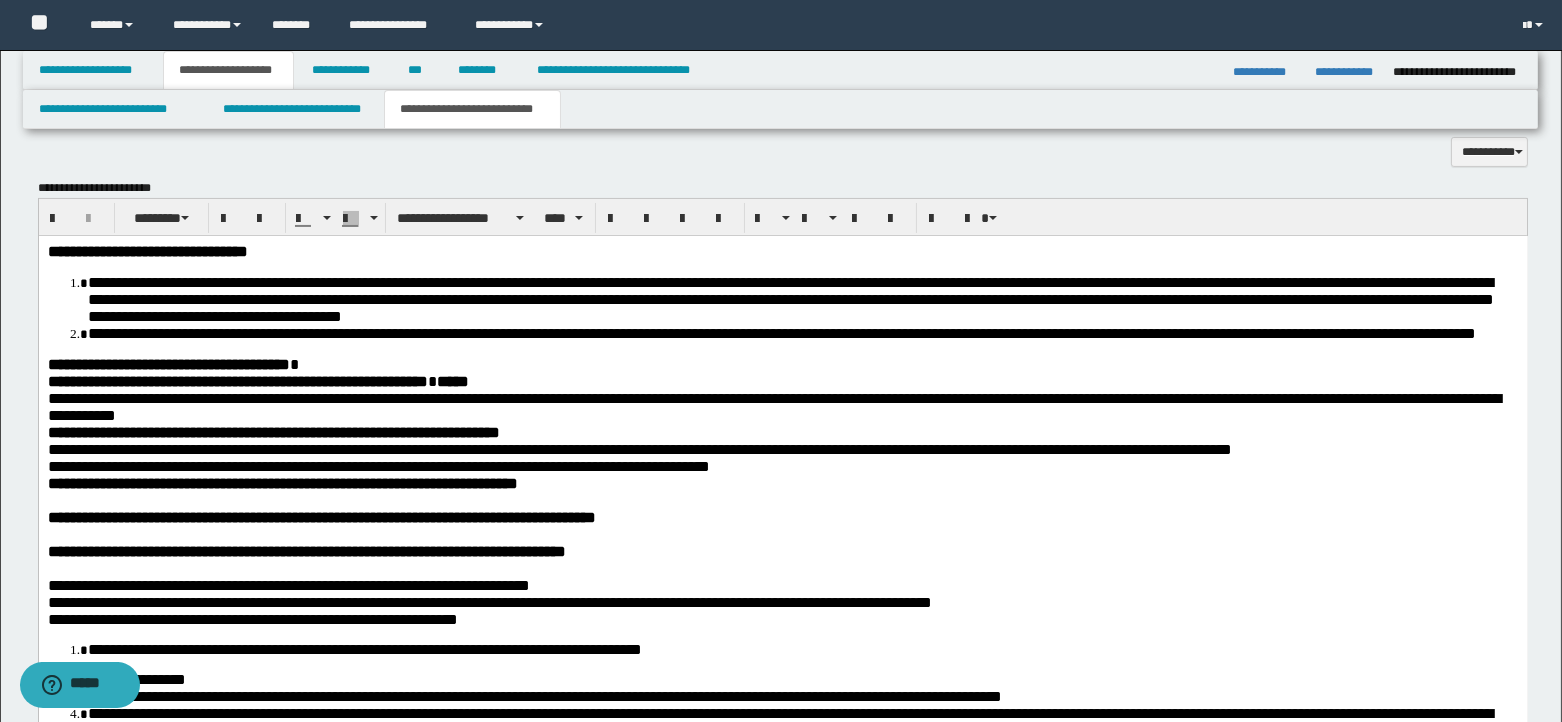 click on "**********" at bounding box center (782, 448) 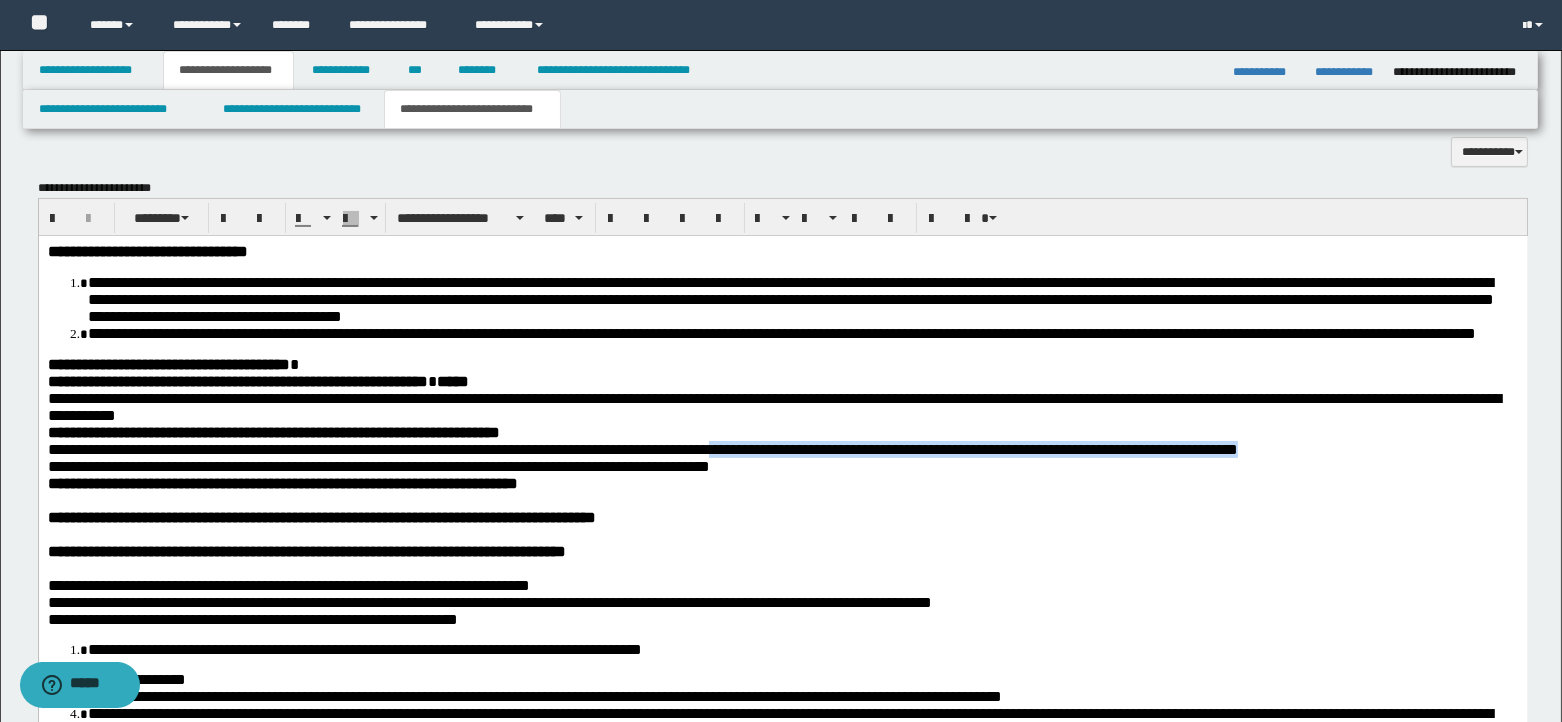 drag, startPoint x: 858, startPoint y: 483, endPoint x: 1513, endPoint y: 490, distance: 655.0374 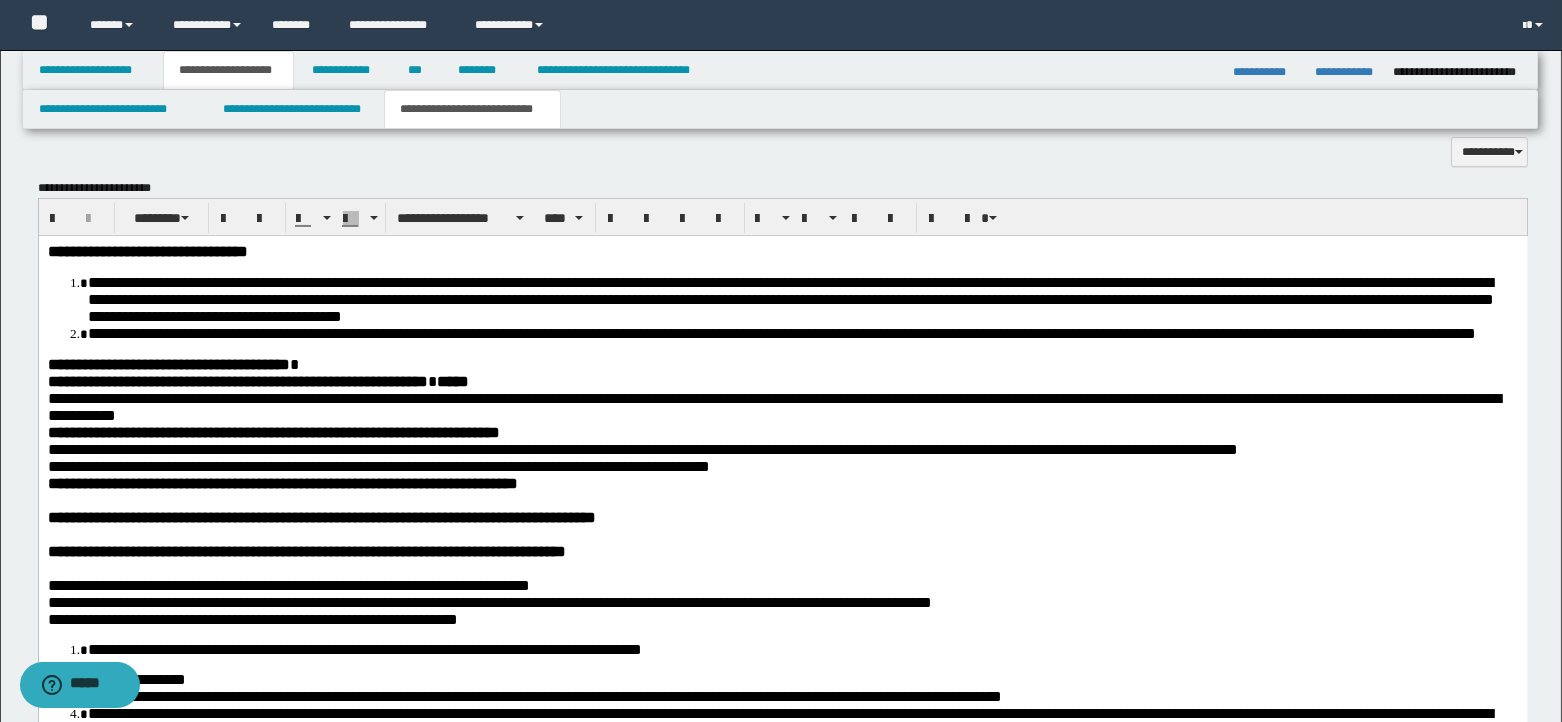 click on "**********" at bounding box center (782, 465) 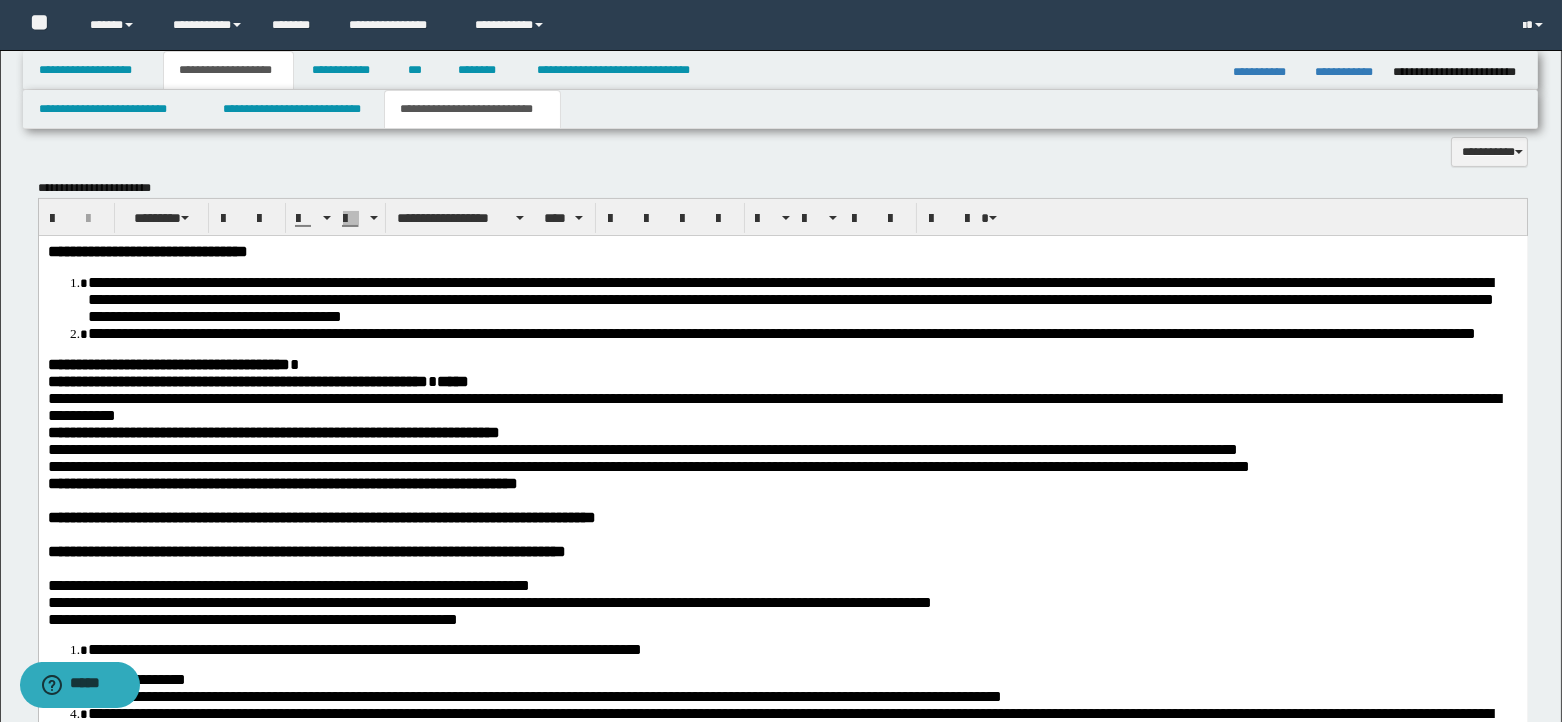 click on "**********" at bounding box center (782, 465) 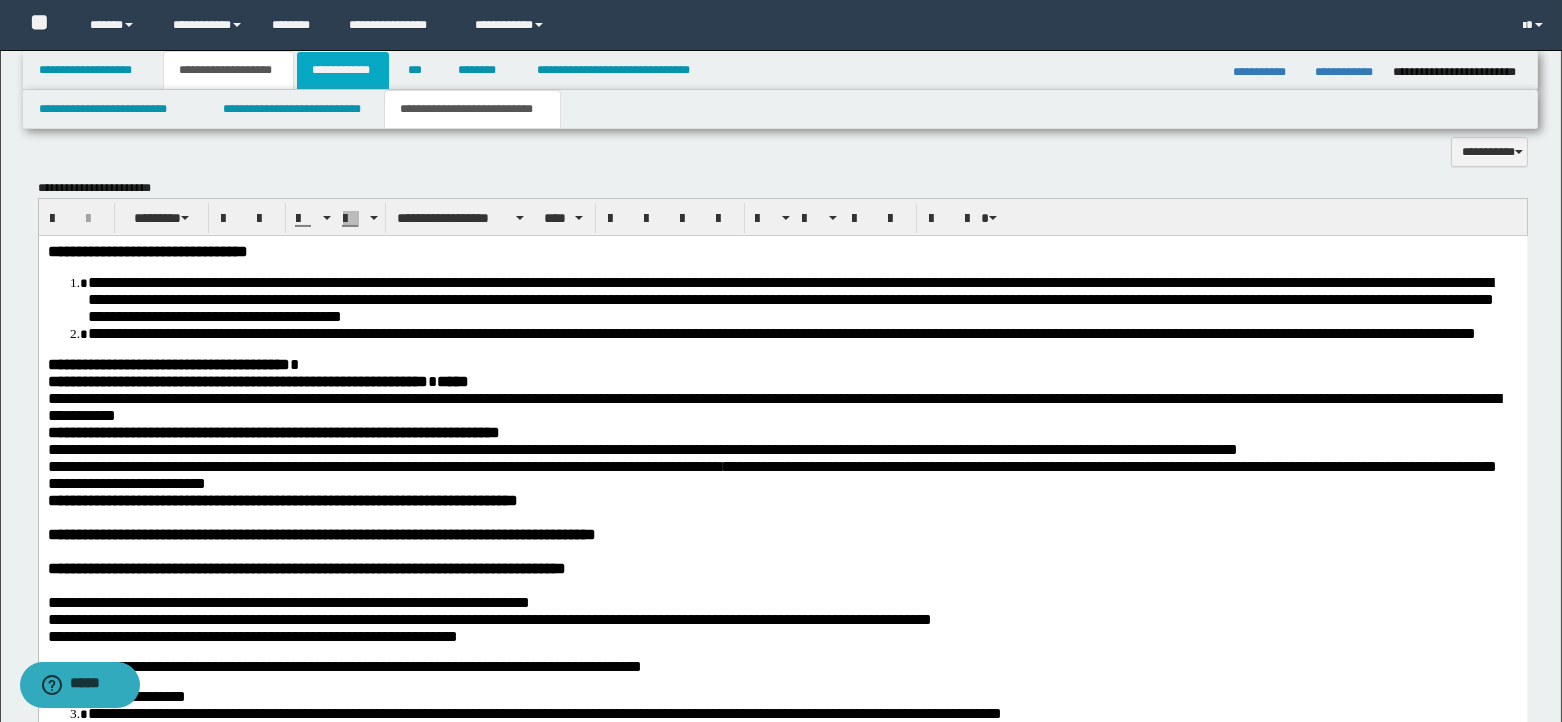 click on "**********" at bounding box center [343, 70] 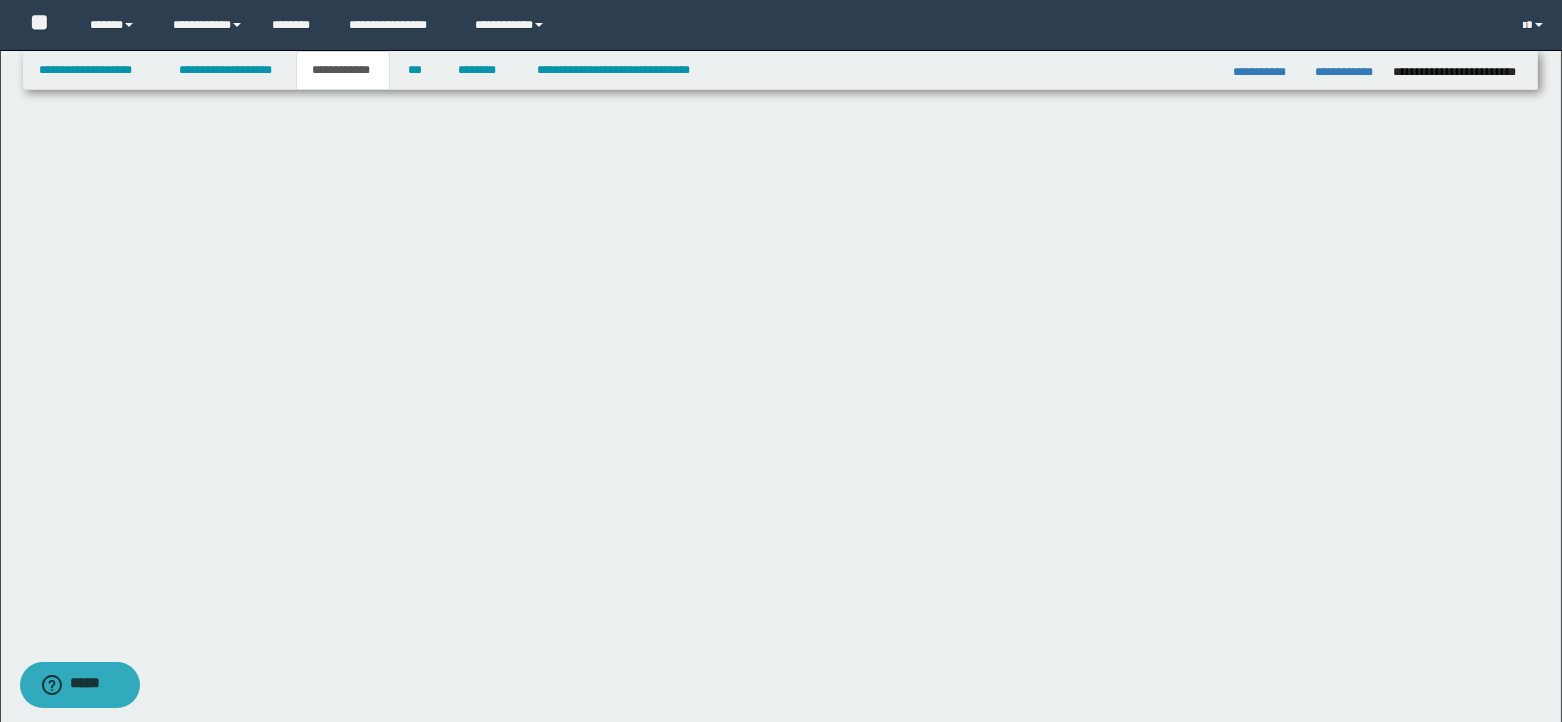 scroll, scrollTop: 350, scrollLeft: 0, axis: vertical 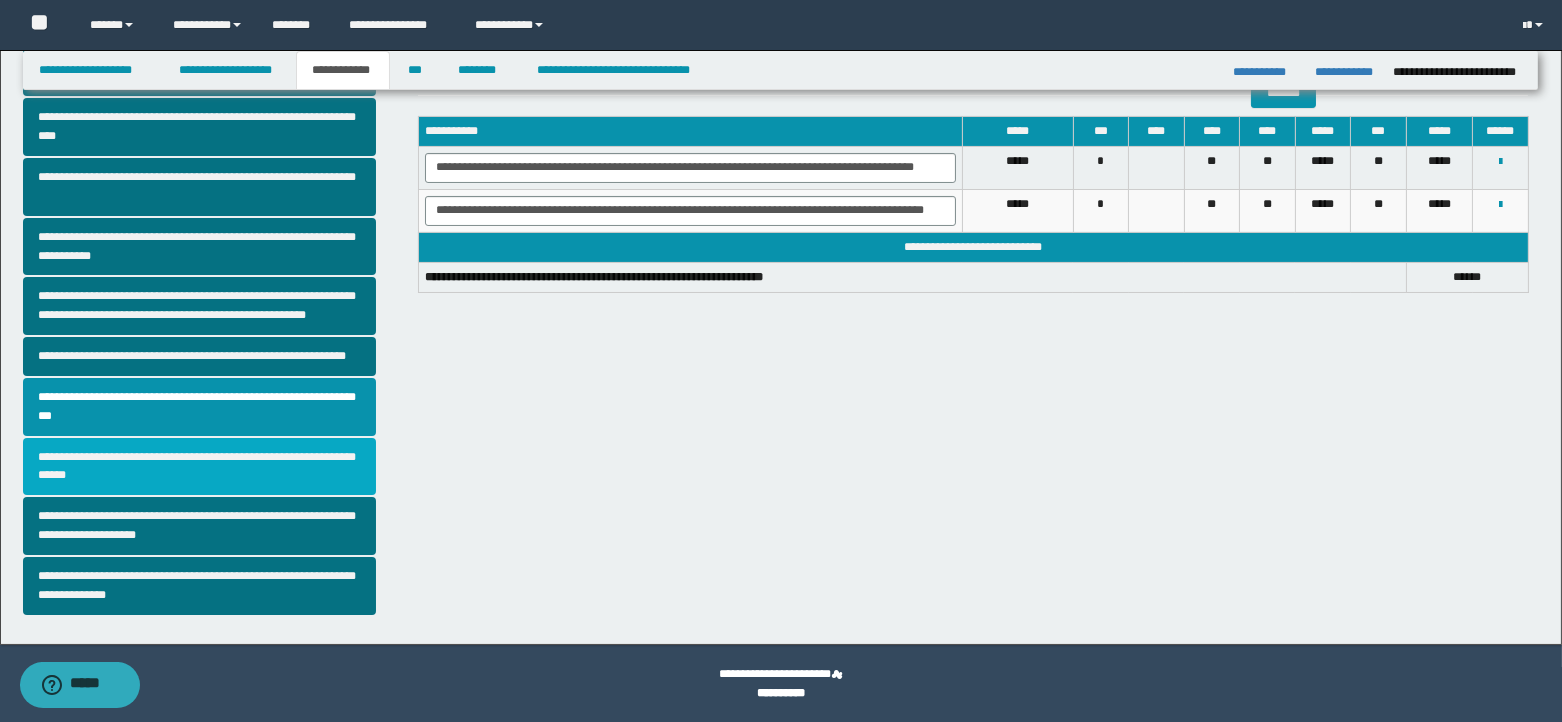 click on "**********" at bounding box center [199, 467] 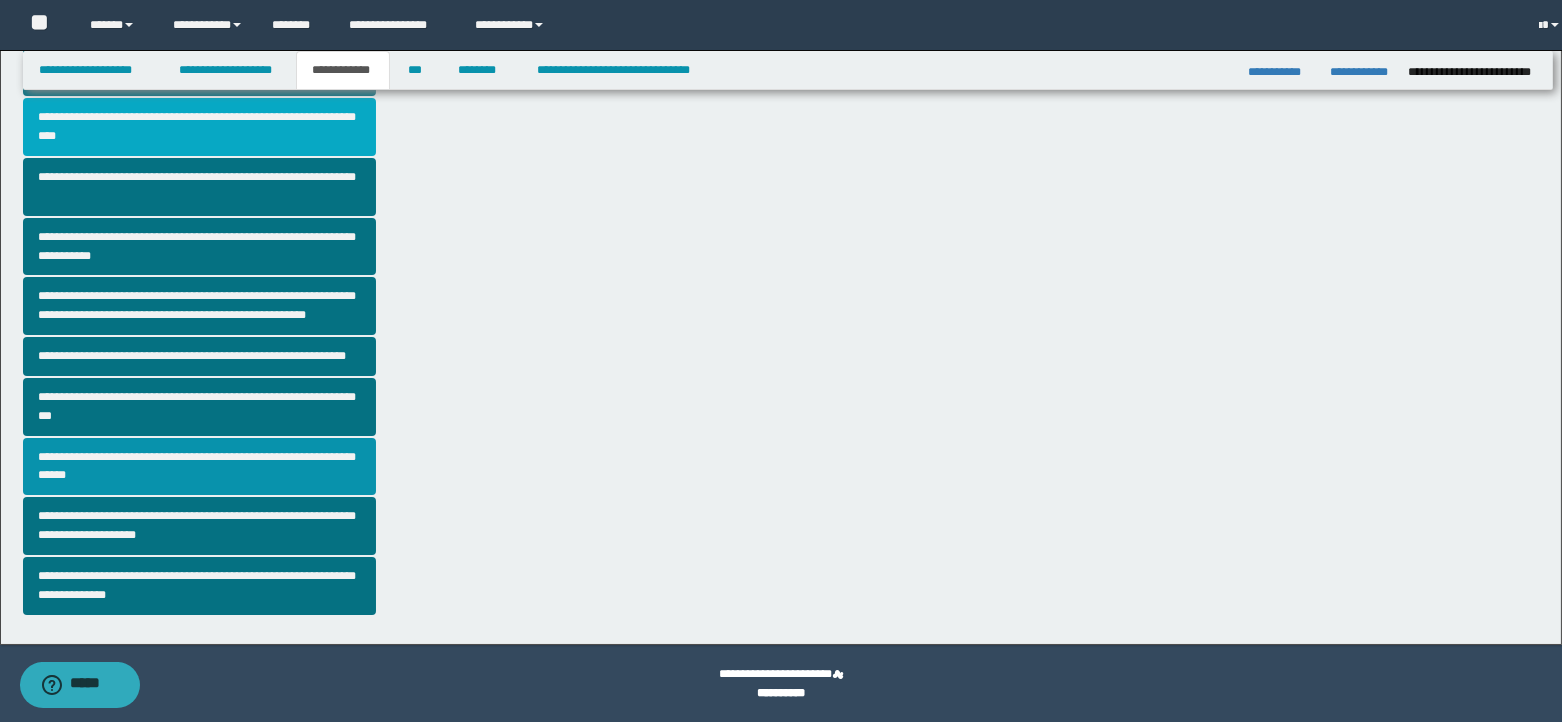 scroll, scrollTop: 0, scrollLeft: 0, axis: both 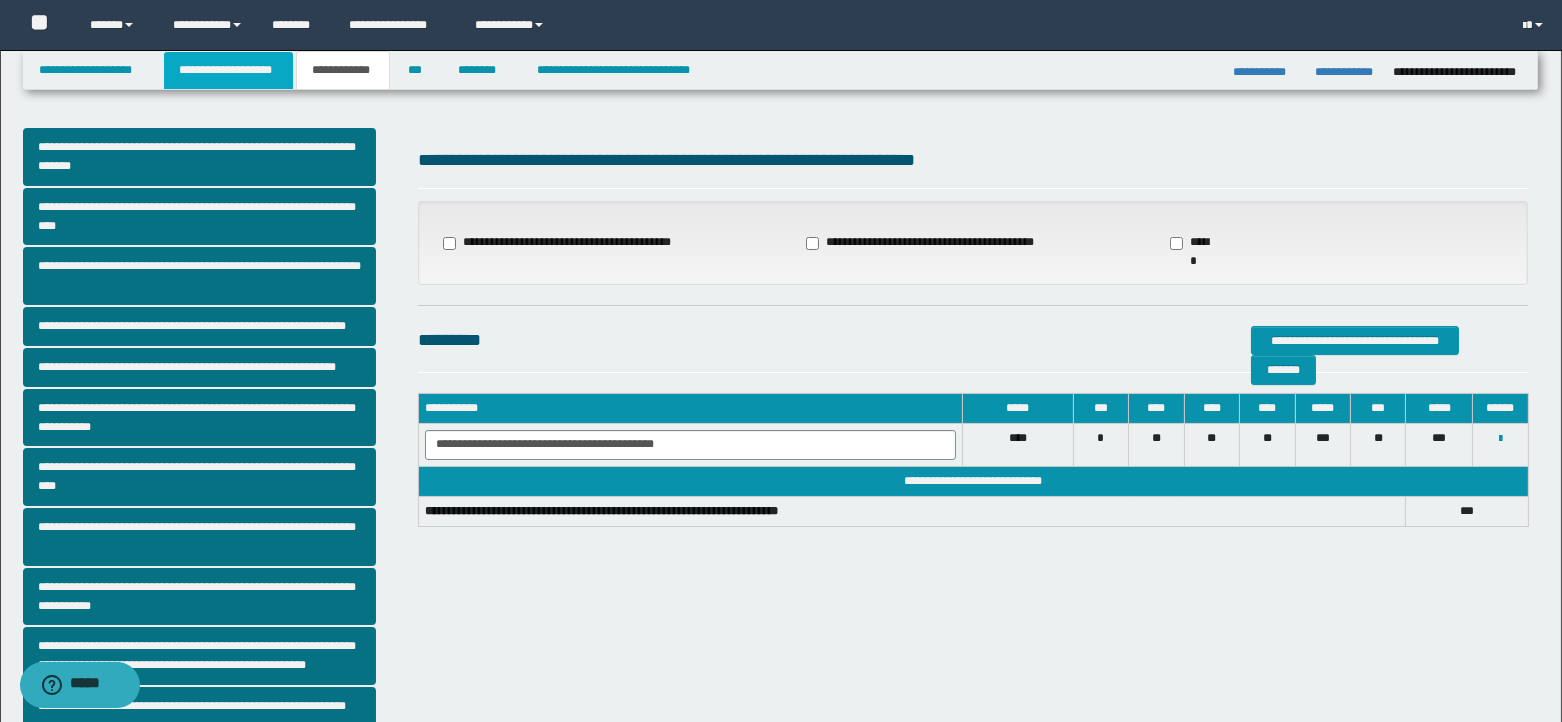 click on "**********" at bounding box center (228, 70) 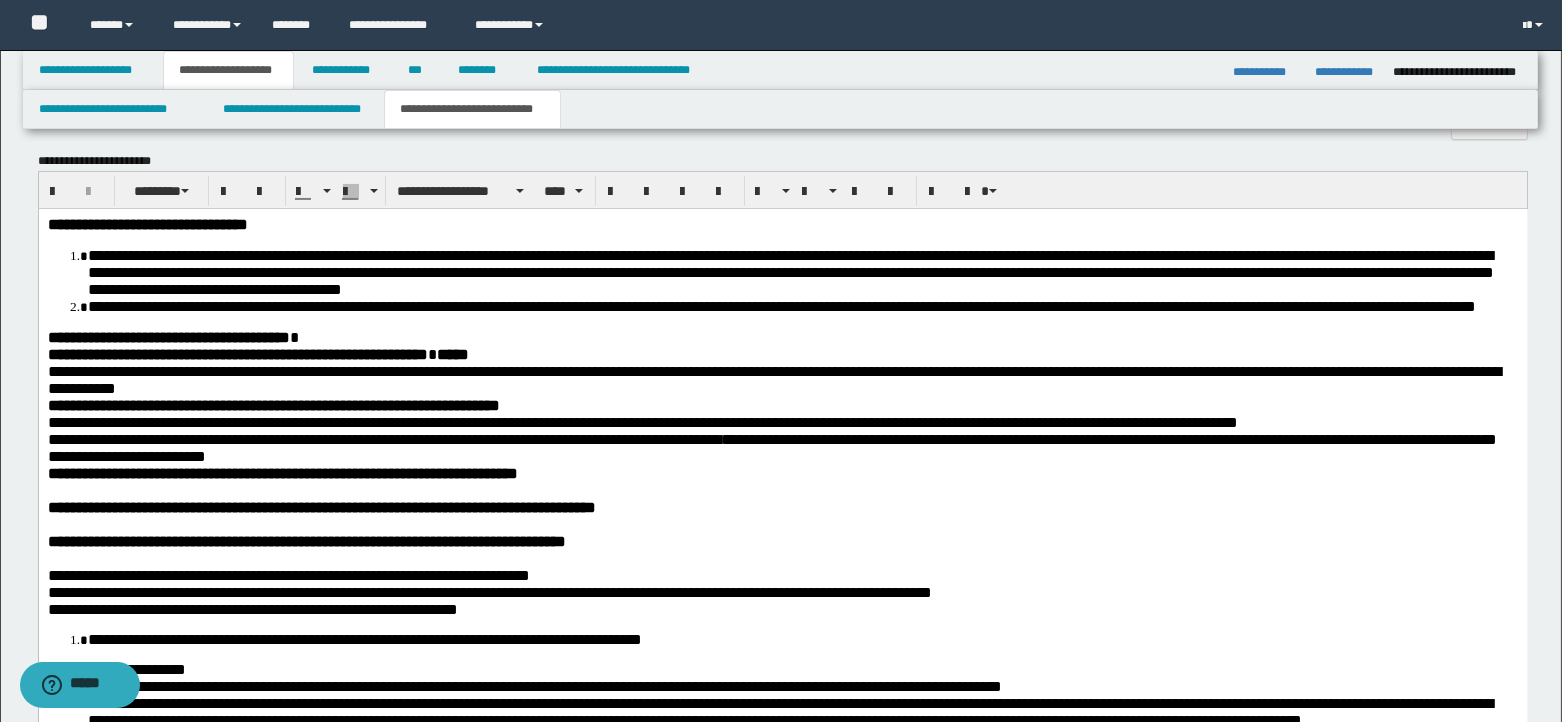scroll, scrollTop: 900, scrollLeft: 0, axis: vertical 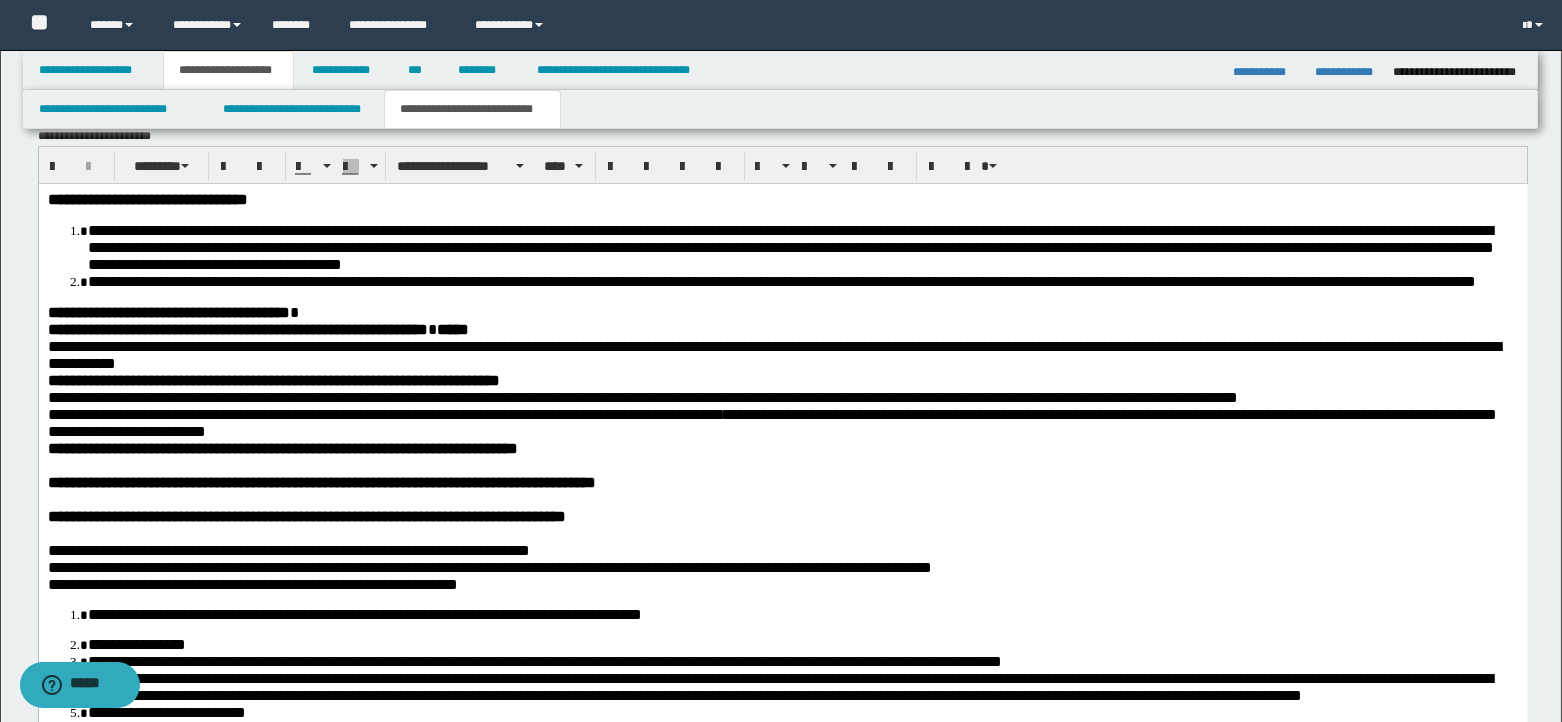 click at bounding box center (782, 464) 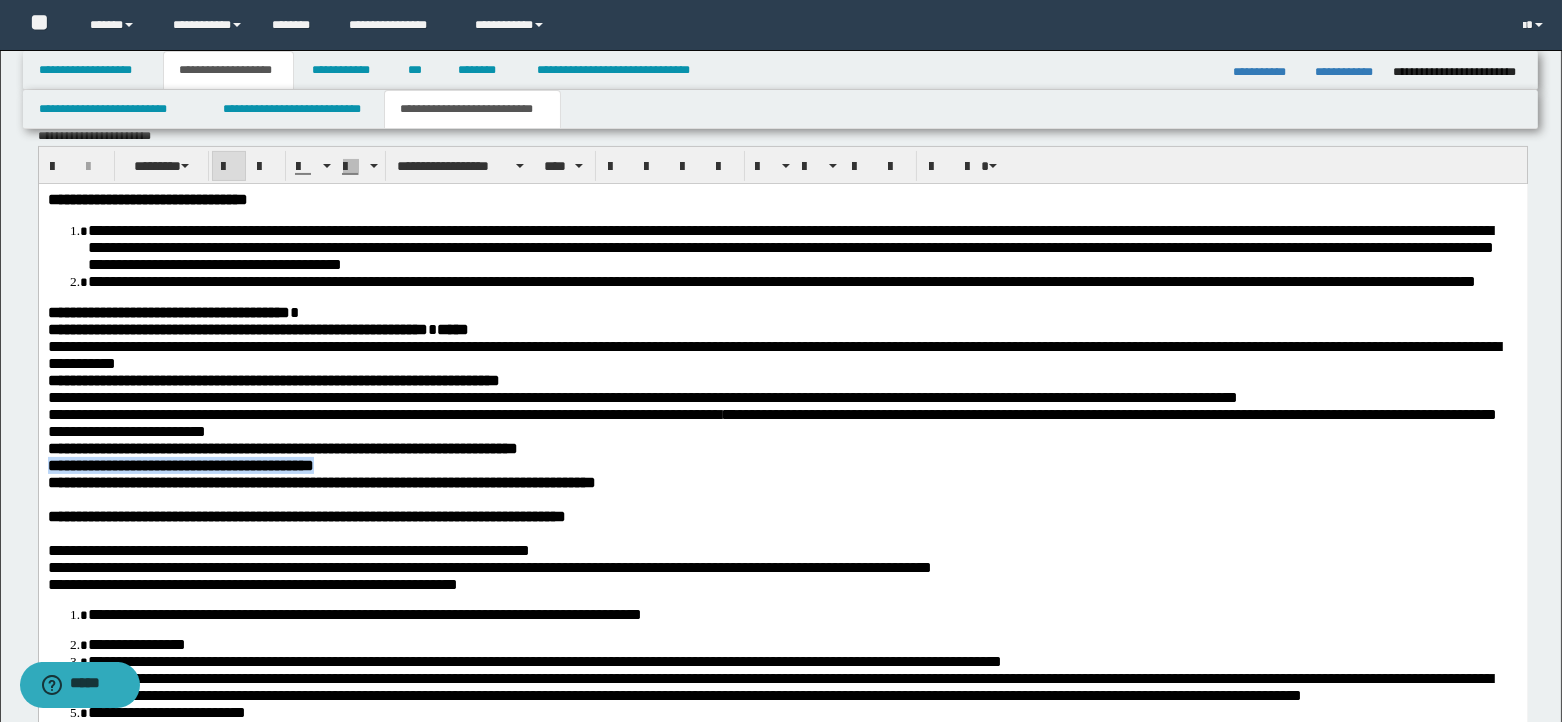 drag, startPoint x: 47, startPoint y: 502, endPoint x: 390, endPoint y: 504, distance: 343.00583 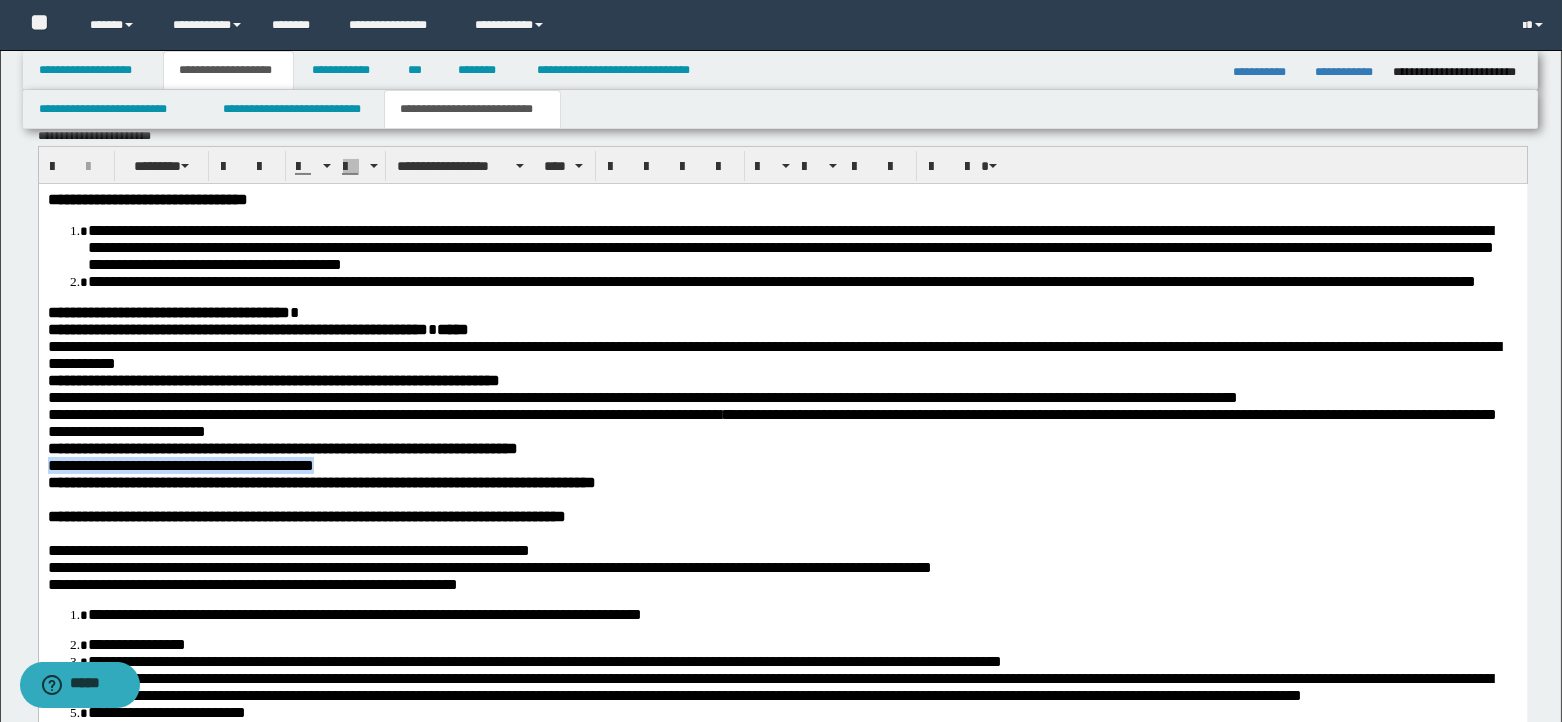 click on "**********" at bounding box center (782, 464) 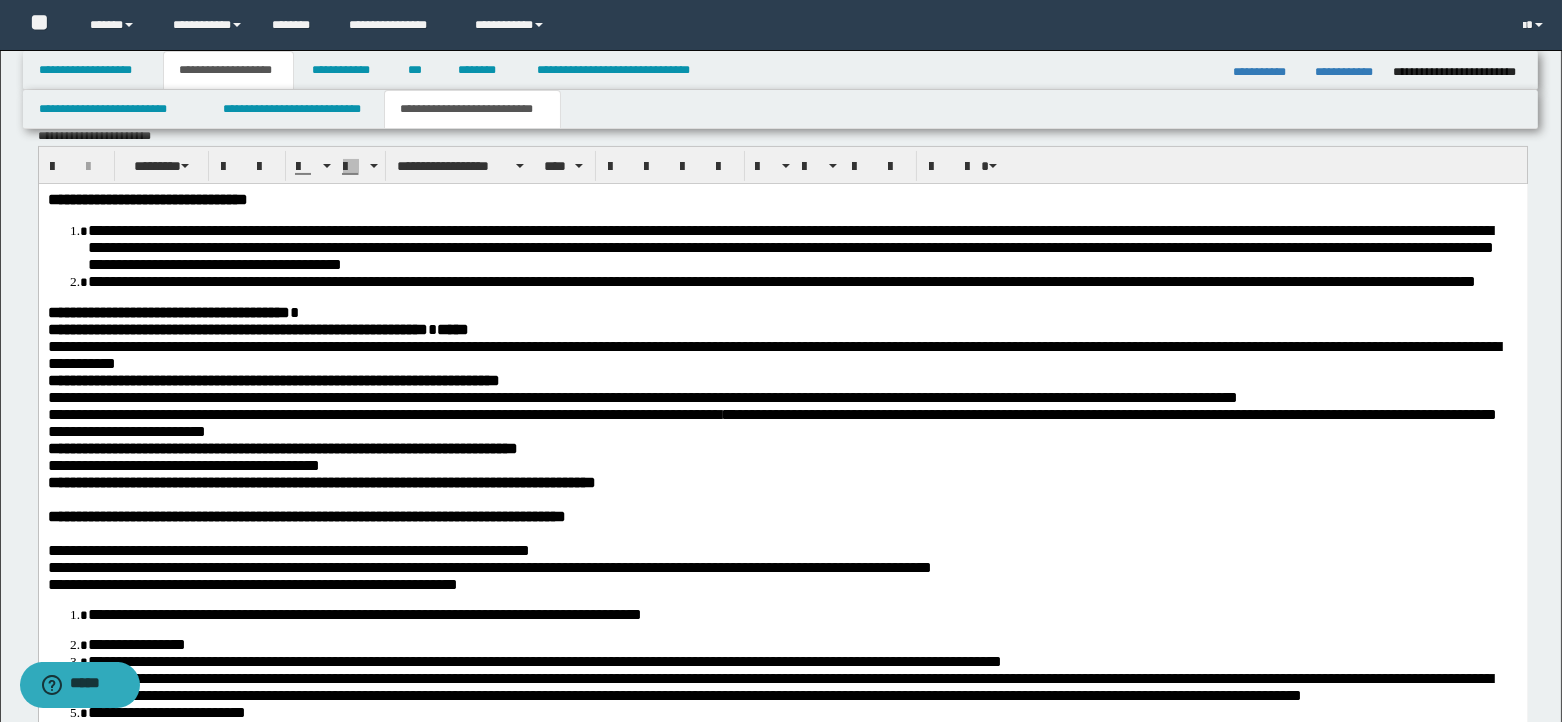 click on "**********" at bounding box center [782, 464] 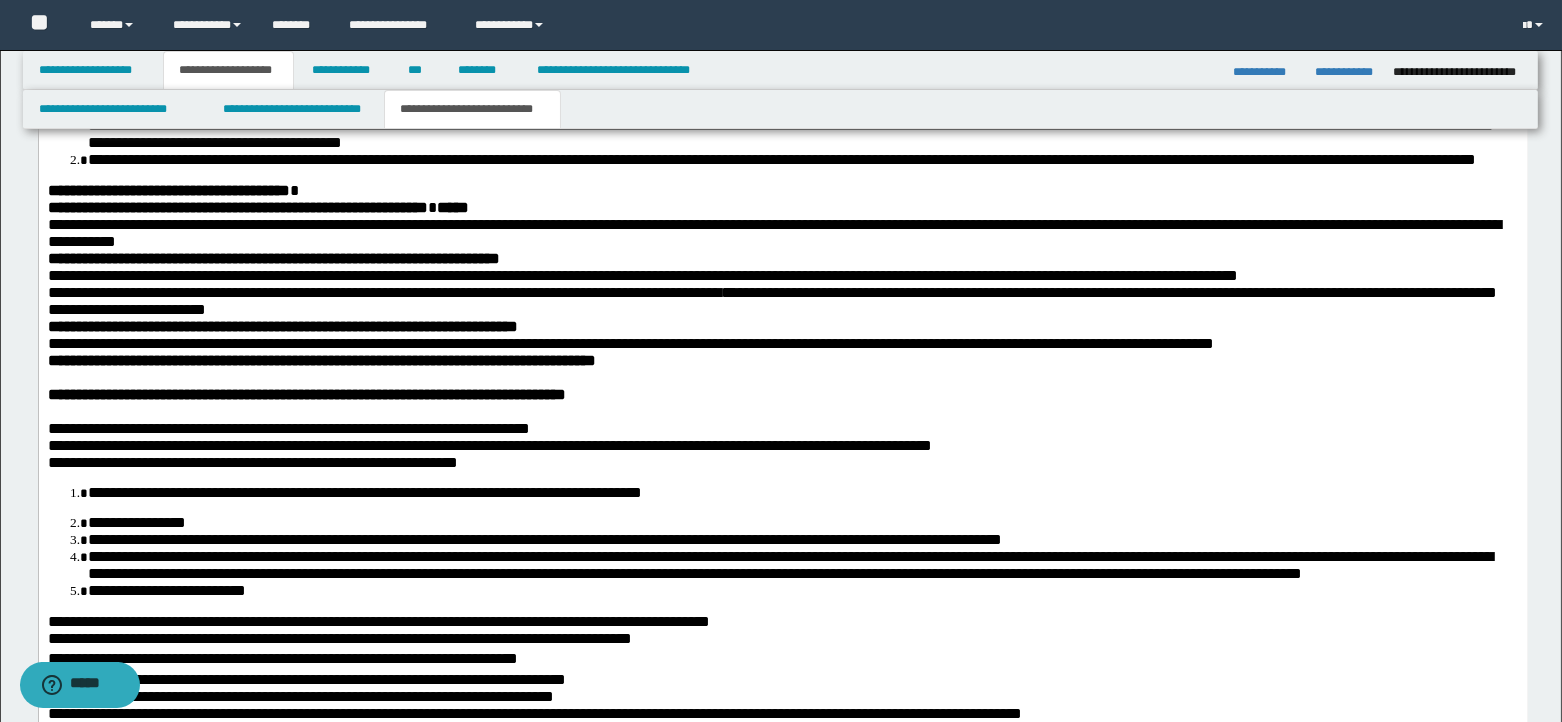 scroll, scrollTop: 1033, scrollLeft: 0, axis: vertical 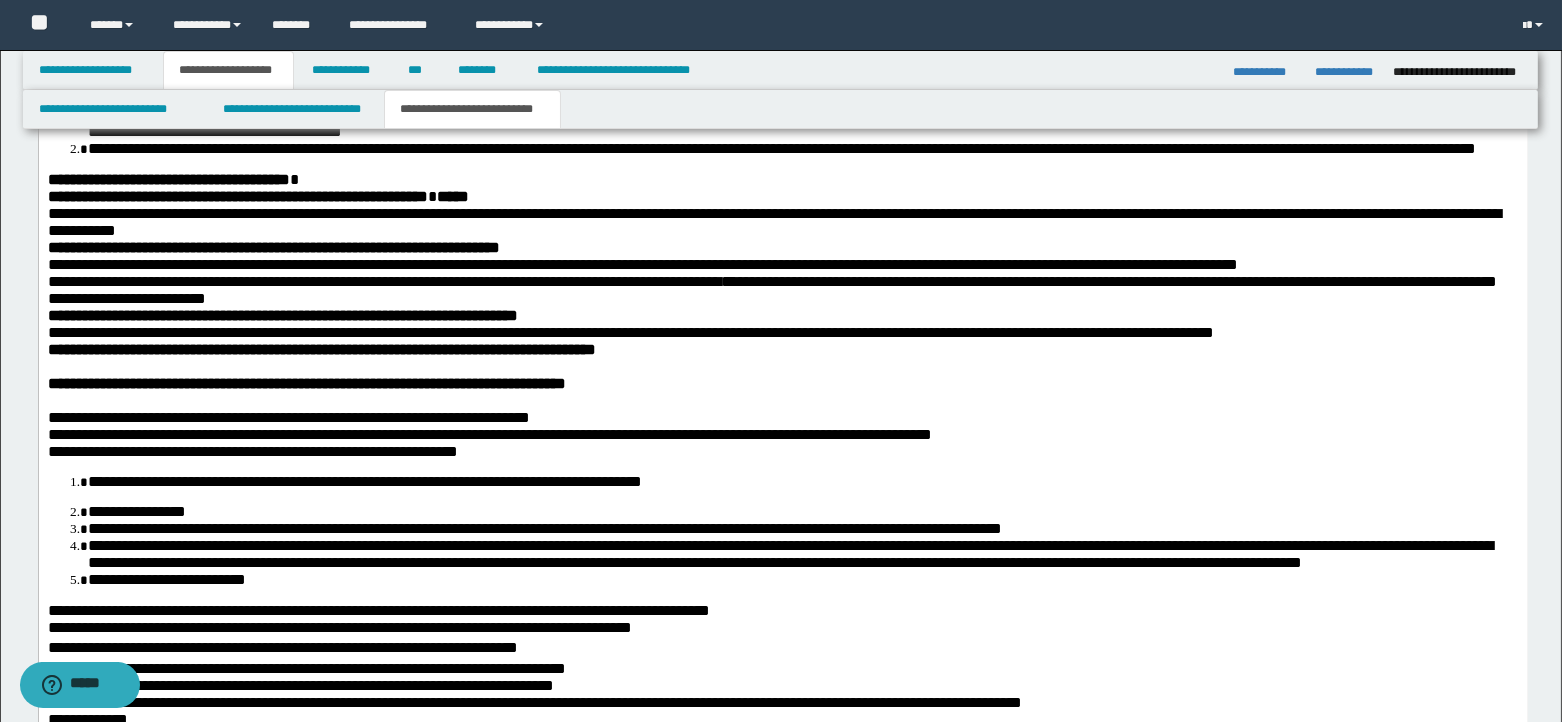 click on "**********" at bounding box center (771, 289) 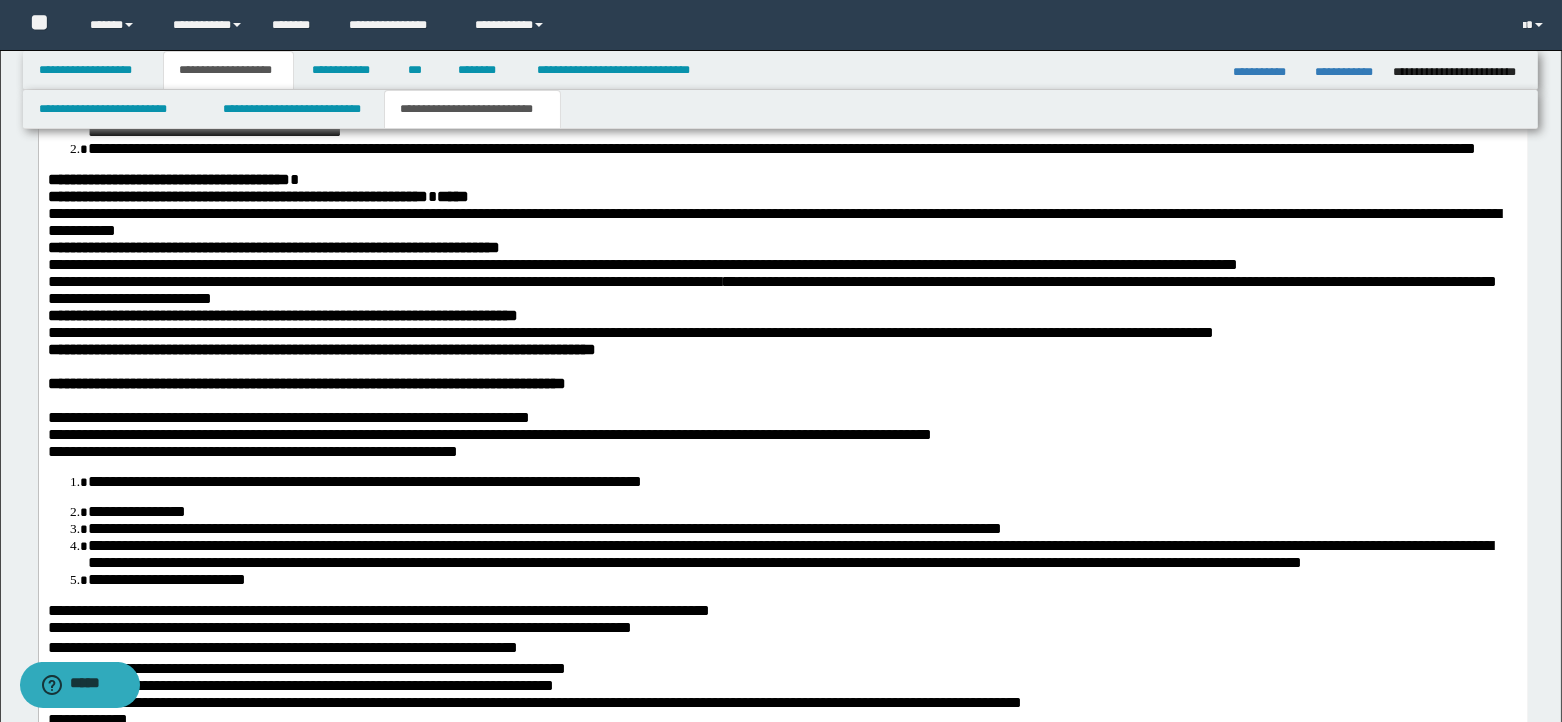 click on "**********" at bounding box center (771, 289) 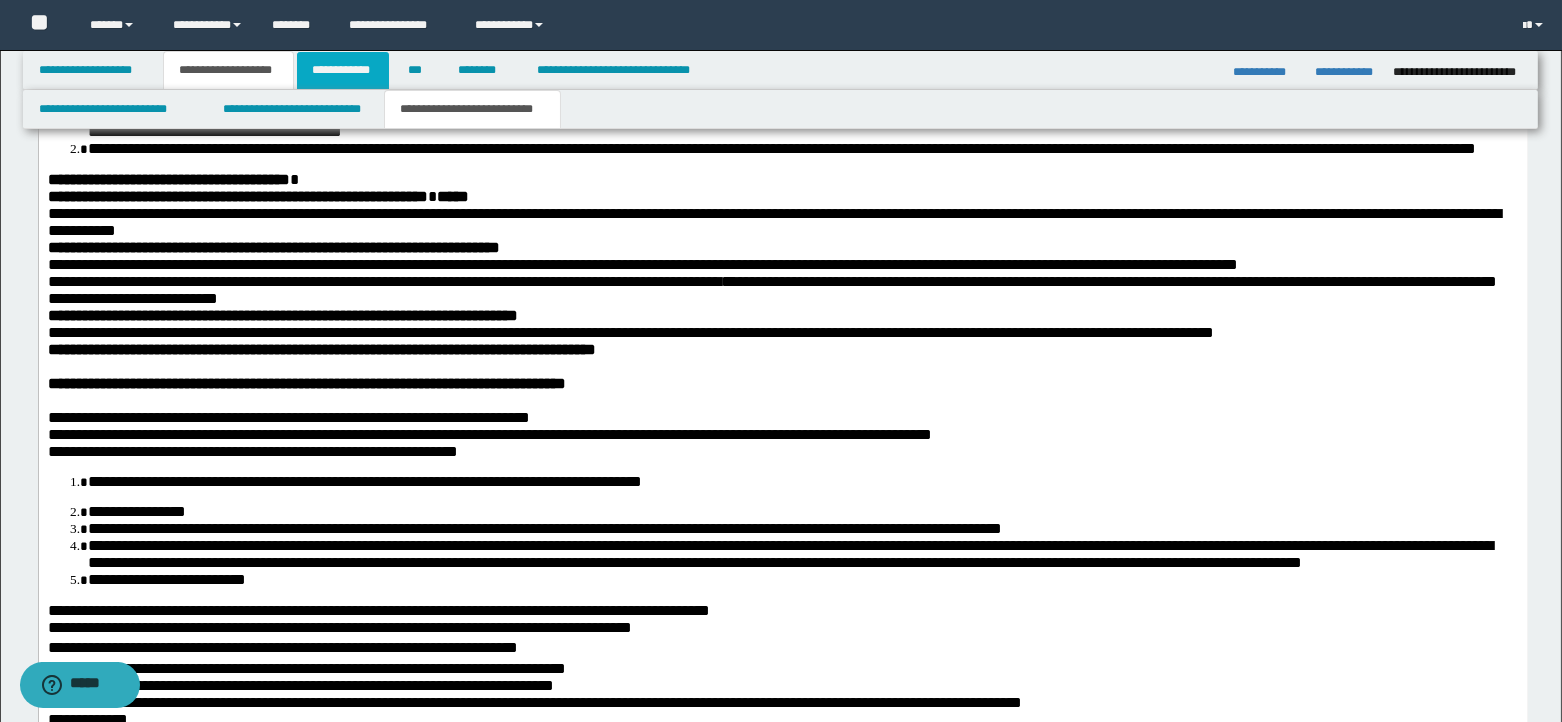click on "**********" at bounding box center [343, 70] 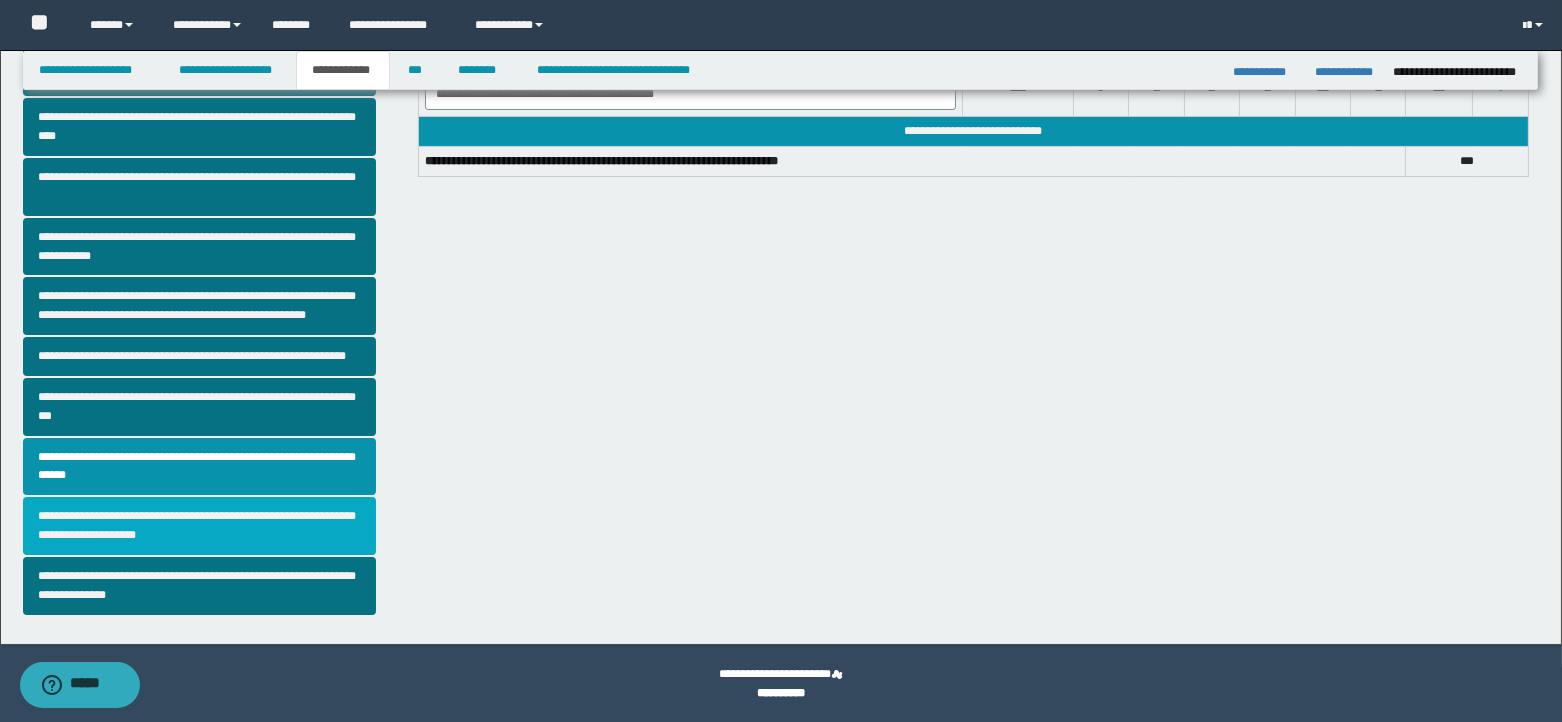 click on "**********" at bounding box center [199, 526] 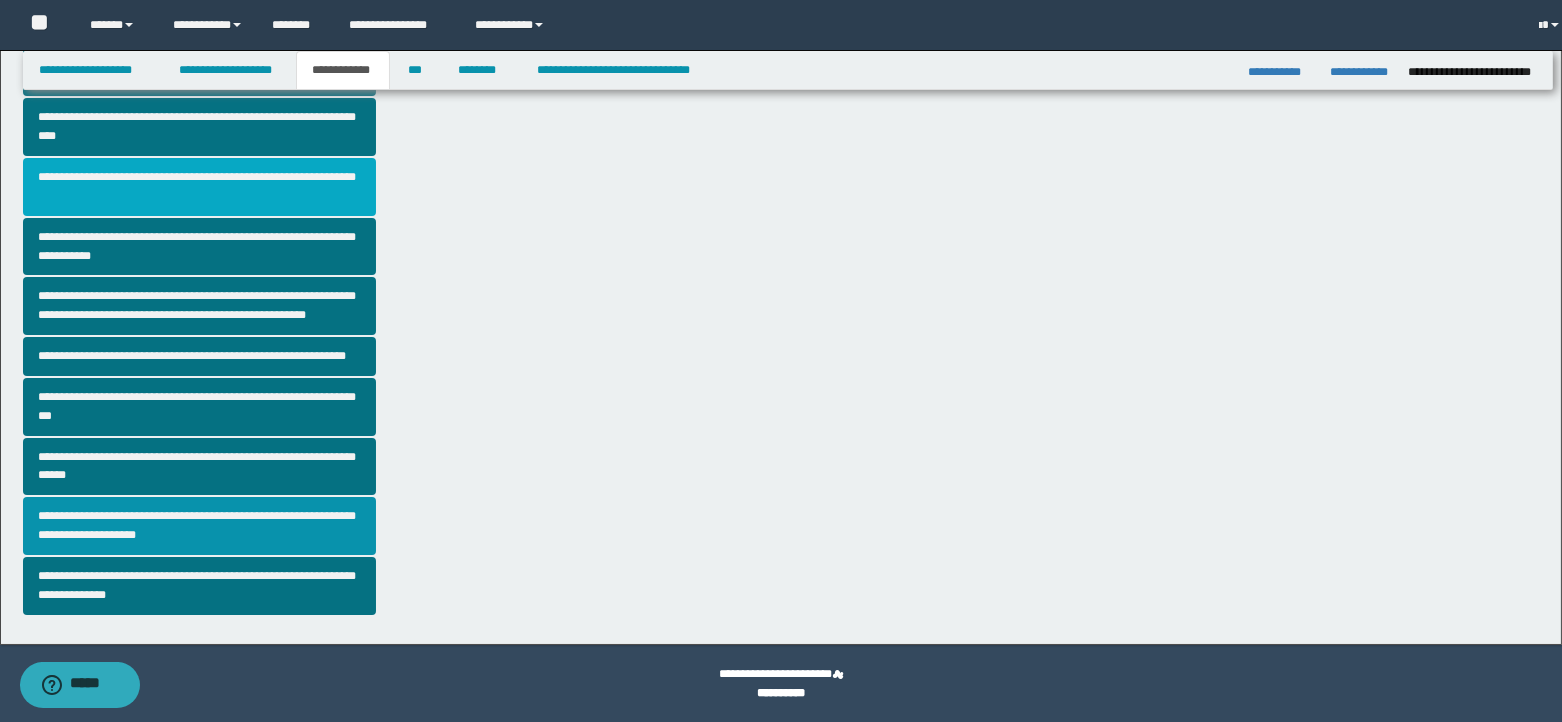 scroll, scrollTop: 0, scrollLeft: 0, axis: both 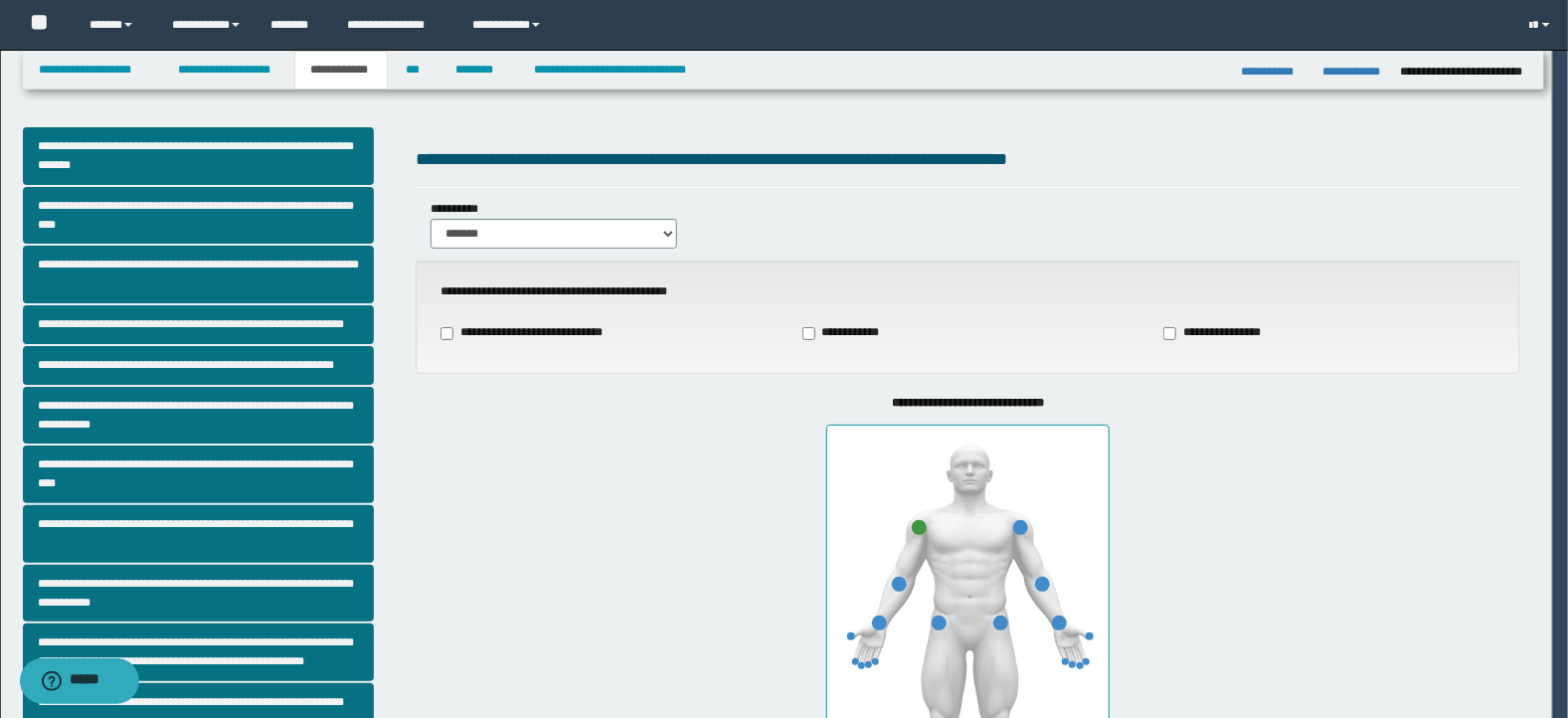 type on "**" 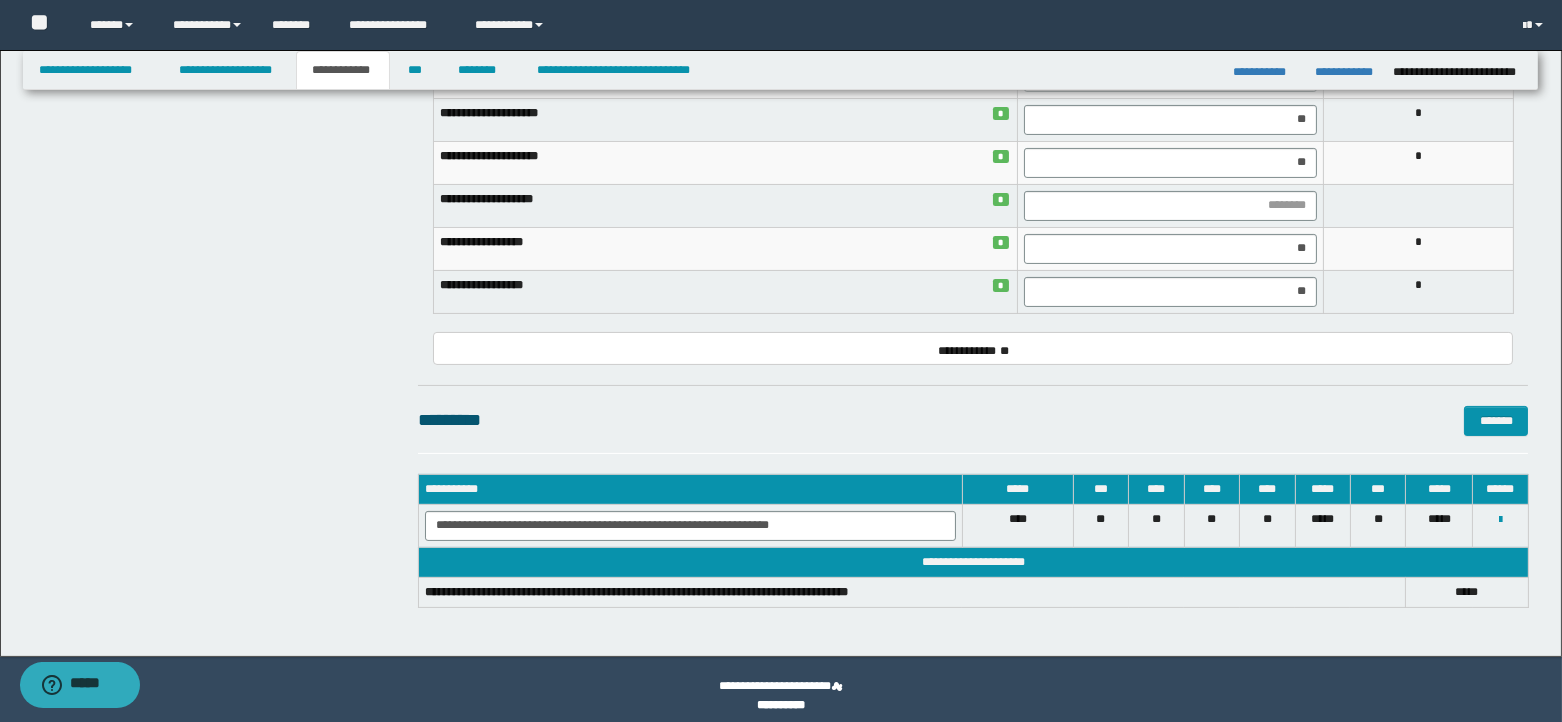 scroll, scrollTop: 944, scrollLeft: 0, axis: vertical 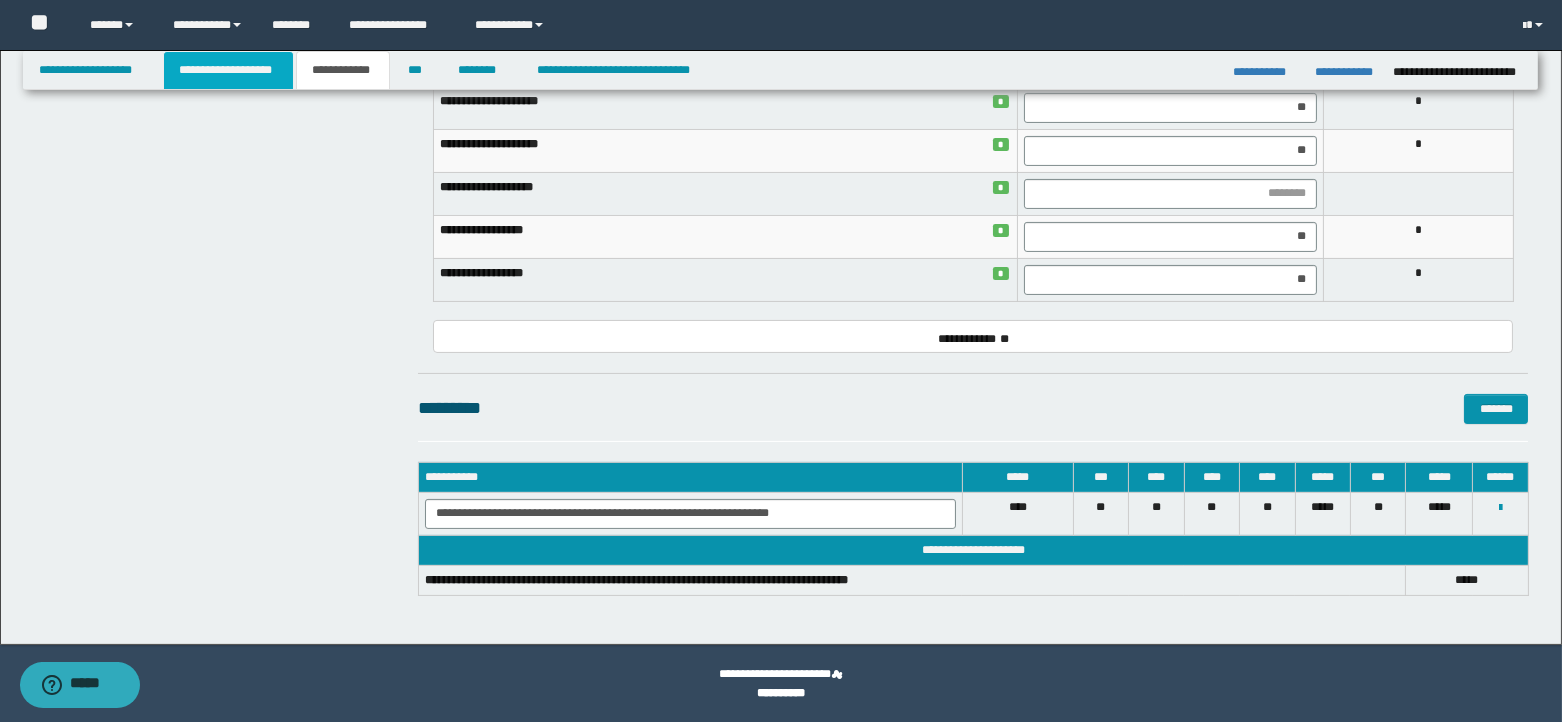 click on "**********" at bounding box center (228, 70) 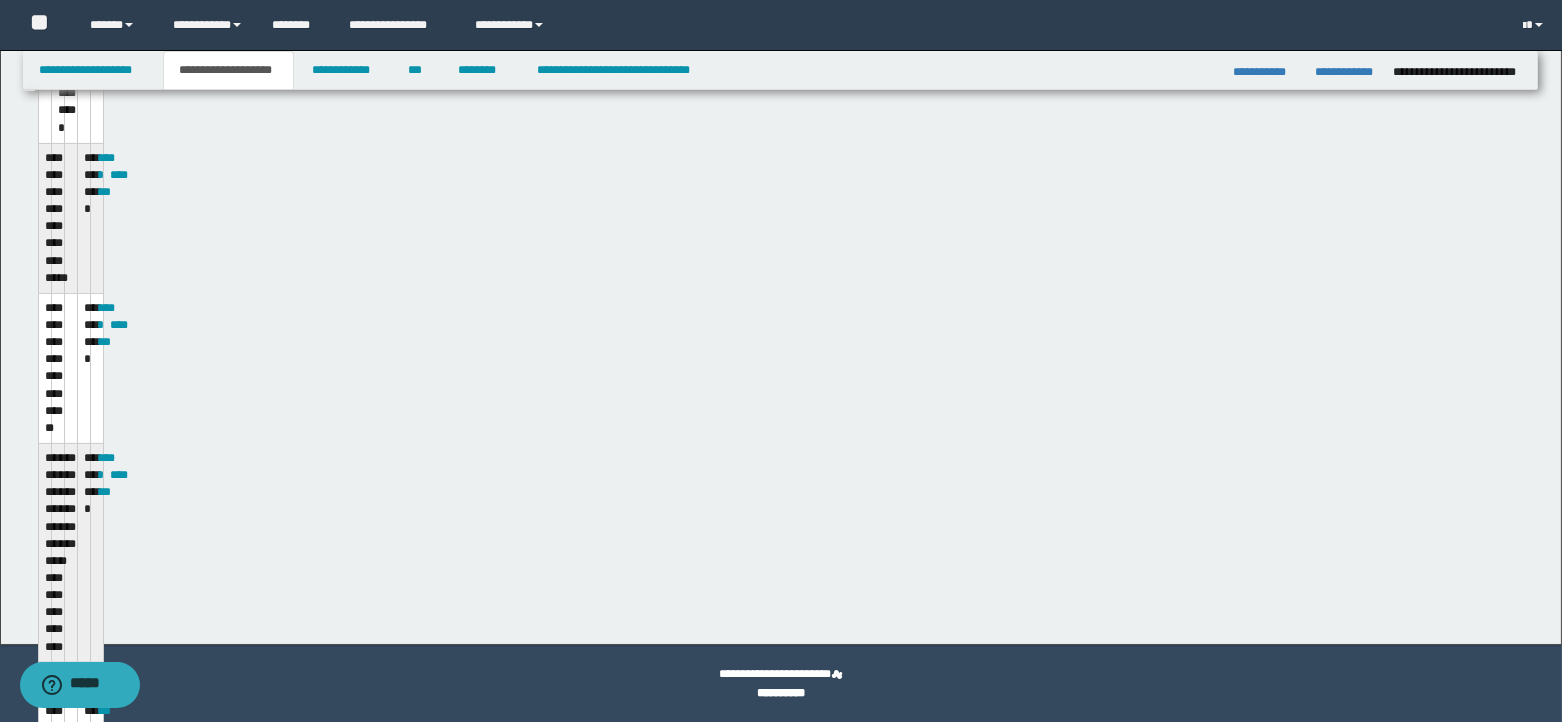 scroll, scrollTop: 975, scrollLeft: 0, axis: vertical 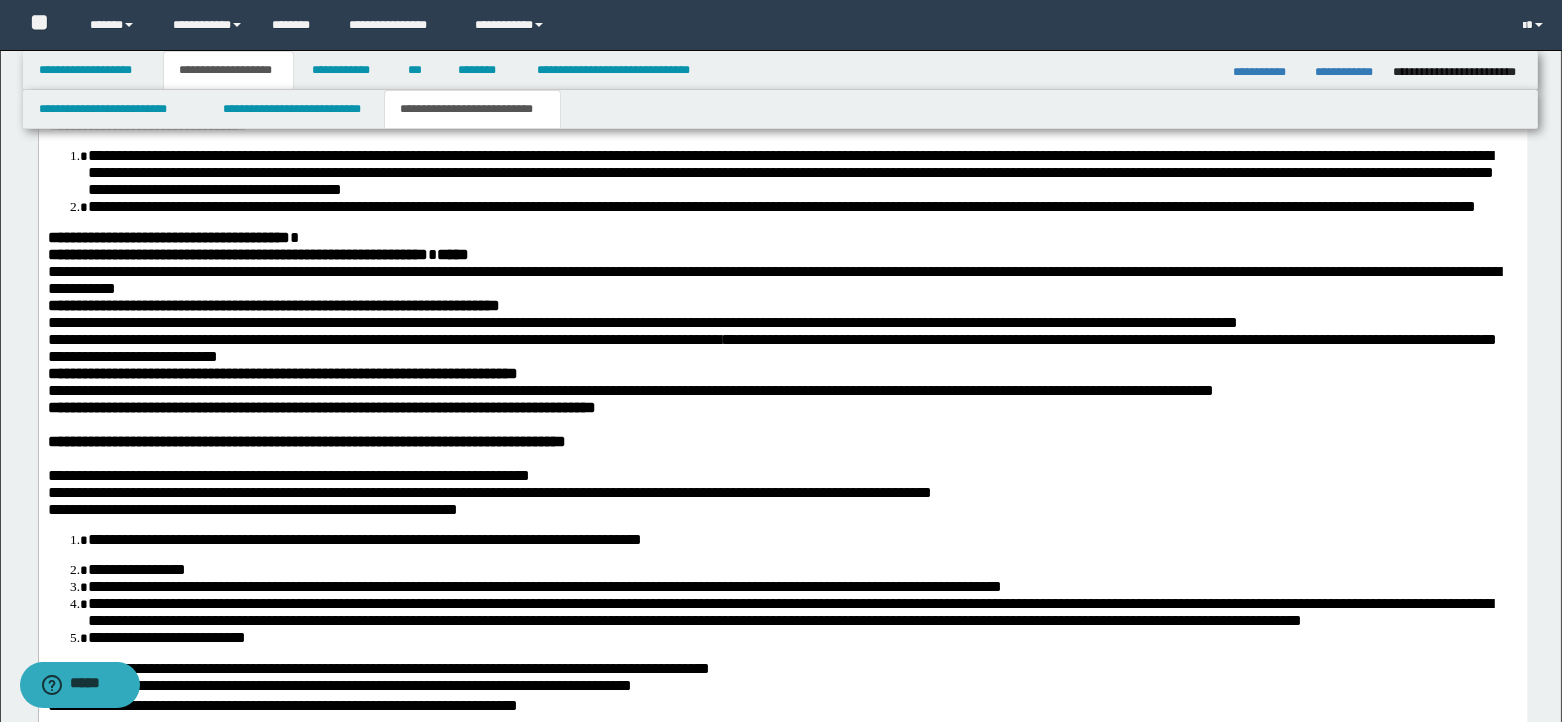click at bounding box center [782, 423] 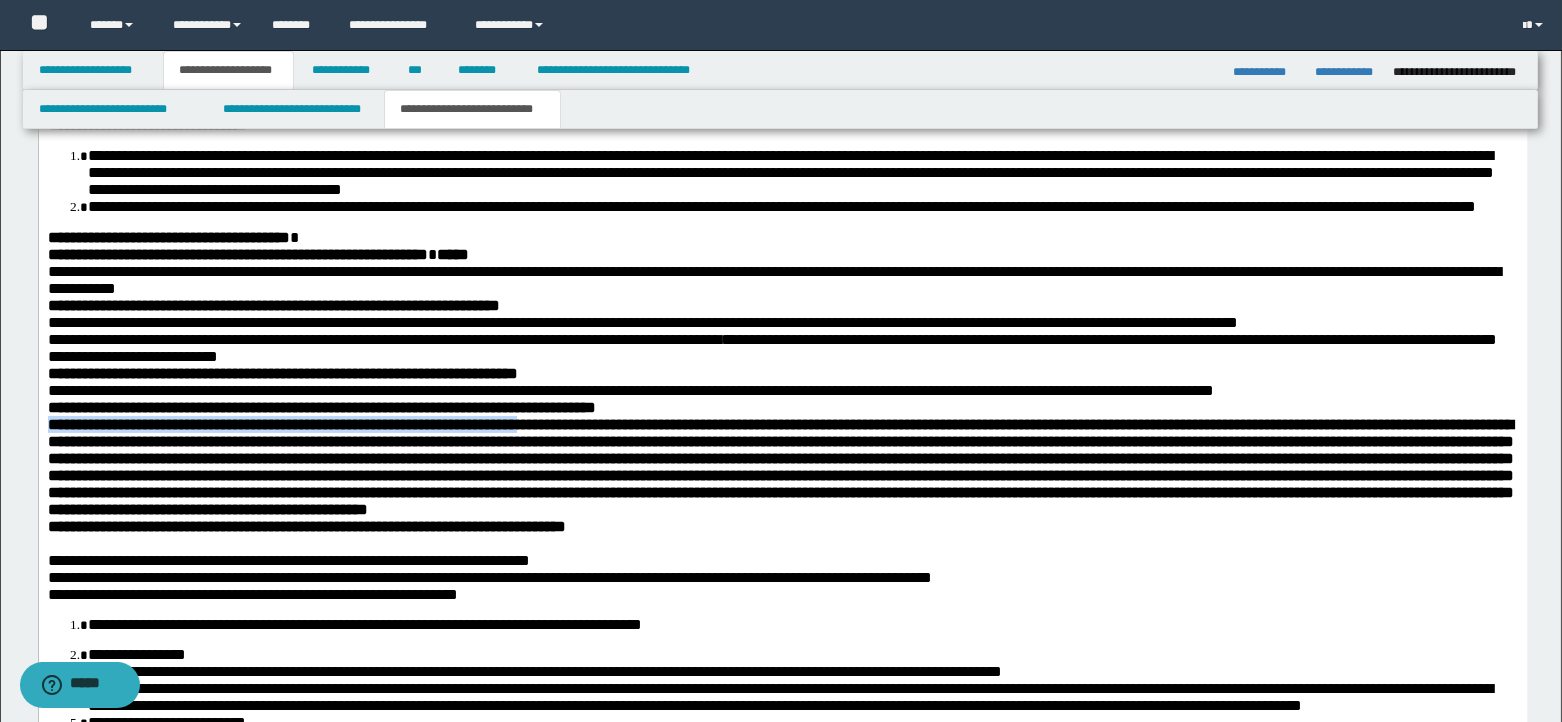 drag, startPoint x: 48, startPoint y: 460, endPoint x: 652, endPoint y: 473, distance: 604.1399 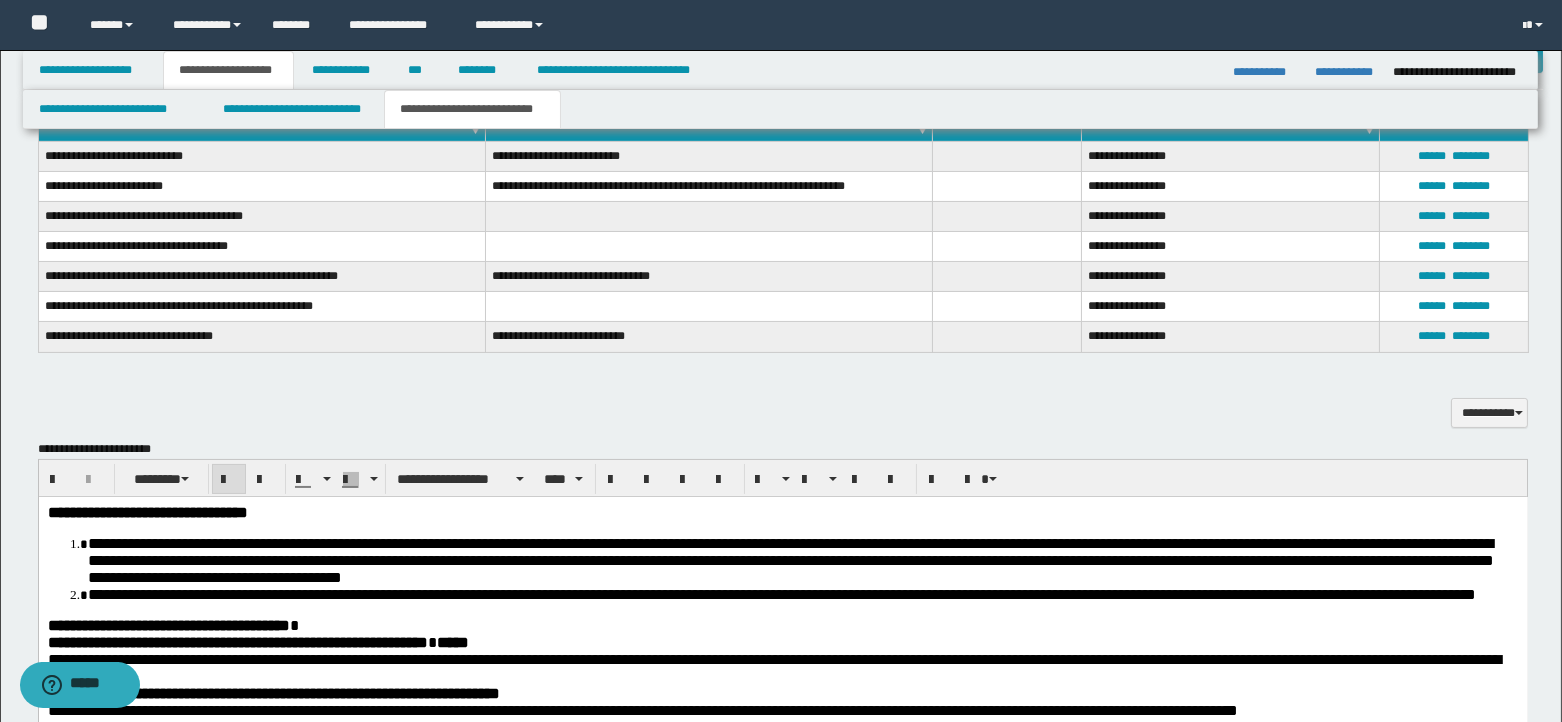 scroll, scrollTop: 608, scrollLeft: 0, axis: vertical 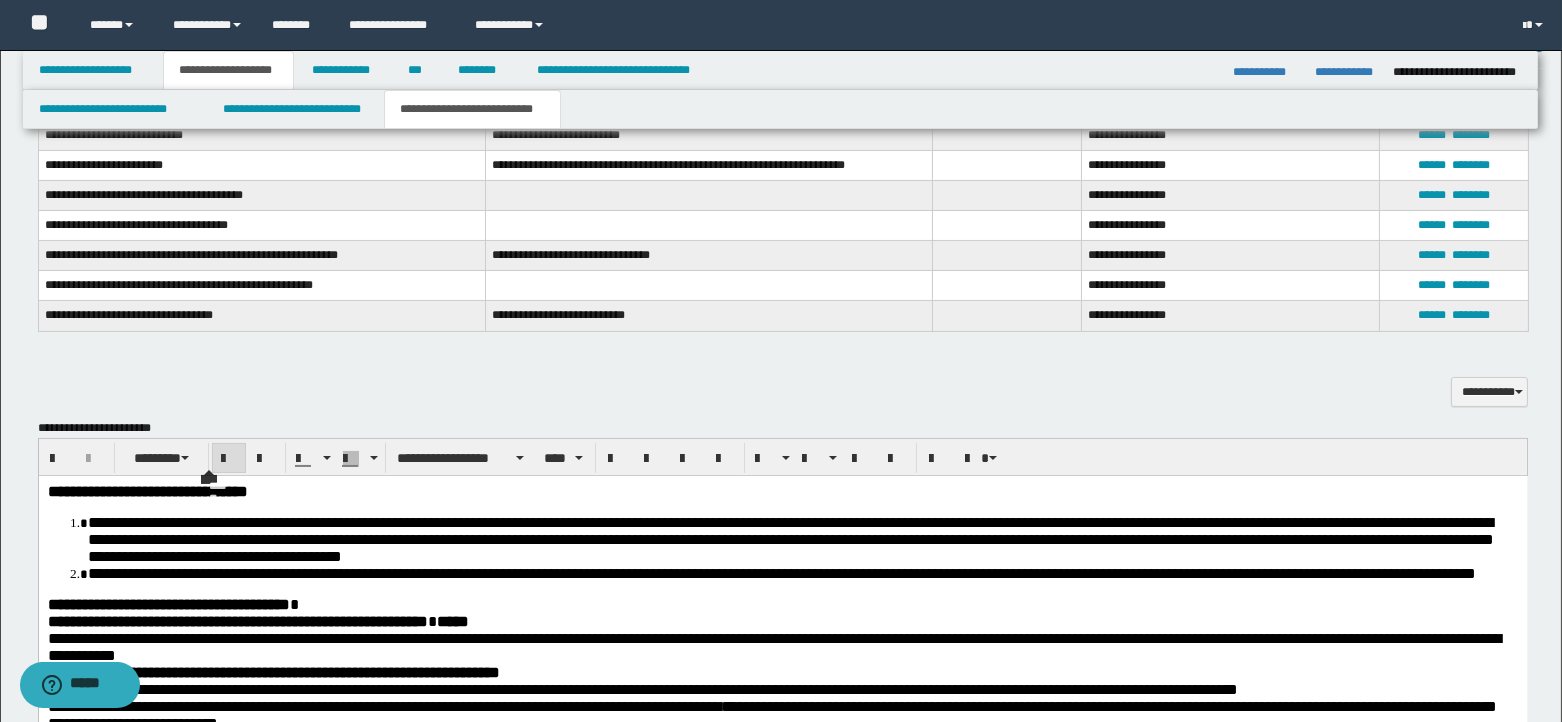 click at bounding box center (229, 458) 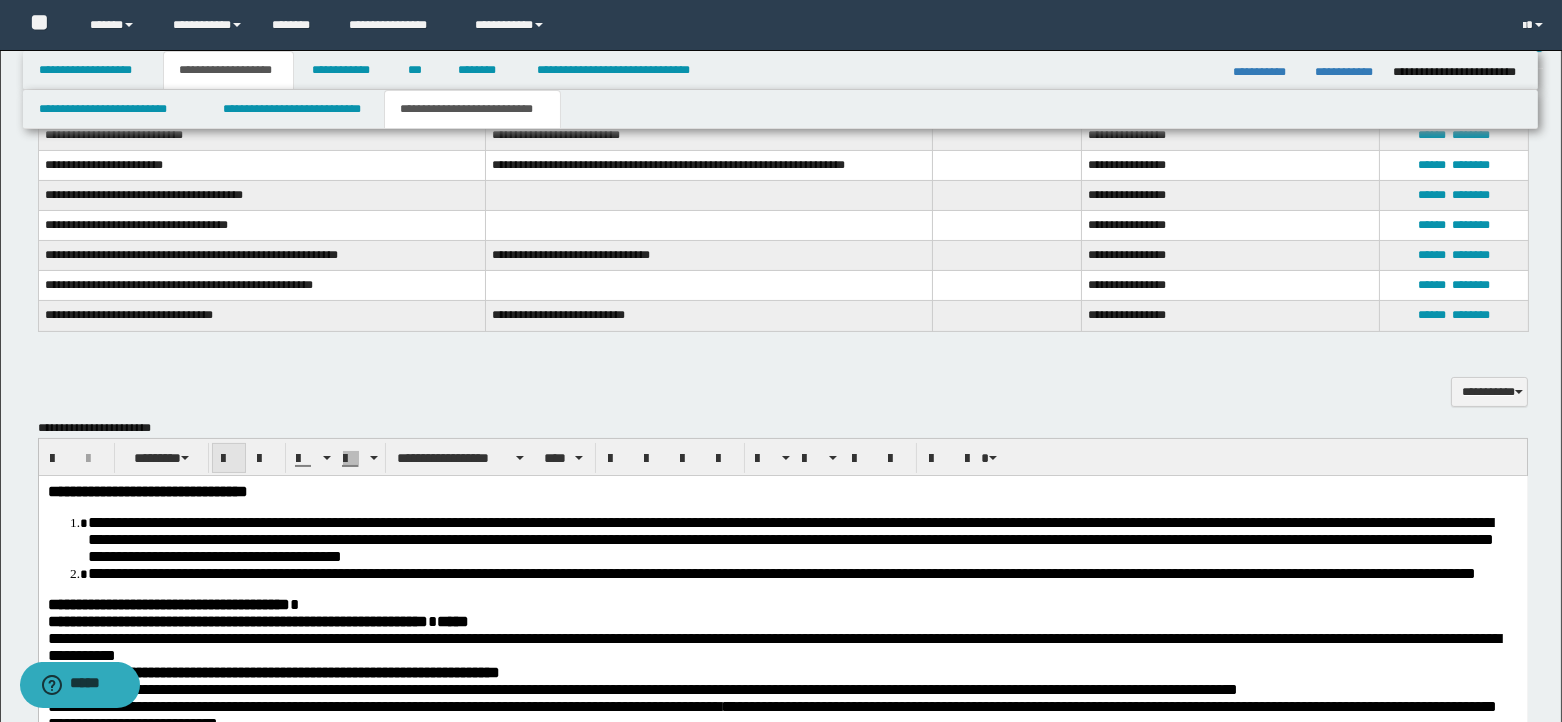 scroll, scrollTop: 942, scrollLeft: 0, axis: vertical 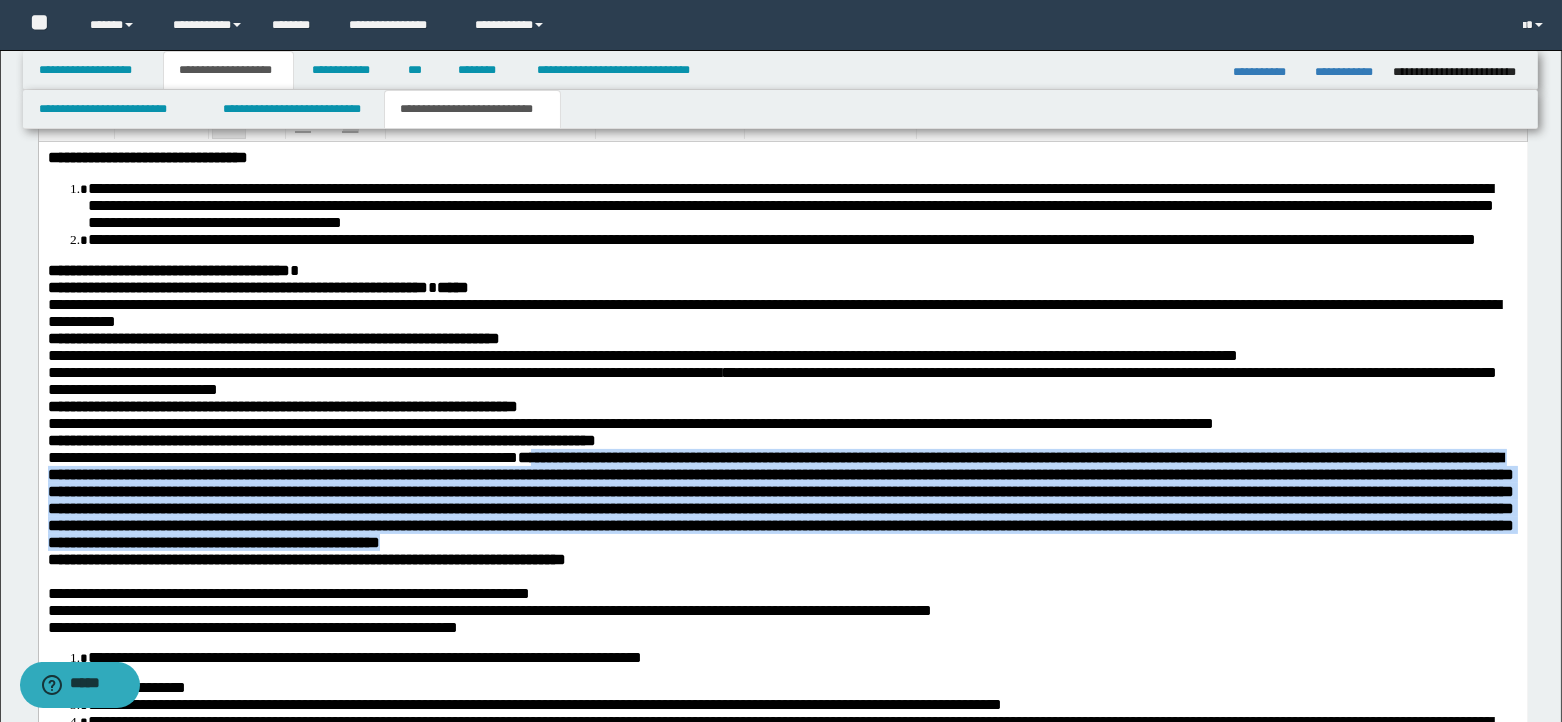 drag, startPoint x: 619, startPoint y: 499, endPoint x: 1316, endPoint y: 604, distance: 704.8645 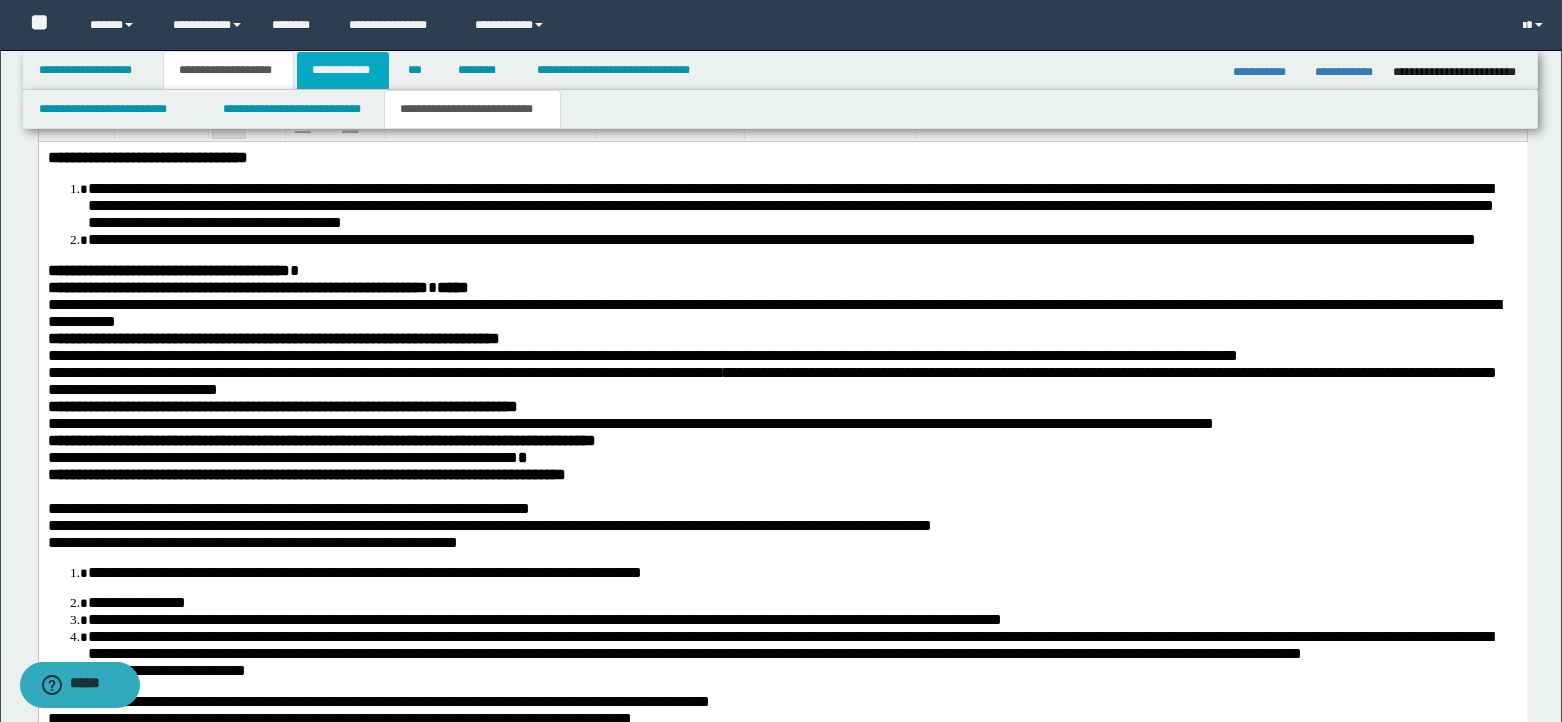 click on "**********" at bounding box center (343, 70) 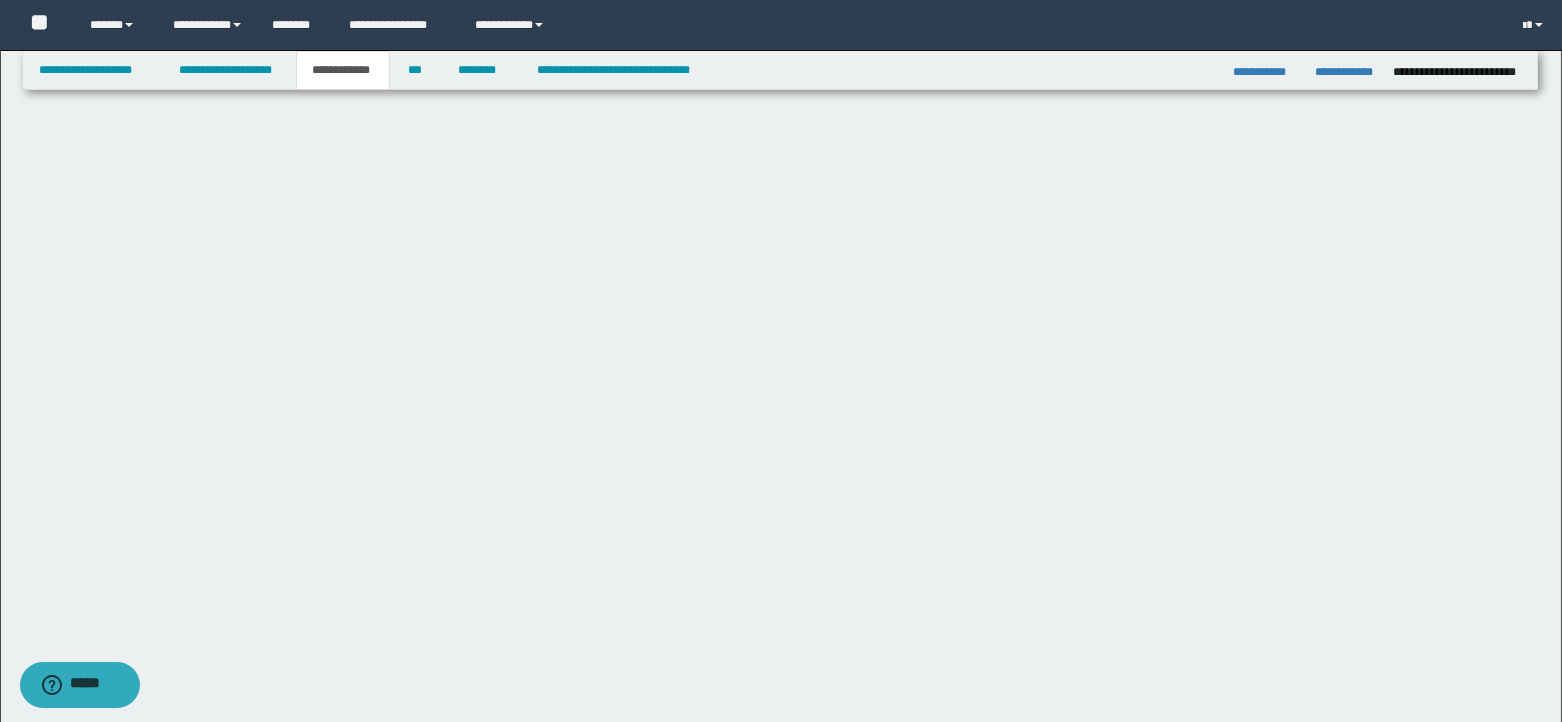scroll, scrollTop: 911, scrollLeft: 0, axis: vertical 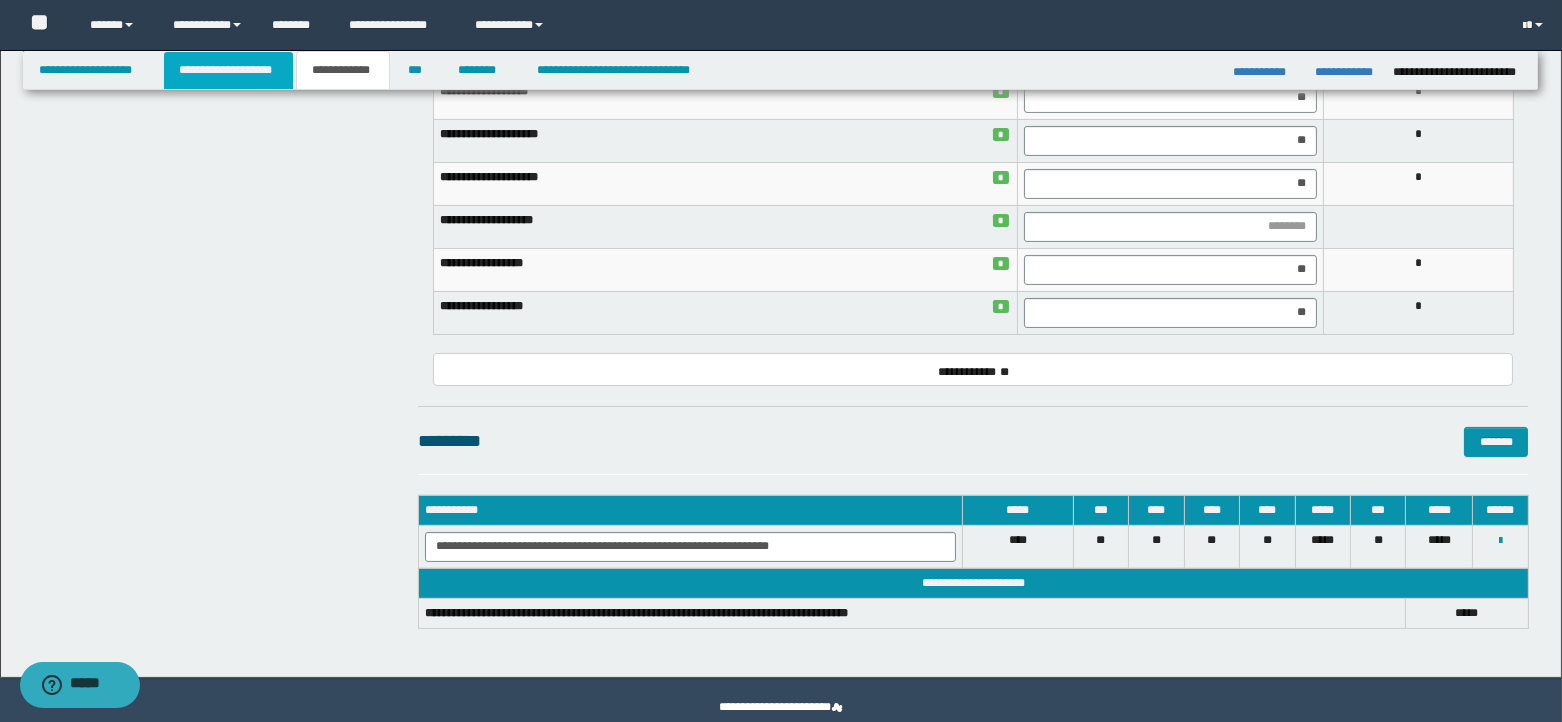 click on "**********" at bounding box center (228, 70) 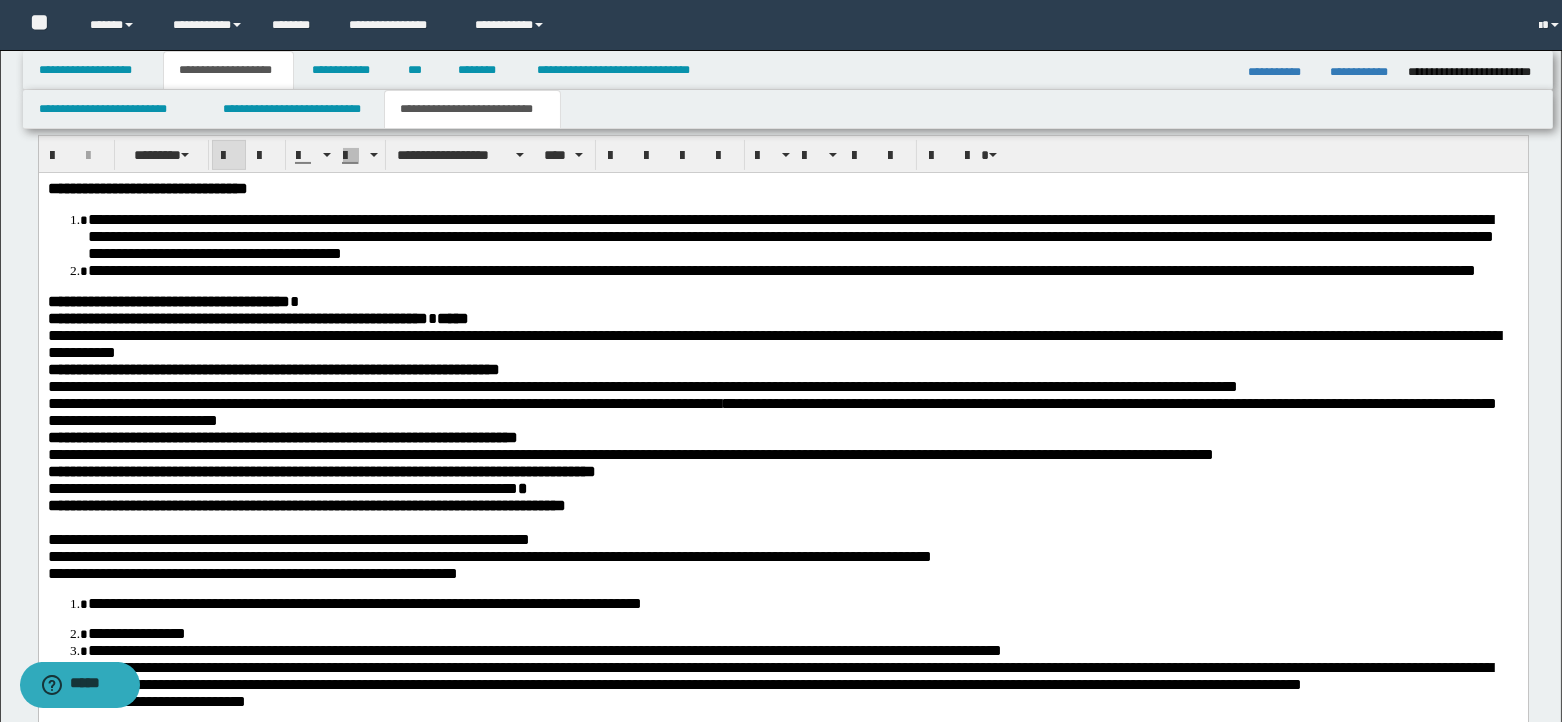 scroll, scrollTop: 942, scrollLeft: 0, axis: vertical 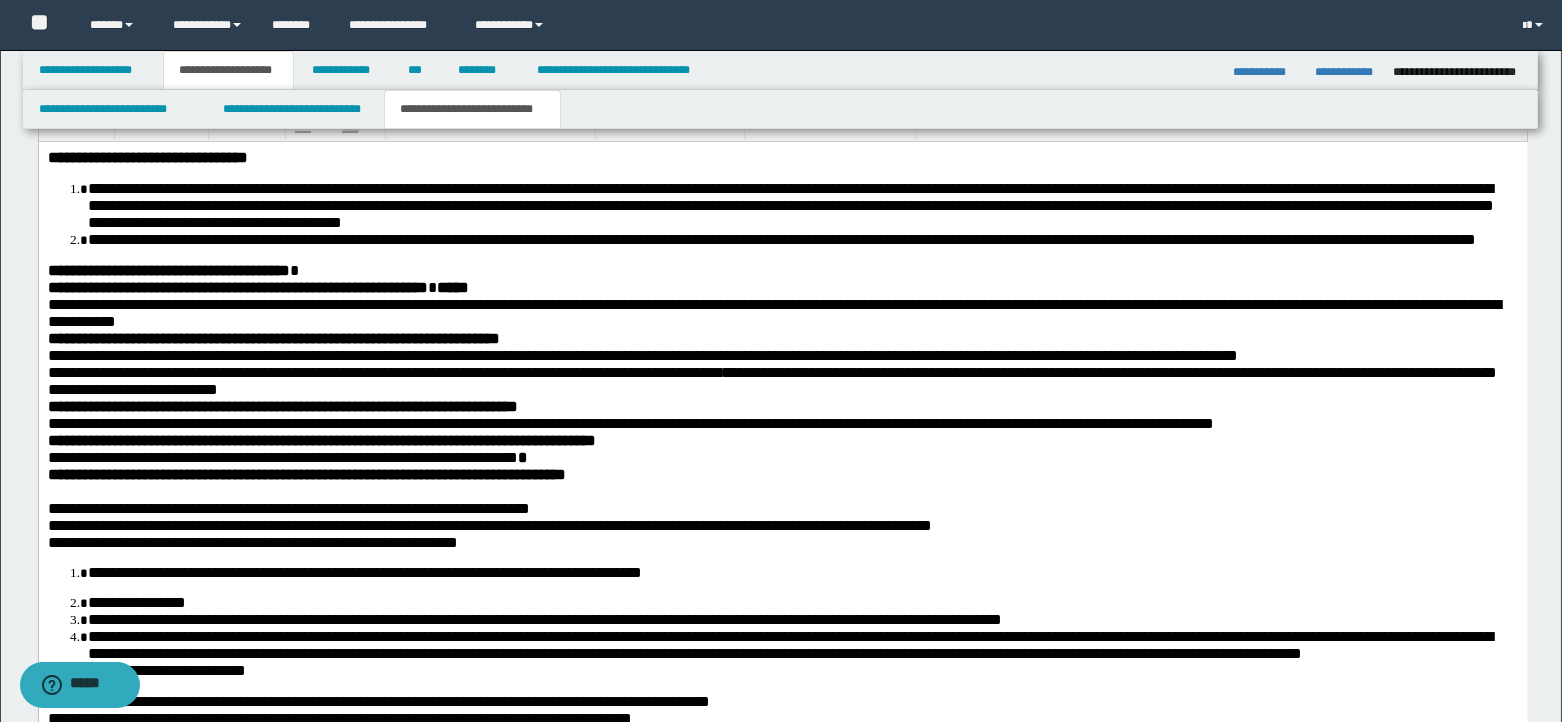 click on "**********" at bounding box center (782, 456) 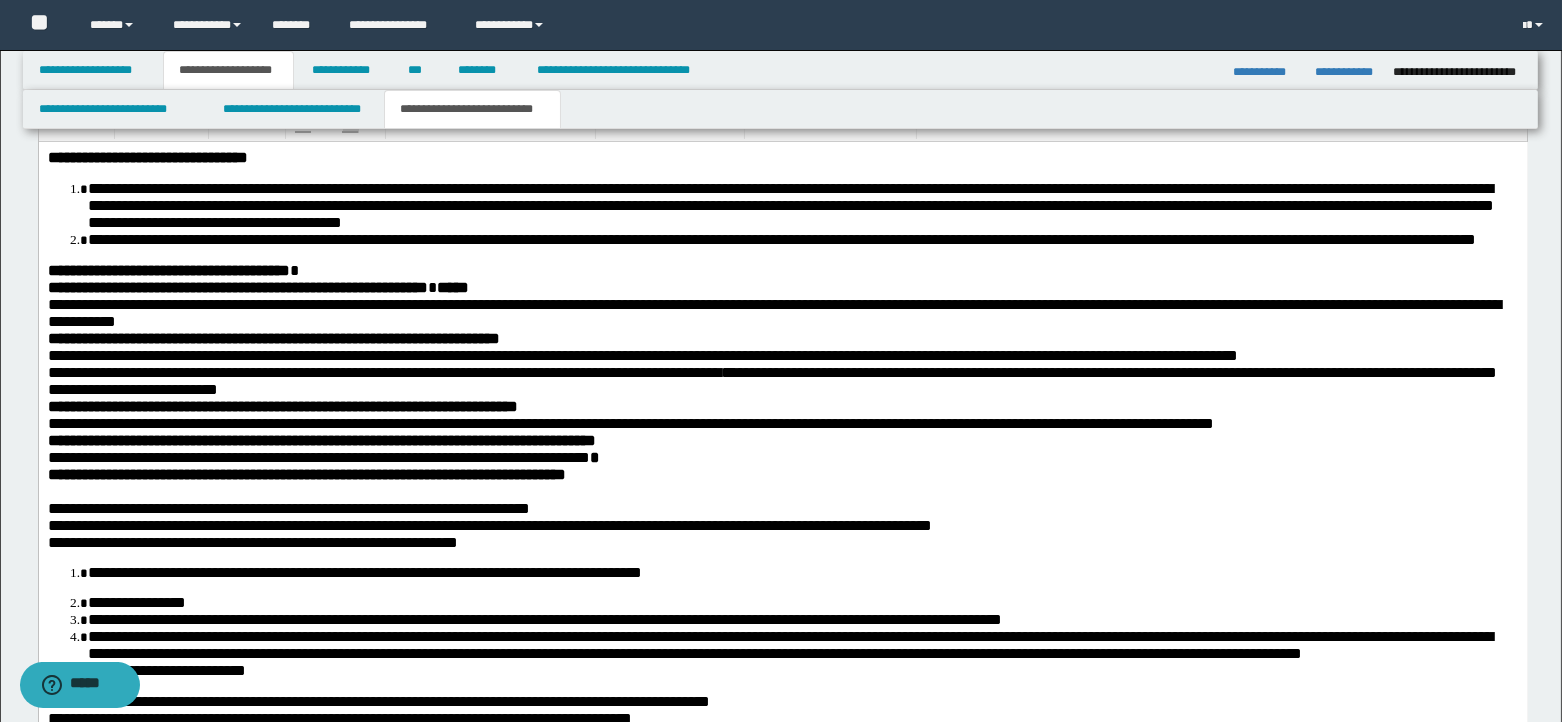 click on "**********" at bounding box center (318, 456) 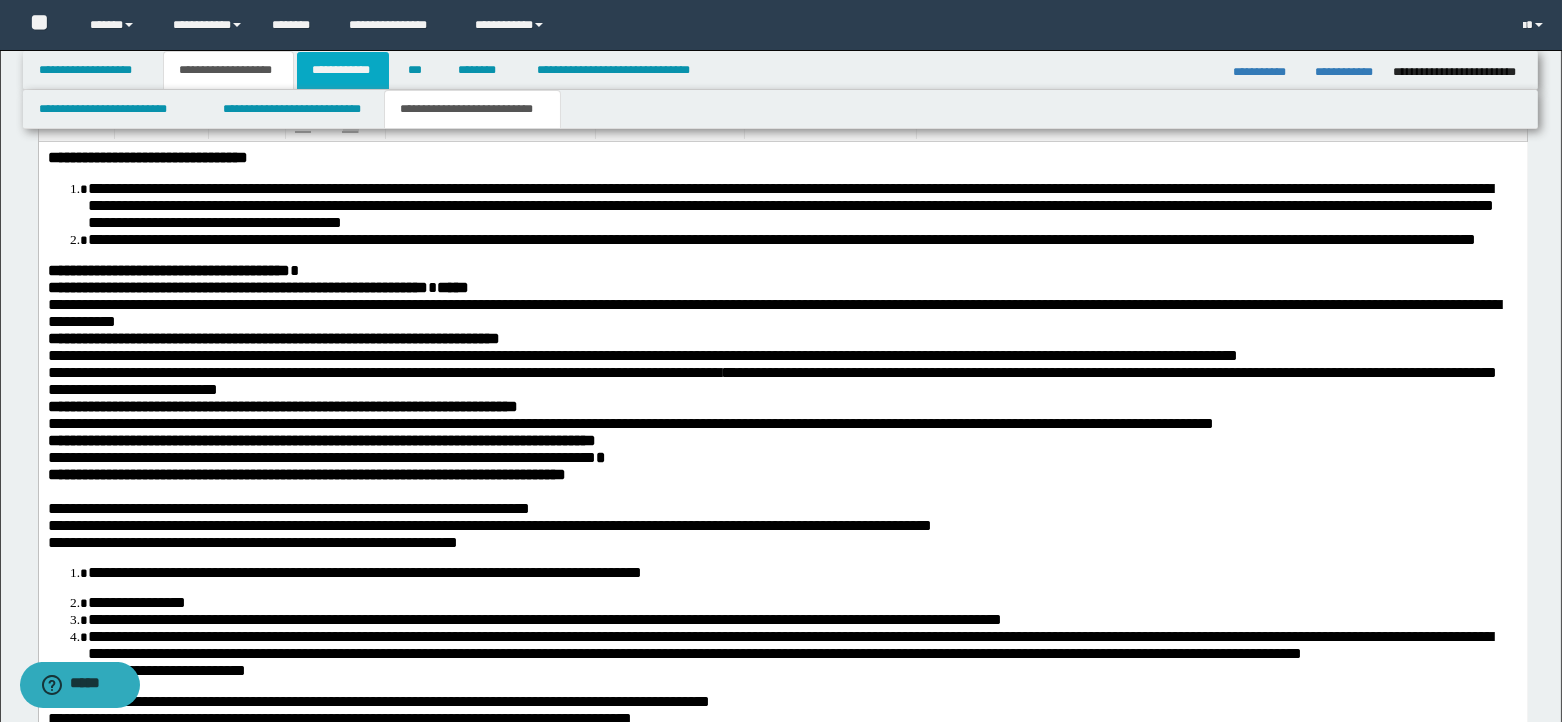 click on "**********" at bounding box center [343, 70] 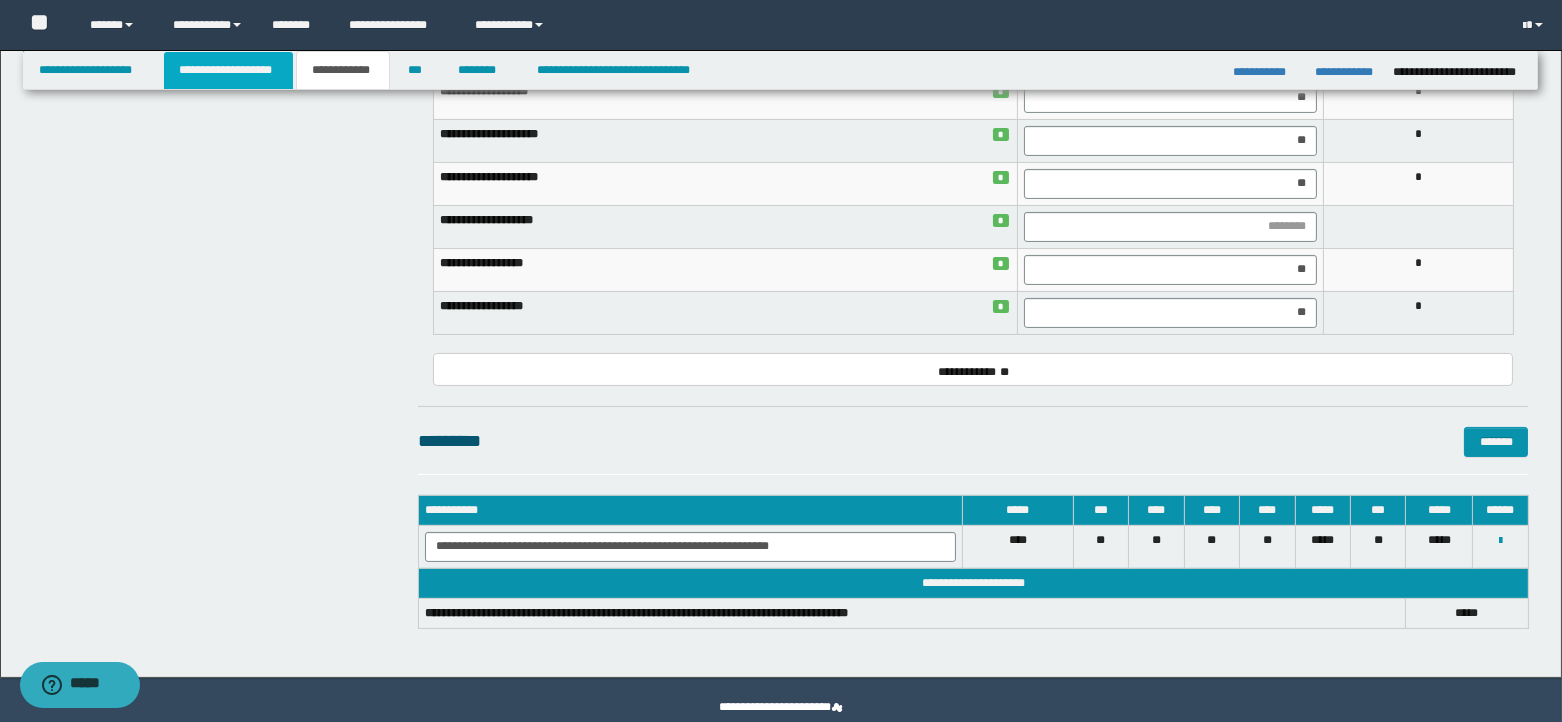 click on "**********" at bounding box center (228, 70) 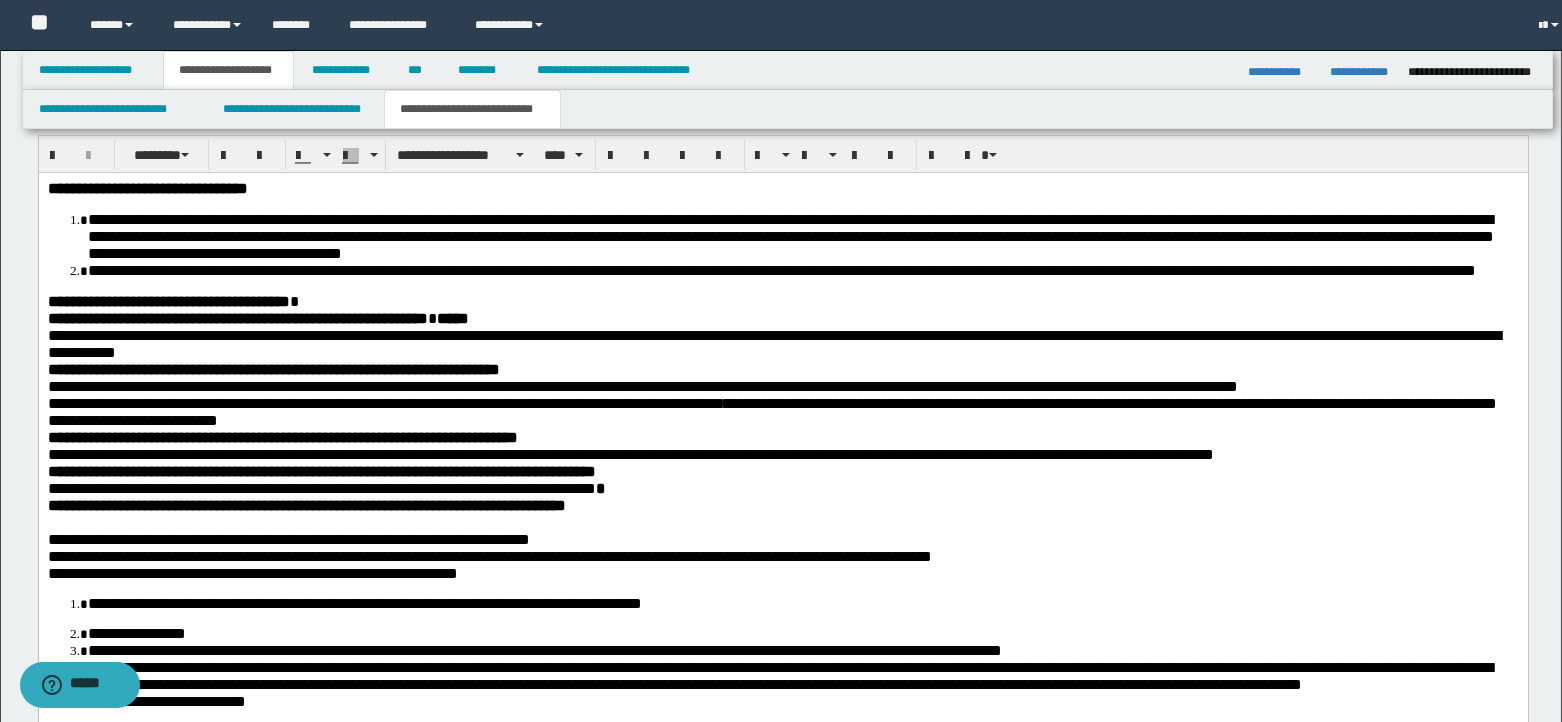 scroll, scrollTop: 942, scrollLeft: 0, axis: vertical 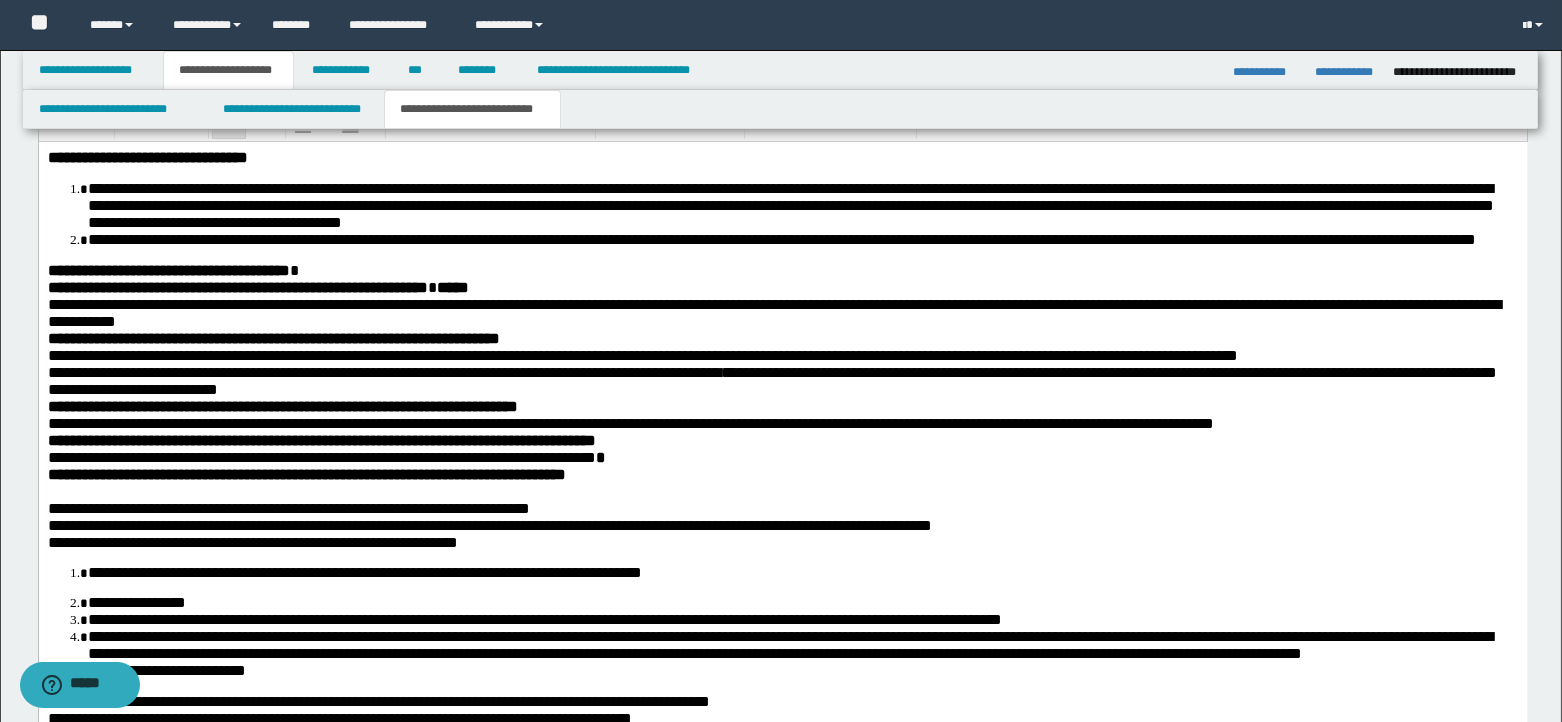 click on "**********" at bounding box center (782, 456) 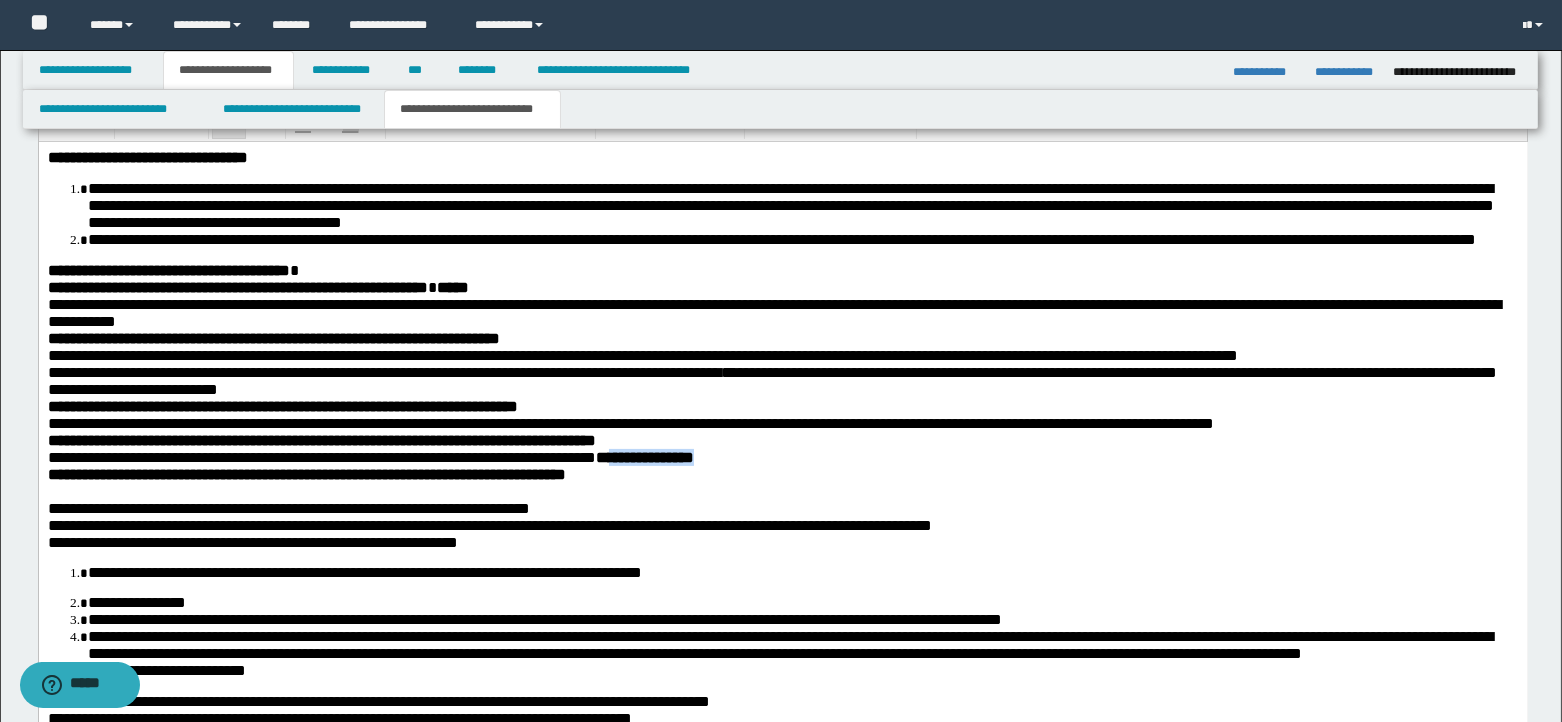 drag, startPoint x: 719, startPoint y: 497, endPoint x: 847, endPoint y: 503, distance: 128.14055 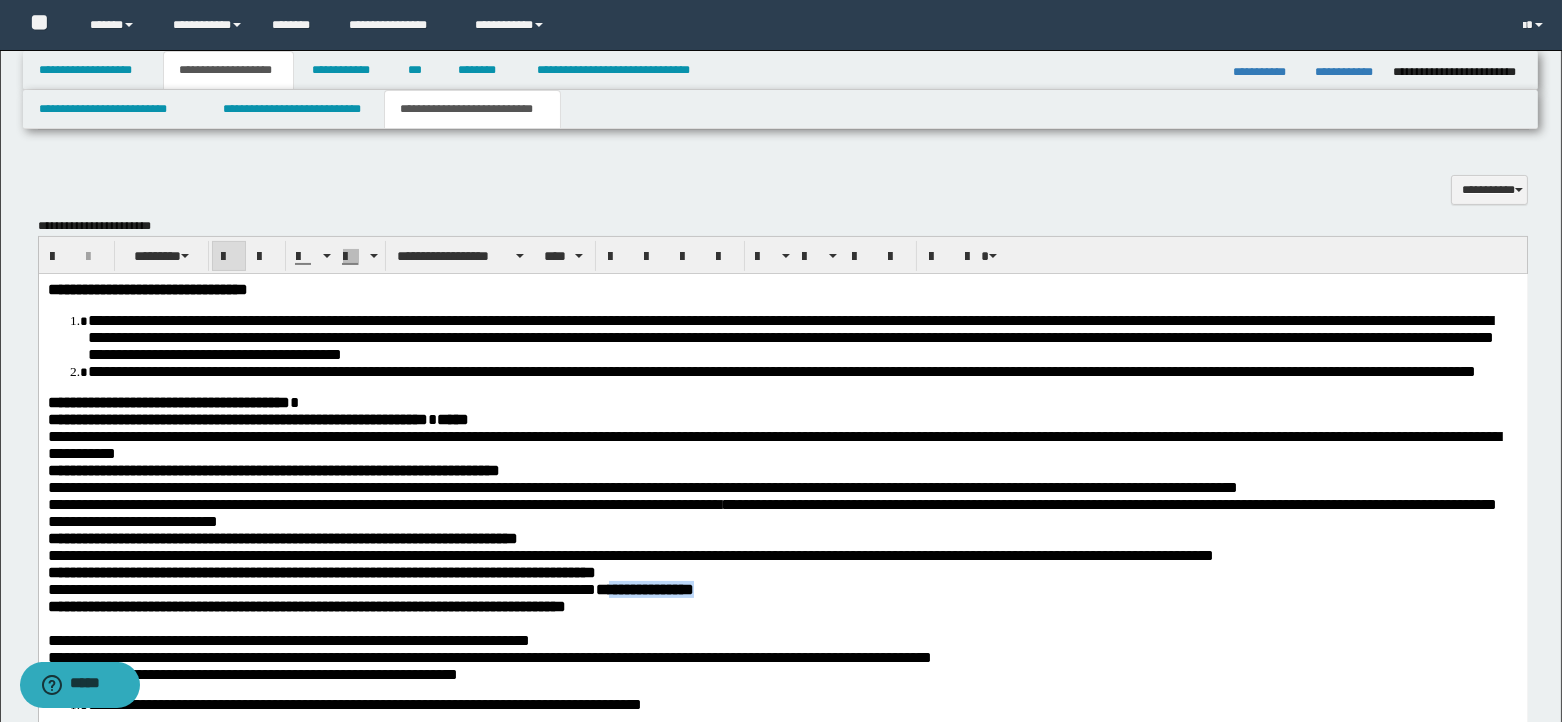 scroll, scrollTop: 808, scrollLeft: 0, axis: vertical 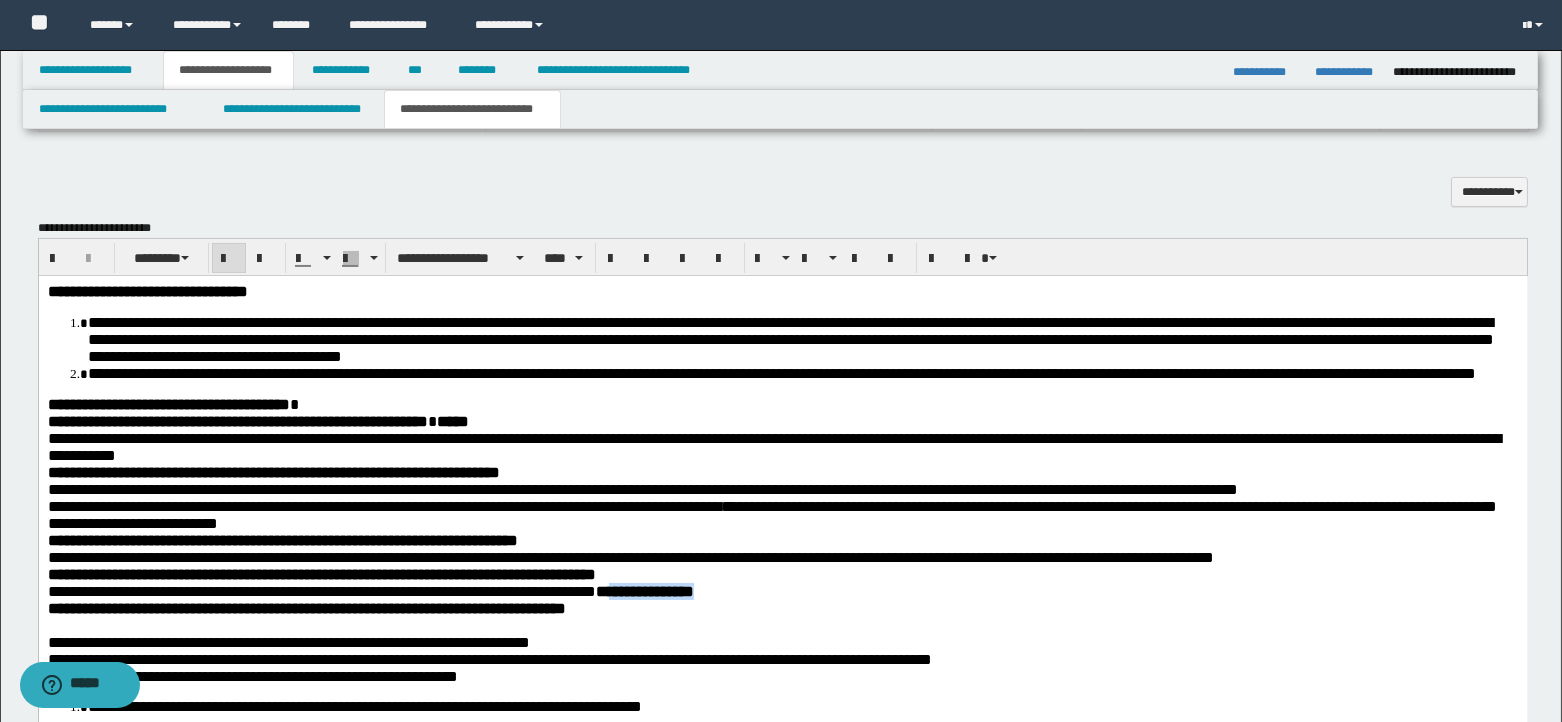click at bounding box center (229, 258) 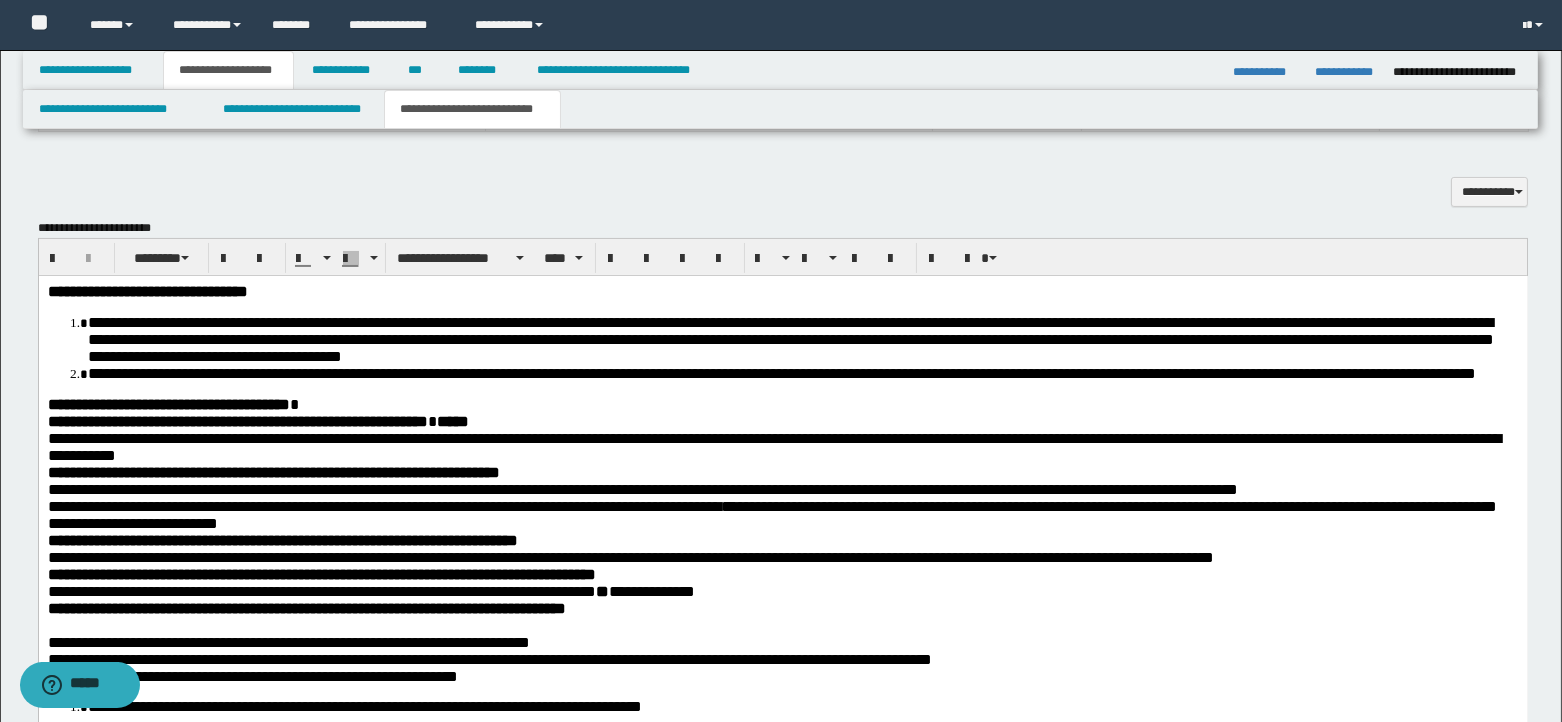 click on "**********" at bounding box center (782, 590) 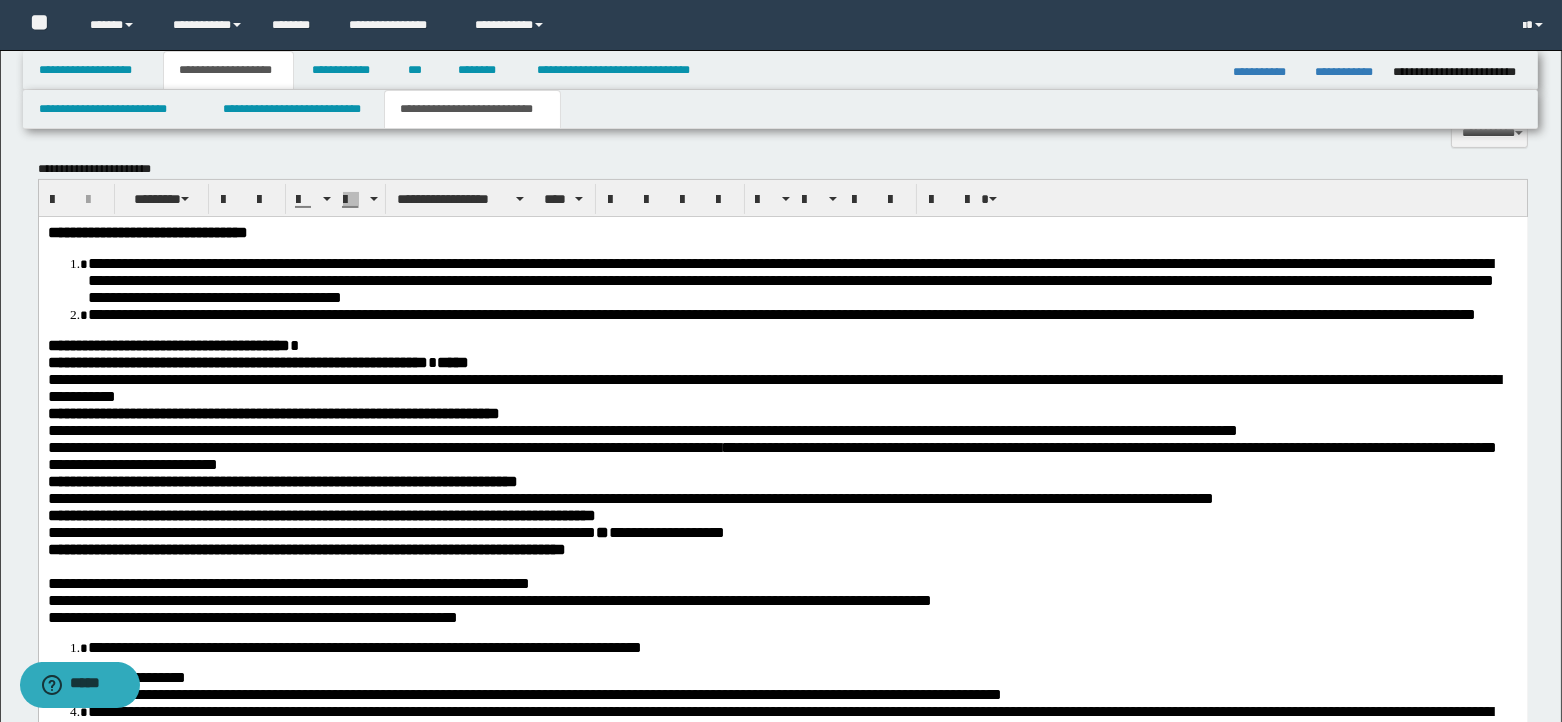 scroll, scrollTop: 875, scrollLeft: 0, axis: vertical 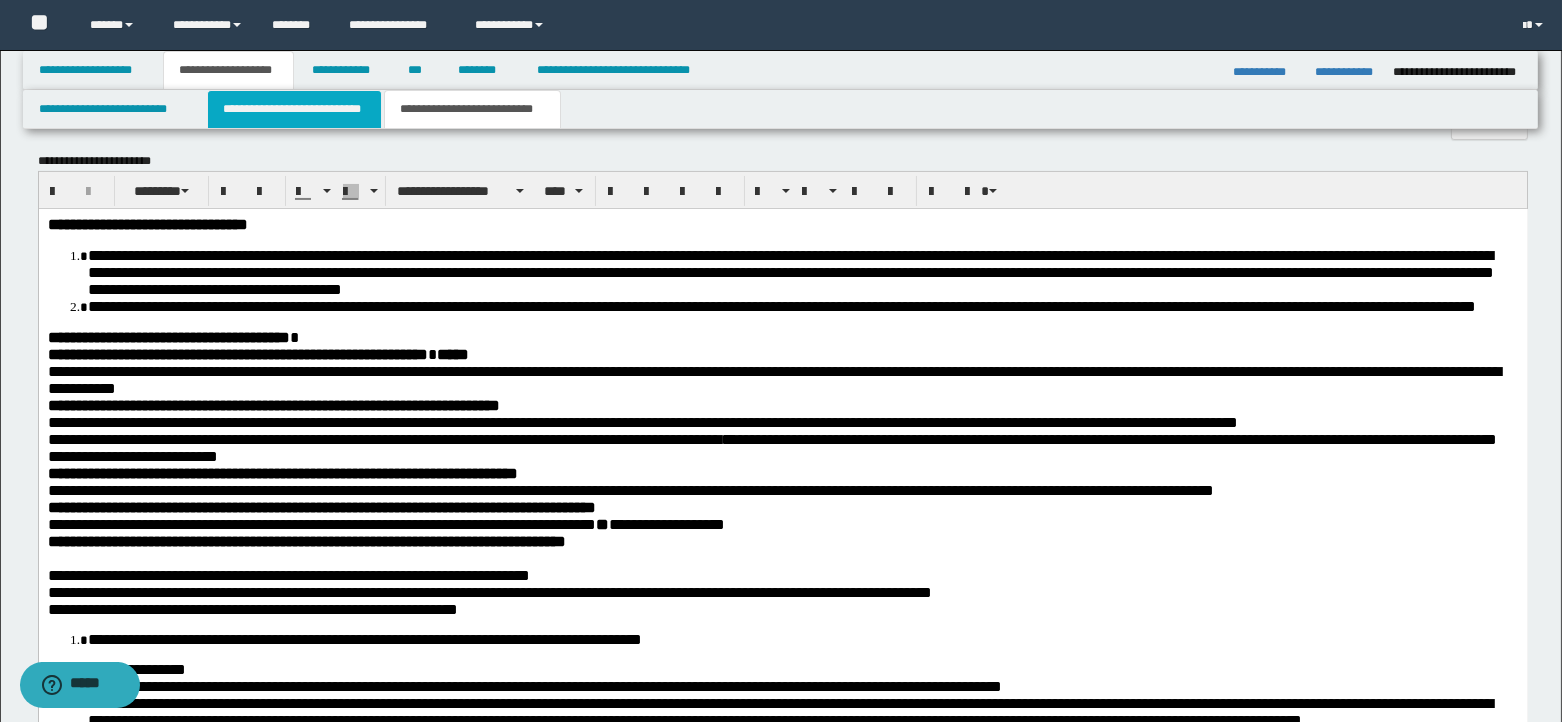 click on "**********" at bounding box center (294, 109) 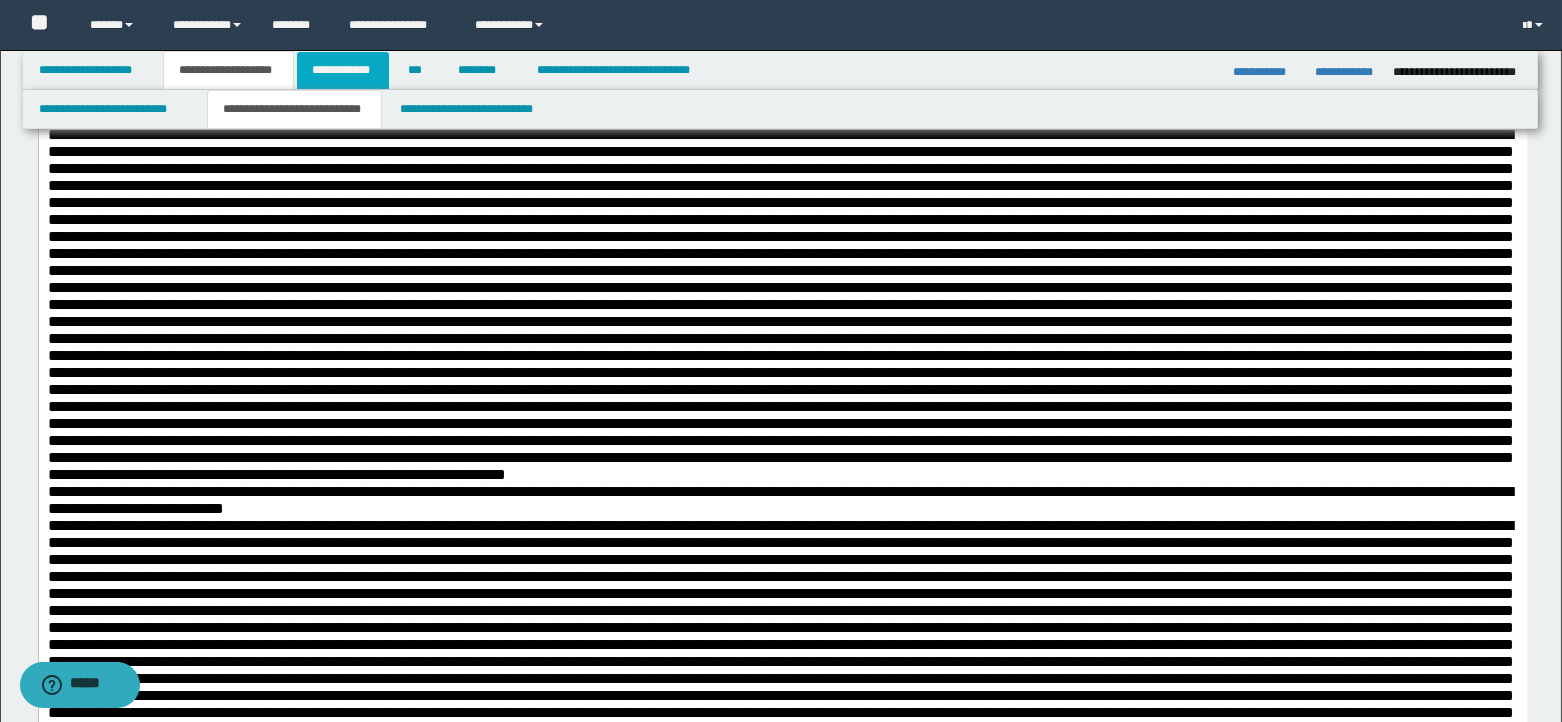 click on "**********" at bounding box center (343, 70) 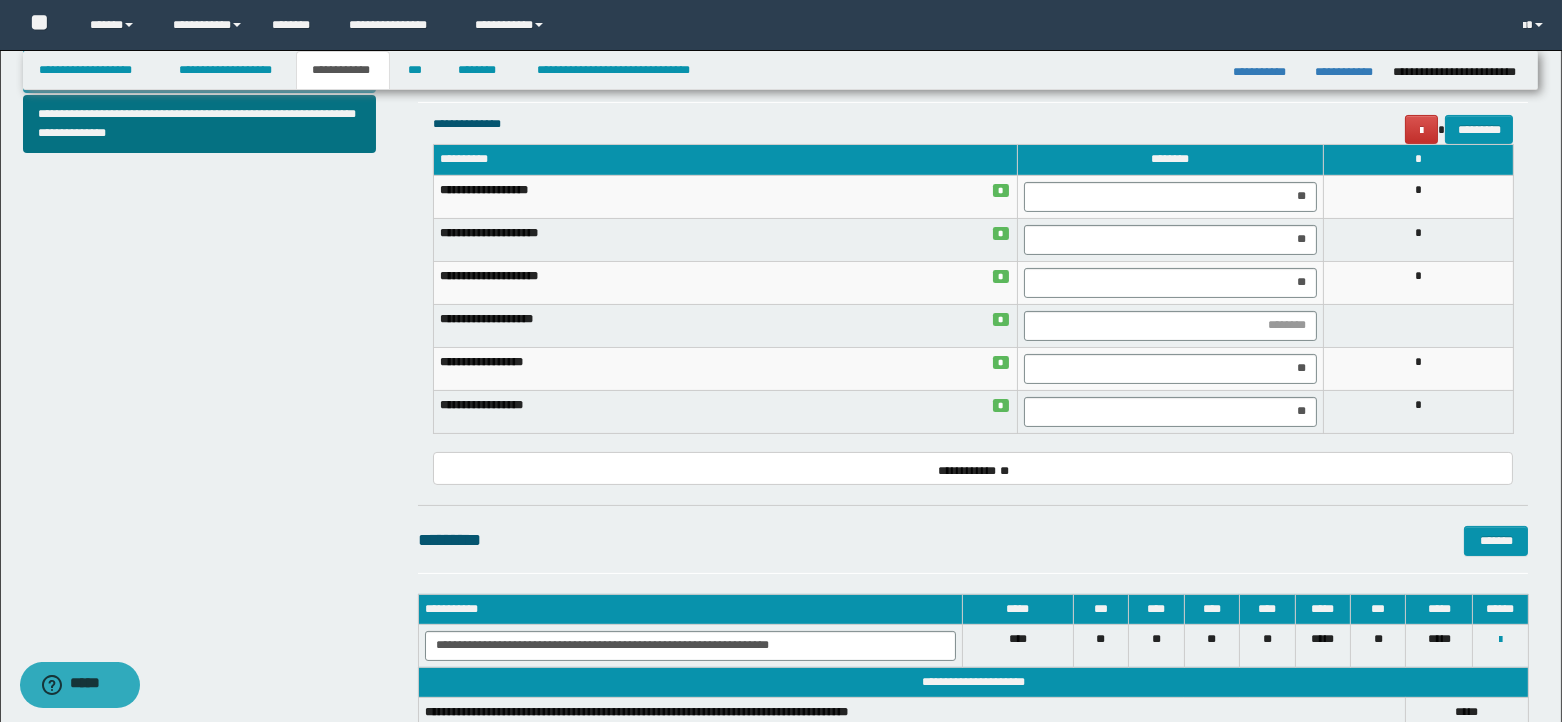 scroll, scrollTop: 811, scrollLeft: 0, axis: vertical 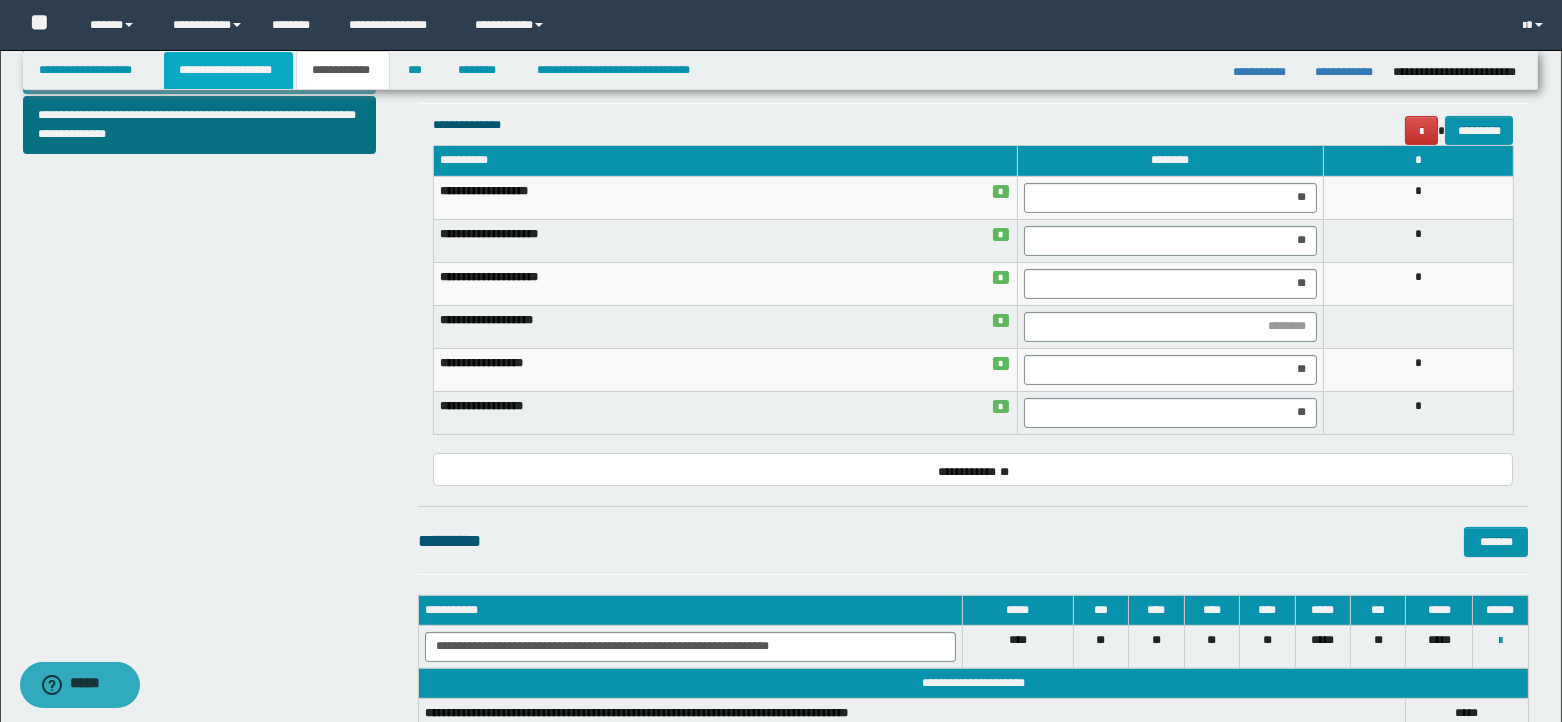 click on "**********" at bounding box center [228, 70] 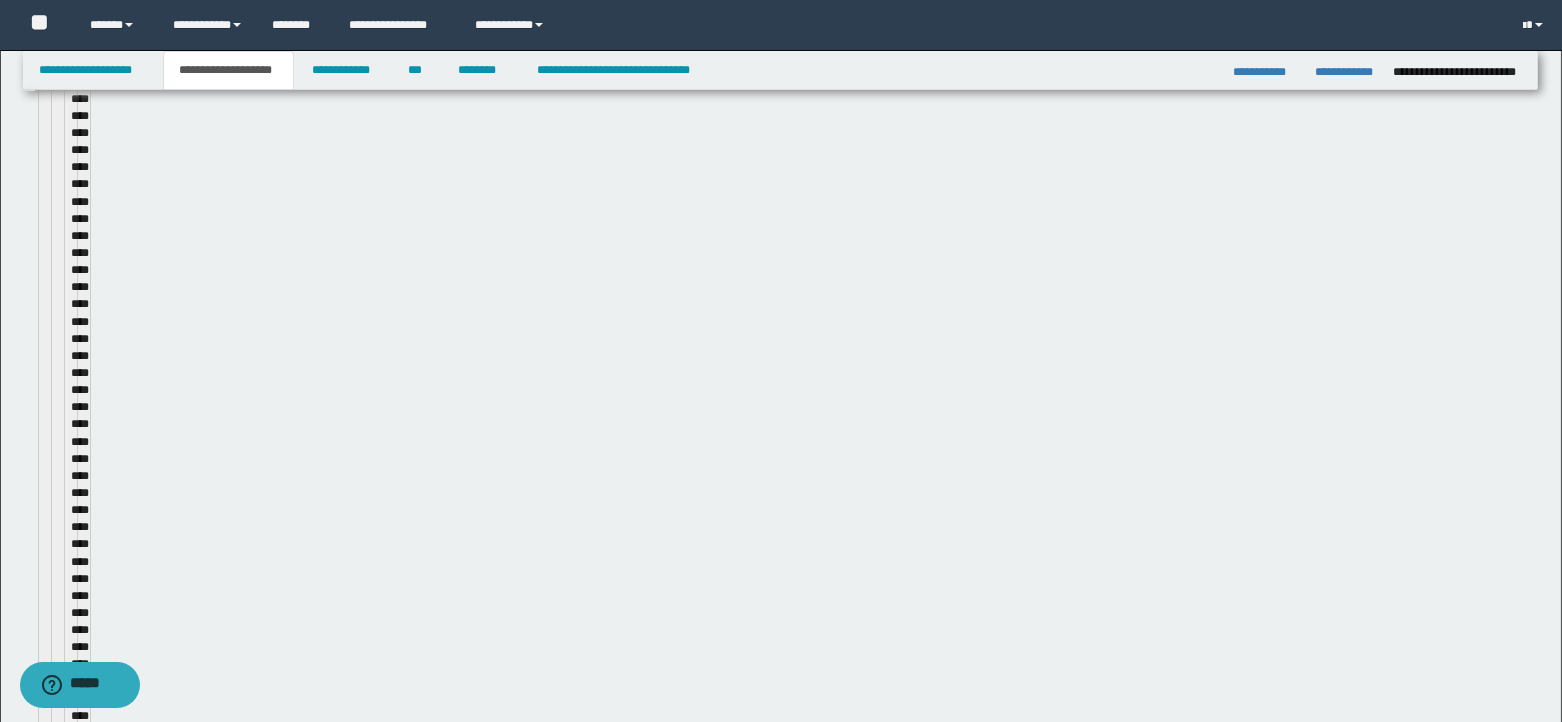 scroll, scrollTop: 842, scrollLeft: 0, axis: vertical 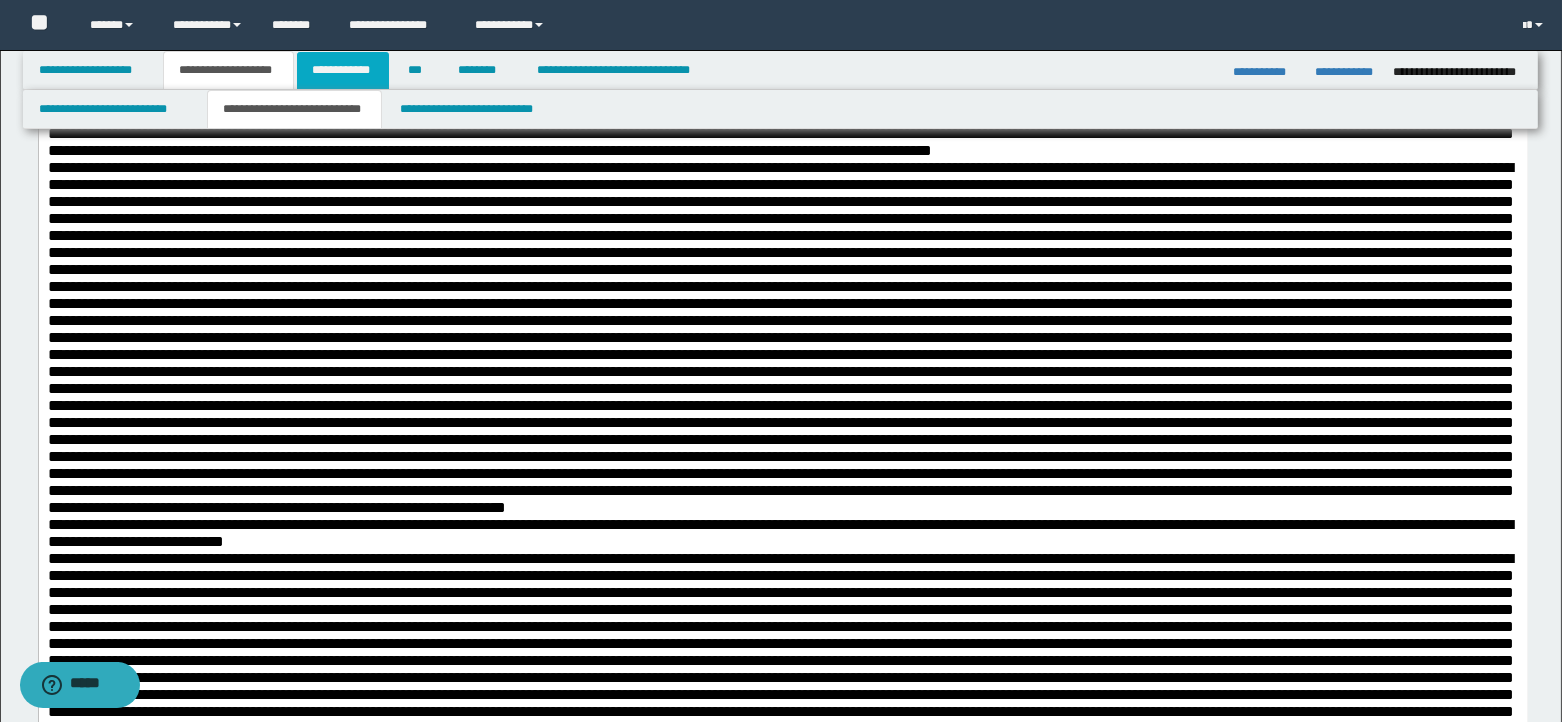 click on "**********" at bounding box center (343, 70) 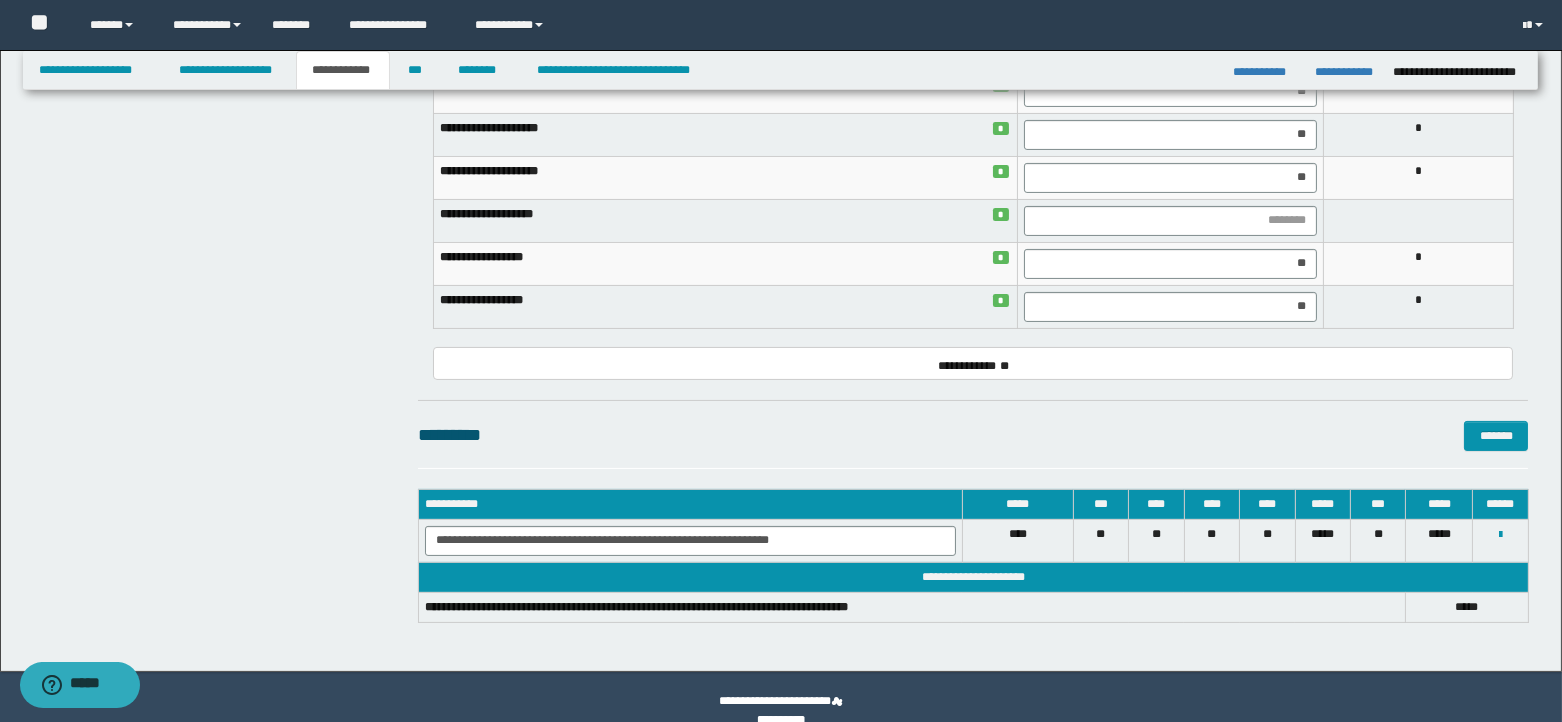 scroll, scrollTop: 944, scrollLeft: 0, axis: vertical 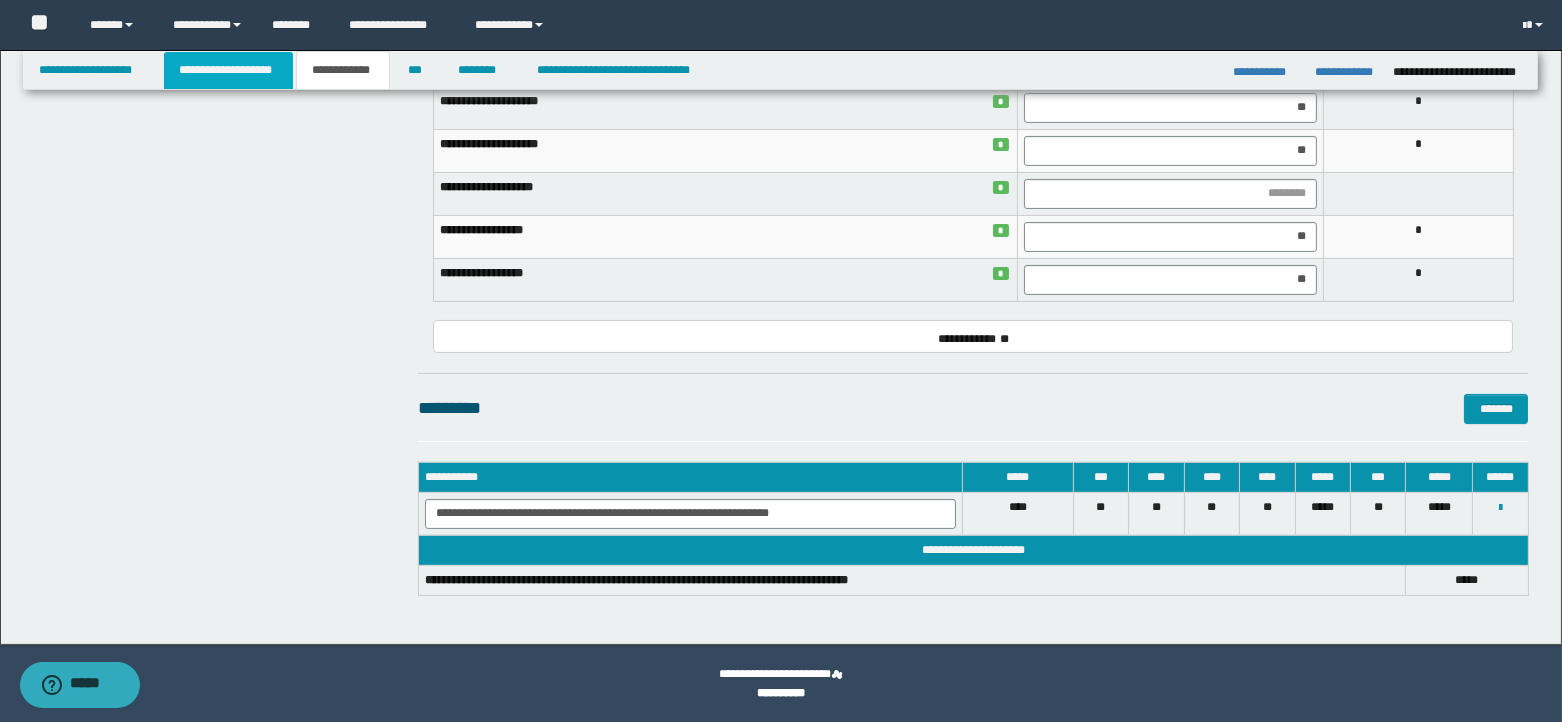 click on "**********" at bounding box center [228, 70] 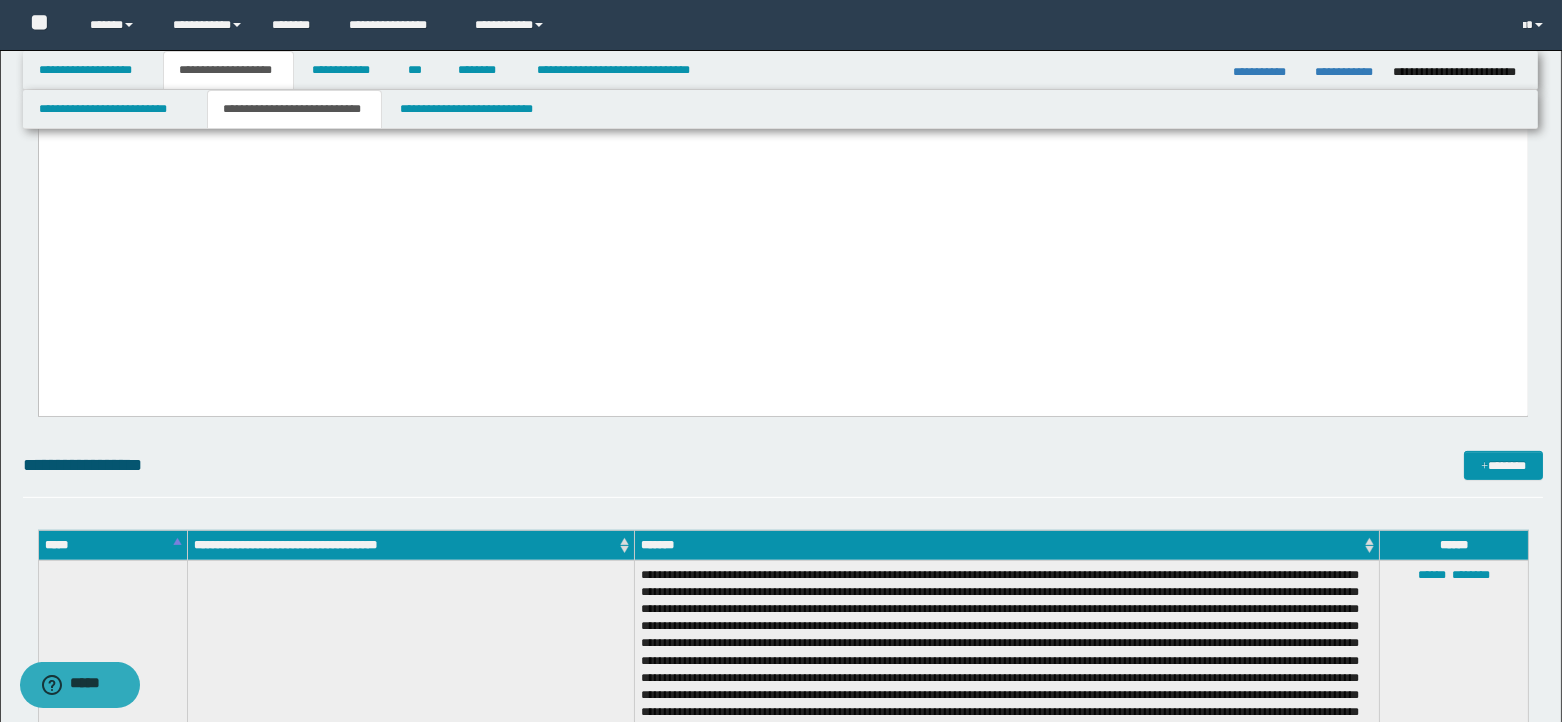 scroll, scrollTop: 1708, scrollLeft: 0, axis: vertical 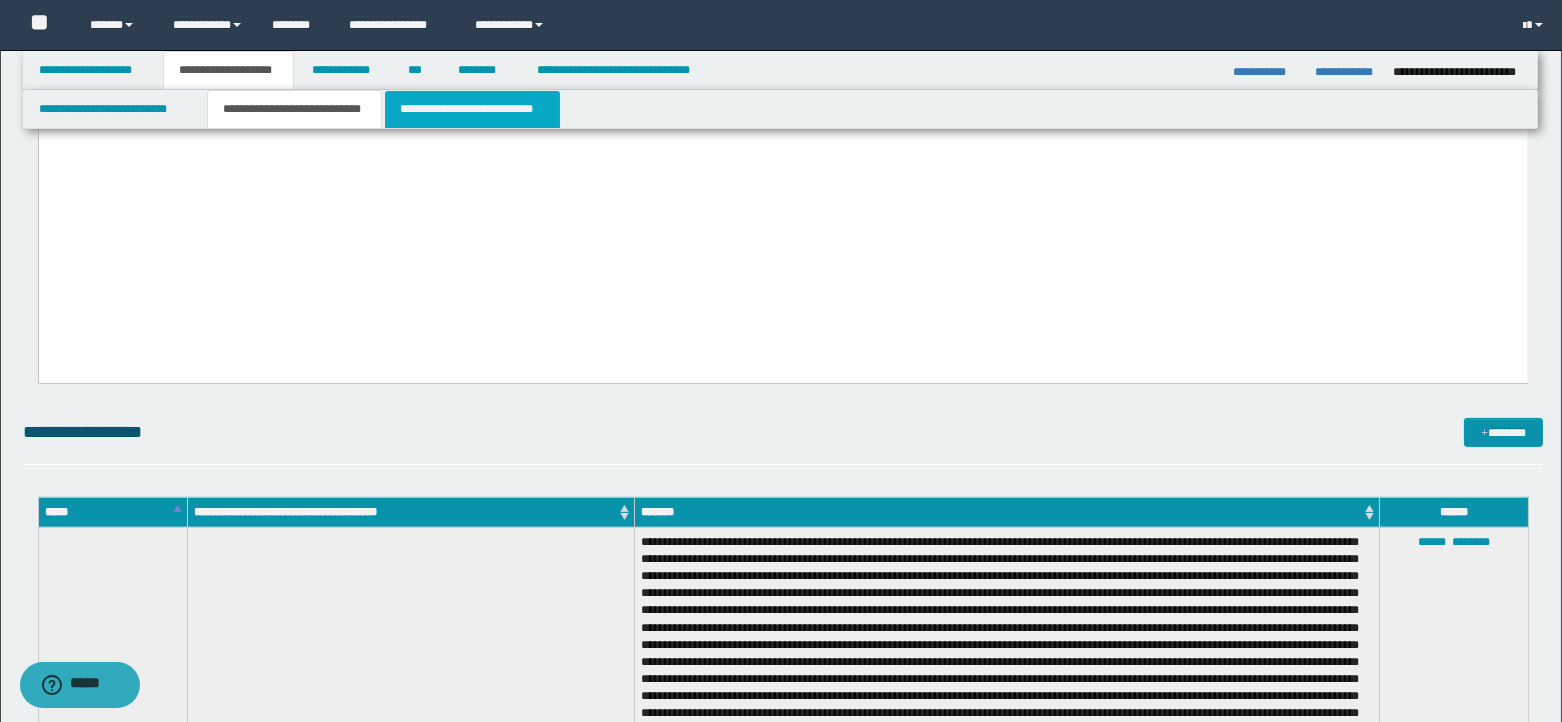 click on "**********" at bounding box center [472, 109] 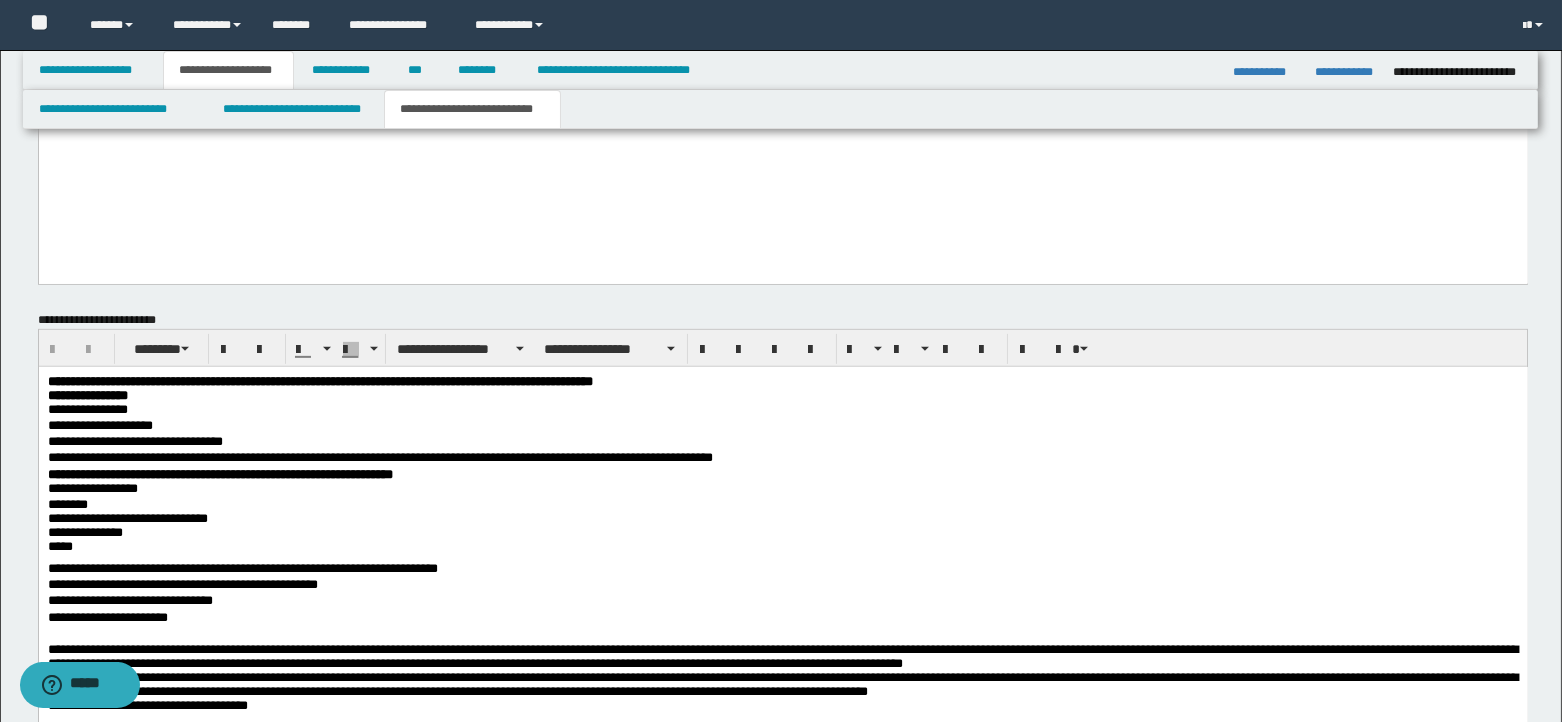 scroll, scrollTop: 1942, scrollLeft: 0, axis: vertical 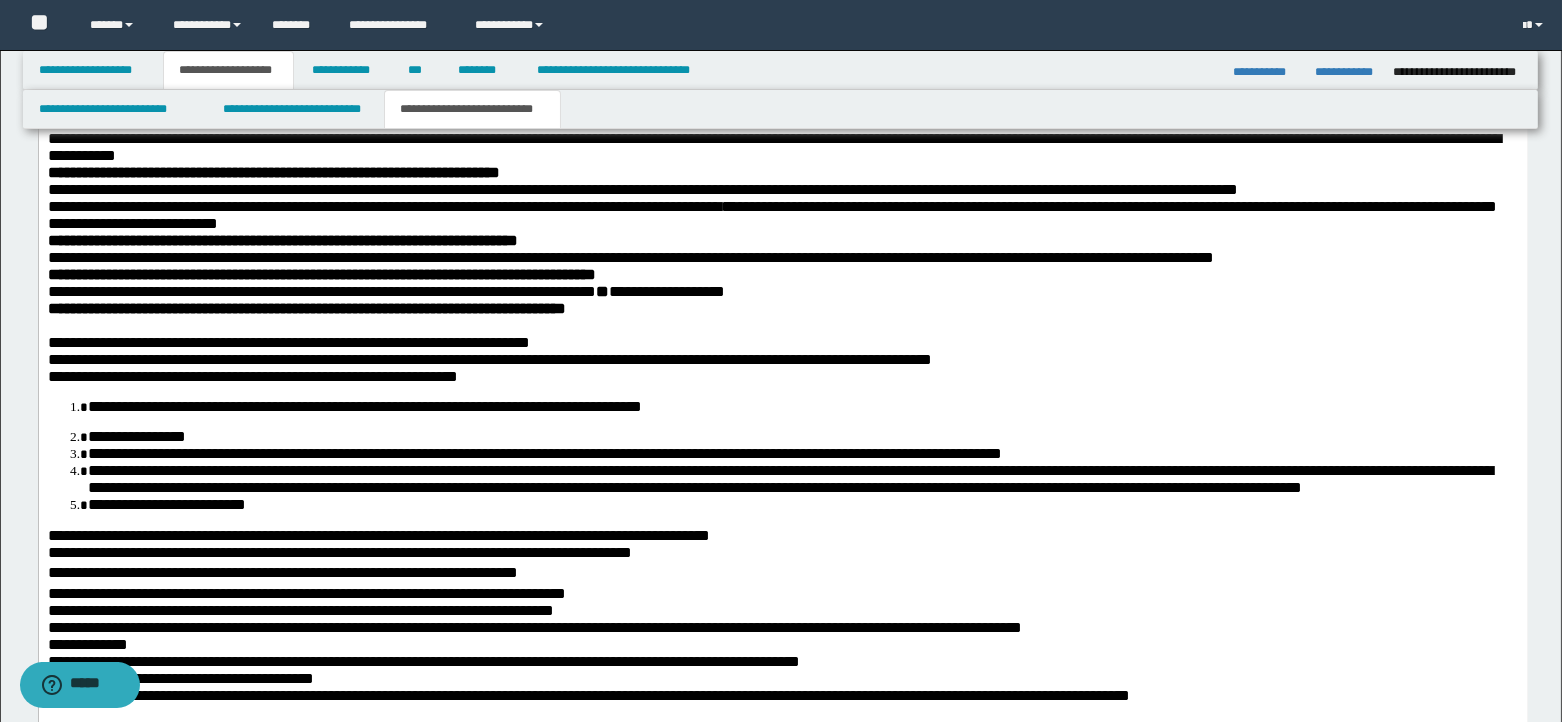 click at bounding box center [782, 325] 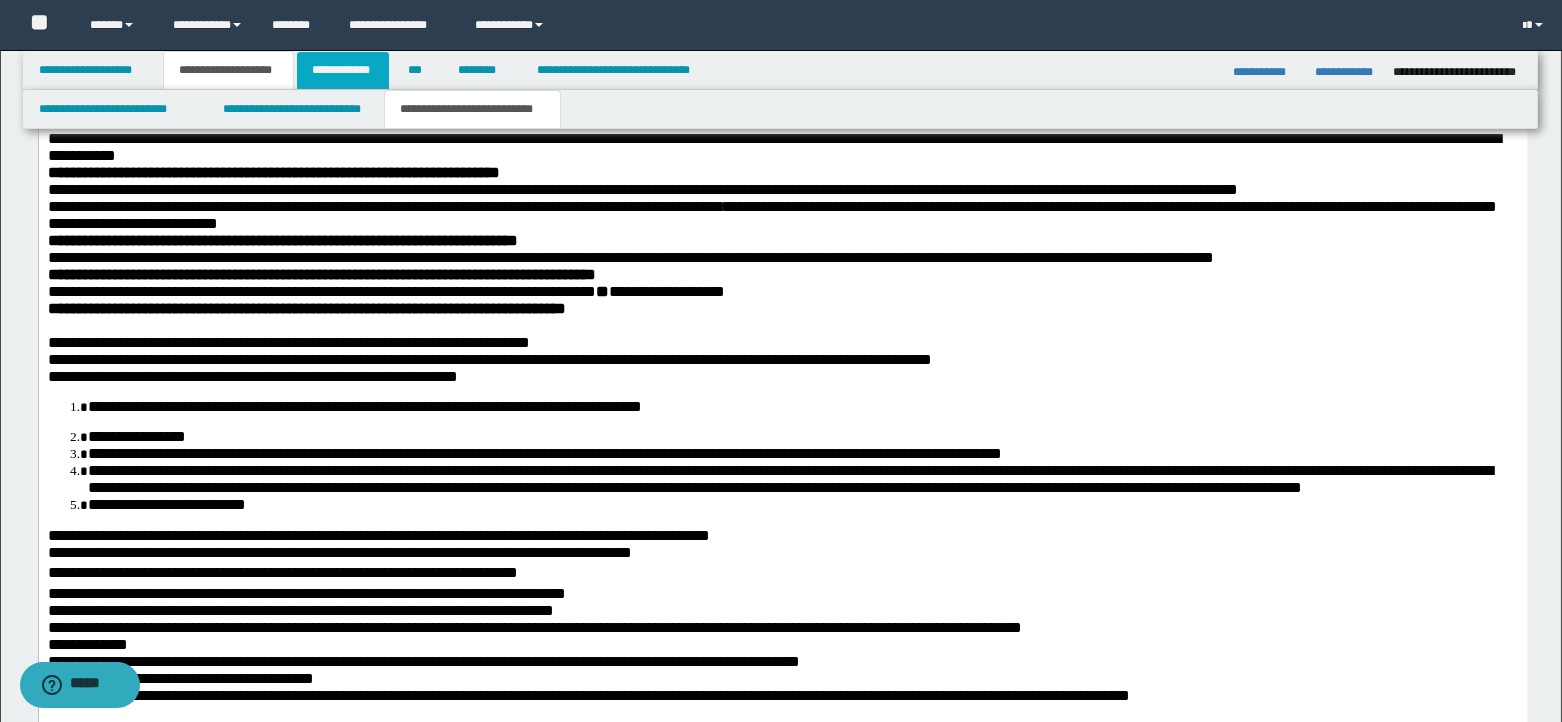 click on "**********" at bounding box center (343, 70) 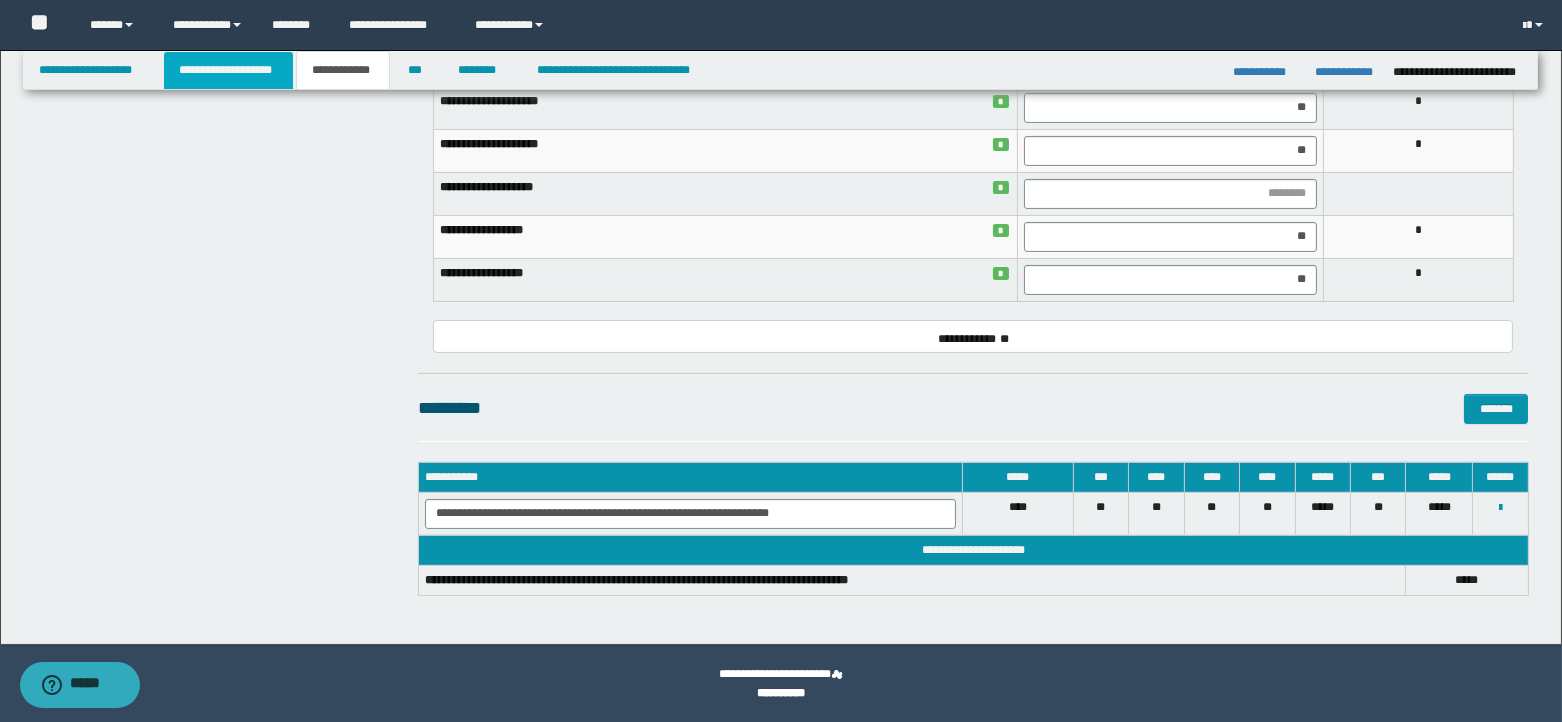 click on "**********" at bounding box center (228, 70) 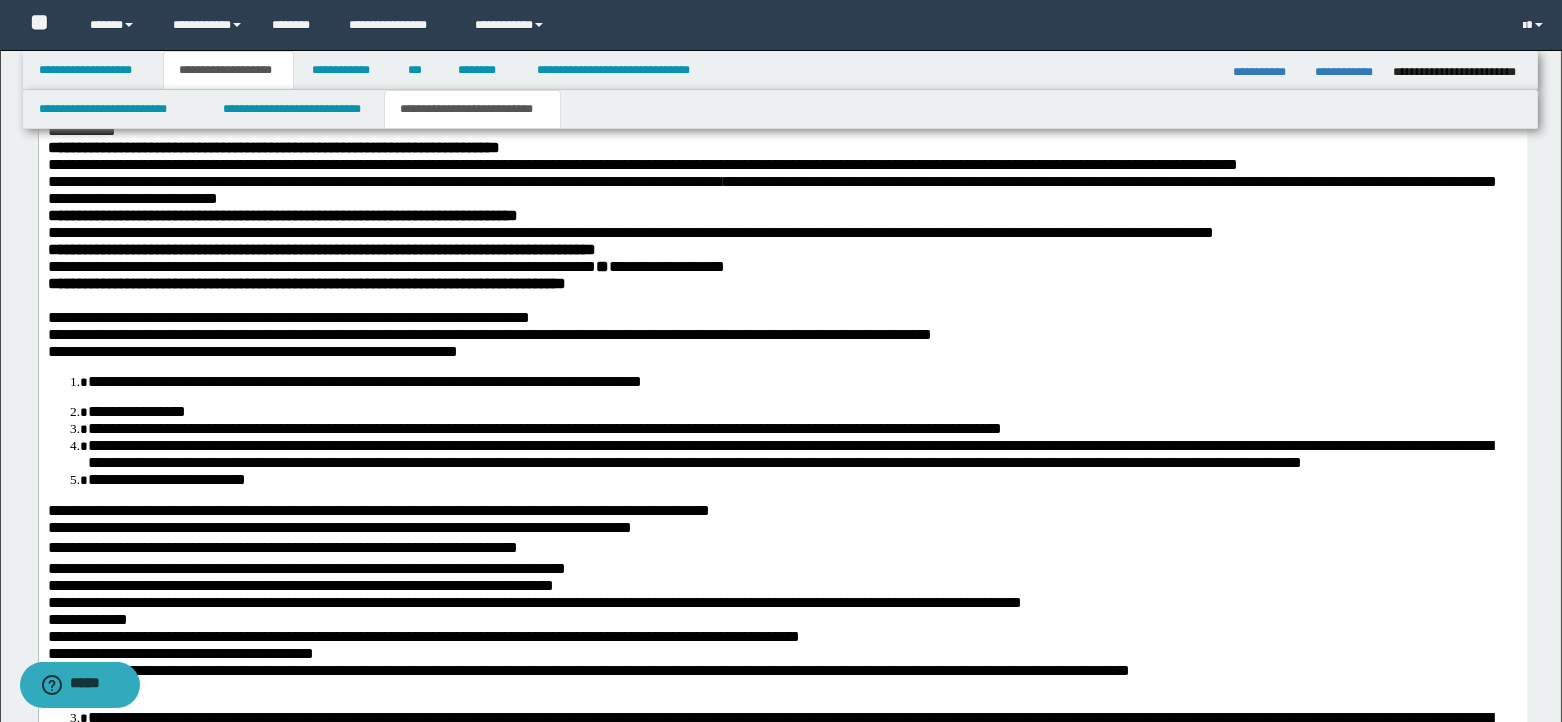 scroll, scrollTop: 1142, scrollLeft: 0, axis: vertical 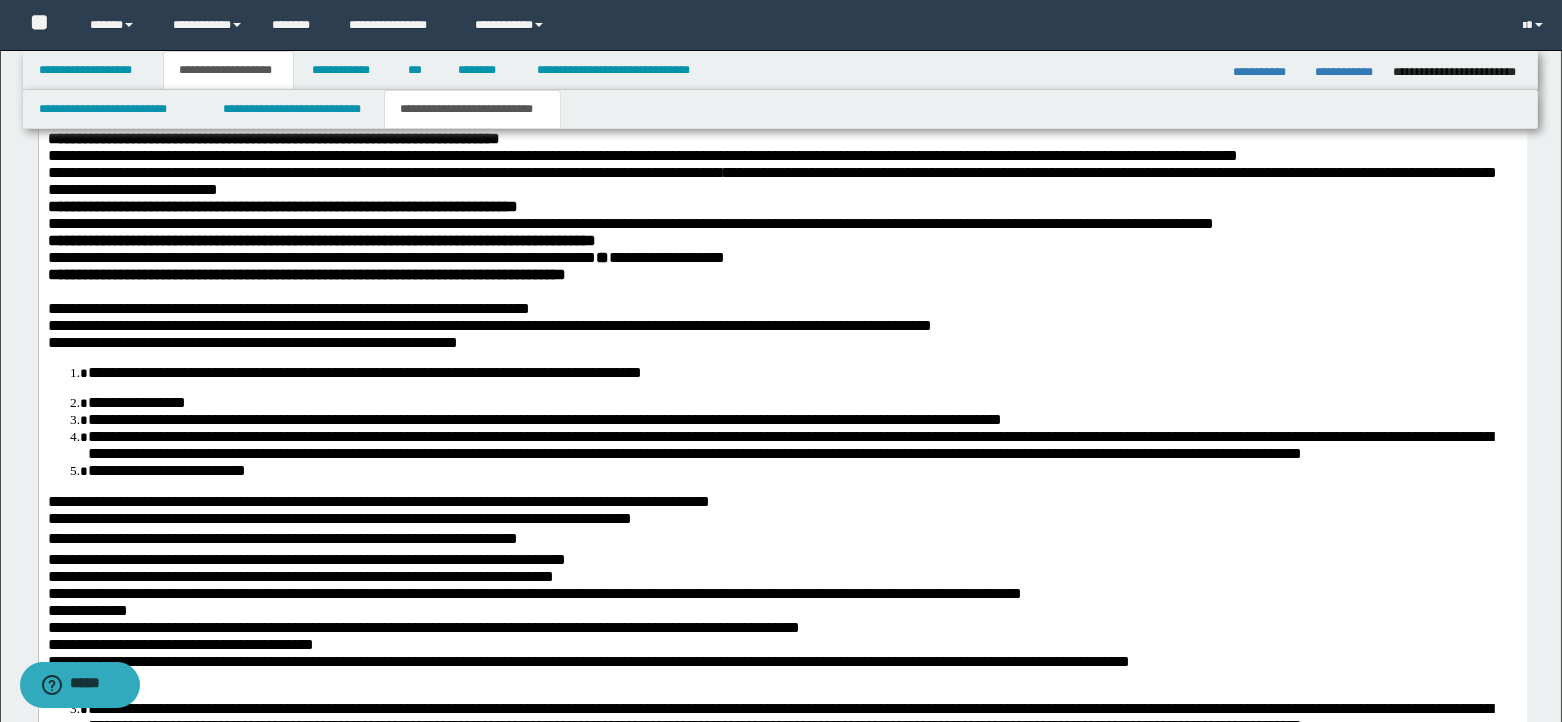 click on "**********" at bounding box center [228, 70] 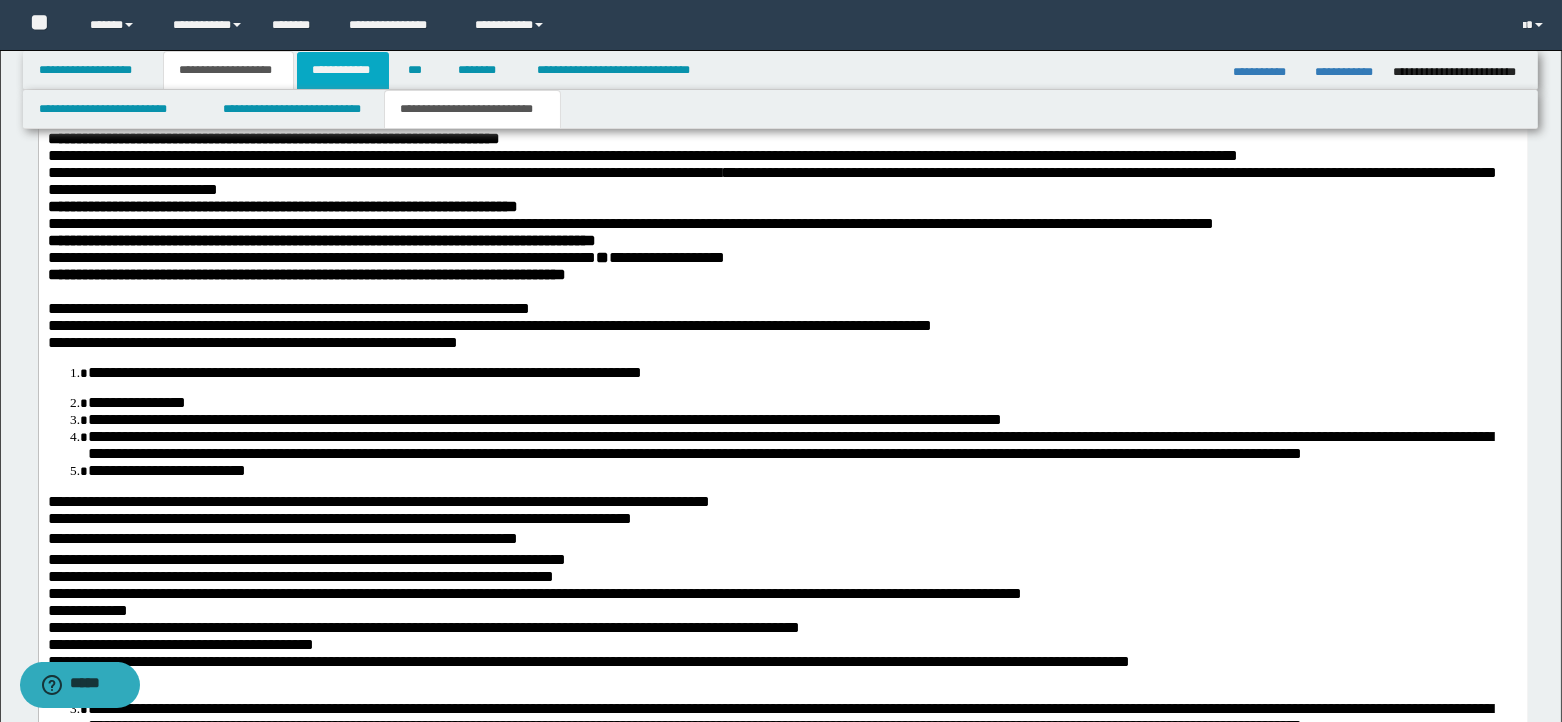 click on "**********" at bounding box center (343, 70) 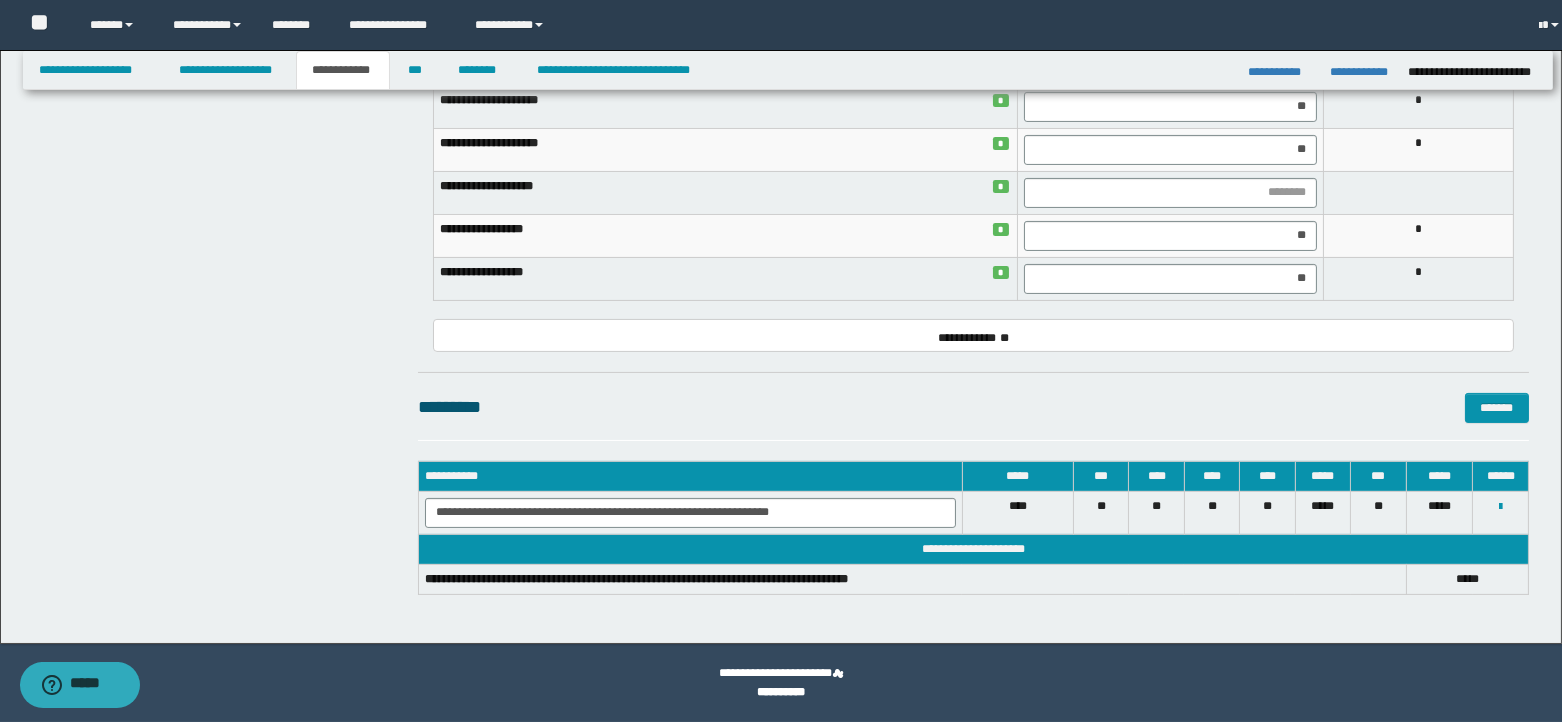 scroll, scrollTop: 944, scrollLeft: 0, axis: vertical 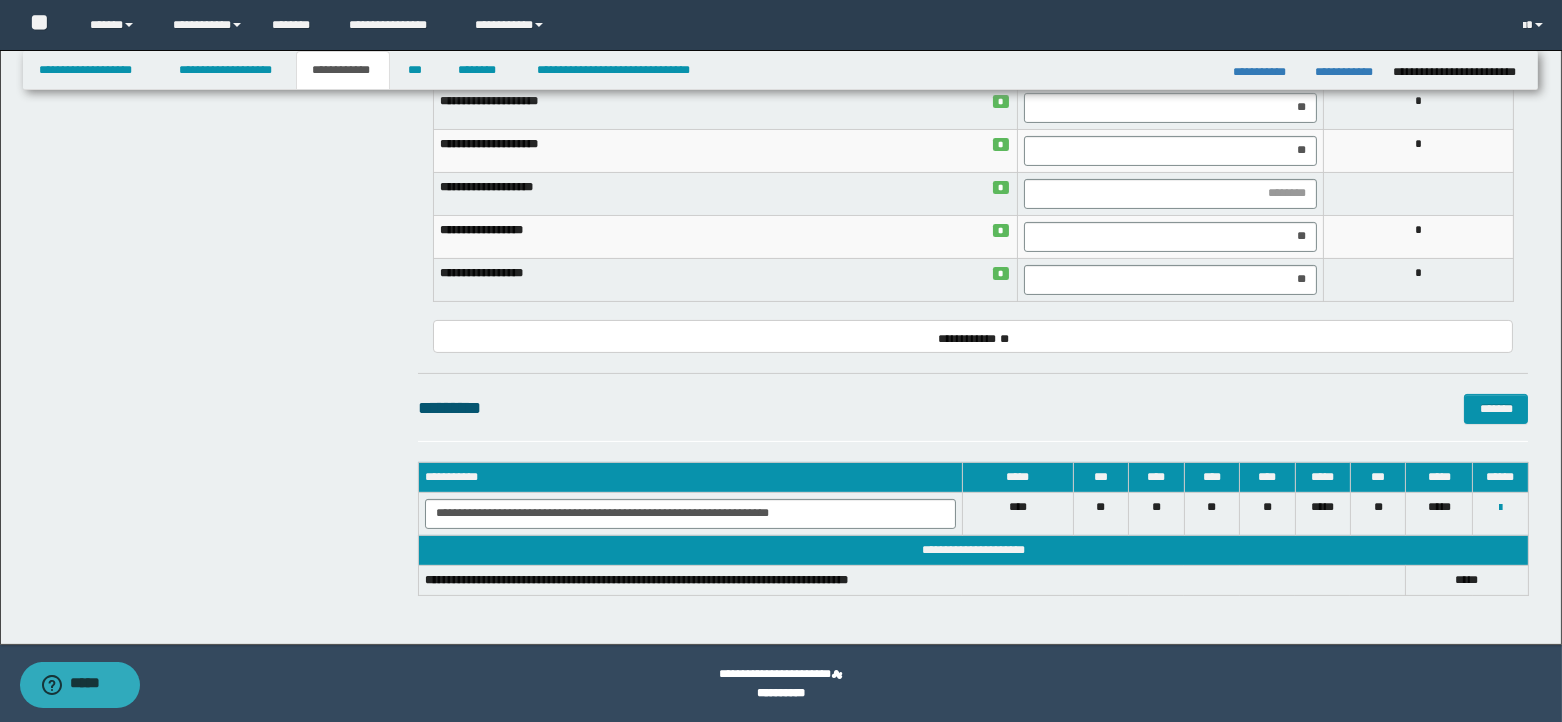 click on "**********" at bounding box center (343, 70) 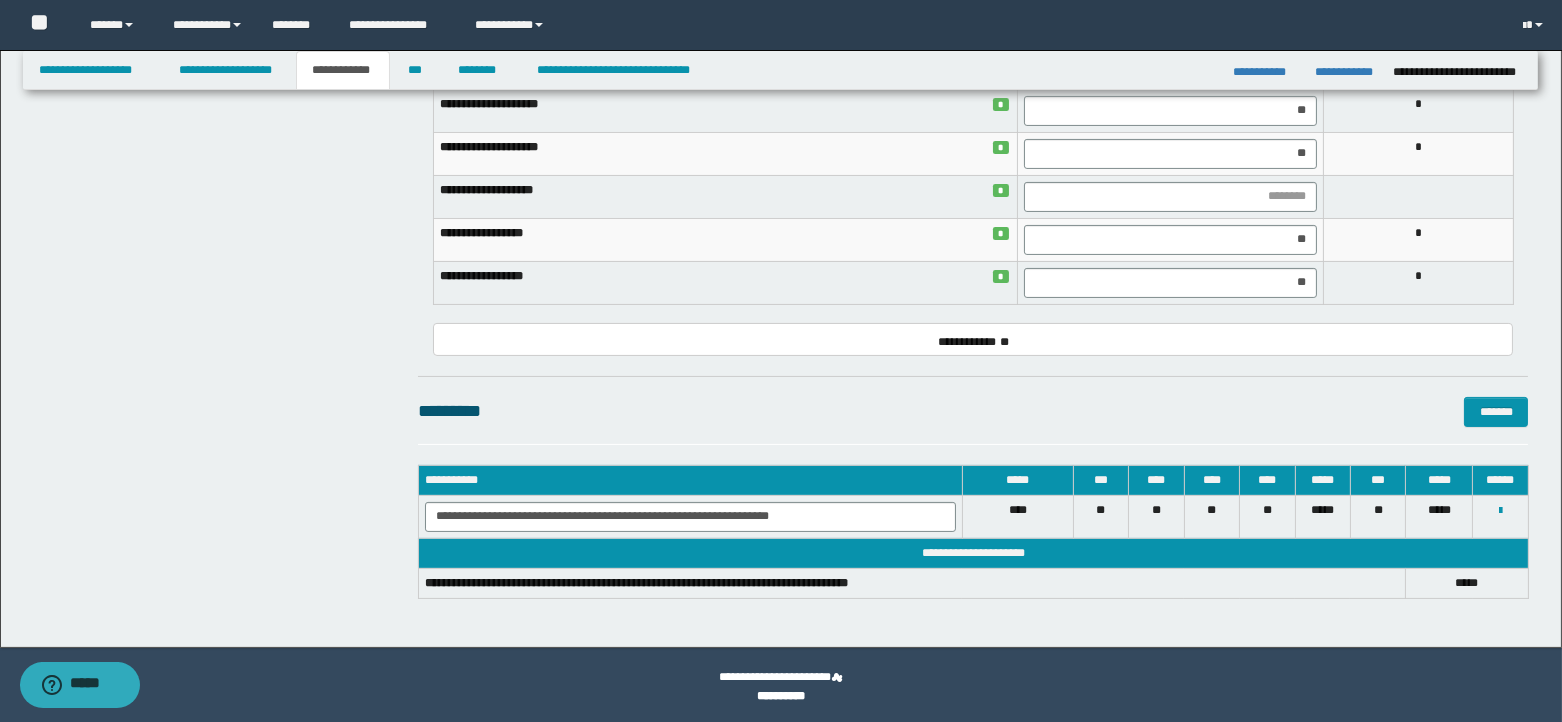 scroll, scrollTop: 944, scrollLeft: 0, axis: vertical 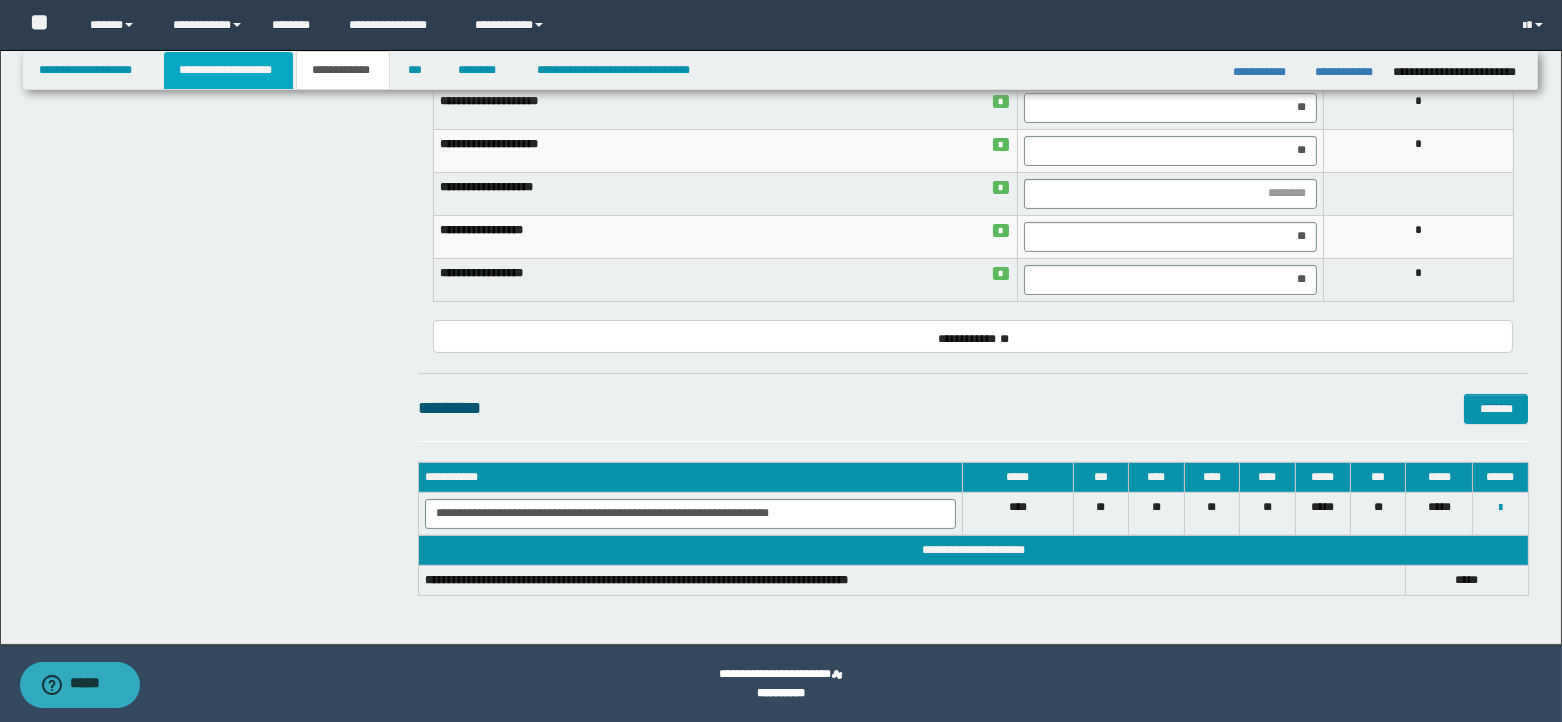 click on "**********" at bounding box center [228, 70] 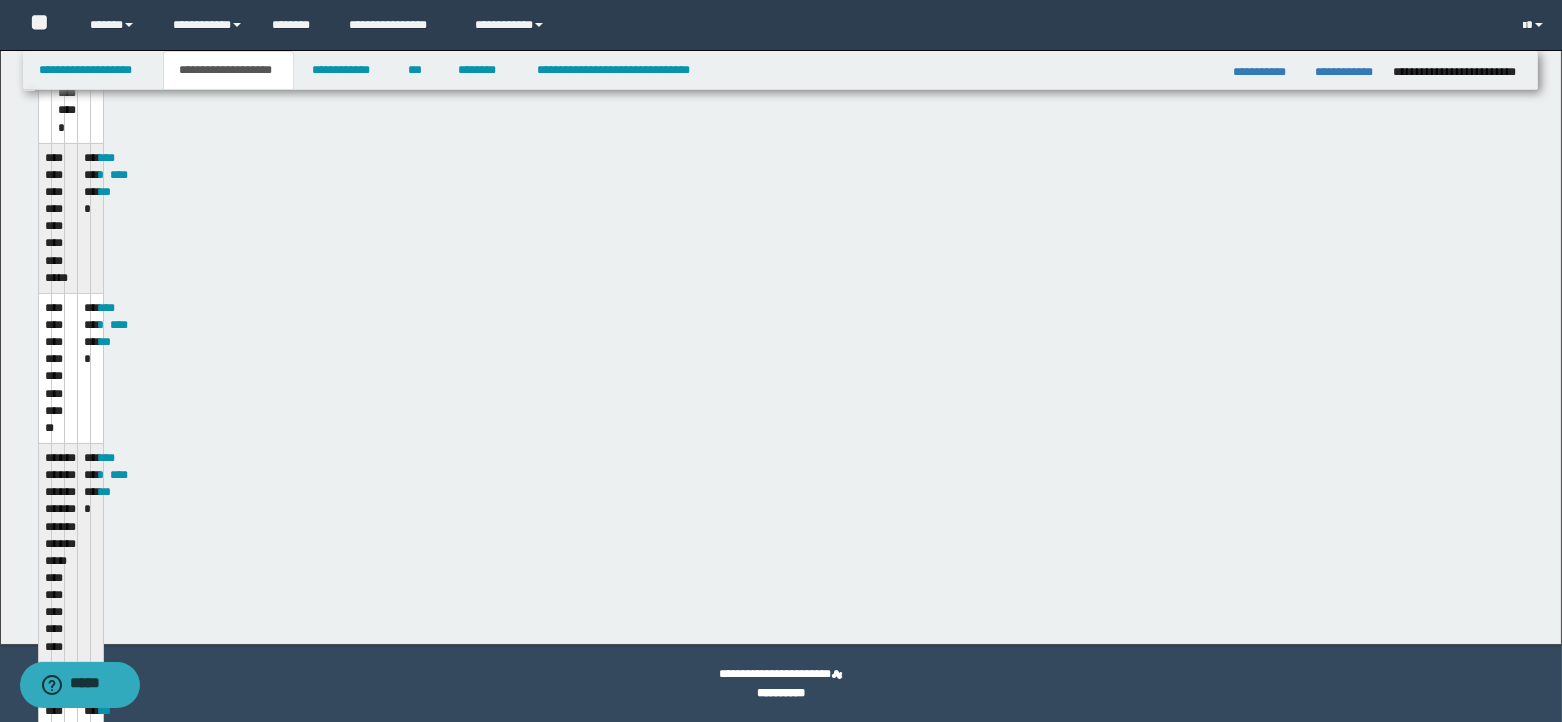 scroll, scrollTop: 975, scrollLeft: 0, axis: vertical 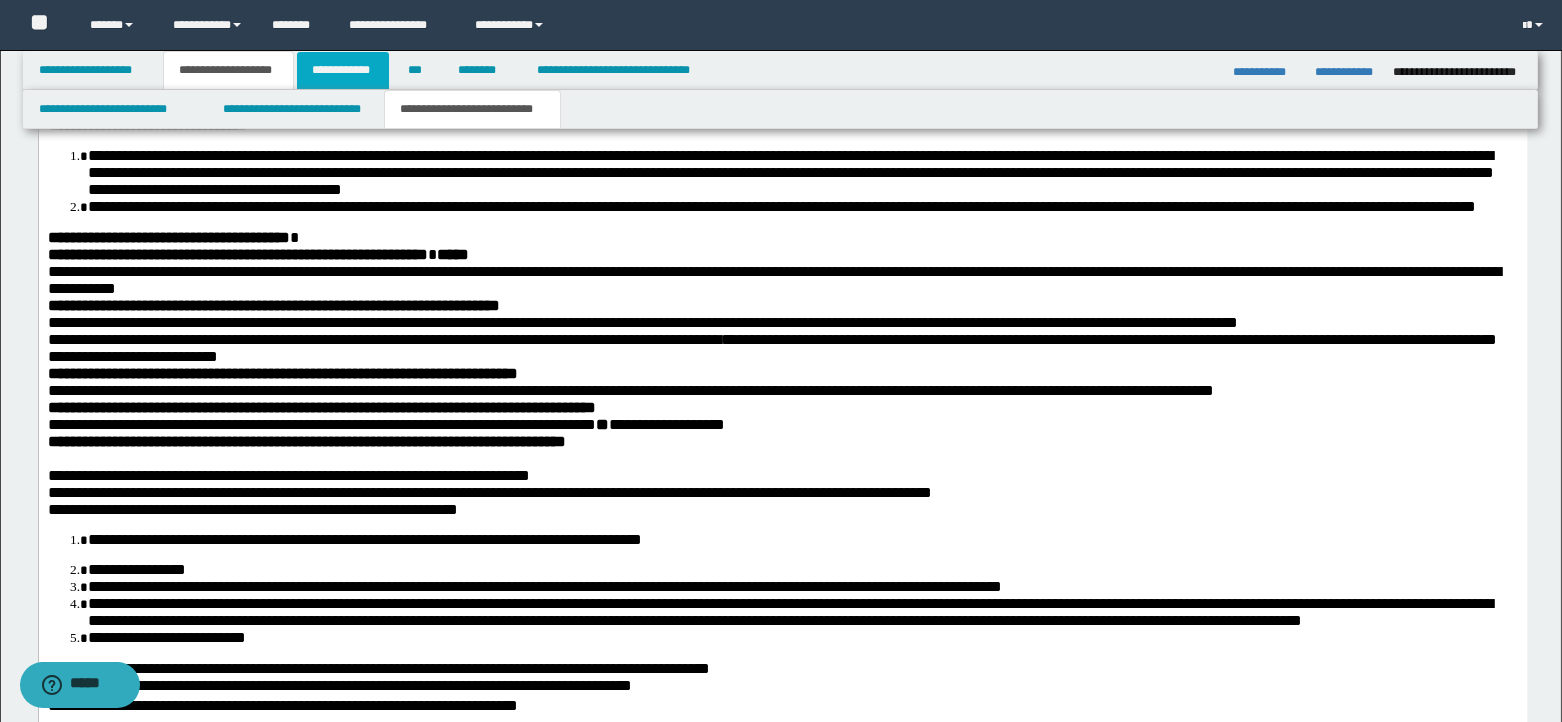 click on "**********" at bounding box center [343, 70] 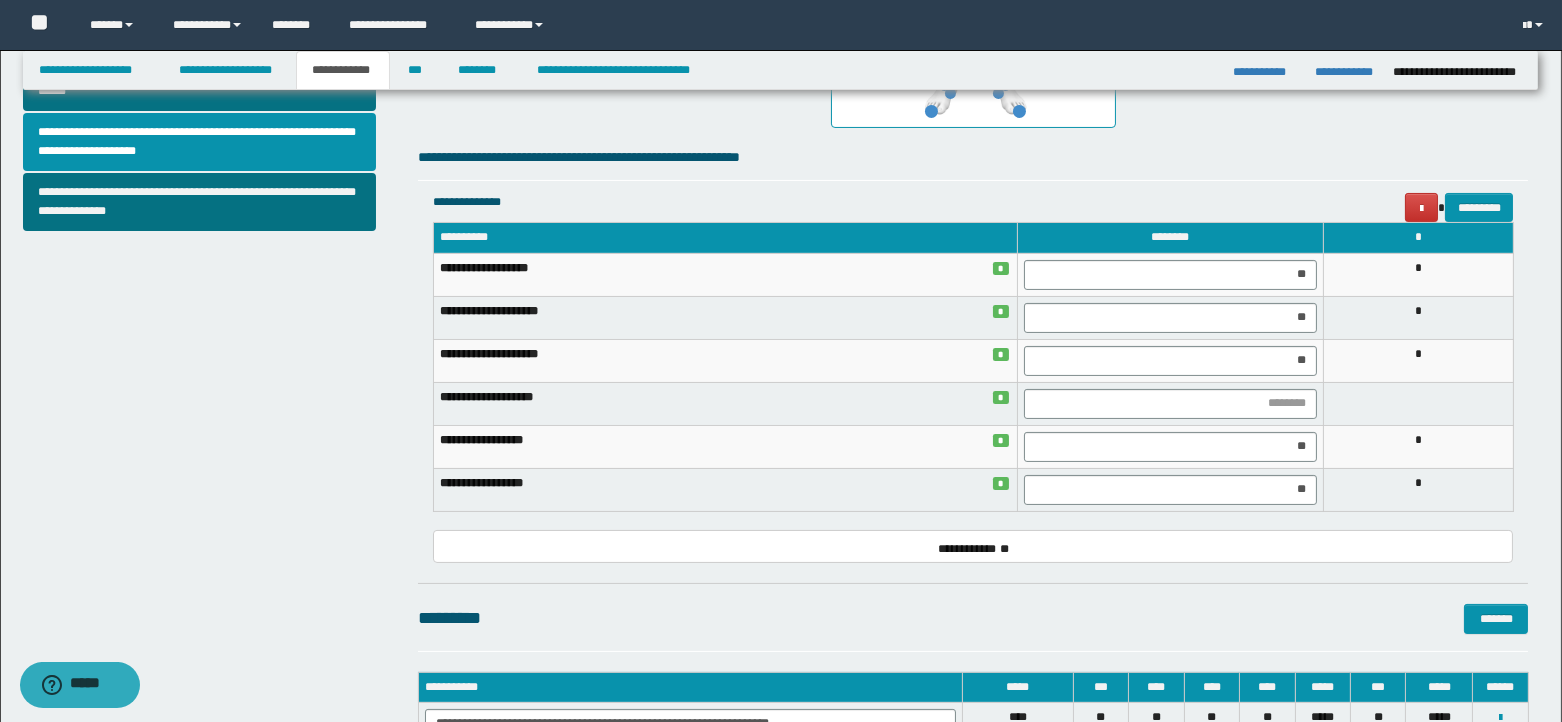 scroll, scrollTop: 711, scrollLeft: 0, axis: vertical 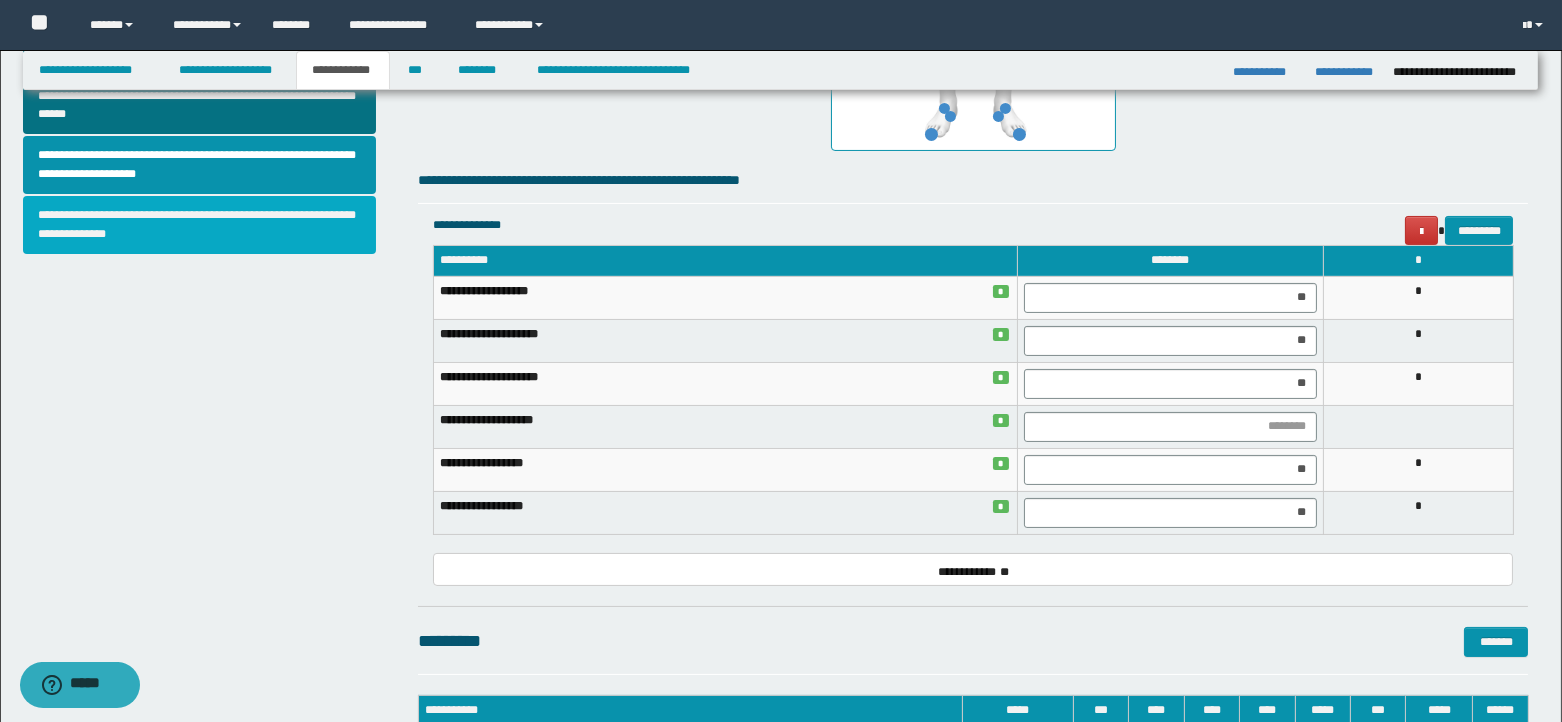click on "**********" at bounding box center [199, 225] 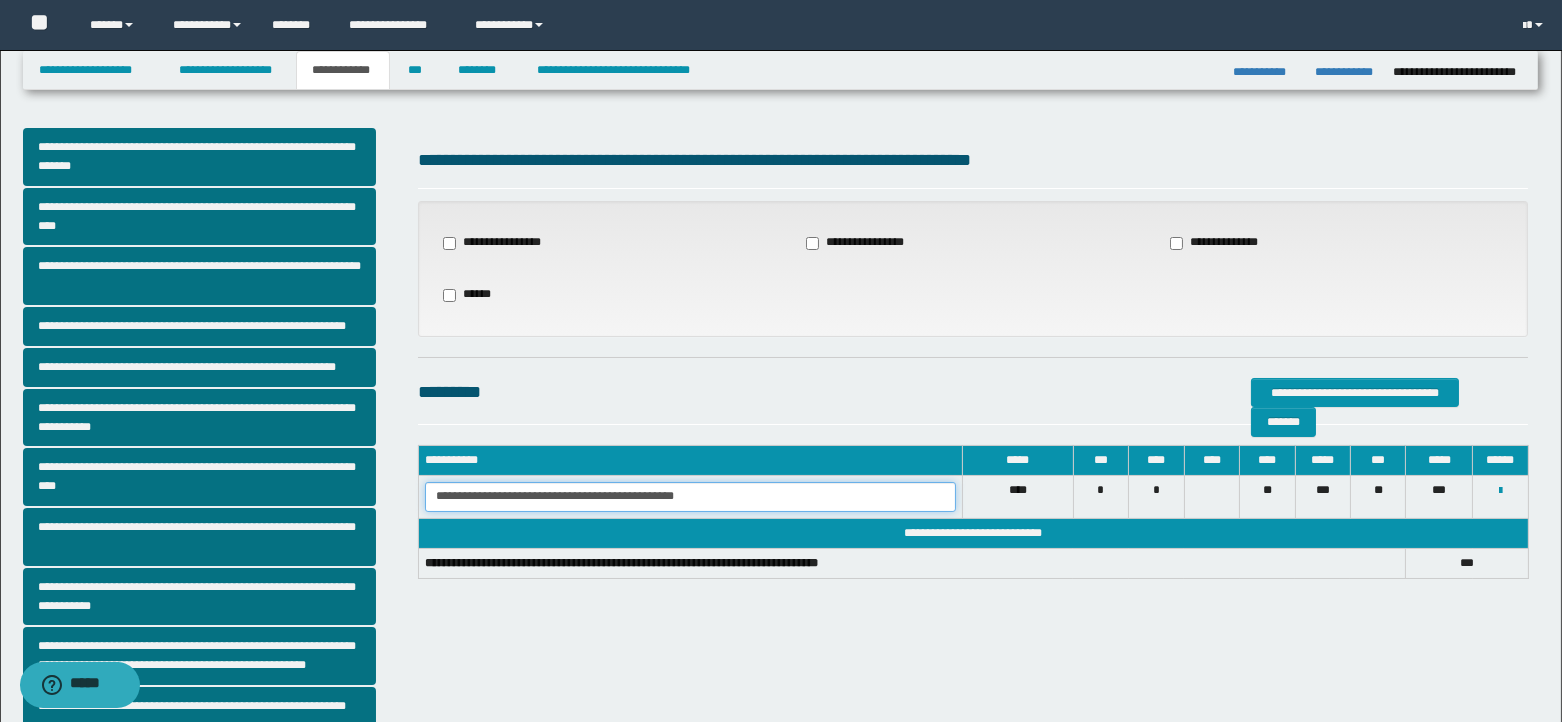 drag, startPoint x: 441, startPoint y: 492, endPoint x: 706, endPoint y: 498, distance: 265.0679 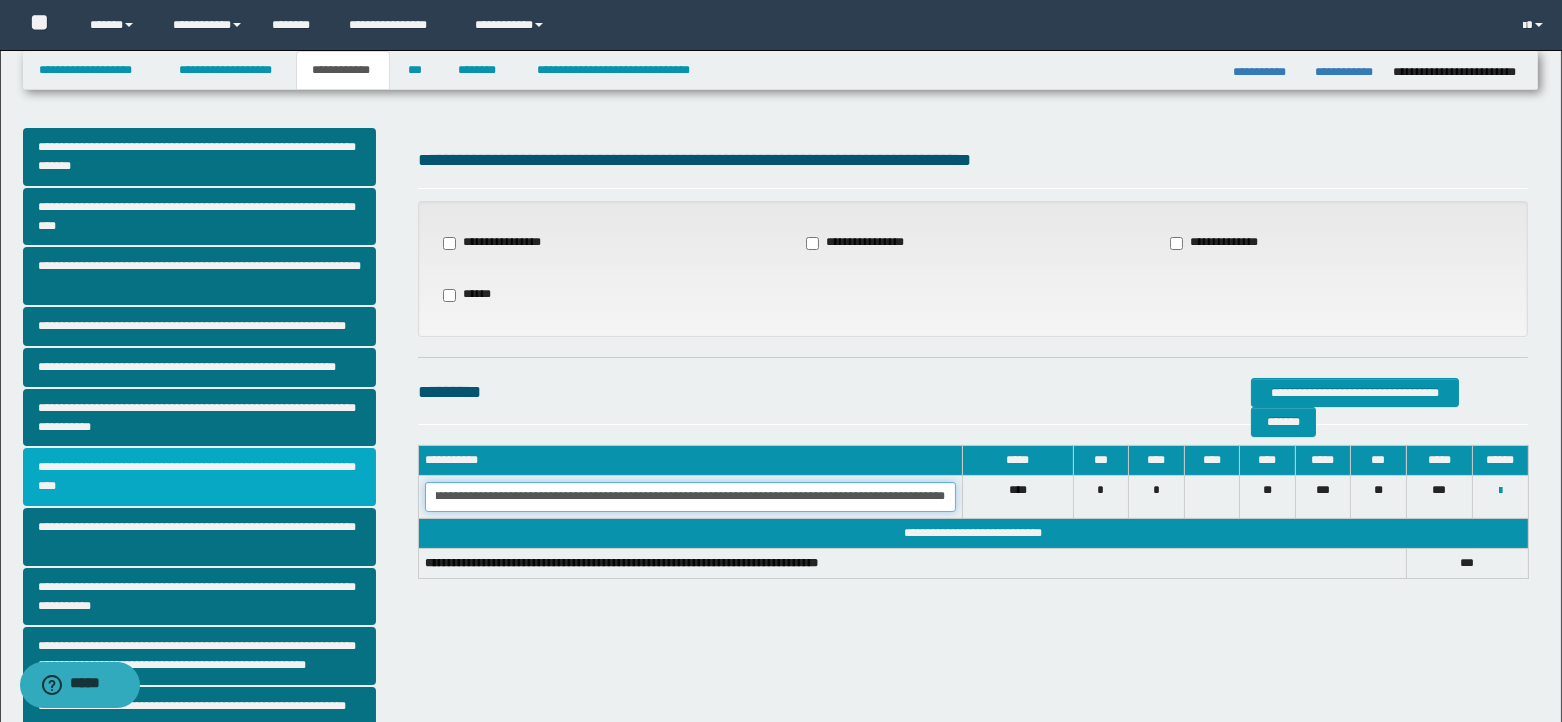 scroll, scrollTop: 0, scrollLeft: 528, axis: horizontal 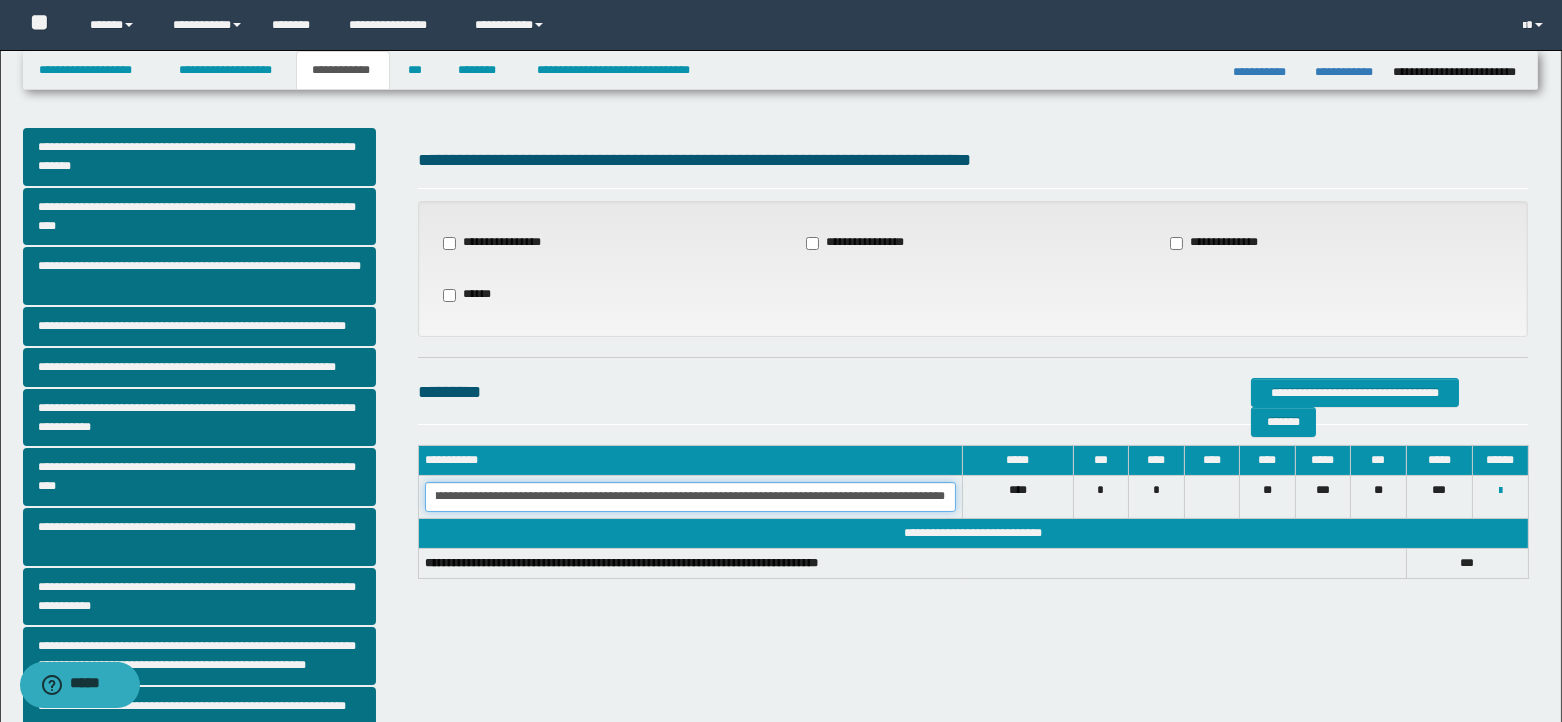 drag, startPoint x: 441, startPoint y: 495, endPoint x: 950, endPoint y: 496, distance: 509.00098 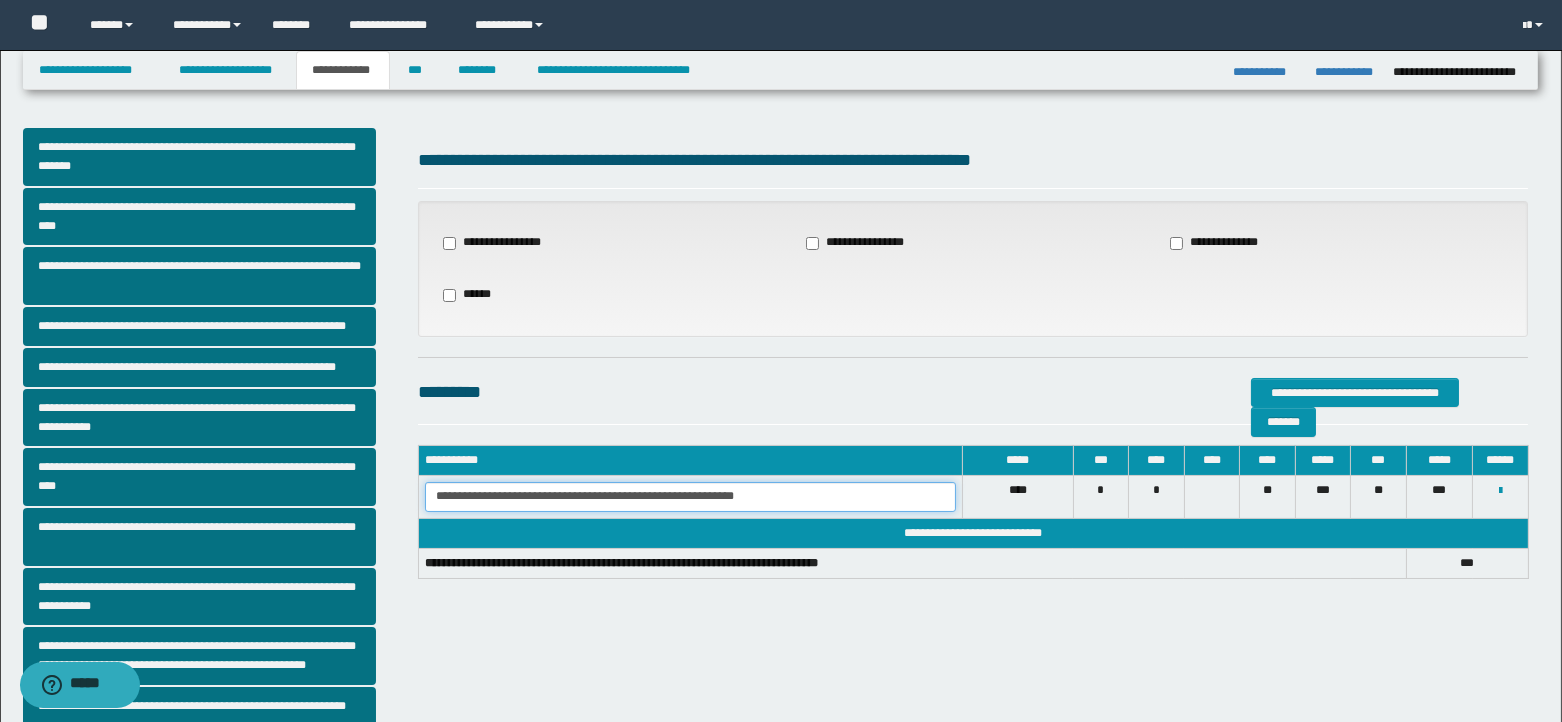 scroll, scrollTop: 0, scrollLeft: 0, axis: both 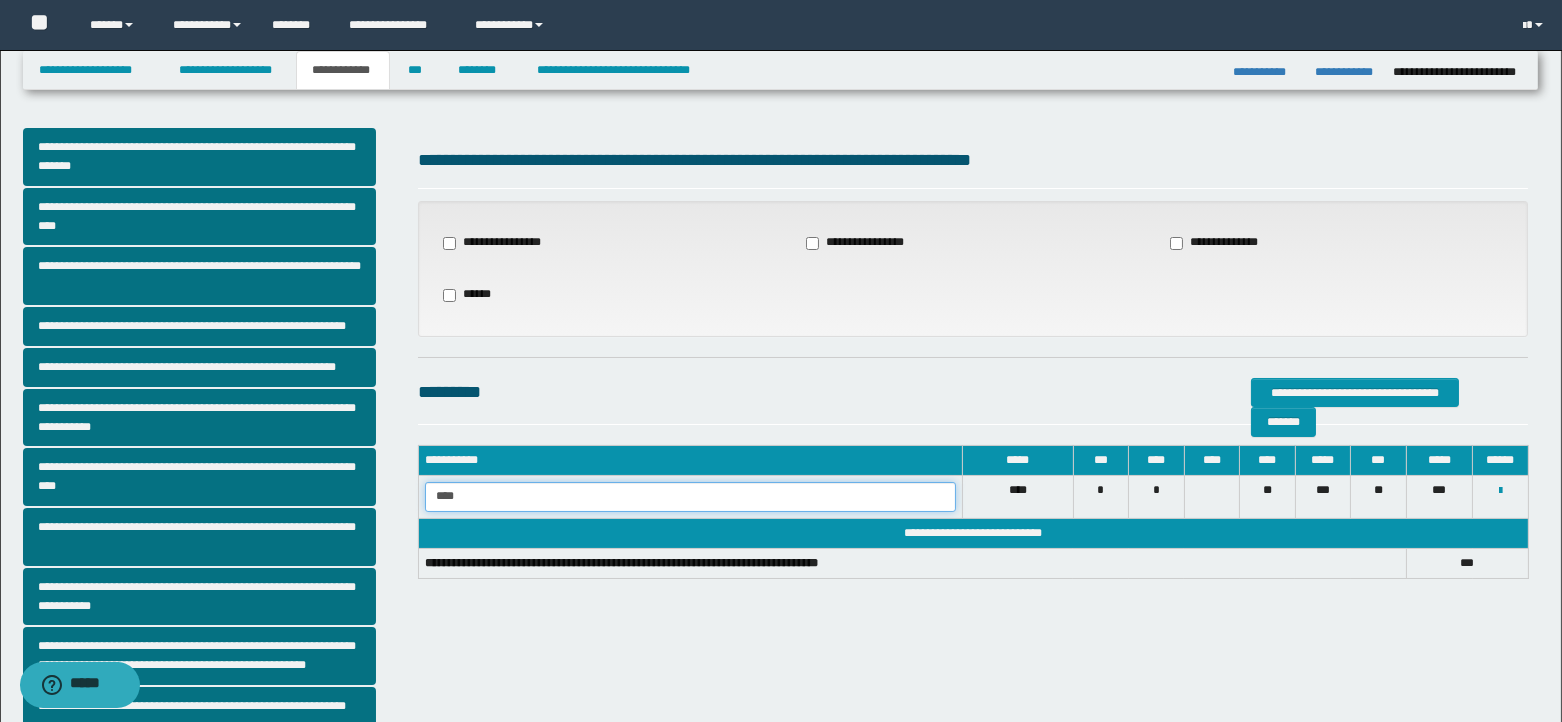 type on "**" 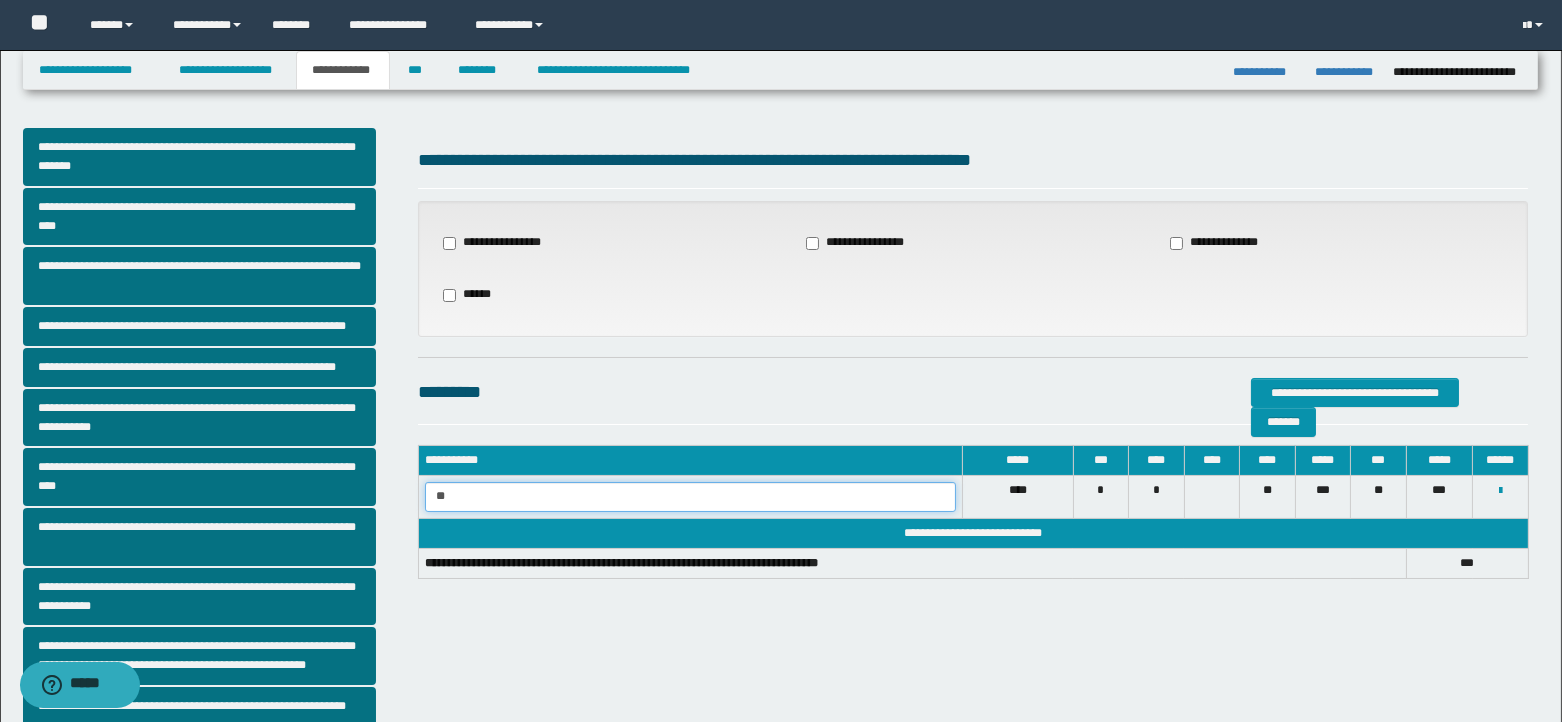 type on "*" 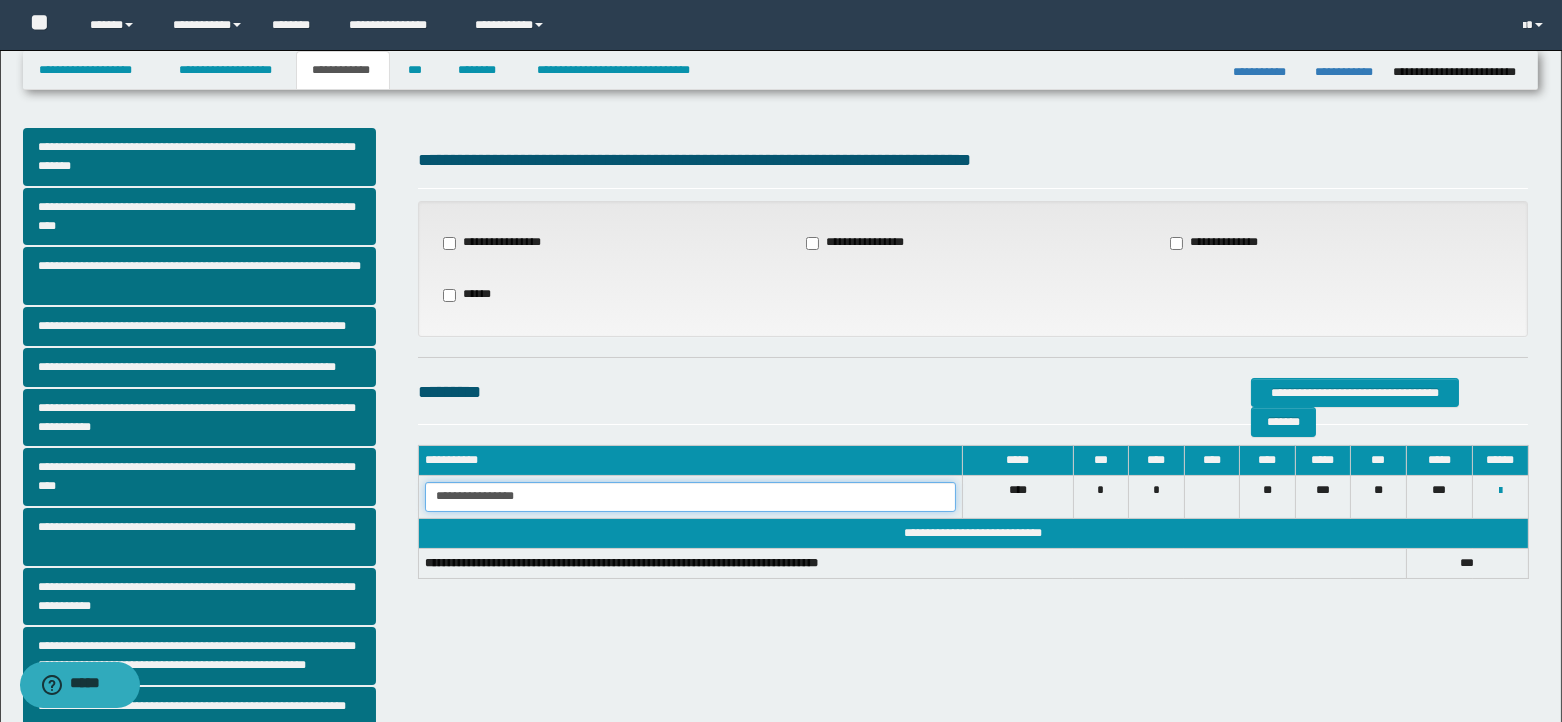 click on "**********" at bounding box center (690, 497) 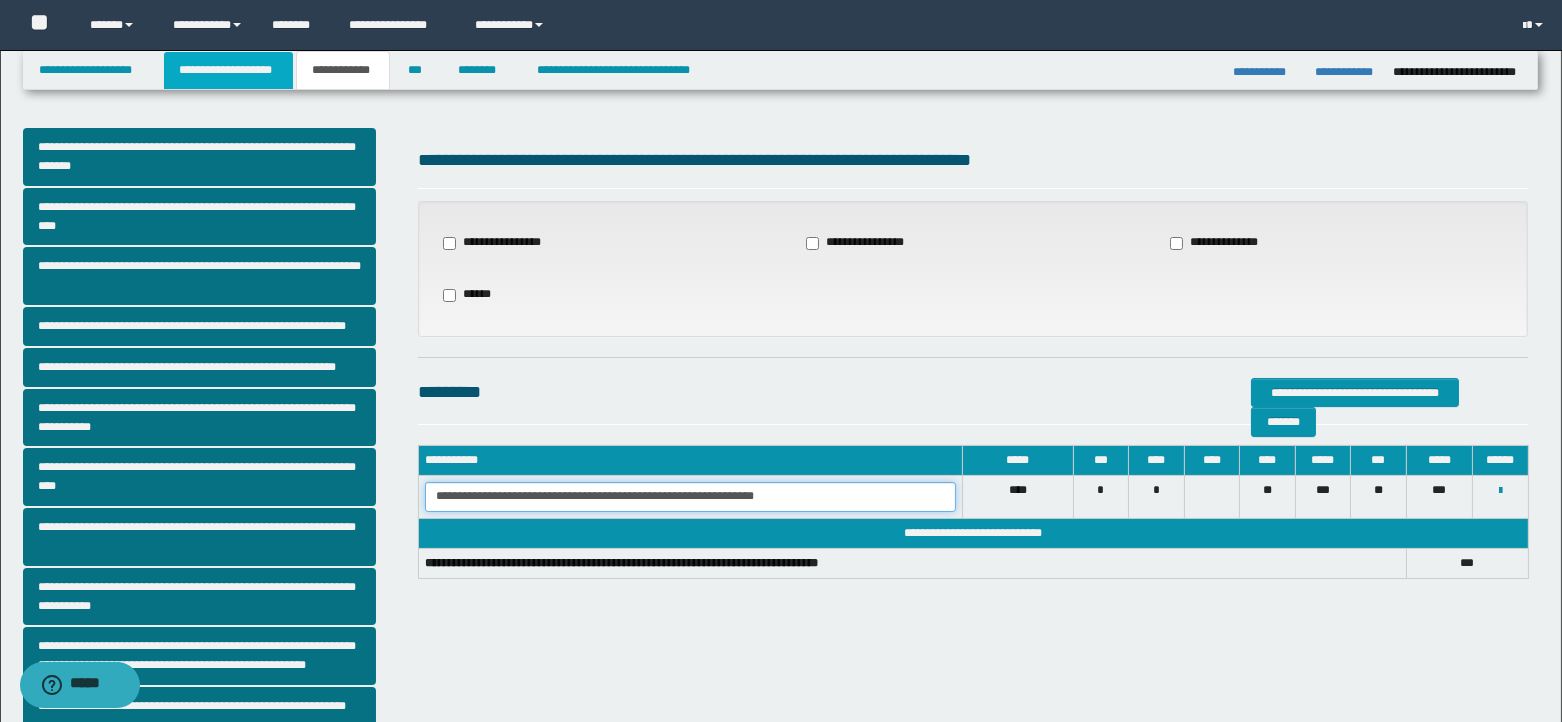type on "**********" 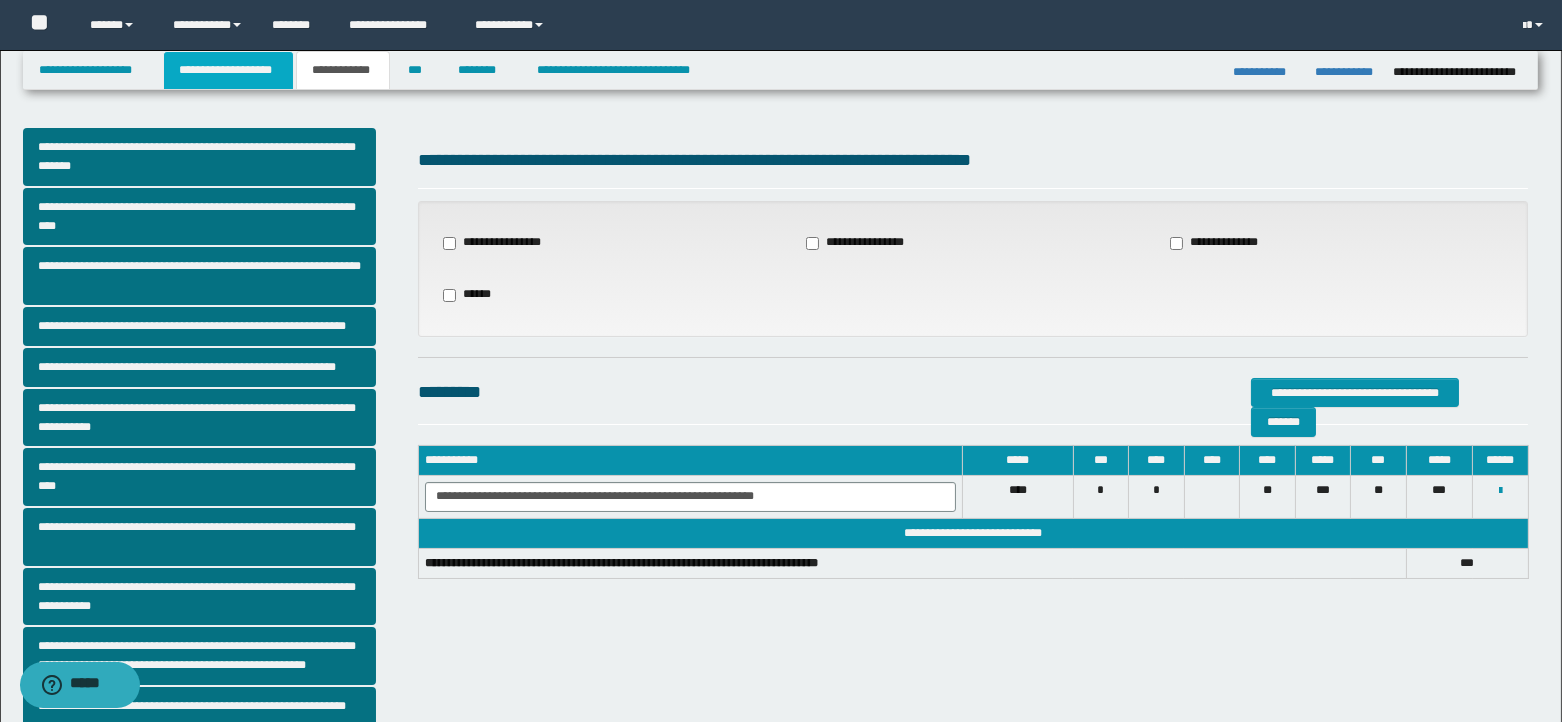 click on "**********" at bounding box center (228, 70) 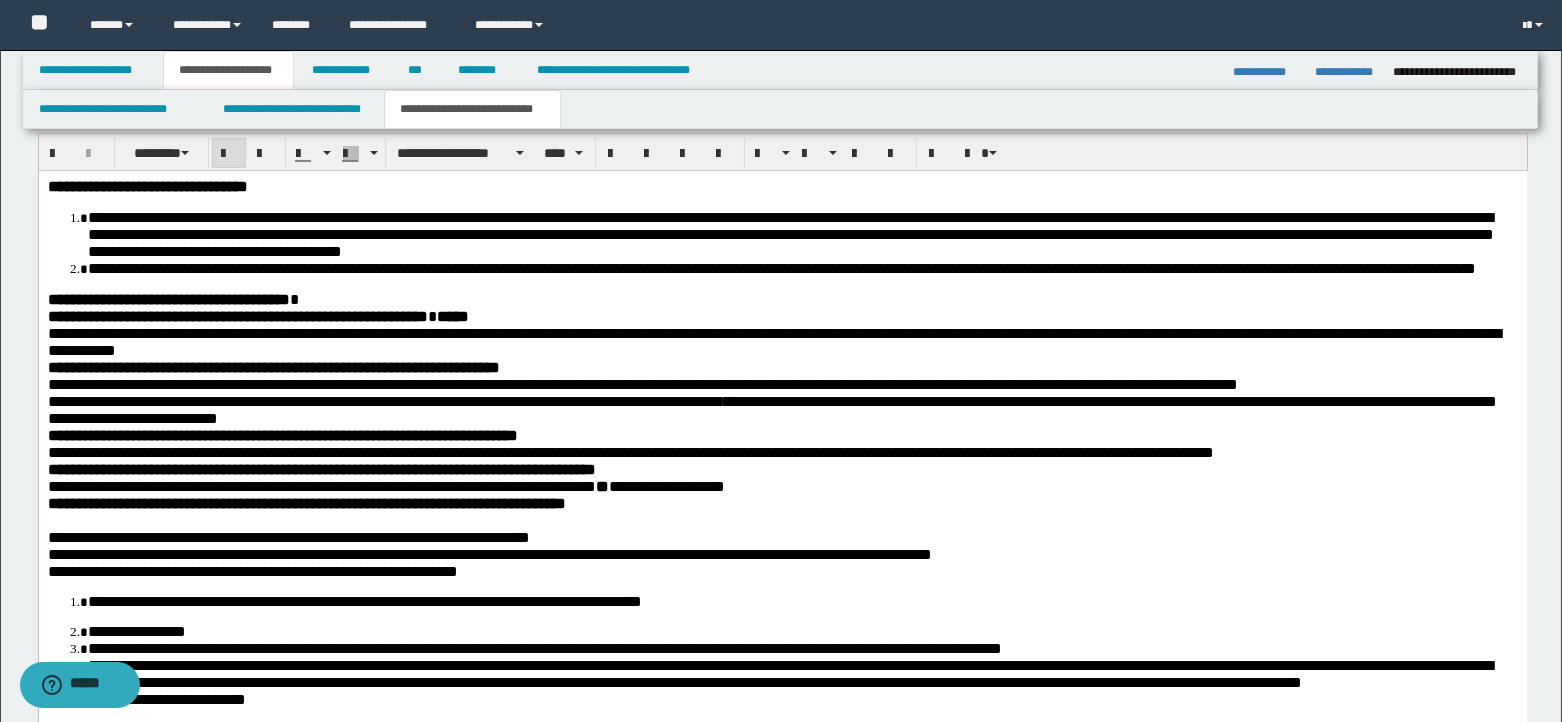 scroll, scrollTop: 966, scrollLeft: 0, axis: vertical 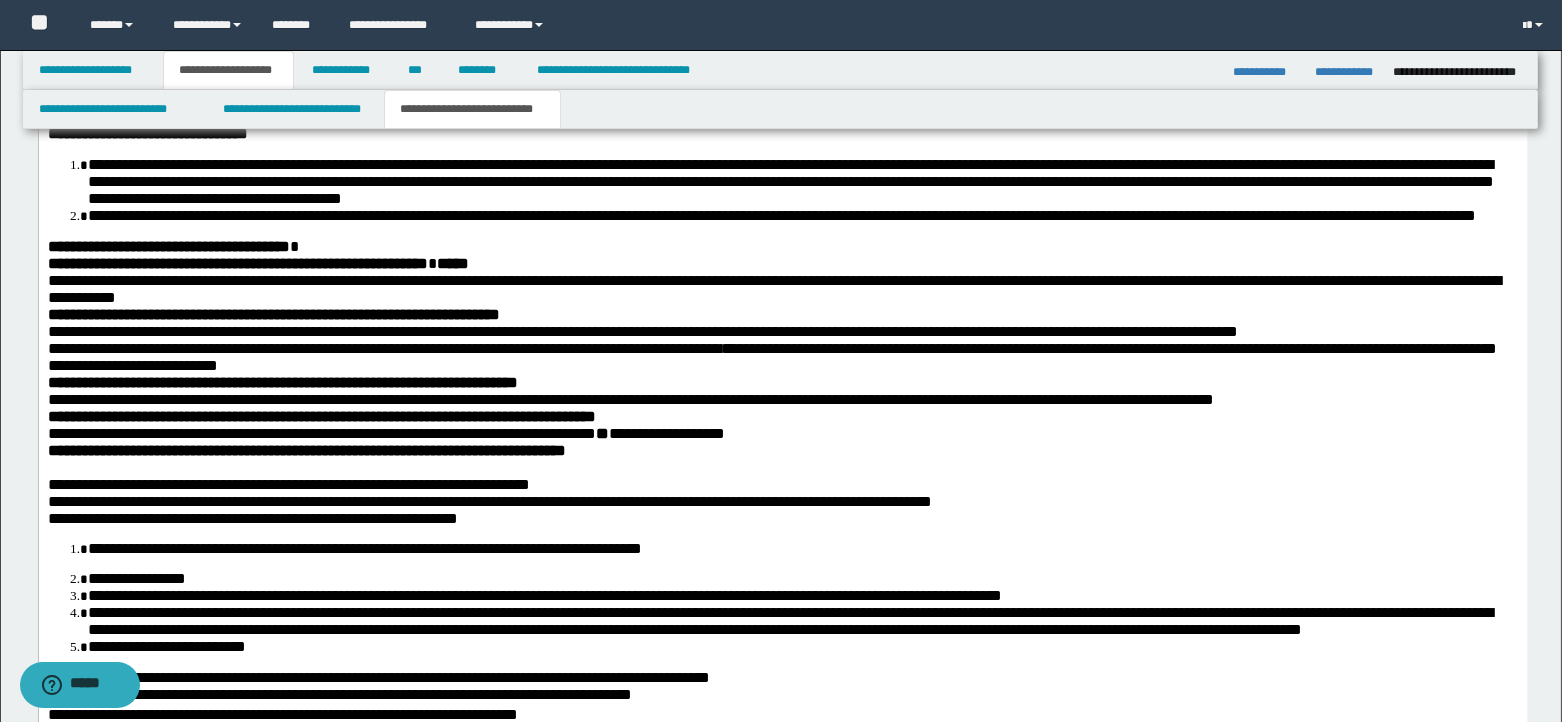 click at bounding box center [782, 466] 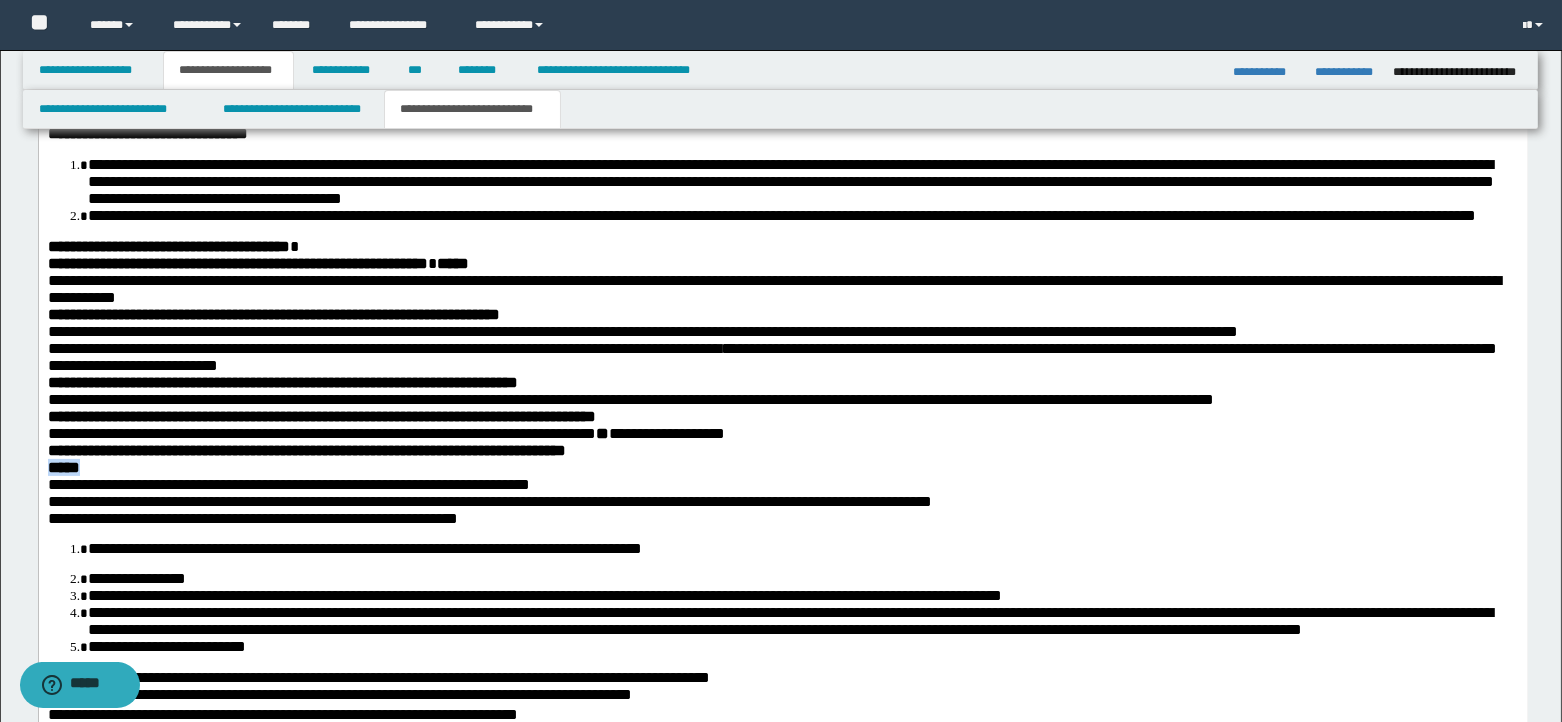 drag, startPoint x: 50, startPoint y: 510, endPoint x: 103, endPoint y: 511, distance: 53.009434 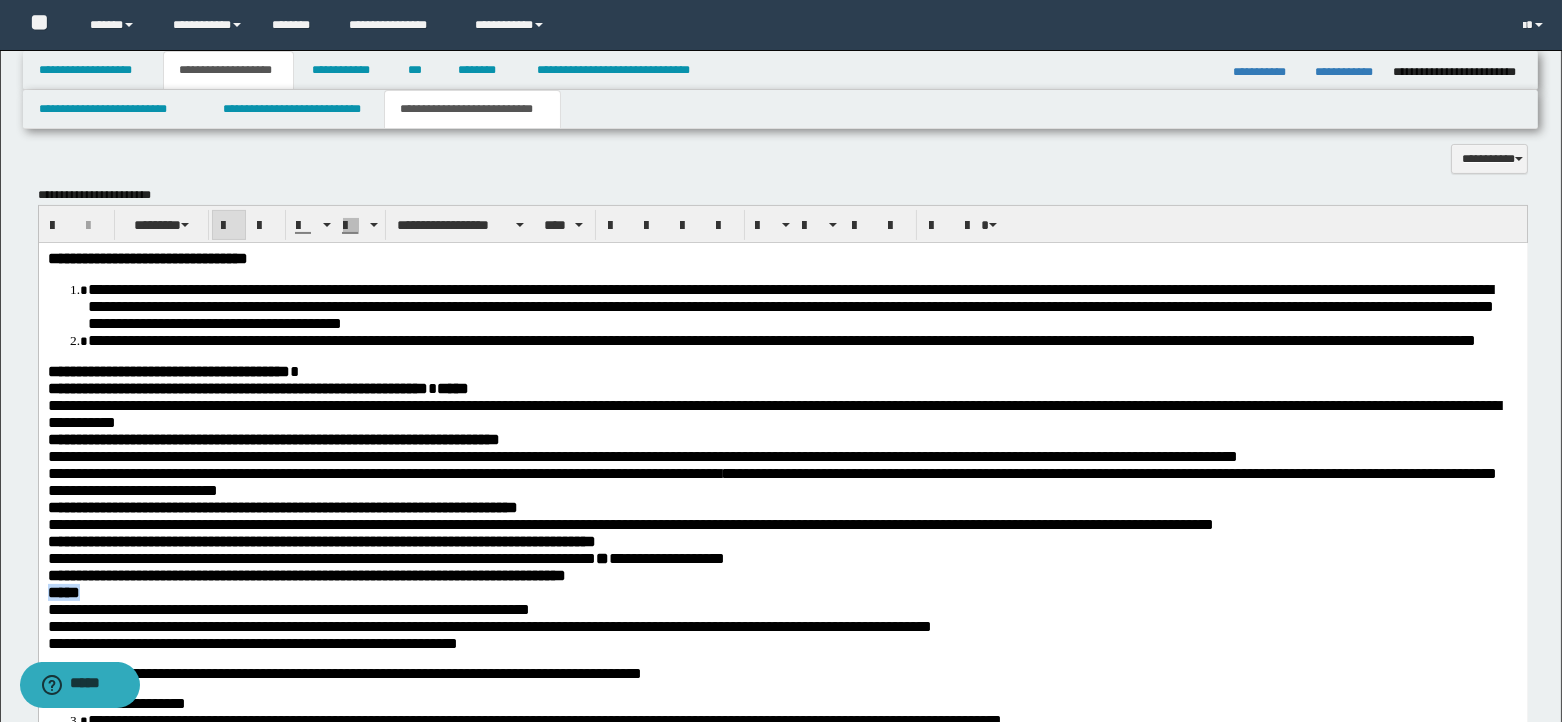 scroll, scrollTop: 833, scrollLeft: 0, axis: vertical 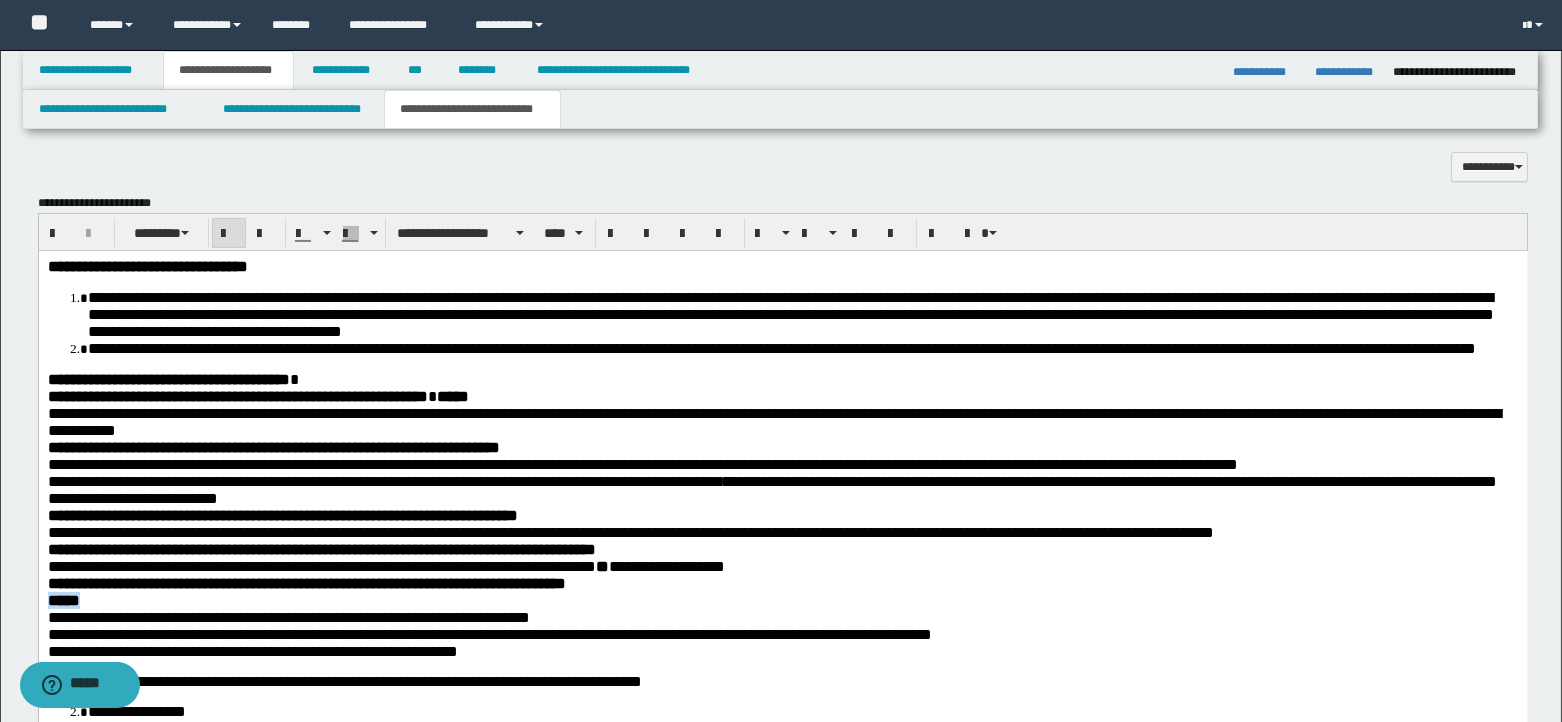 click at bounding box center (229, 234) 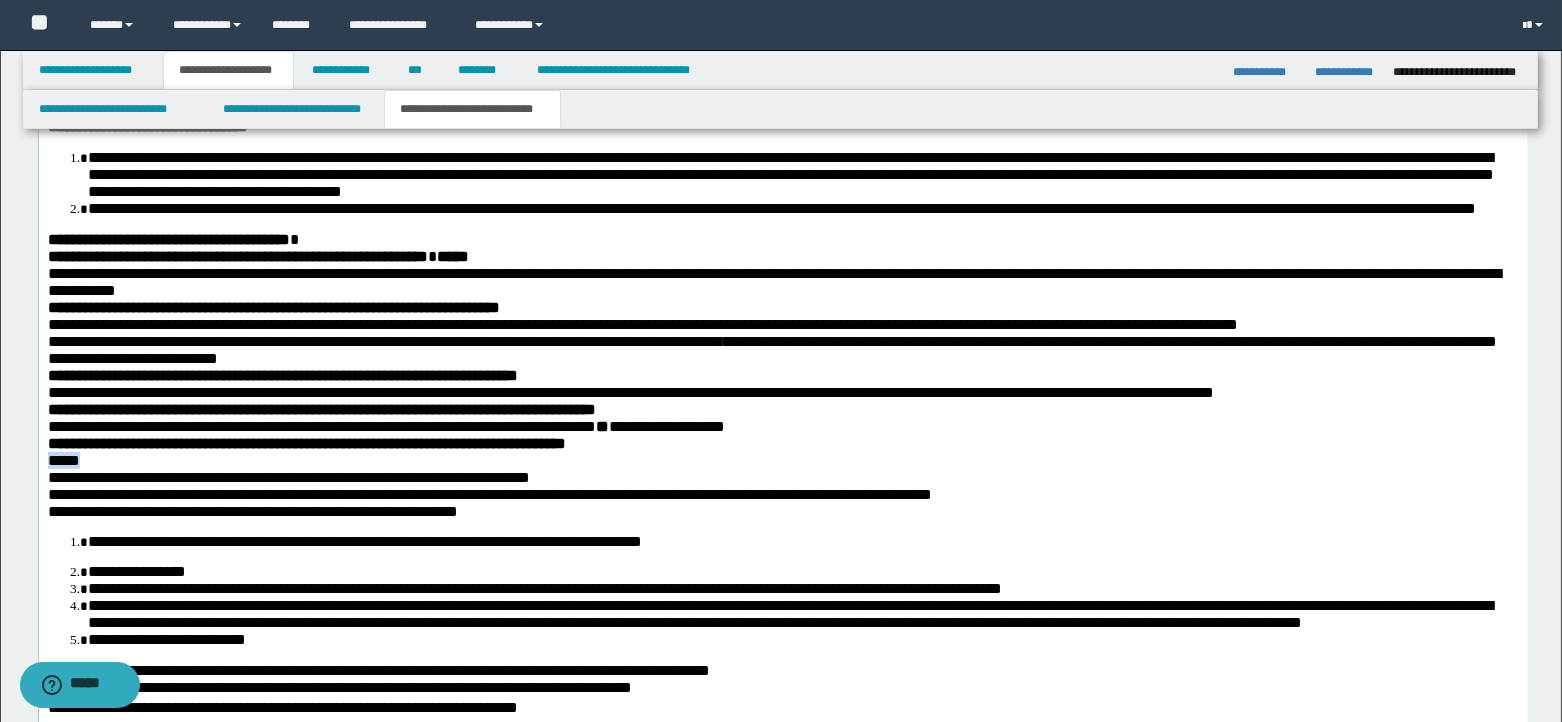 scroll, scrollTop: 1000, scrollLeft: 0, axis: vertical 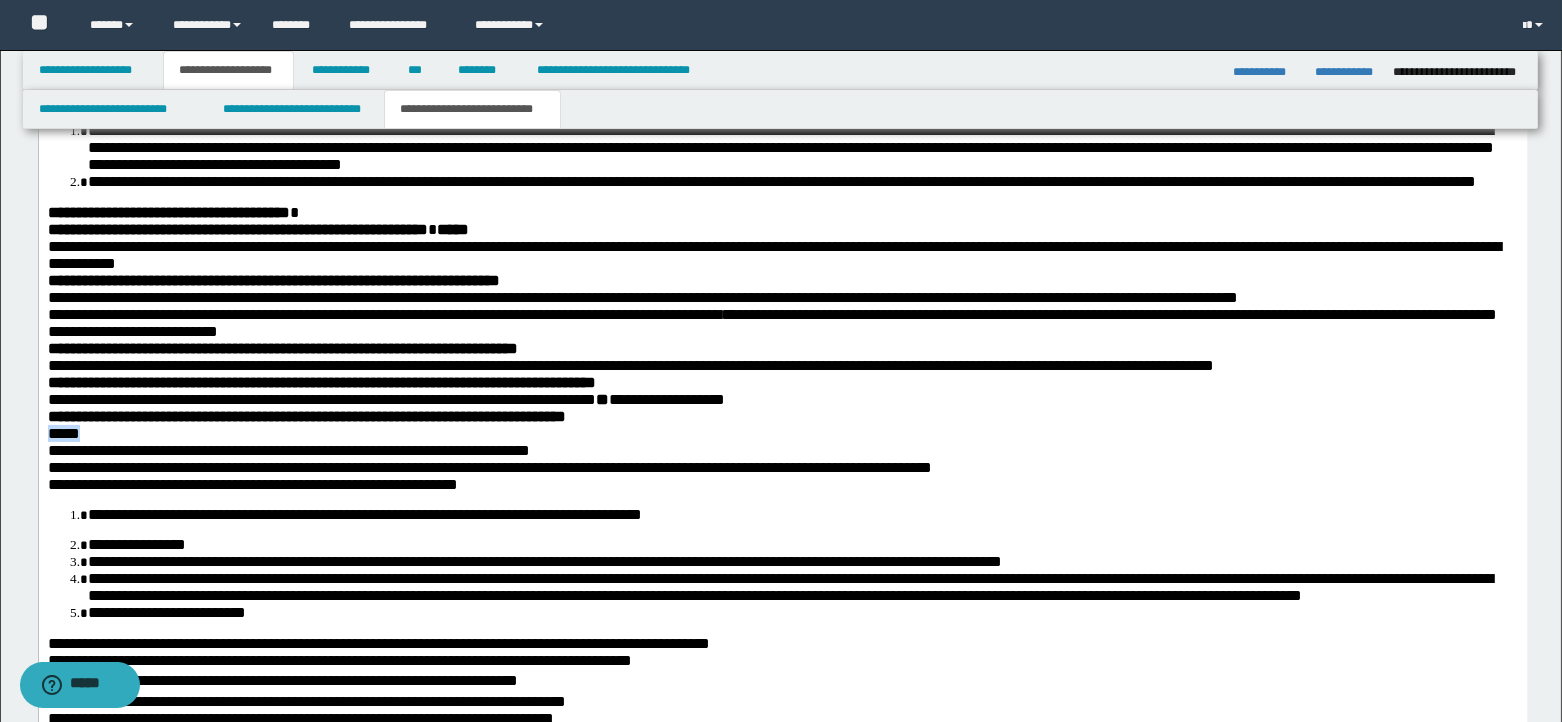 click on "*****" at bounding box center (782, 432) 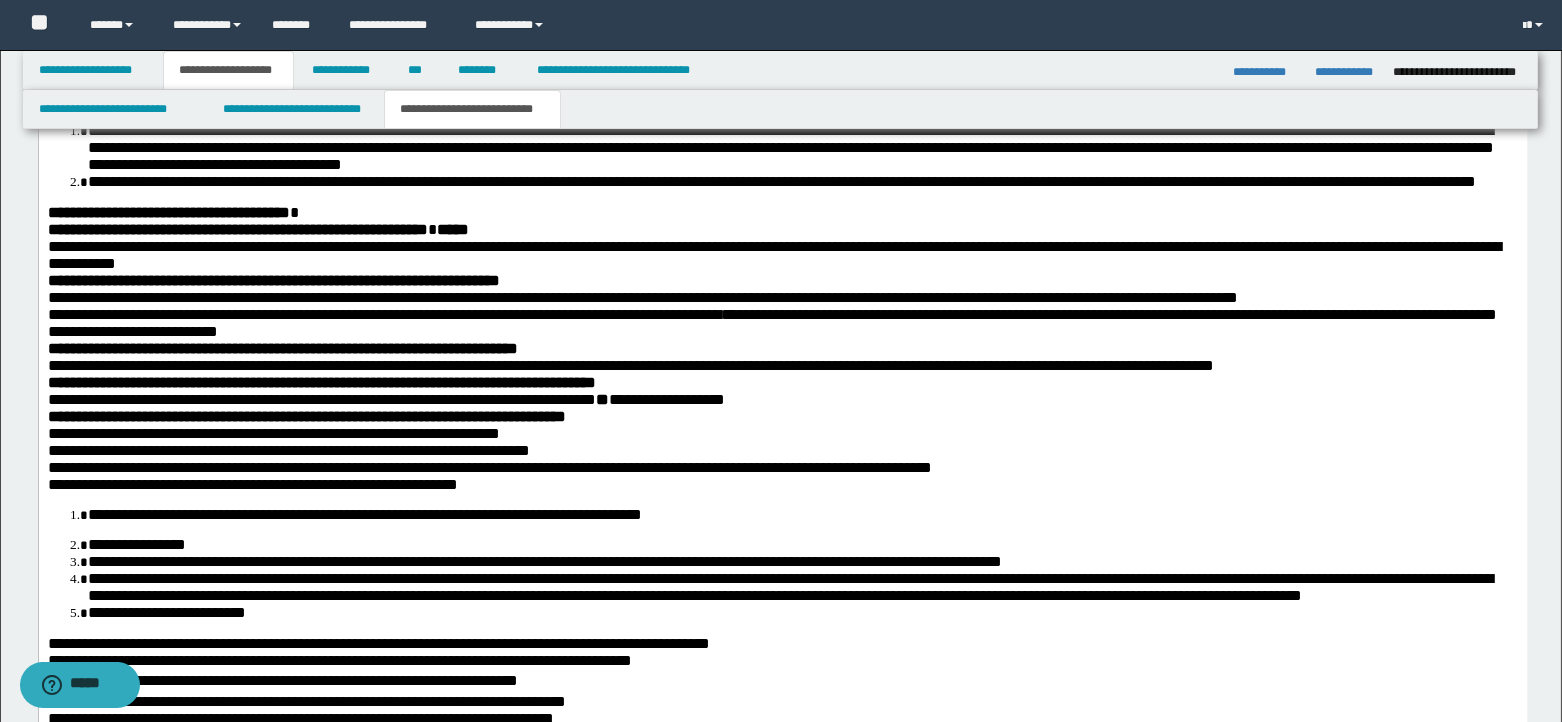 click on "**********" at bounding box center [782, 432] 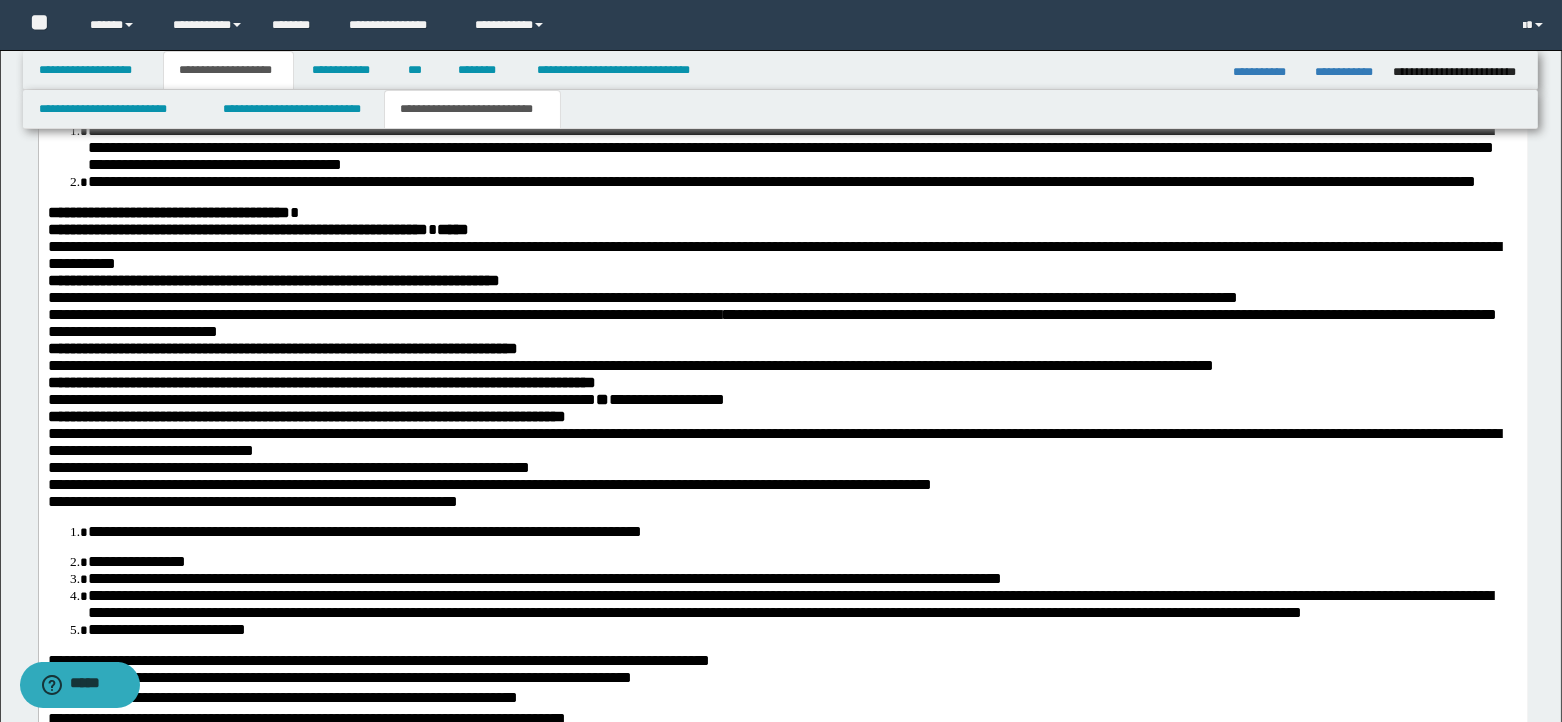 click on "**********" at bounding box center [782, 466] 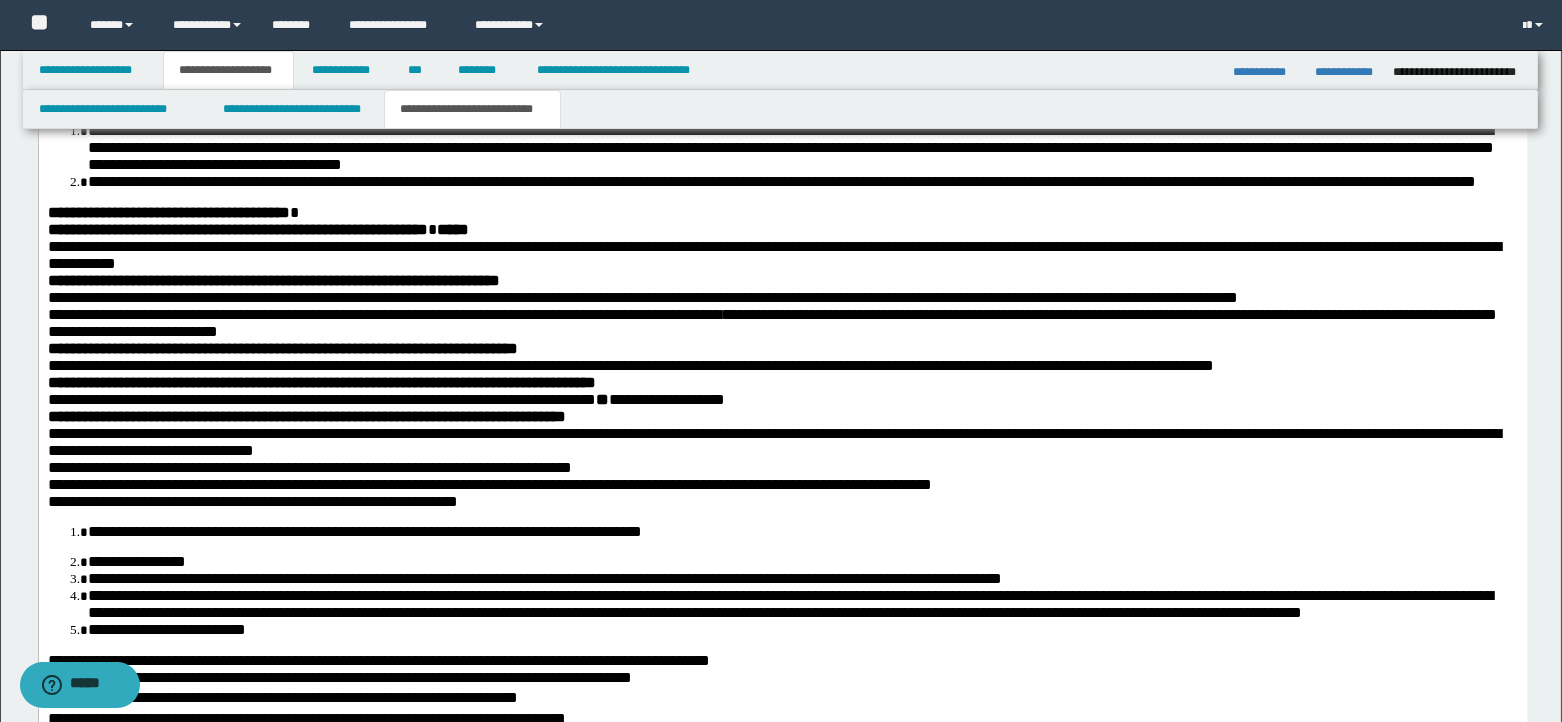 click on "**********" at bounding box center (489, 483) 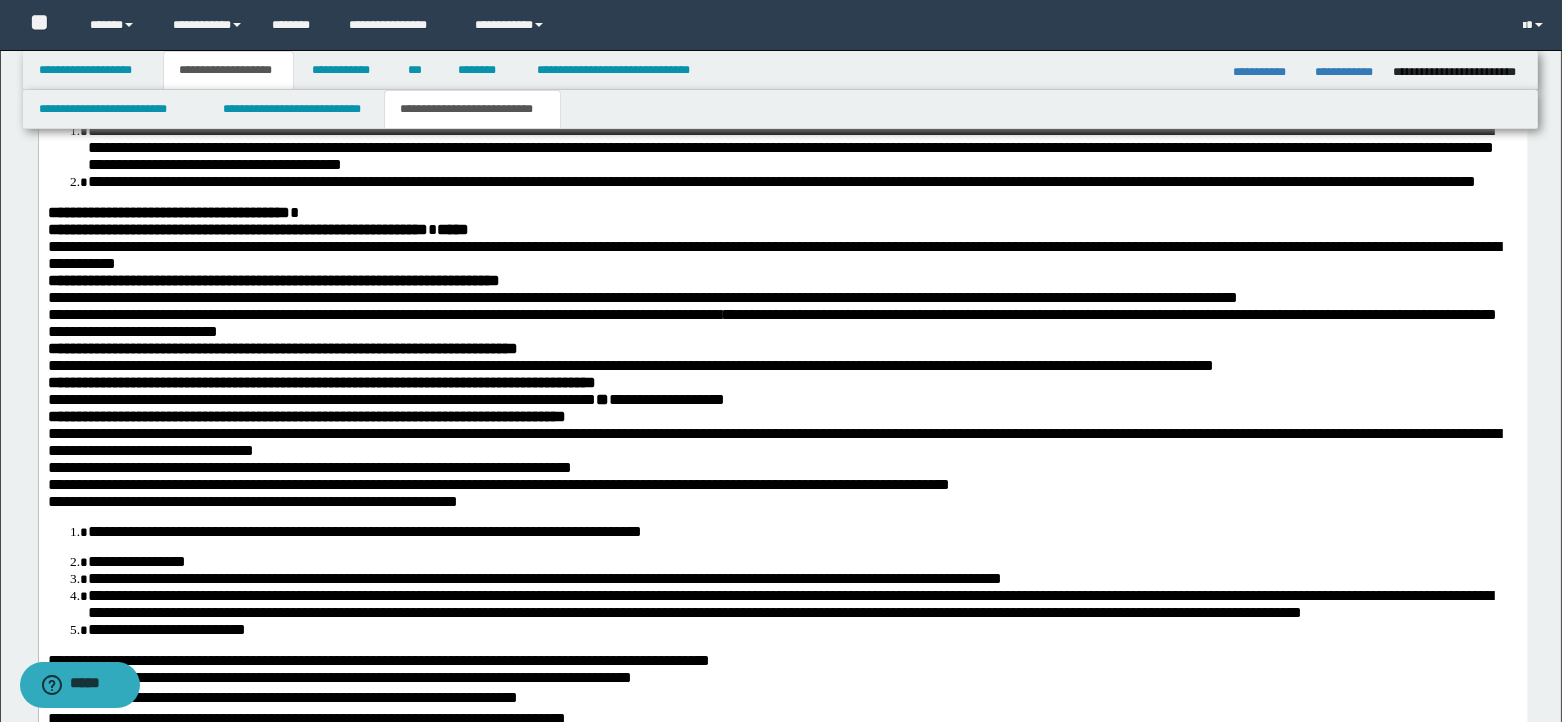 drag, startPoint x: 921, startPoint y: 535, endPoint x: 908, endPoint y: 541, distance: 14.3178215 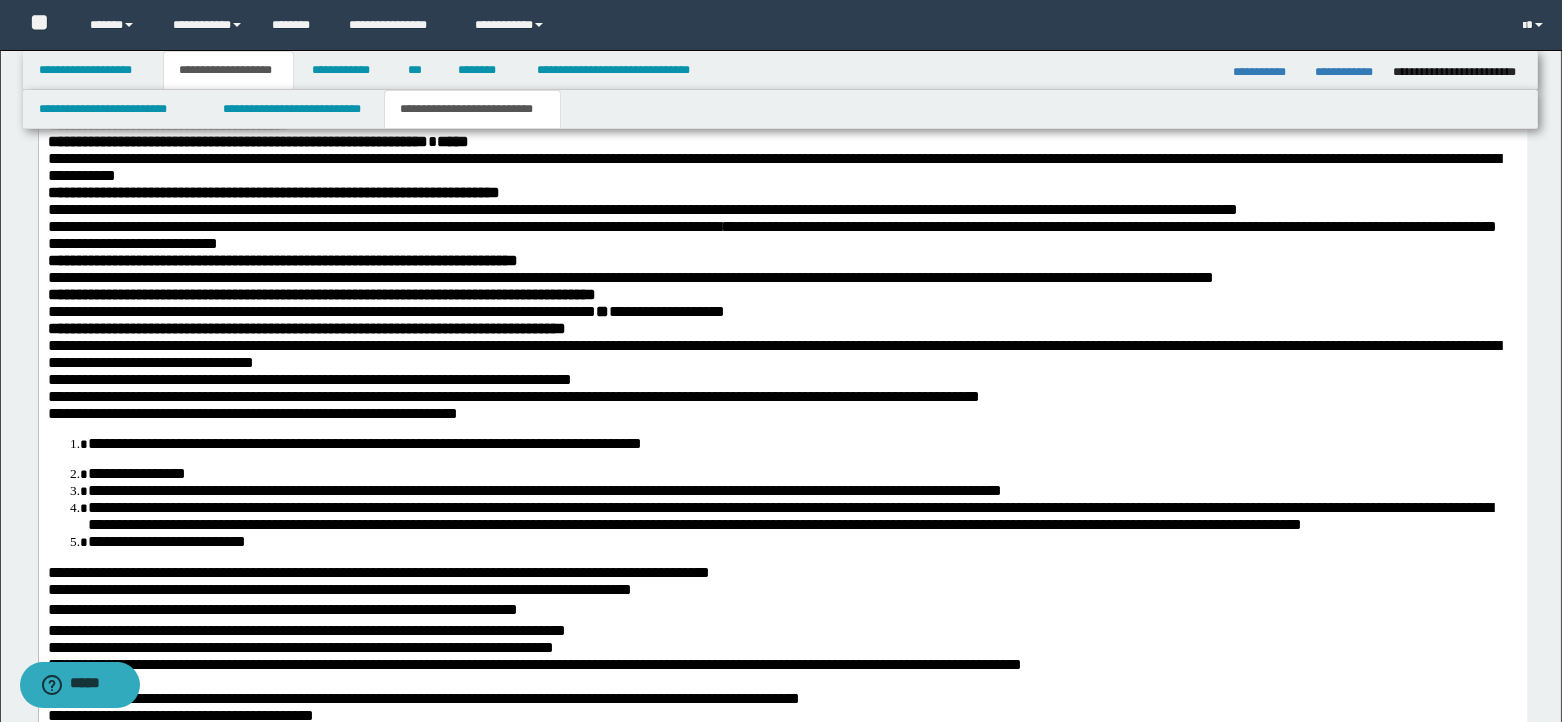 scroll, scrollTop: 1133, scrollLeft: 0, axis: vertical 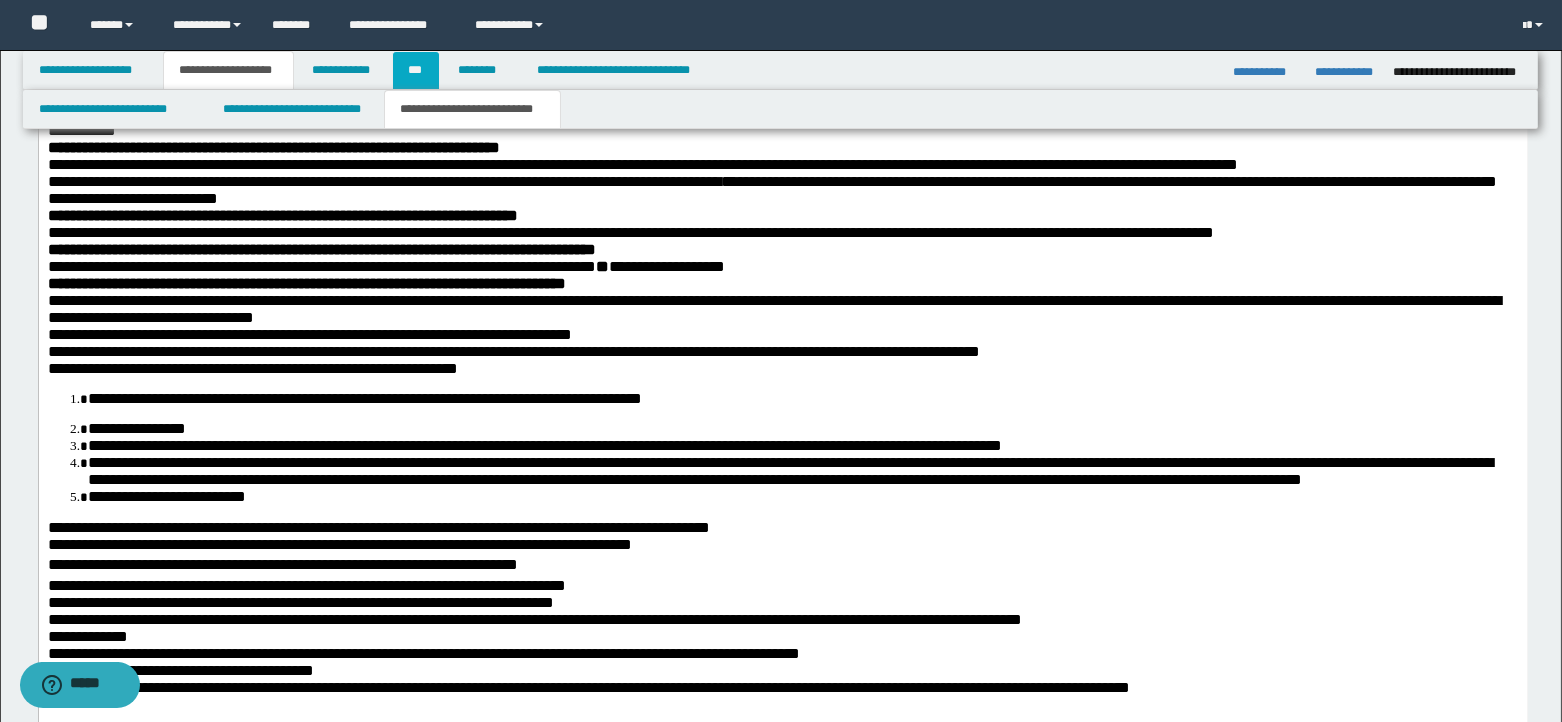 click on "***" at bounding box center [416, 70] 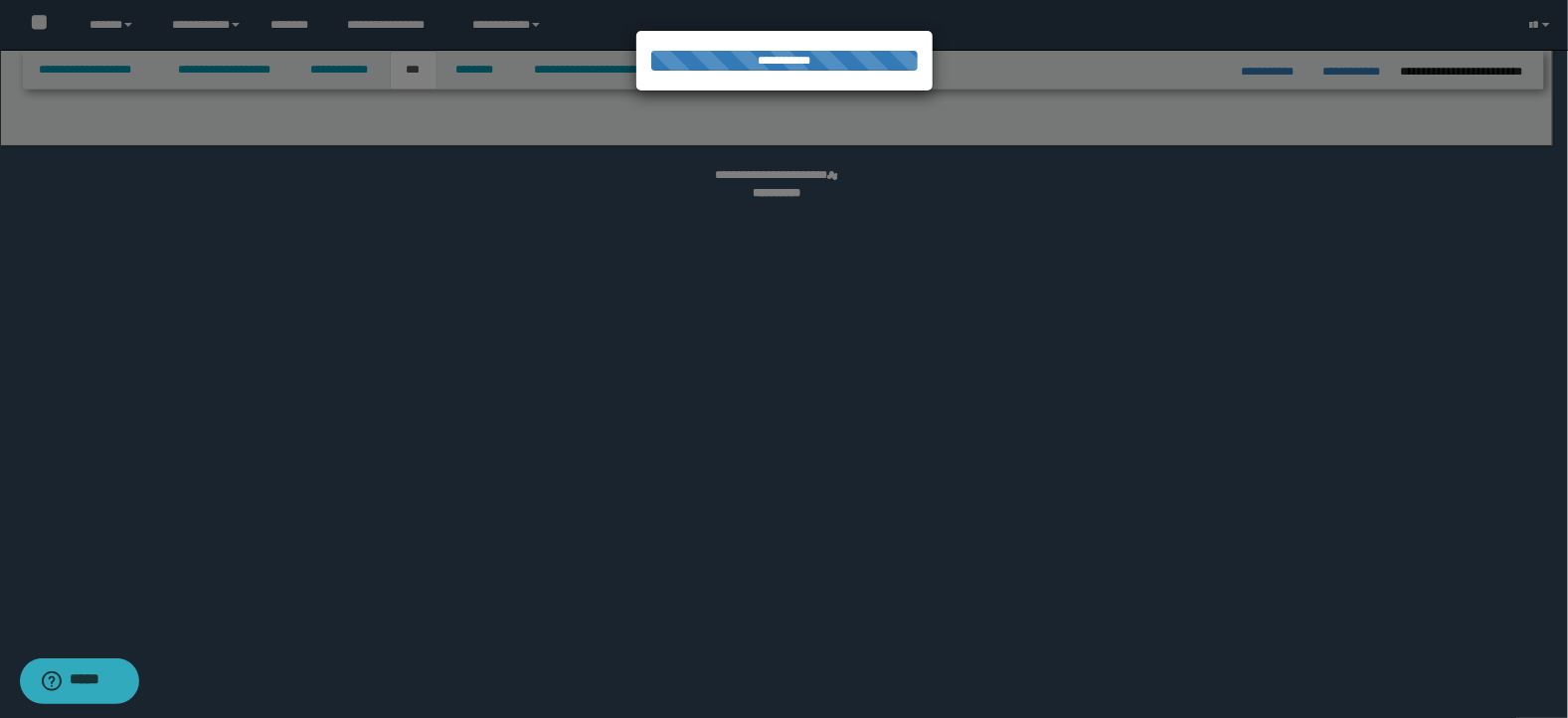 select on "**" 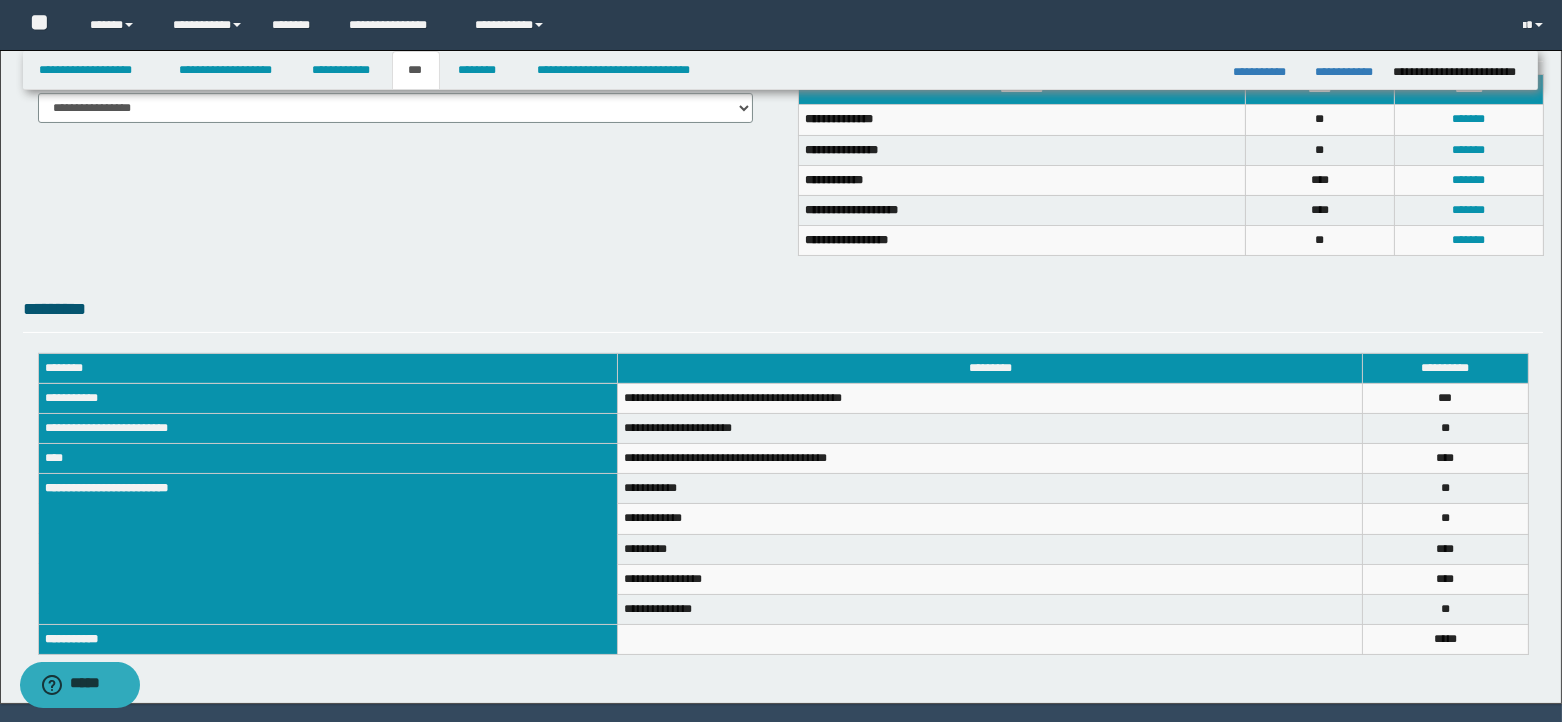 scroll, scrollTop: 466, scrollLeft: 0, axis: vertical 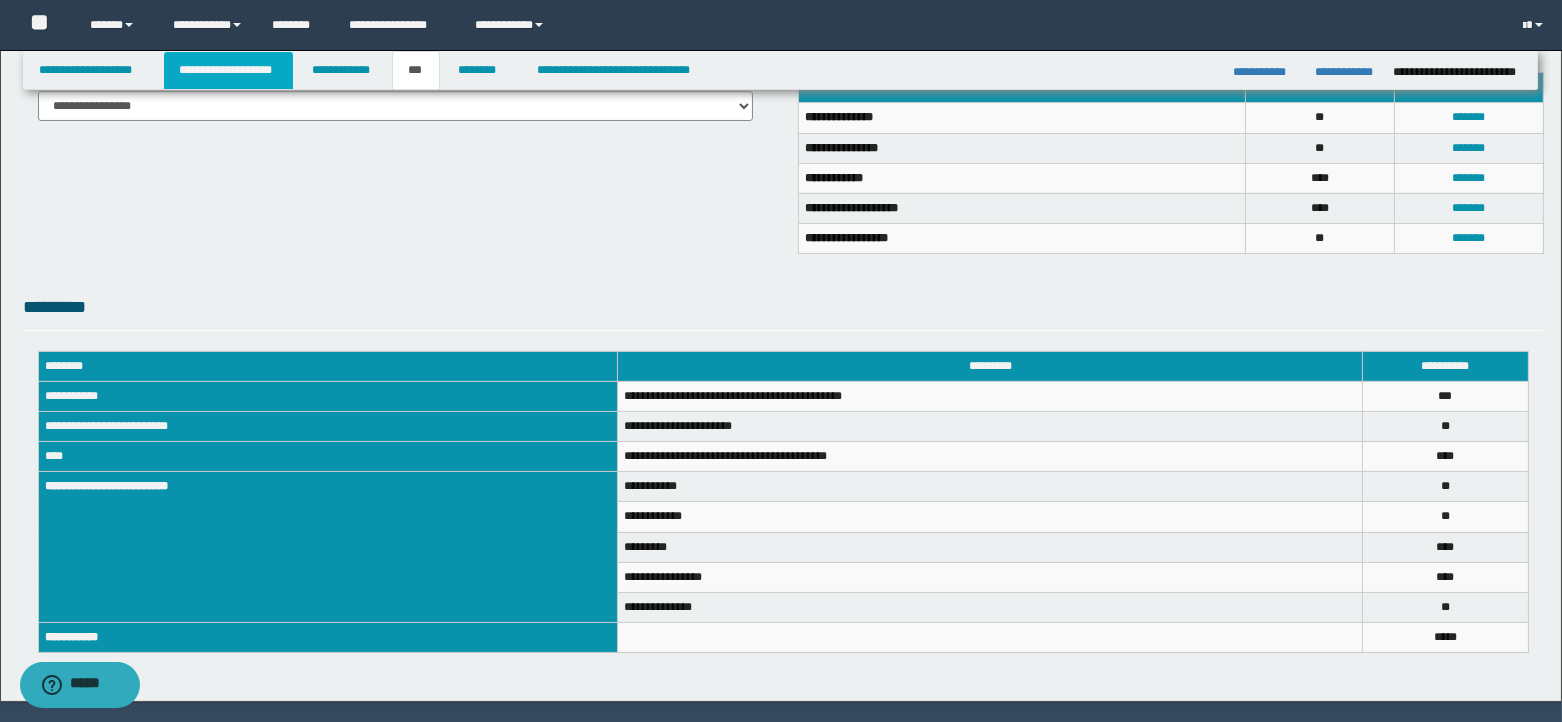 click on "**********" at bounding box center [228, 70] 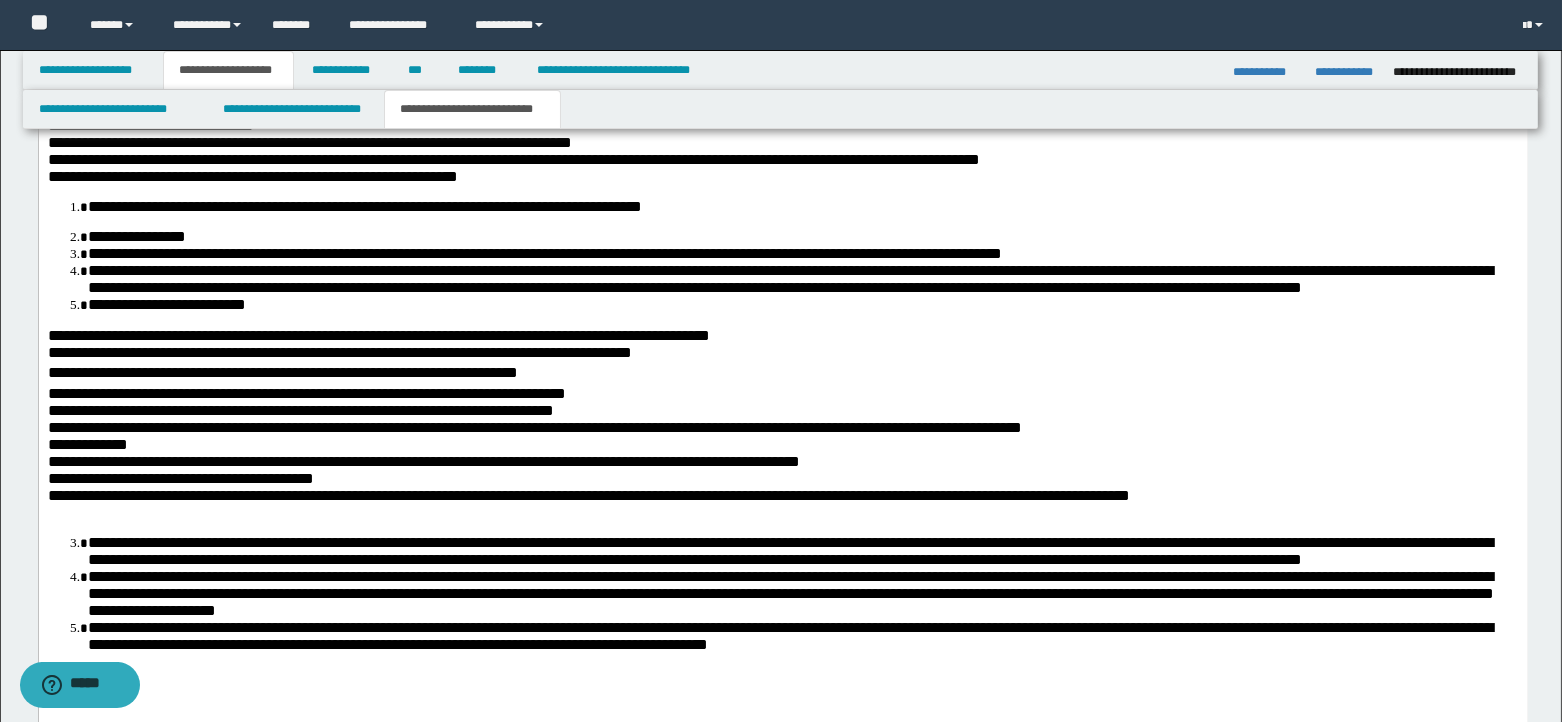 scroll, scrollTop: 1331, scrollLeft: 0, axis: vertical 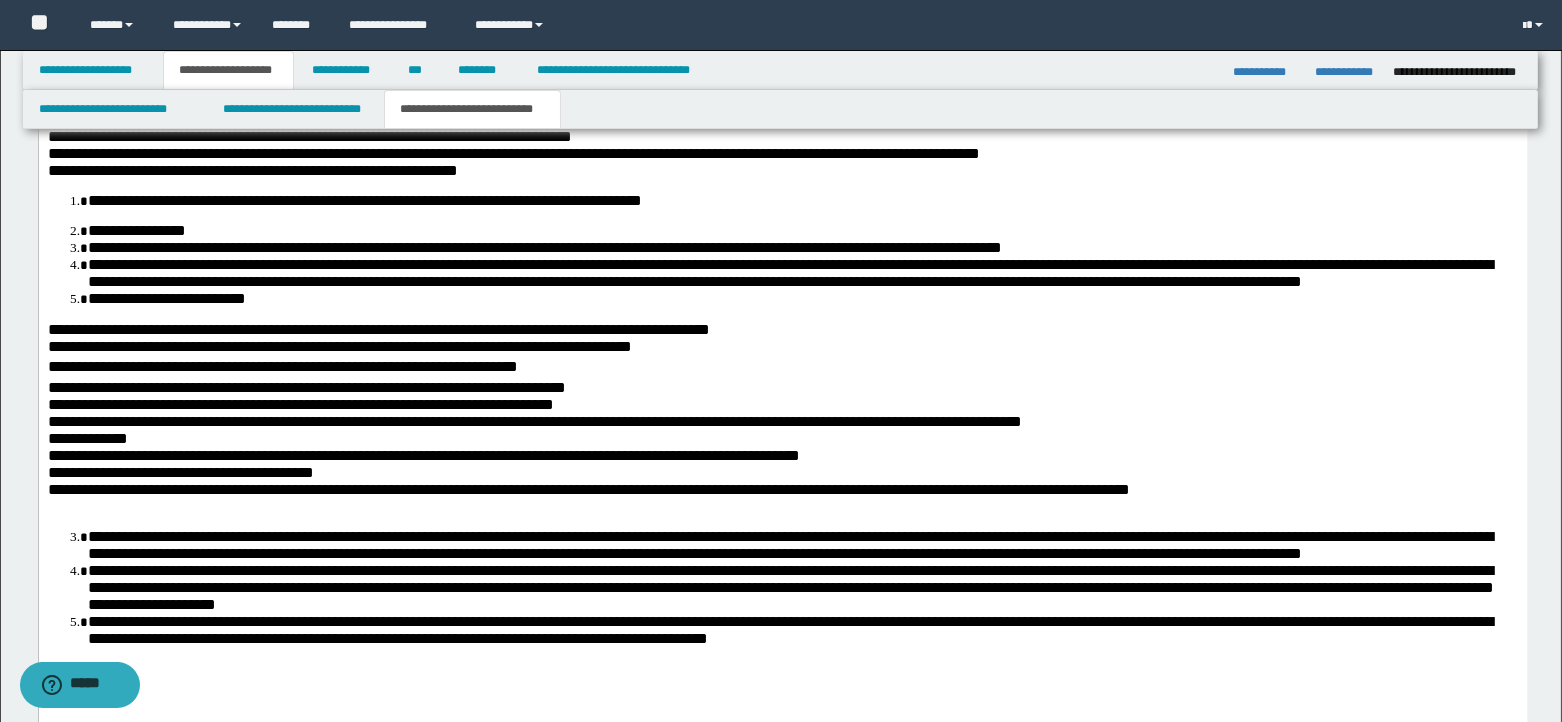 click on "**********" at bounding box center [282, 366] 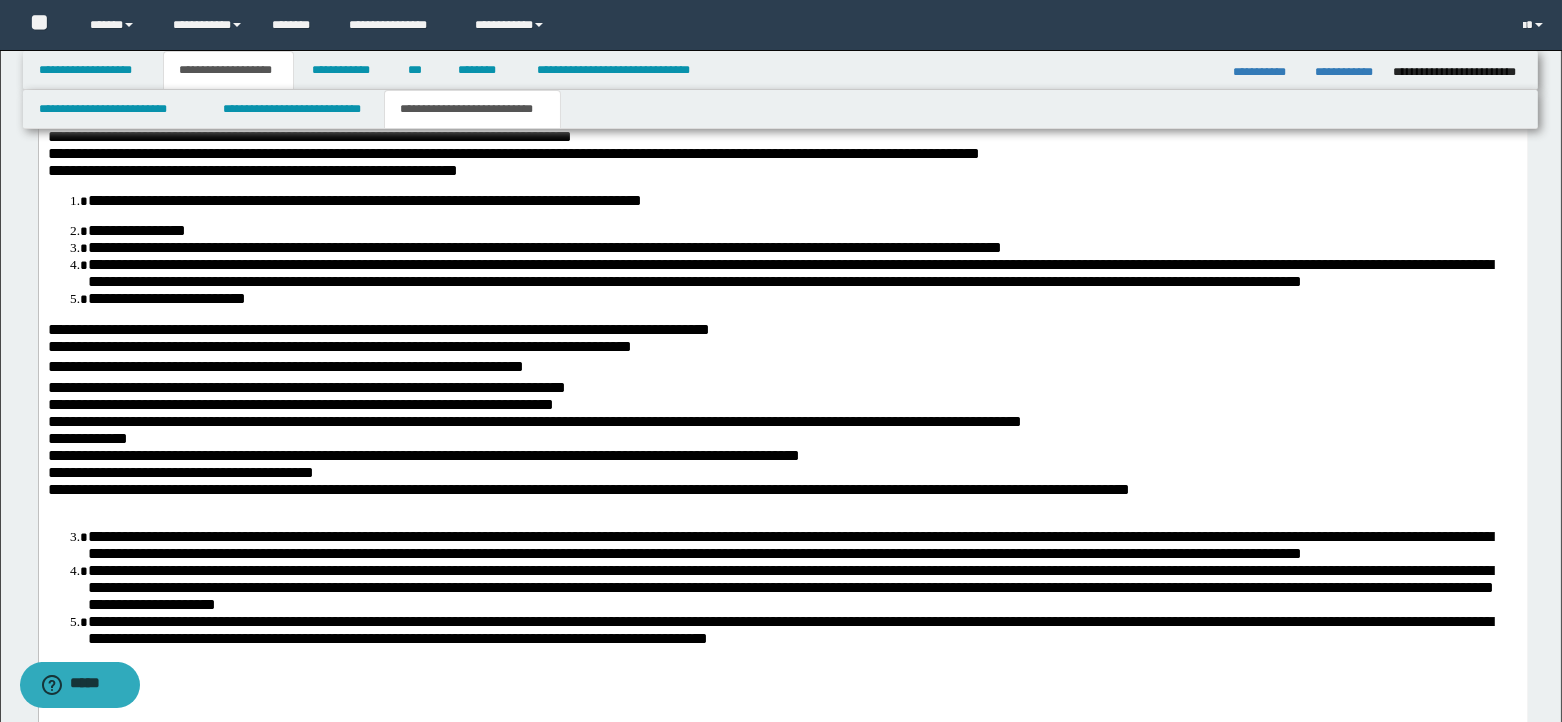 click on "**********" at bounding box center (306, 387) 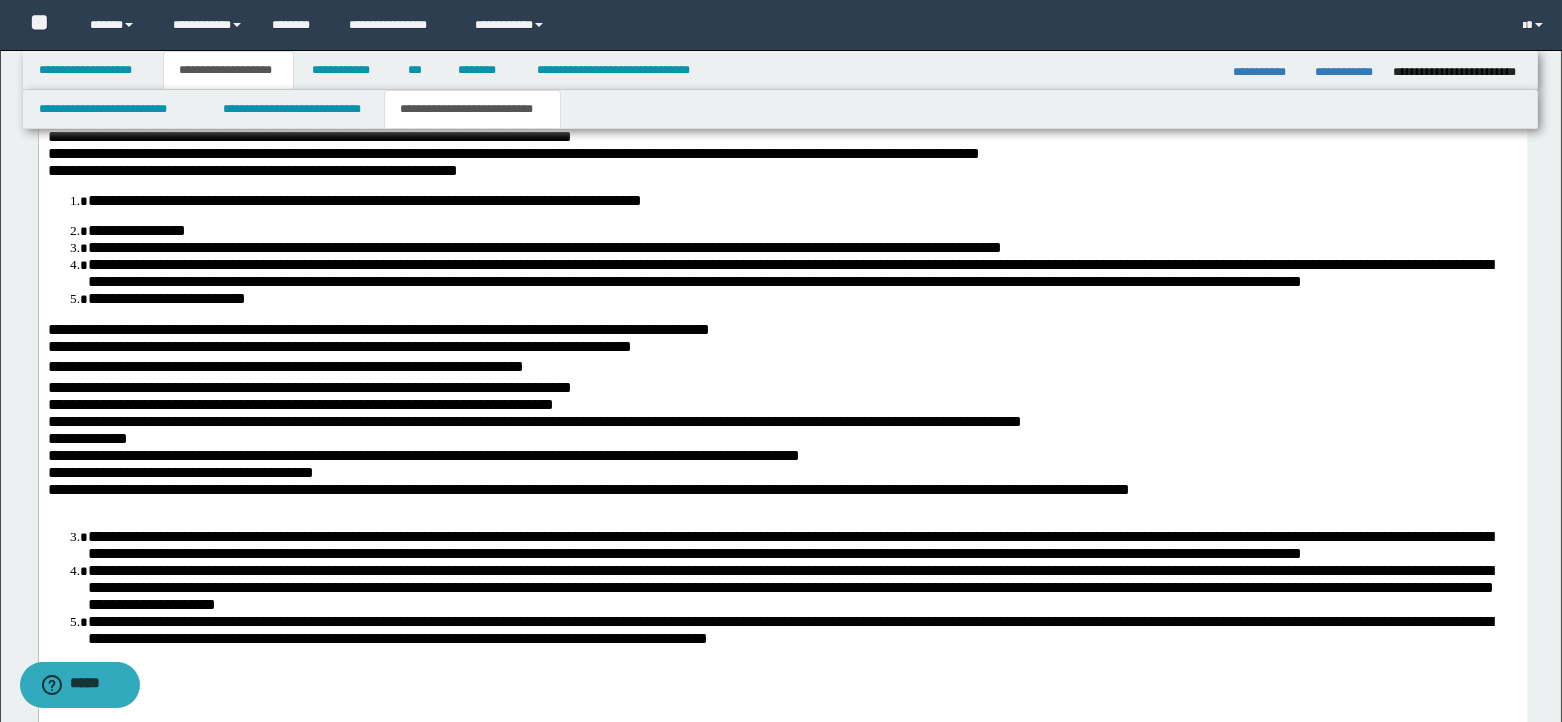 click on "**********" at bounding box center (300, 404) 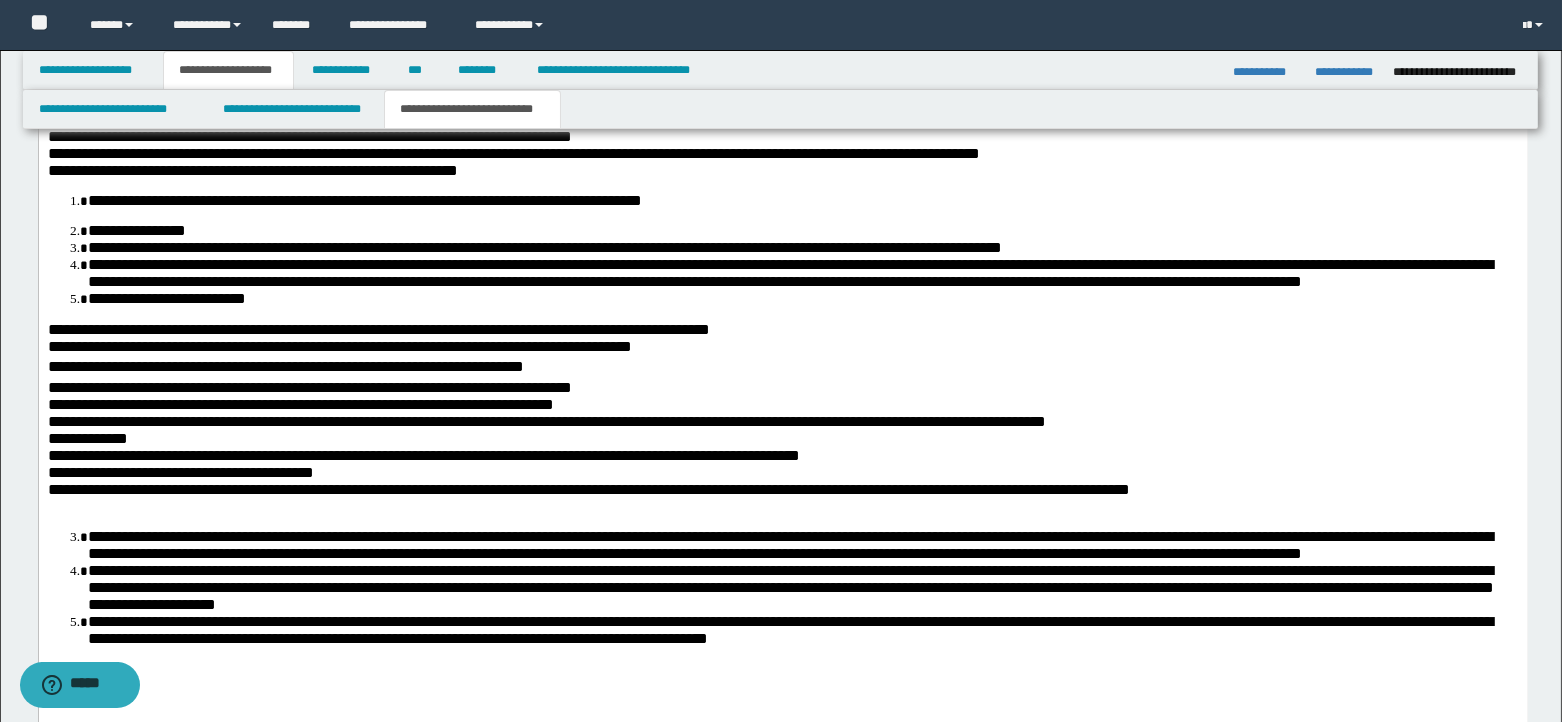 click on "**********" at bounding box center [546, 421] 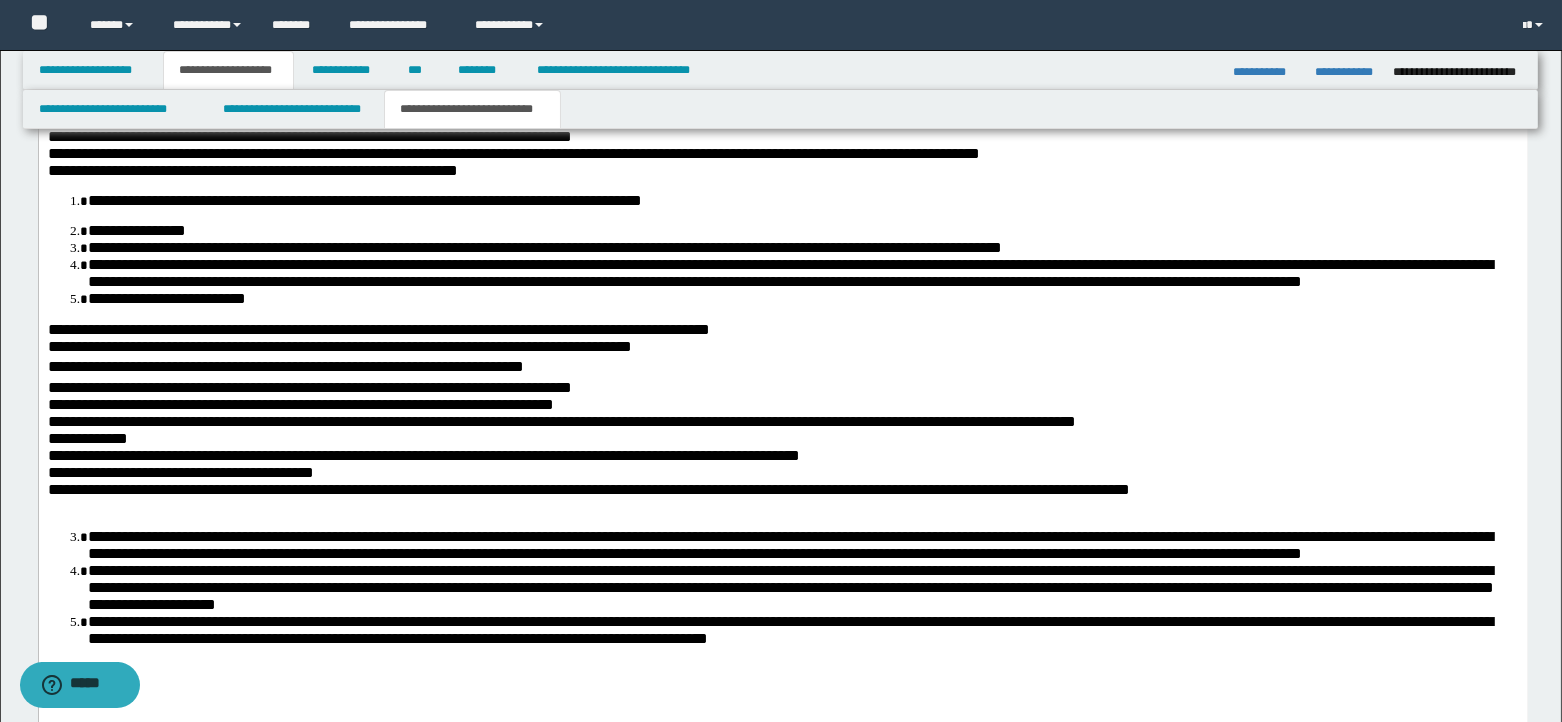 click on "**********" at bounding box center [789, 273] 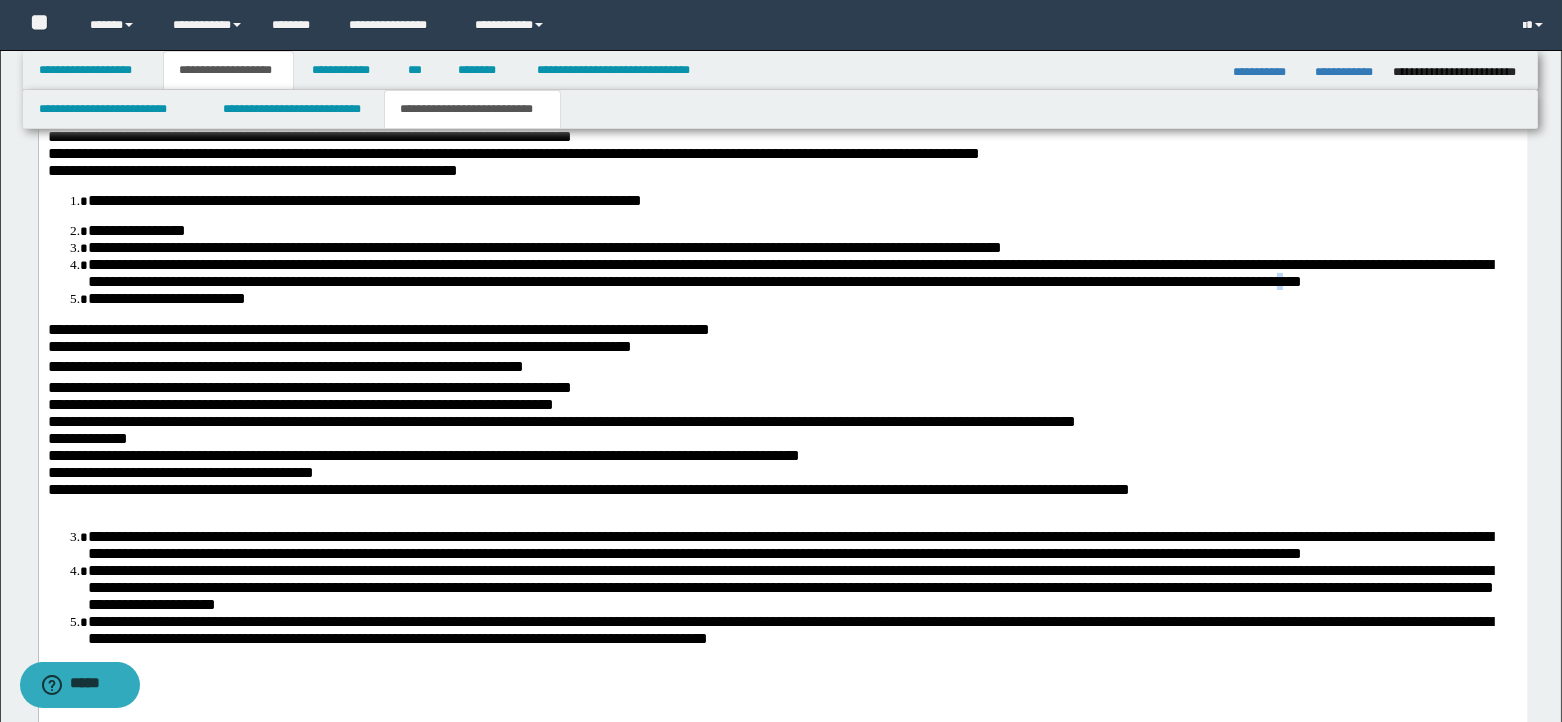 click on "**********" at bounding box center (789, 273) 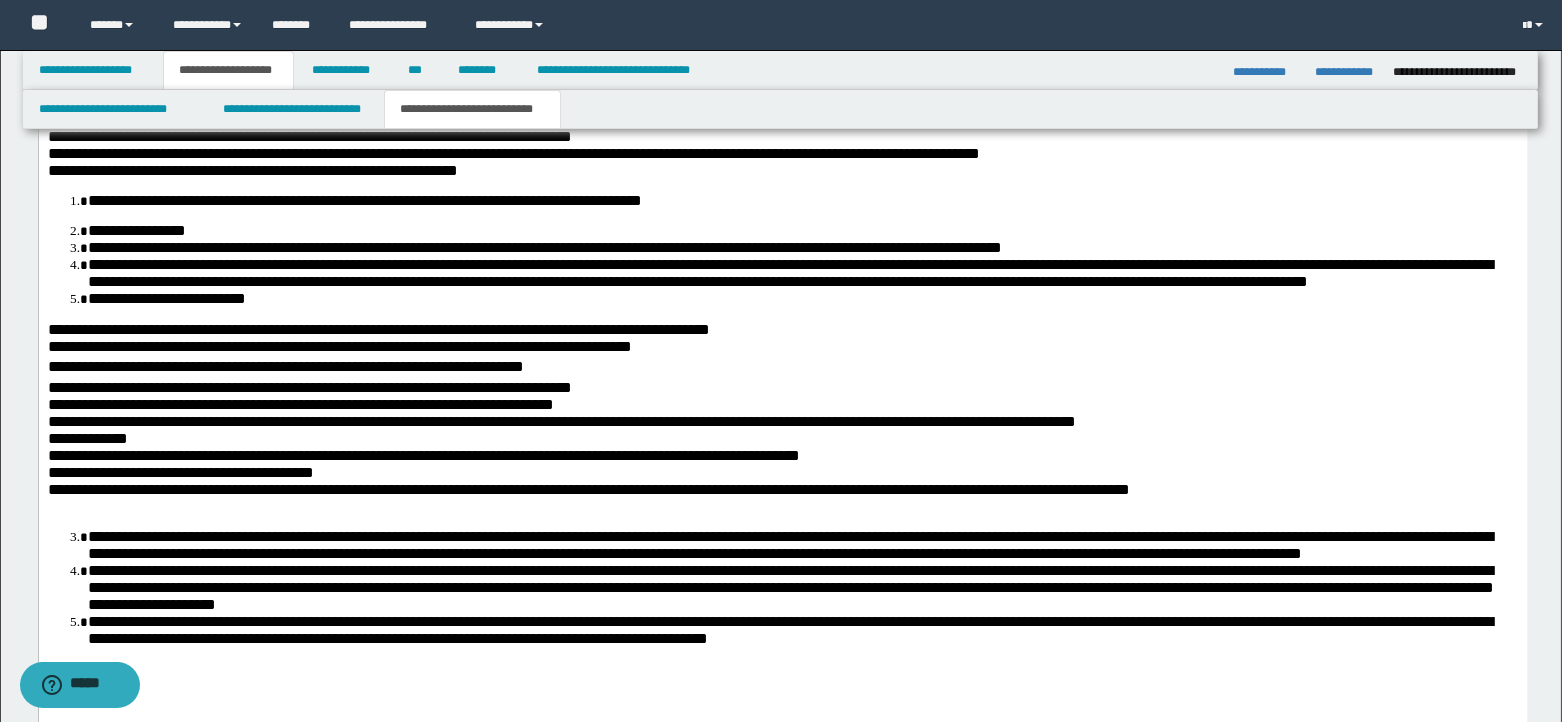 click on "**********" at bounding box center (364, 200) 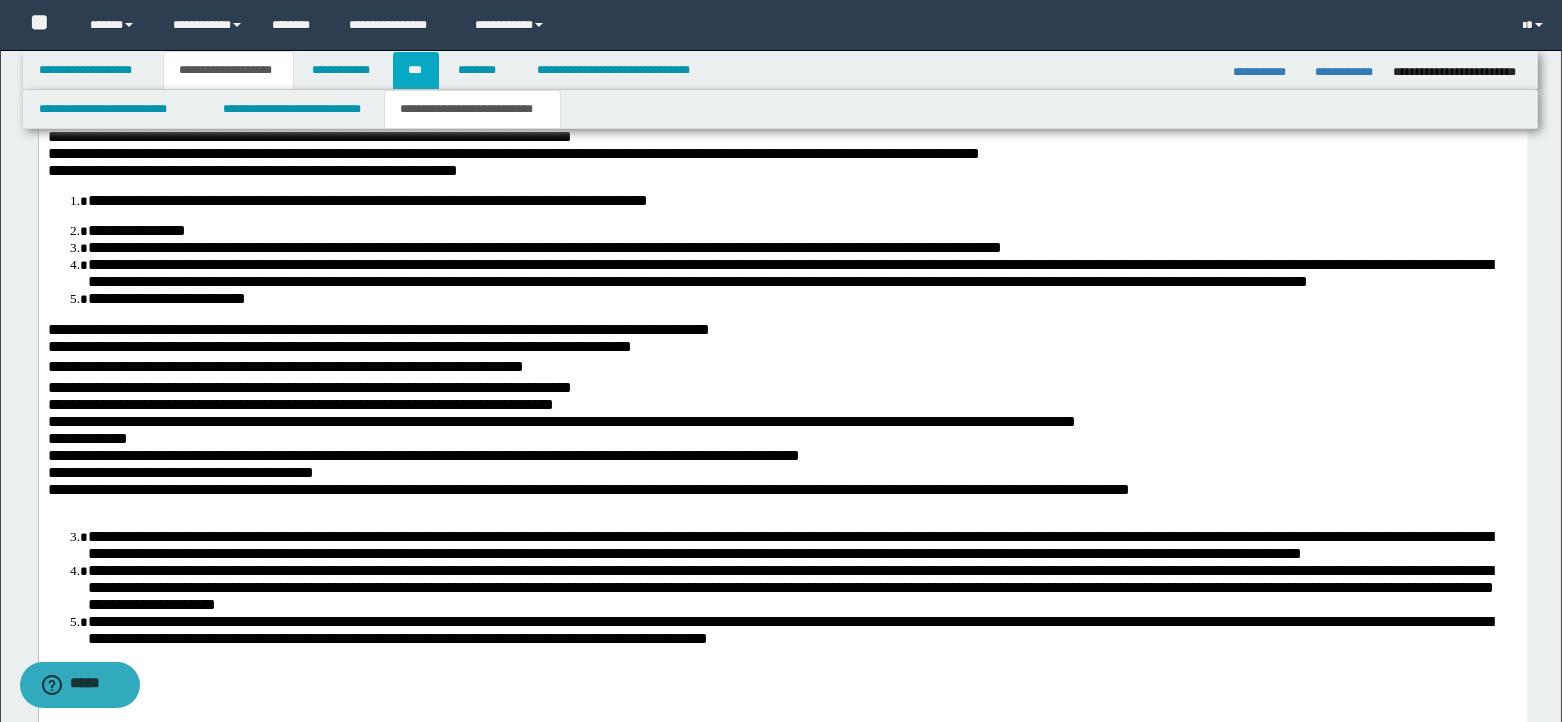 click on "***" at bounding box center (416, 70) 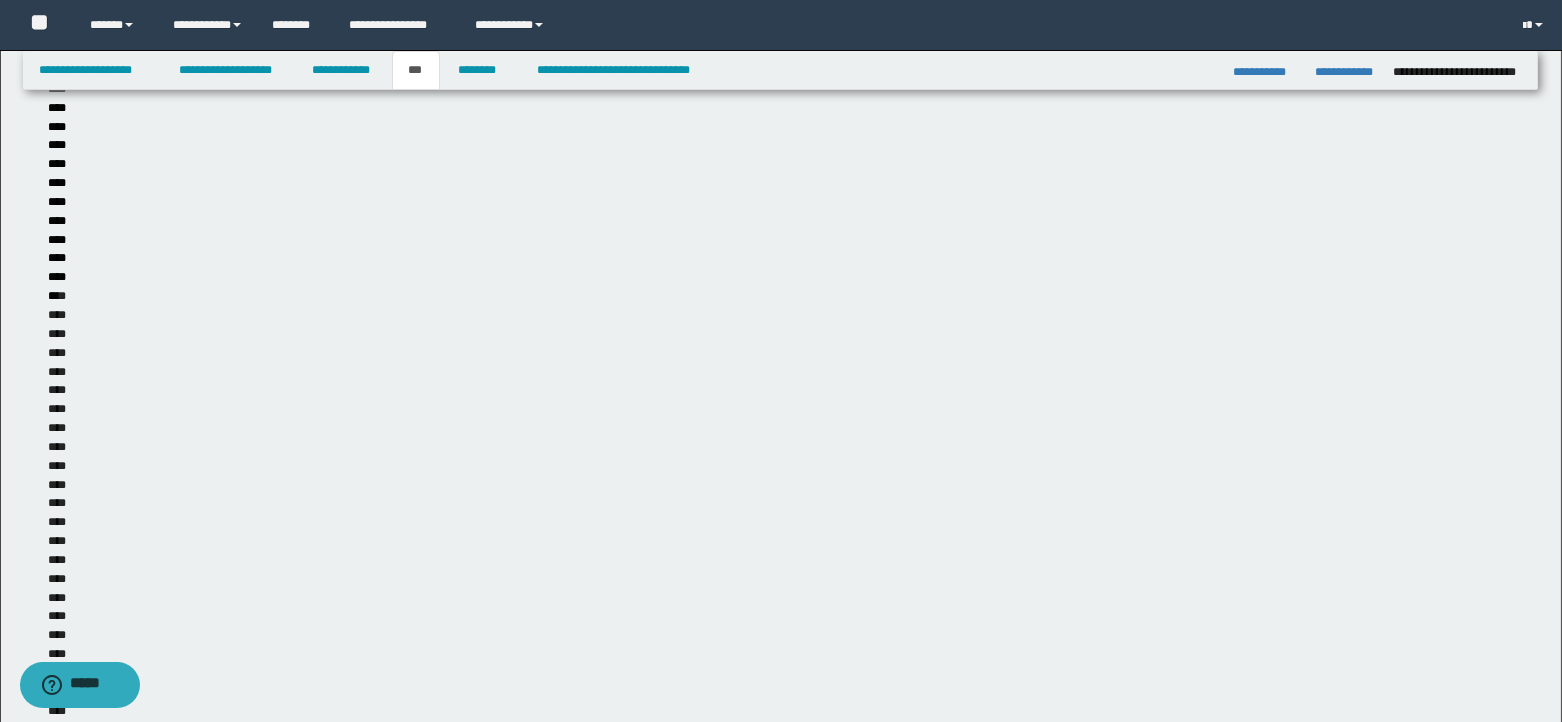 scroll, scrollTop: 522, scrollLeft: 0, axis: vertical 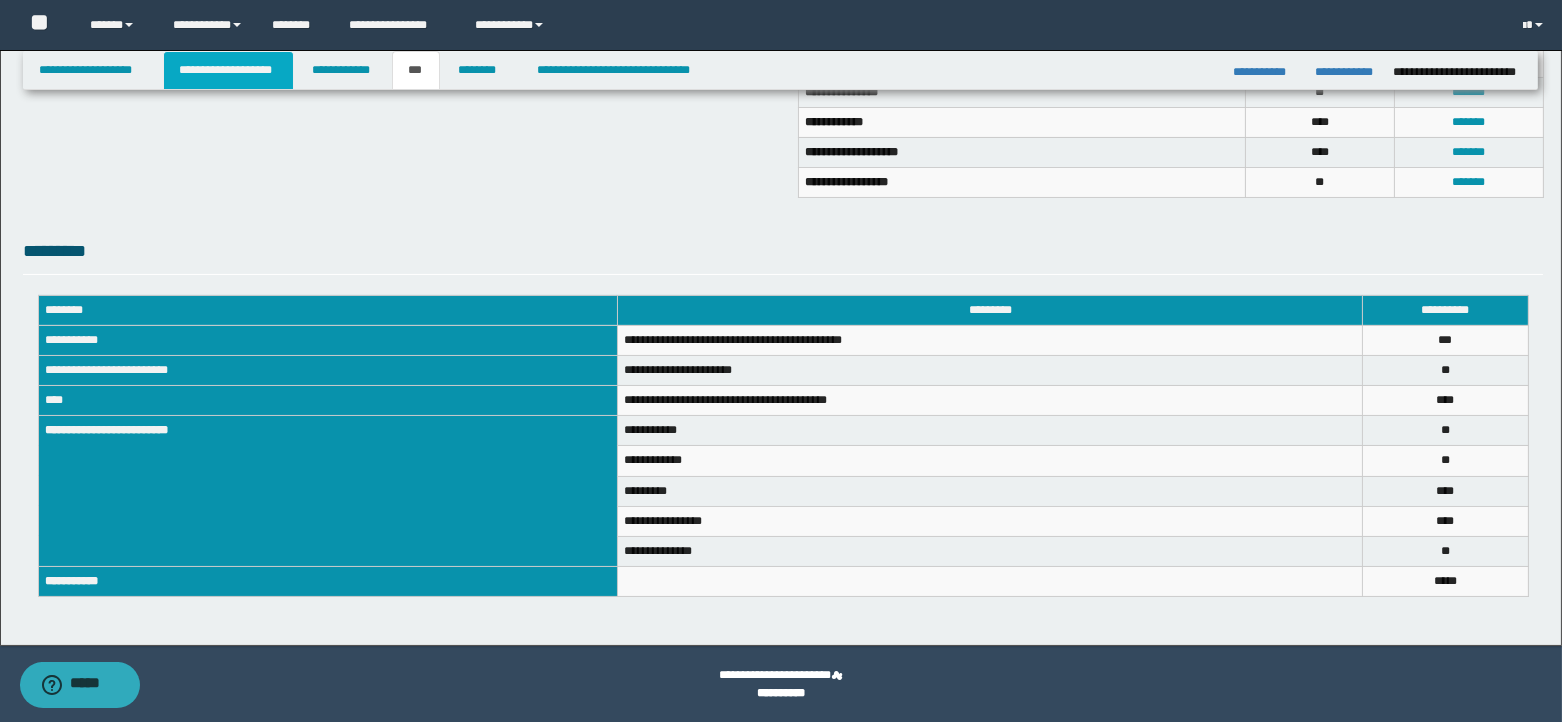 click on "**********" at bounding box center (228, 70) 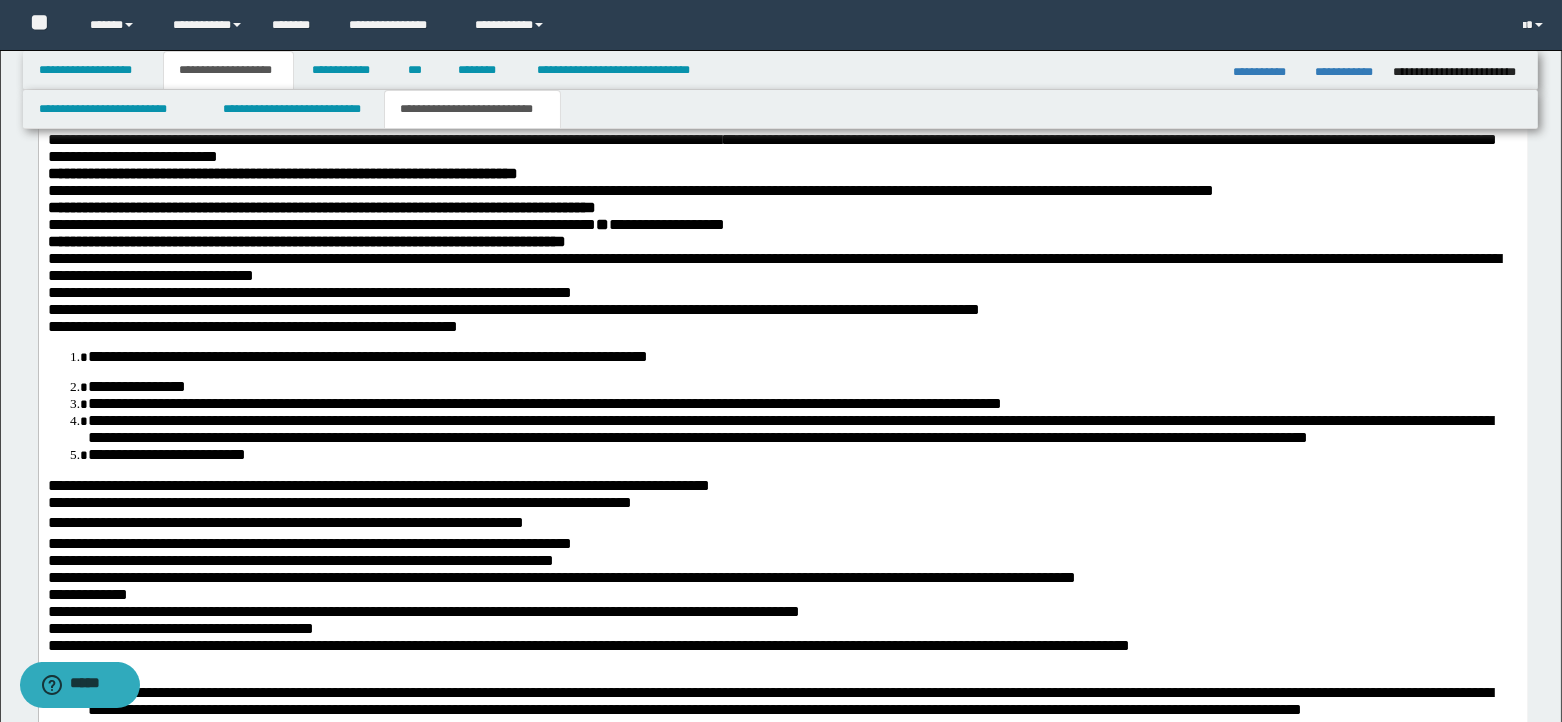 scroll, scrollTop: 1187, scrollLeft: 0, axis: vertical 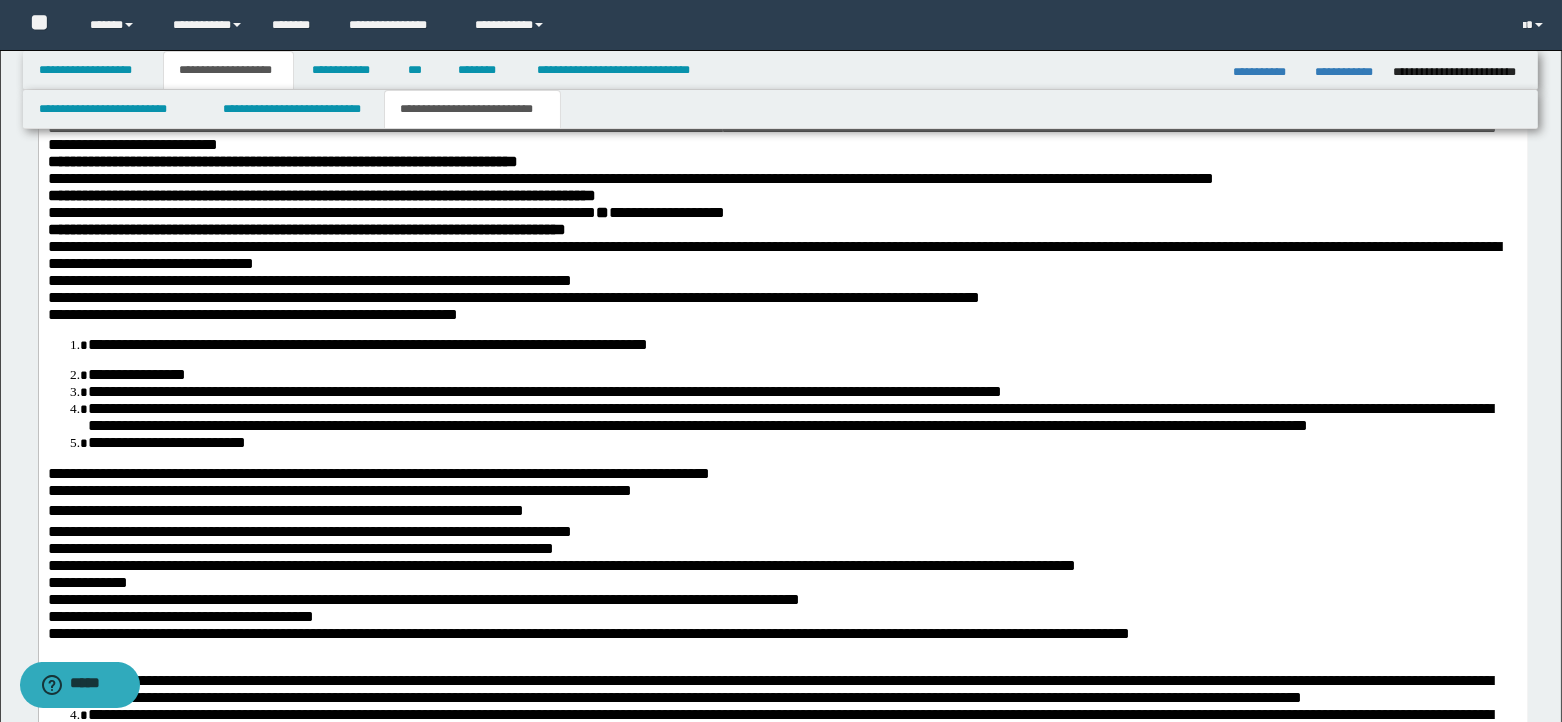 click on "**********" at bounding box center (367, 344) 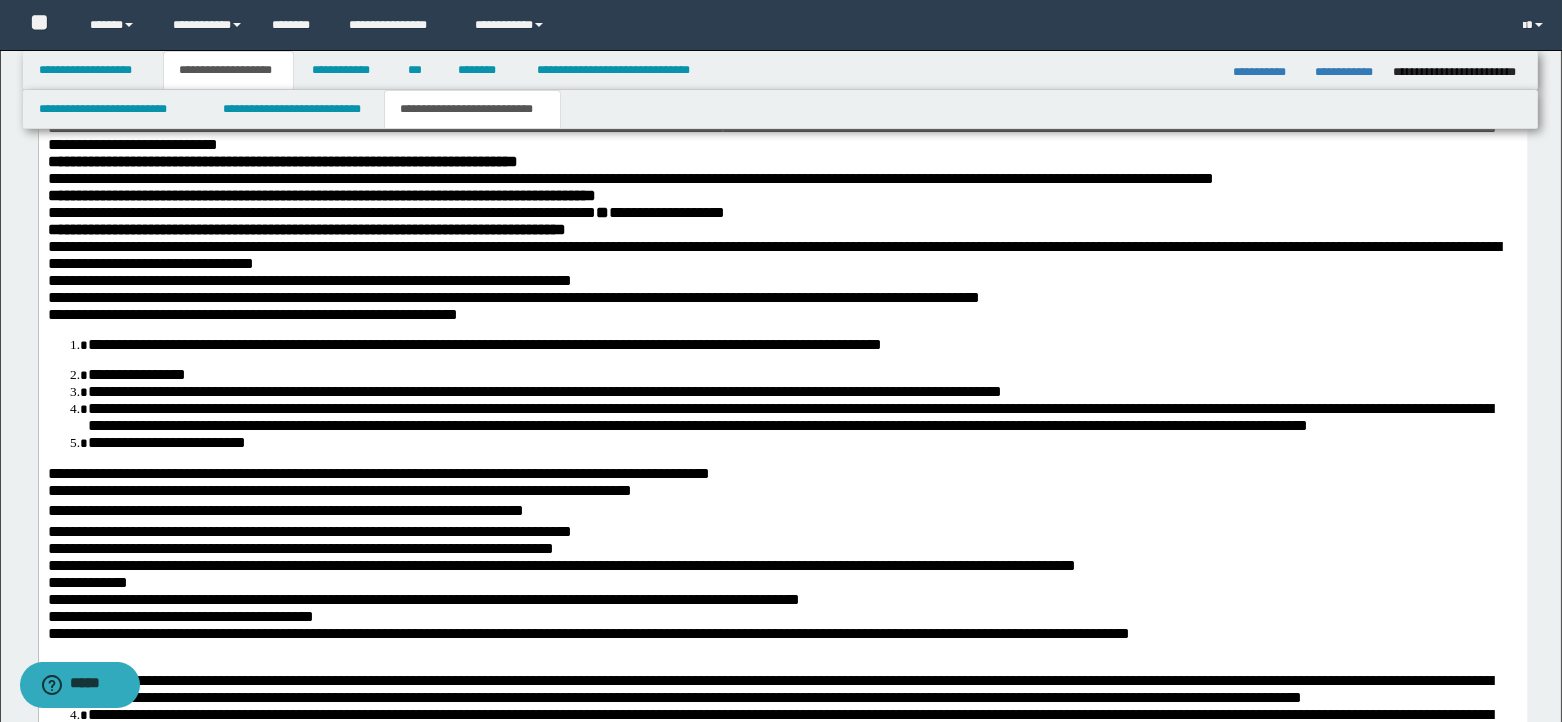 click on "**********" at bounding box center [484, 344] 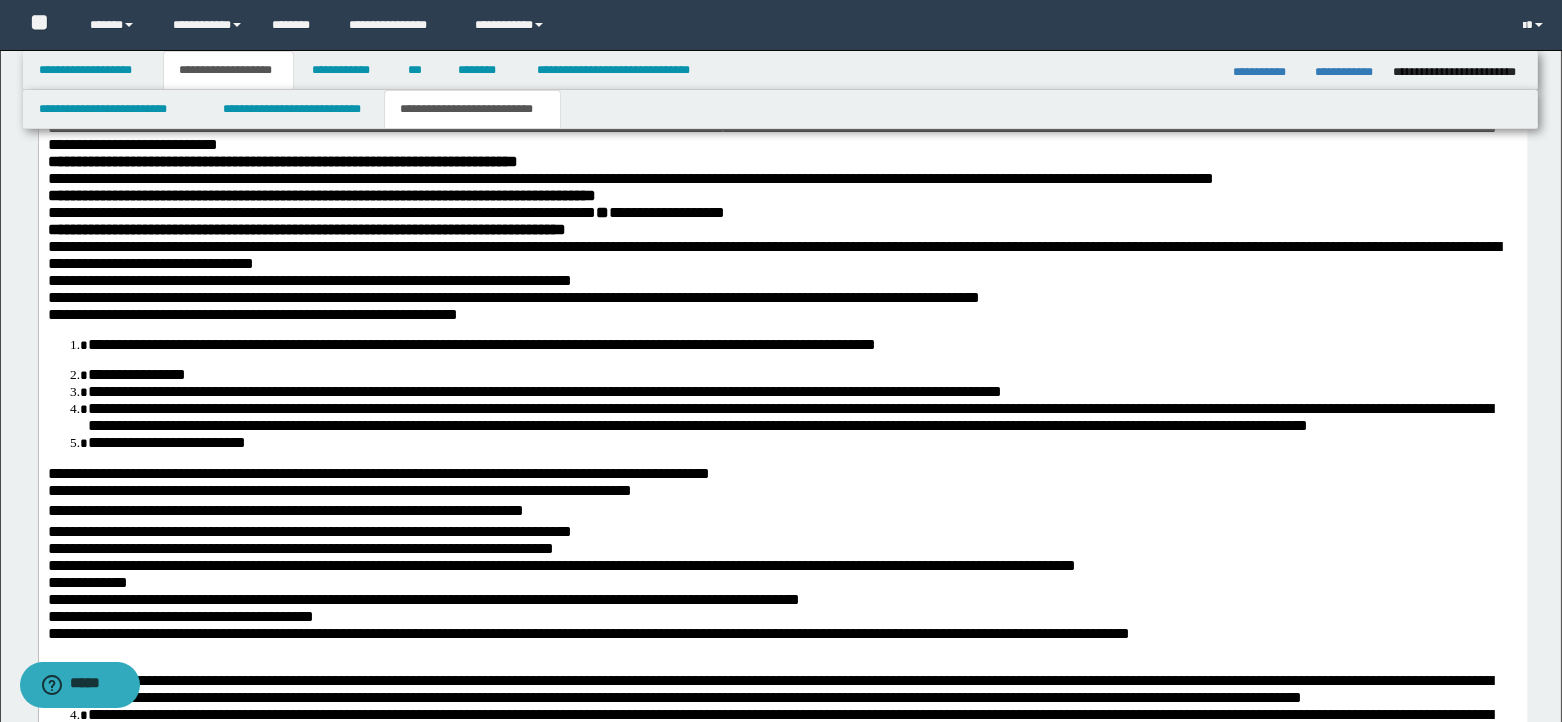 click on "**********" at bounding box center (481, 344) 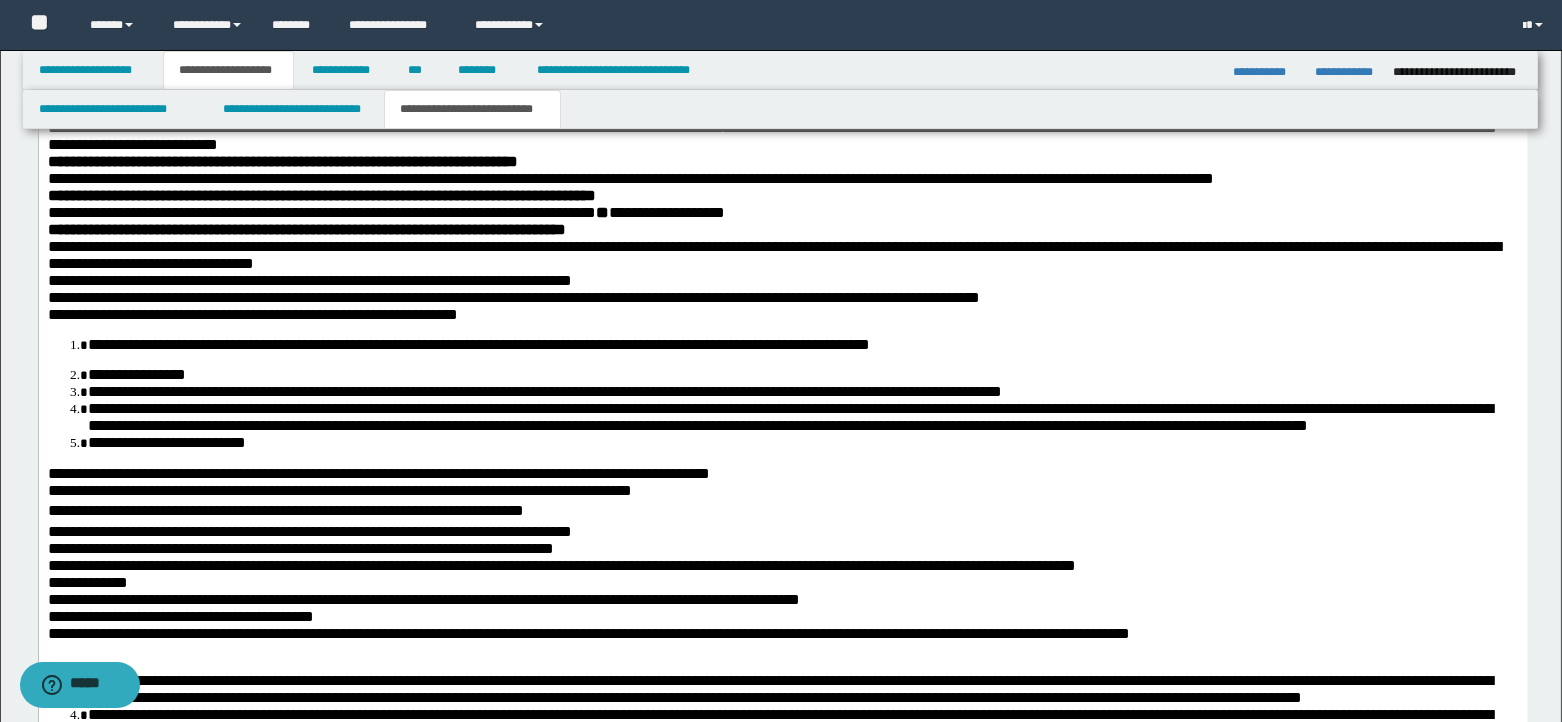 click on "**********" at bounding box center (782, 388) 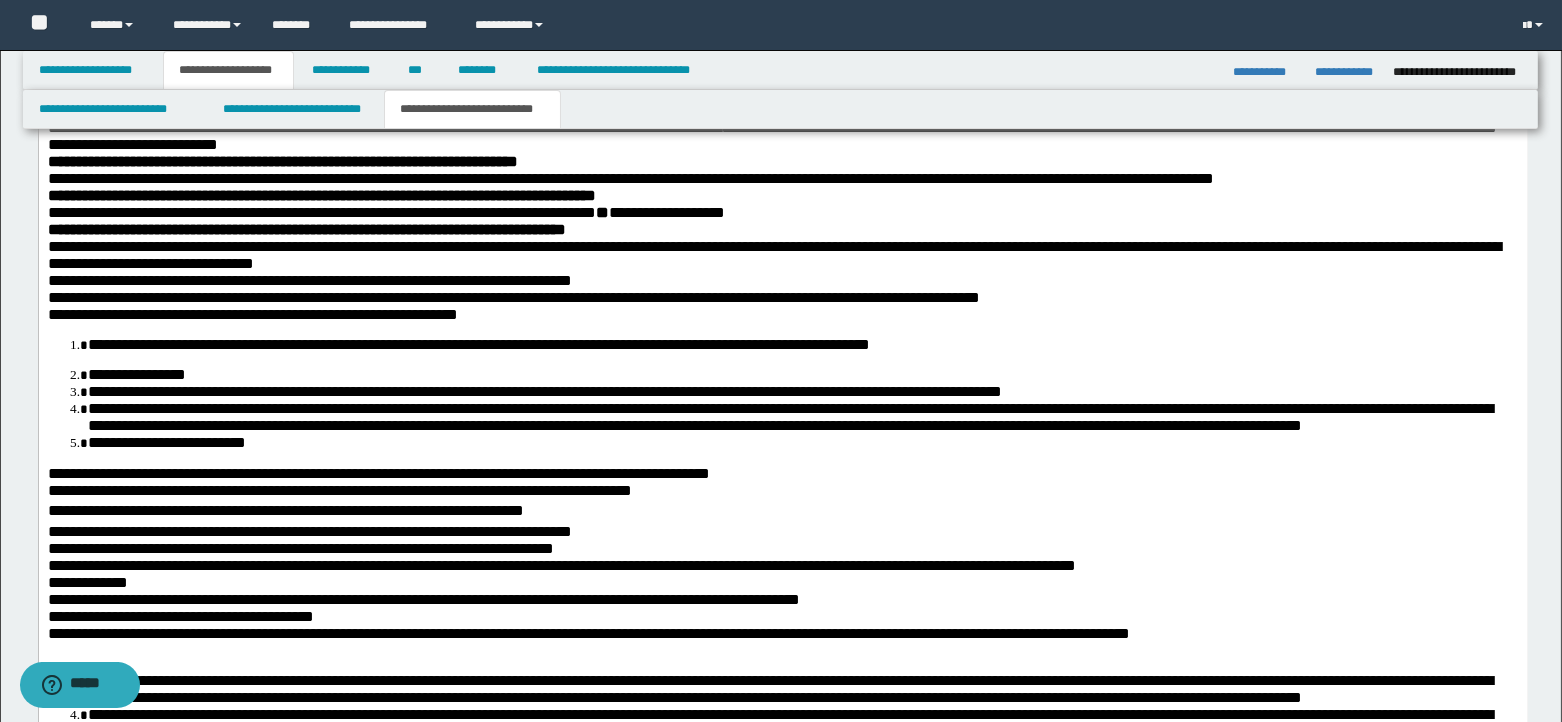 click on "**********" at bounding box center [544, 391] 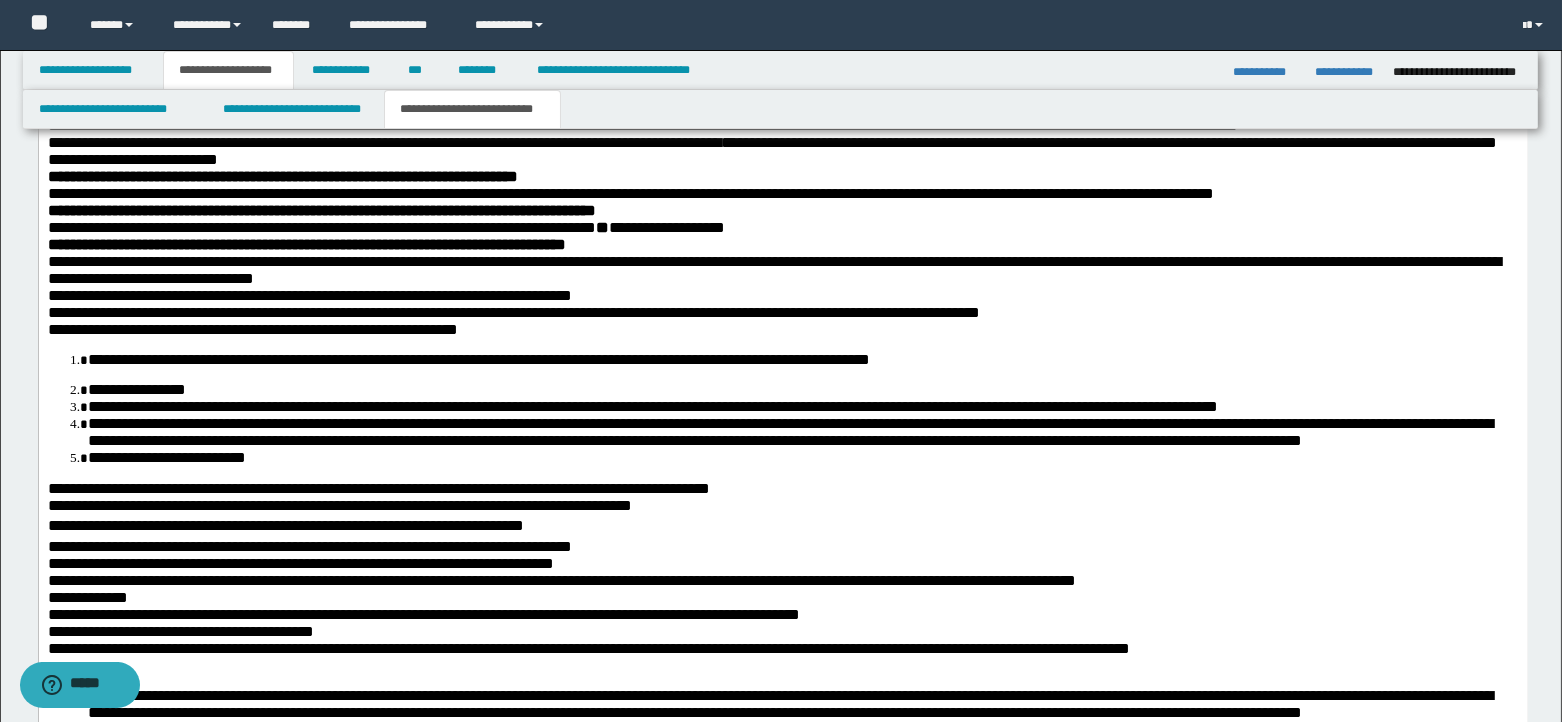 scroll, scrollTop: 1154, scrollLeft: 0, axis: vertical 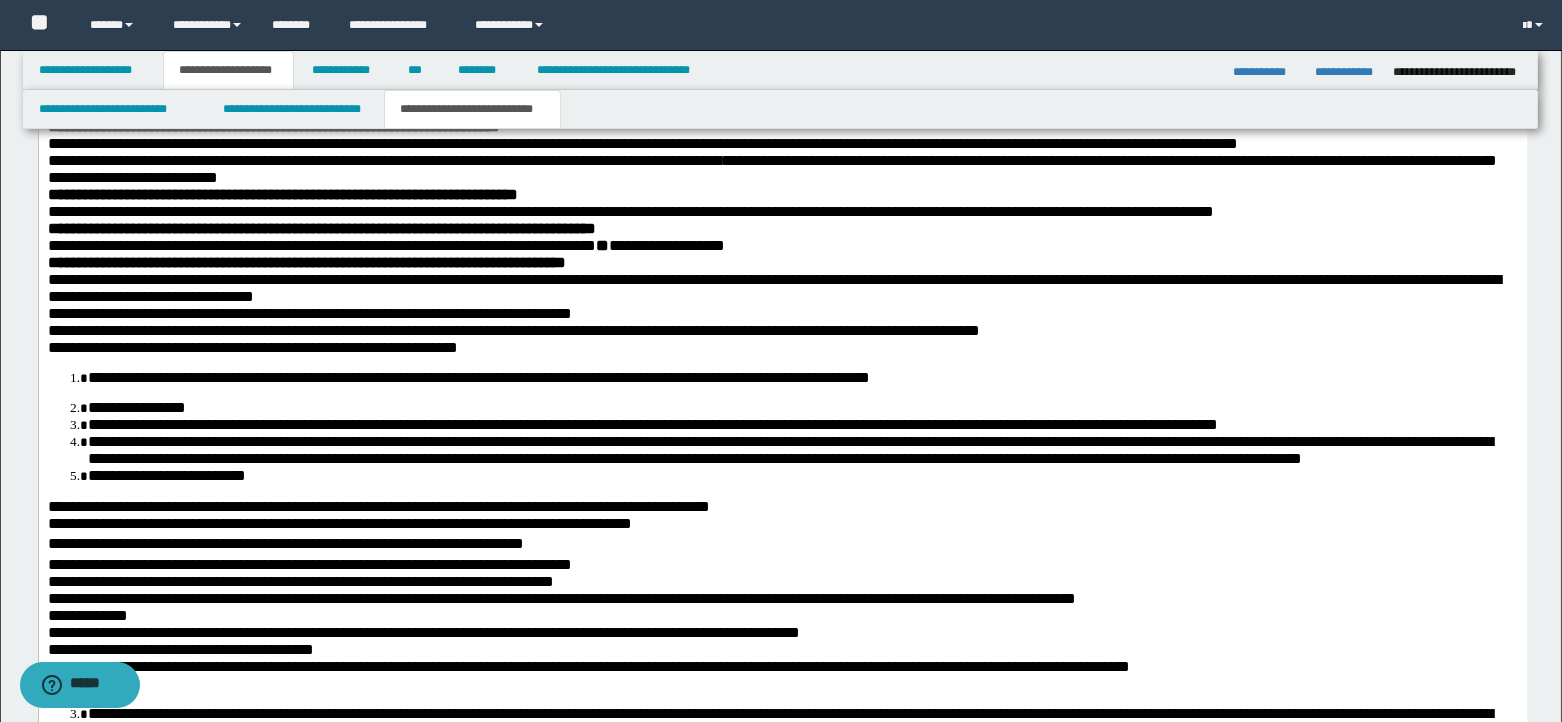 click on "**********" at bounding box center [789, 450] 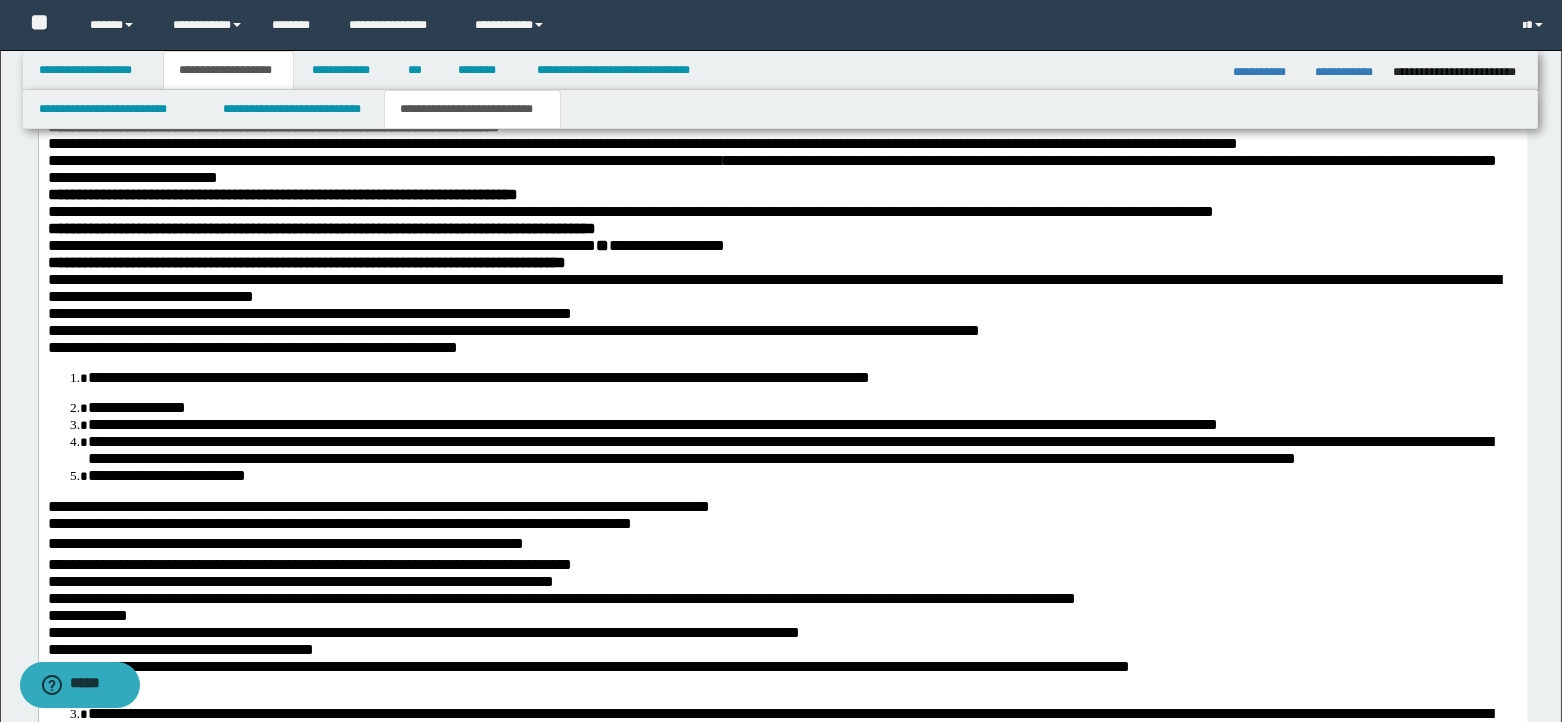 click on "**********" at bounding box center (789, 450) 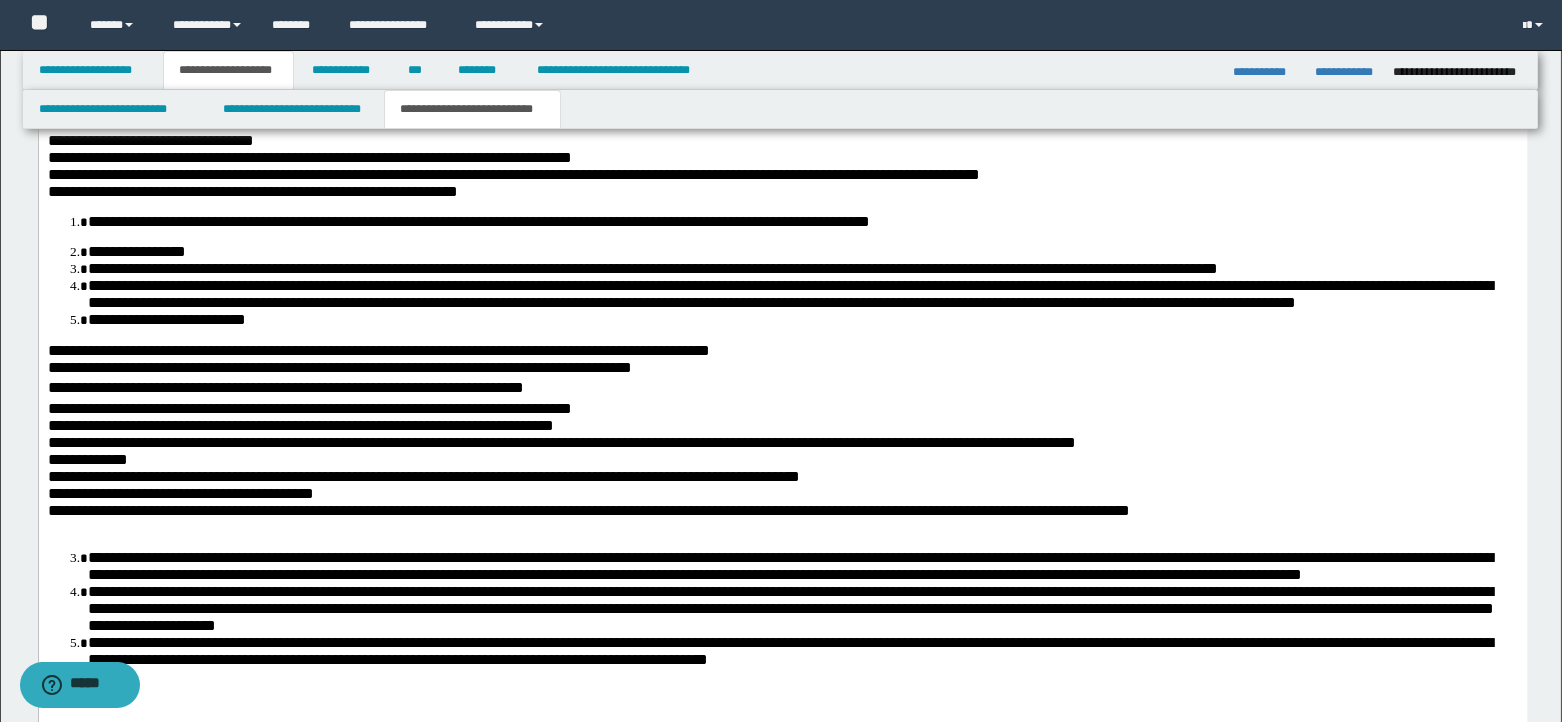 scroll, scrollTop: 1320, scrollLeft: 0, axis: vertical 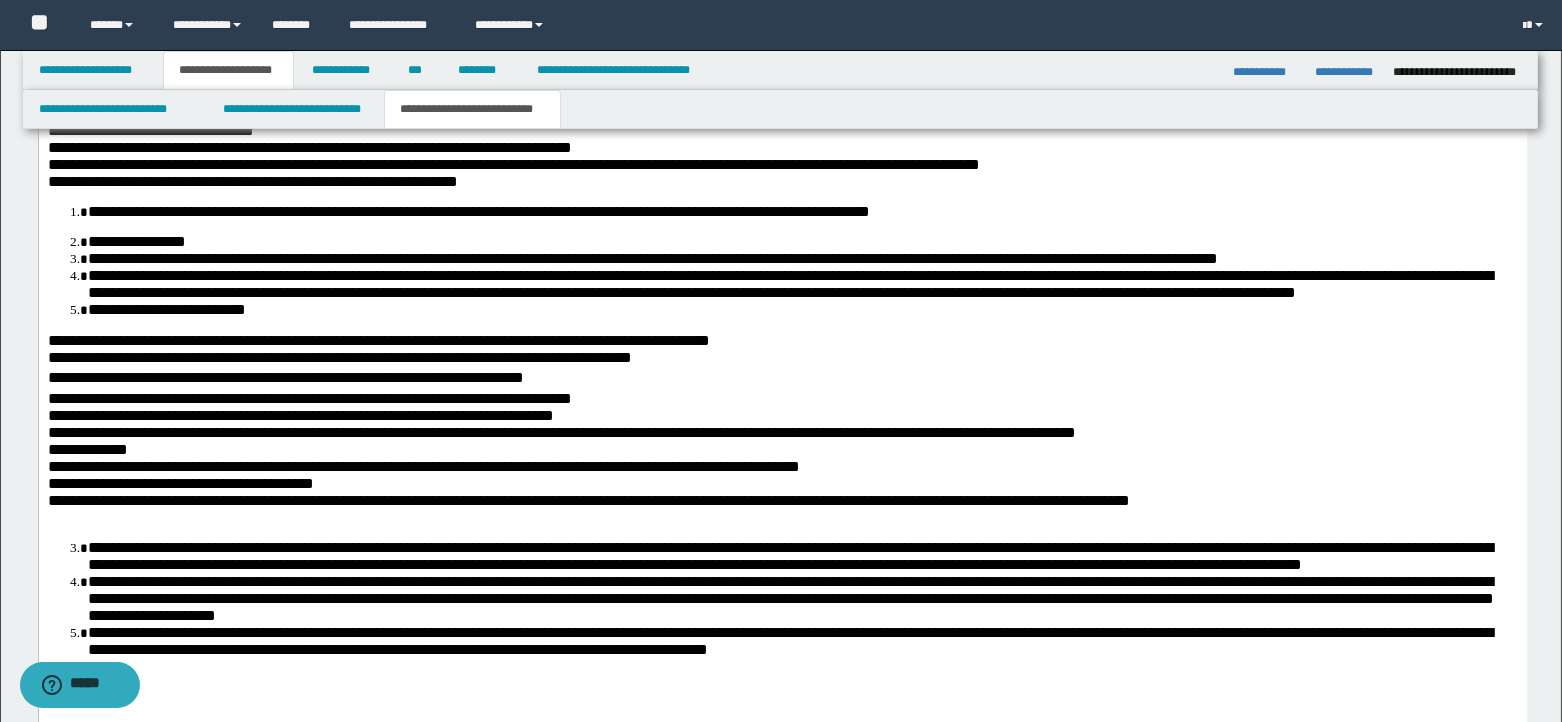 click on "**********" at bounding box center (561, 432) 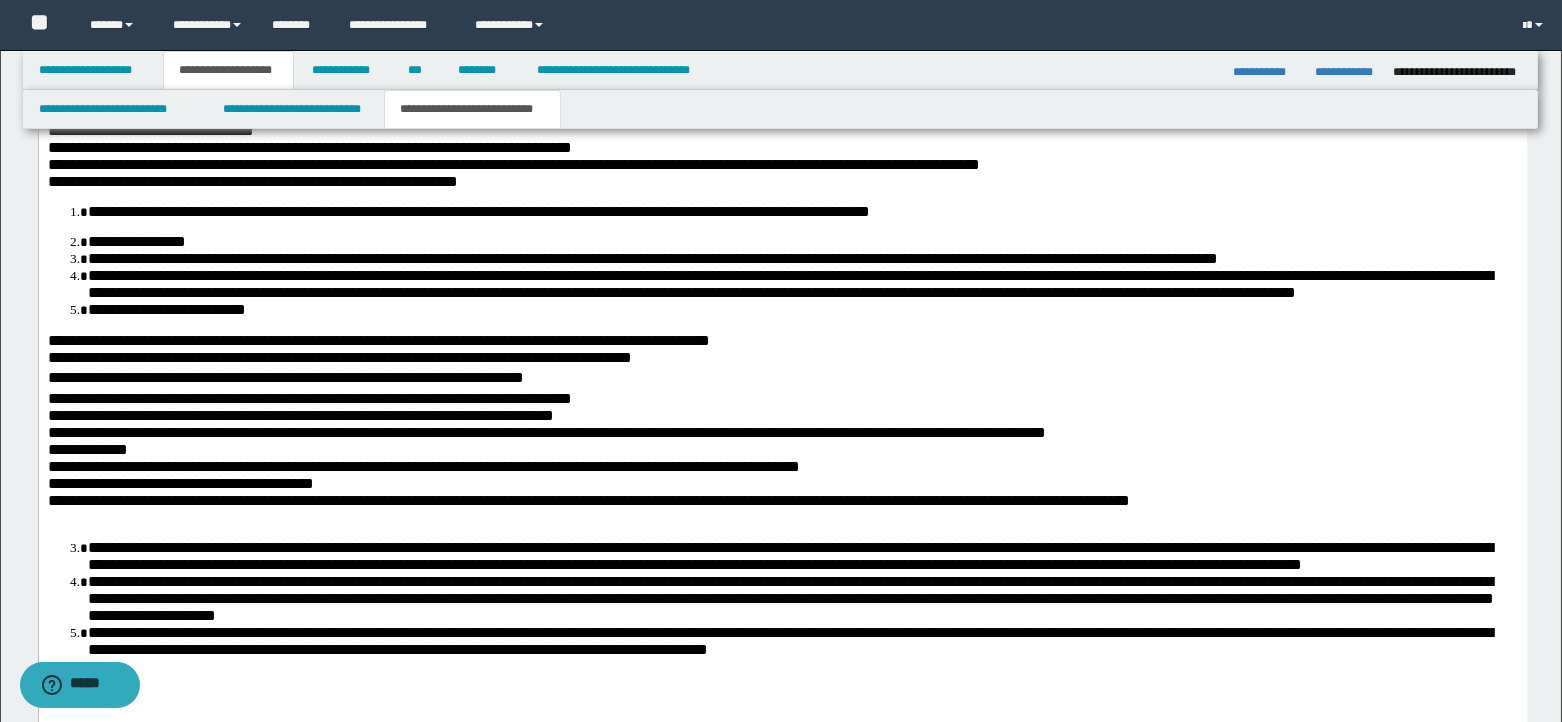 click on "**********" at bounding box center (546, 432) 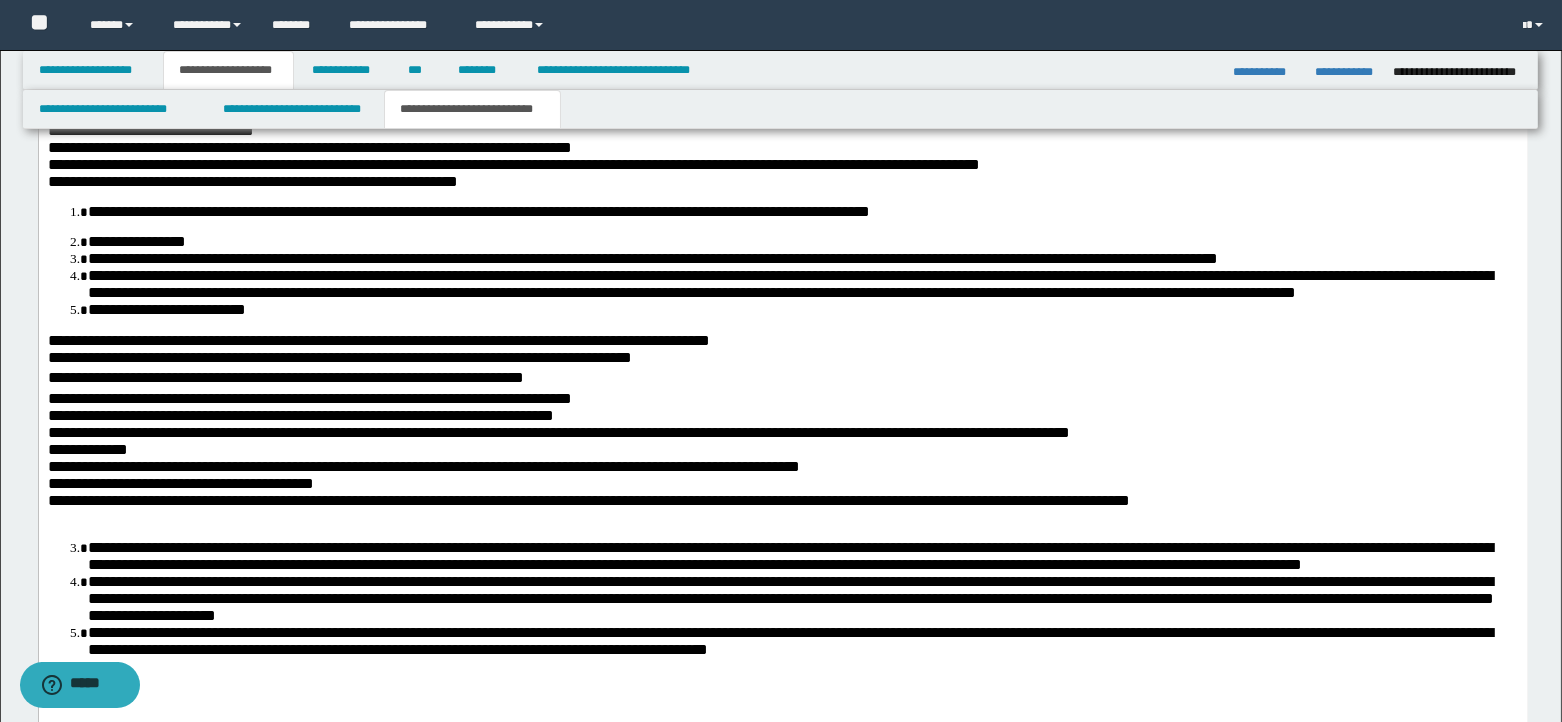click on "**********" at bounding box center [558, 432] 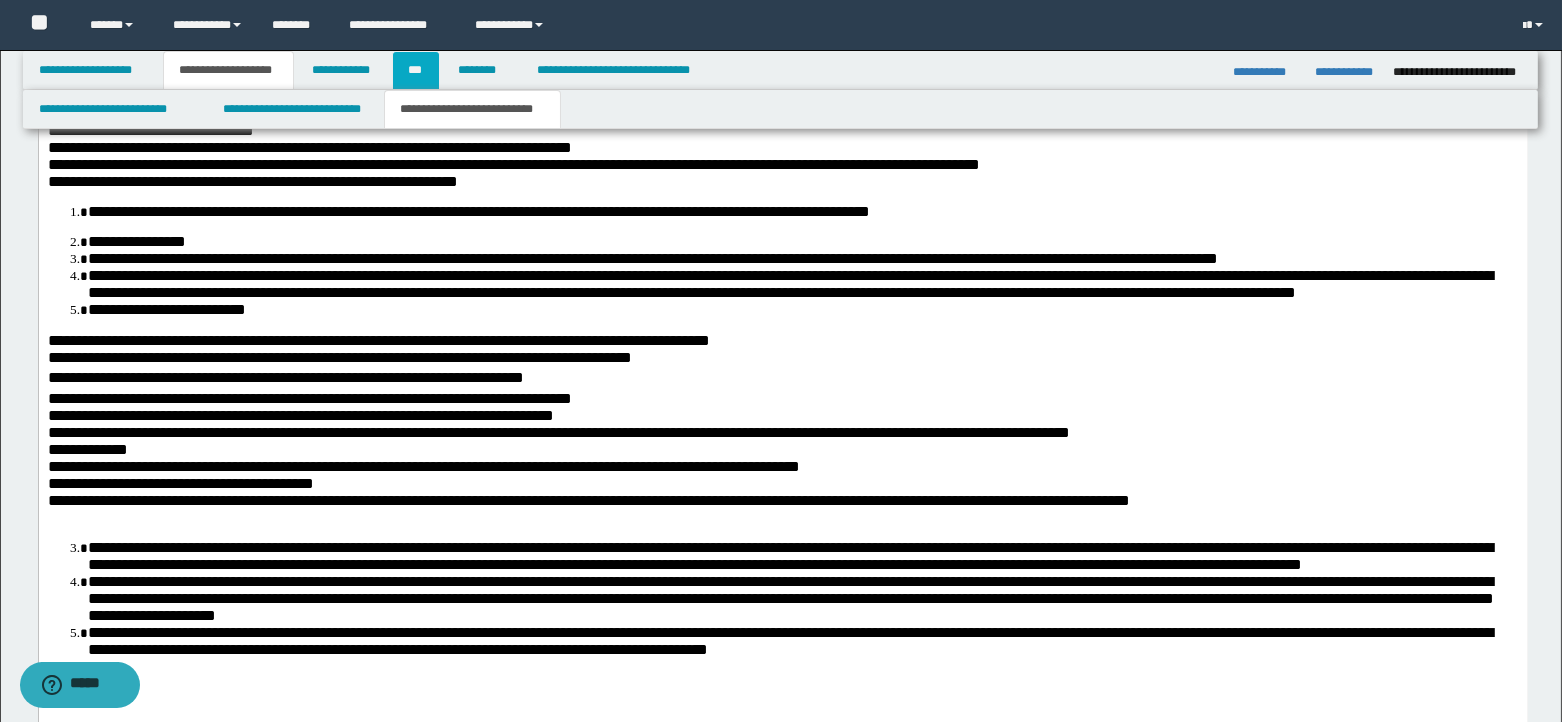 click on "***" at bounding box center [416, 70] 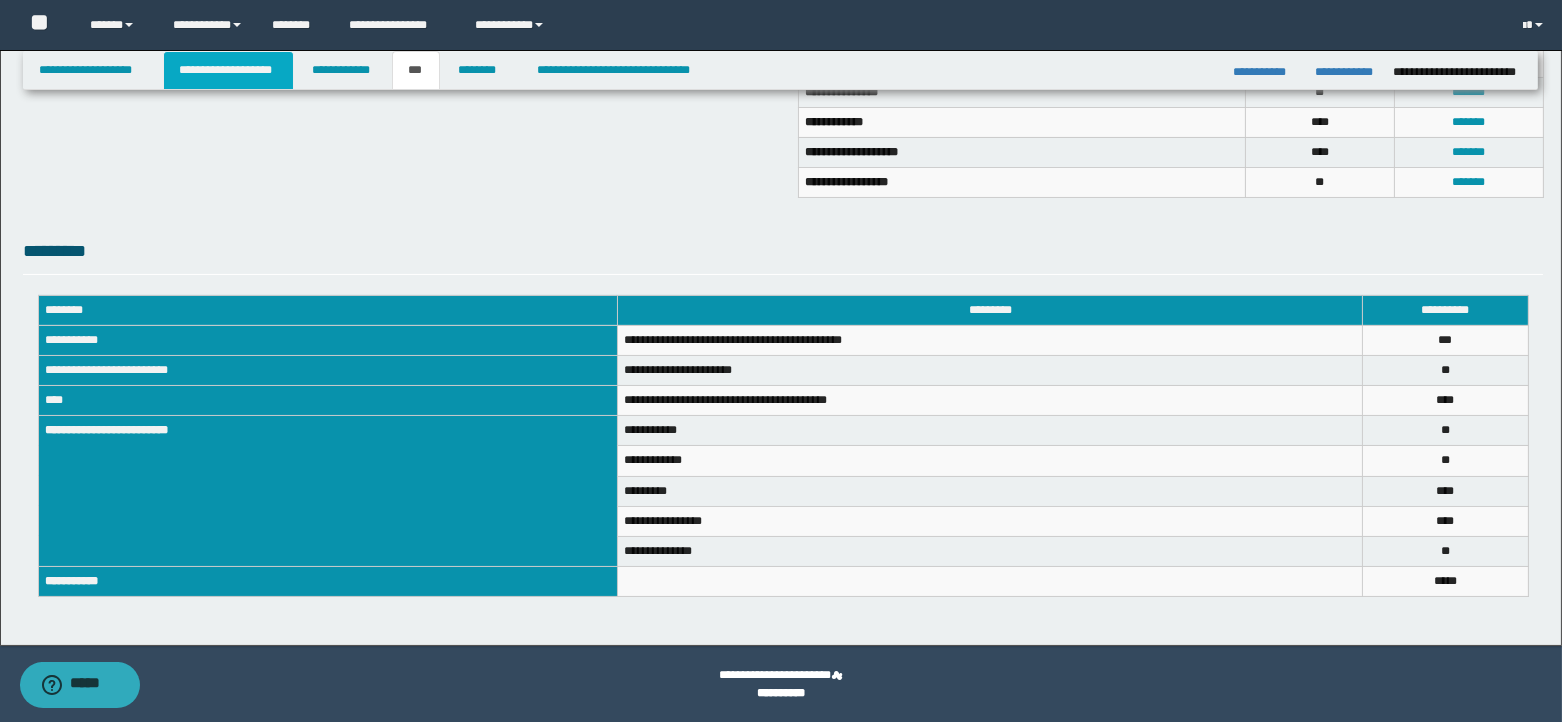 click on "**********" at bounding box center (228, 70) 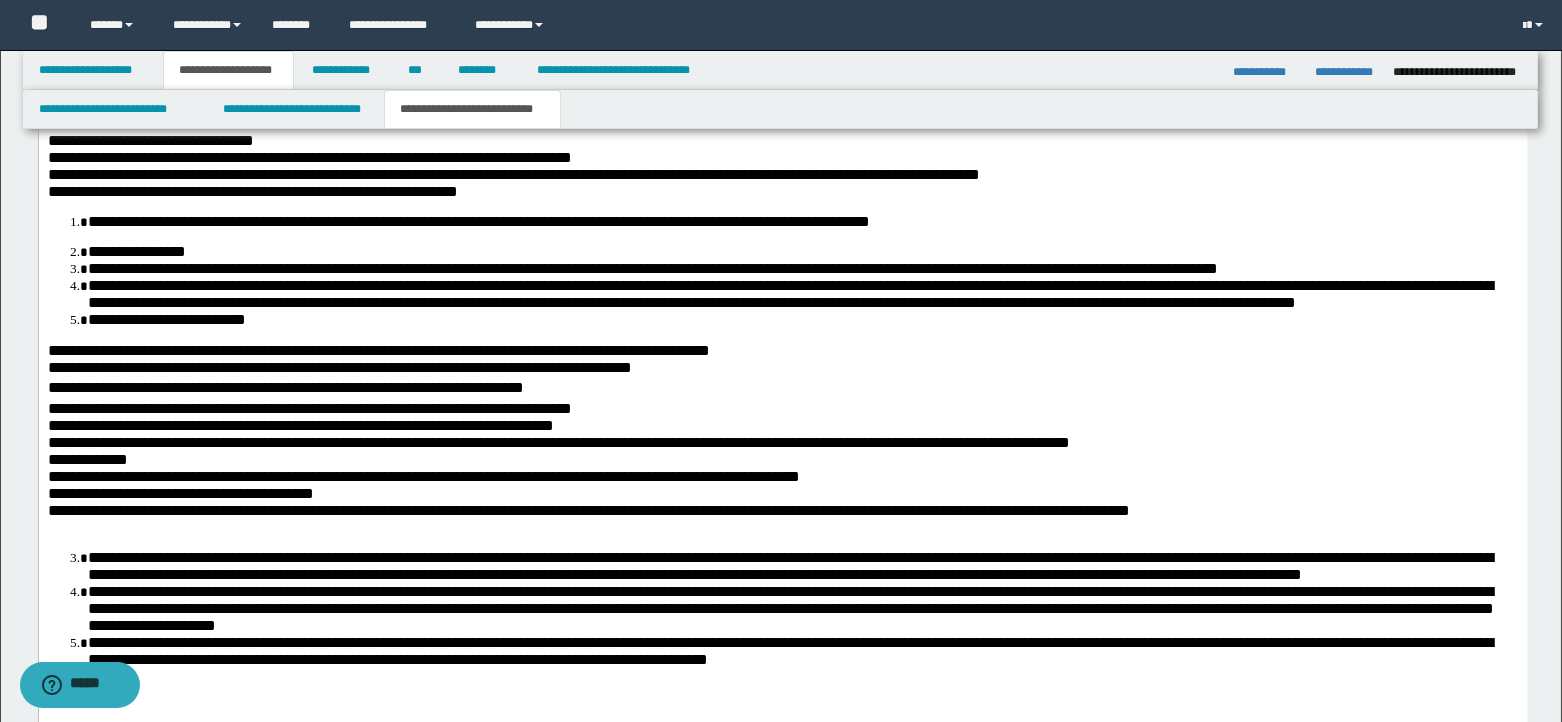 scroll, scrollTop: 1354, scrollLeft: 0, axis: vertical 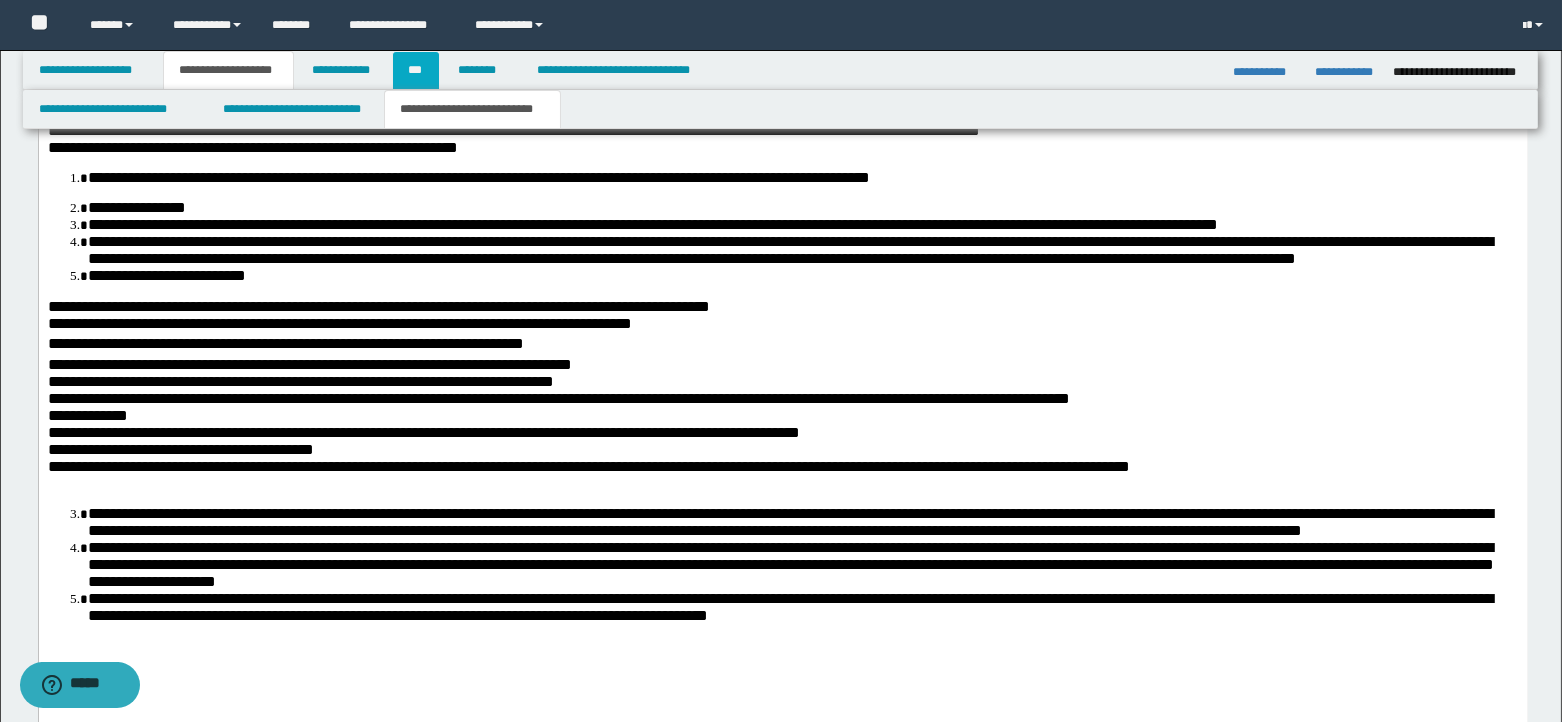 click on "***" at bounding box center [416, 70] 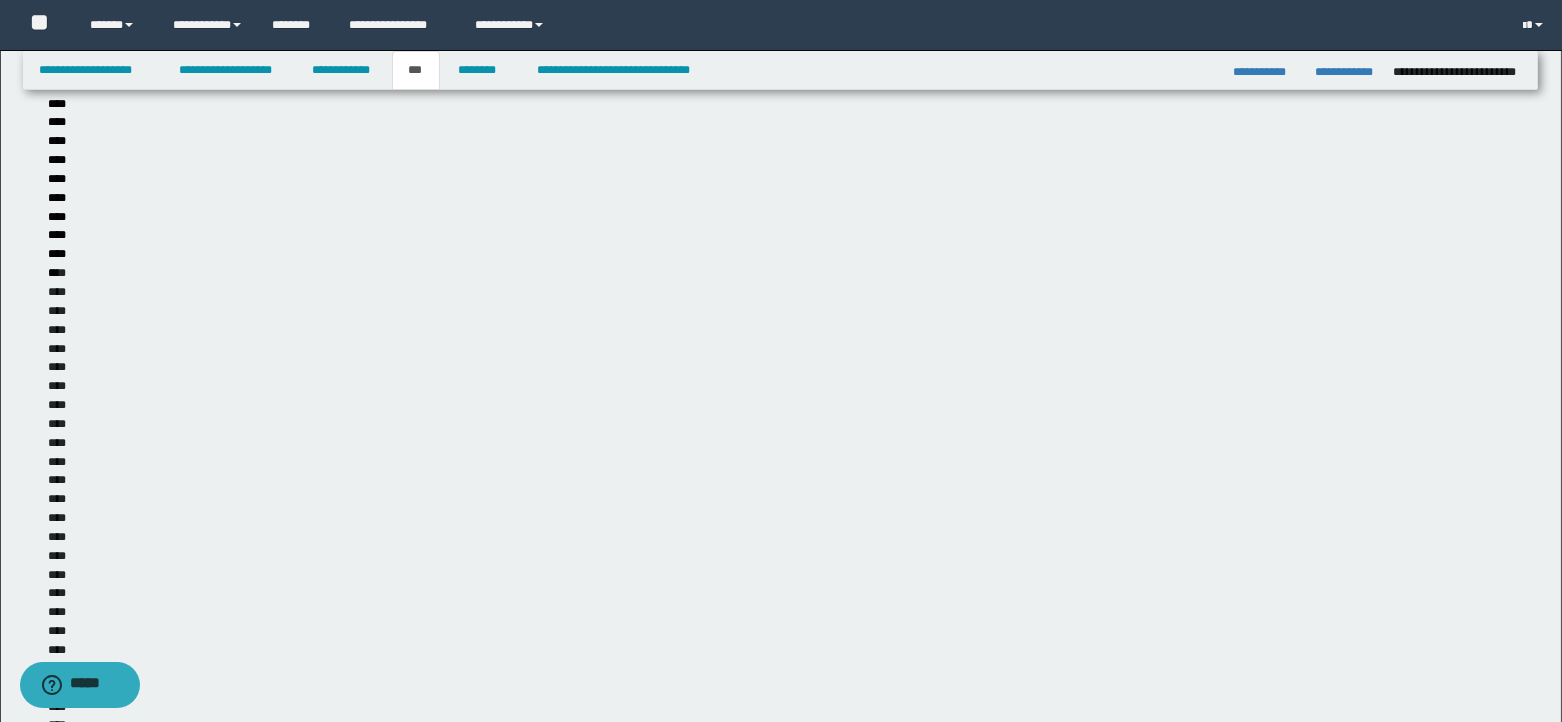 scroll, scrollTop: 522, scrollLeft: 0, axis: vertical 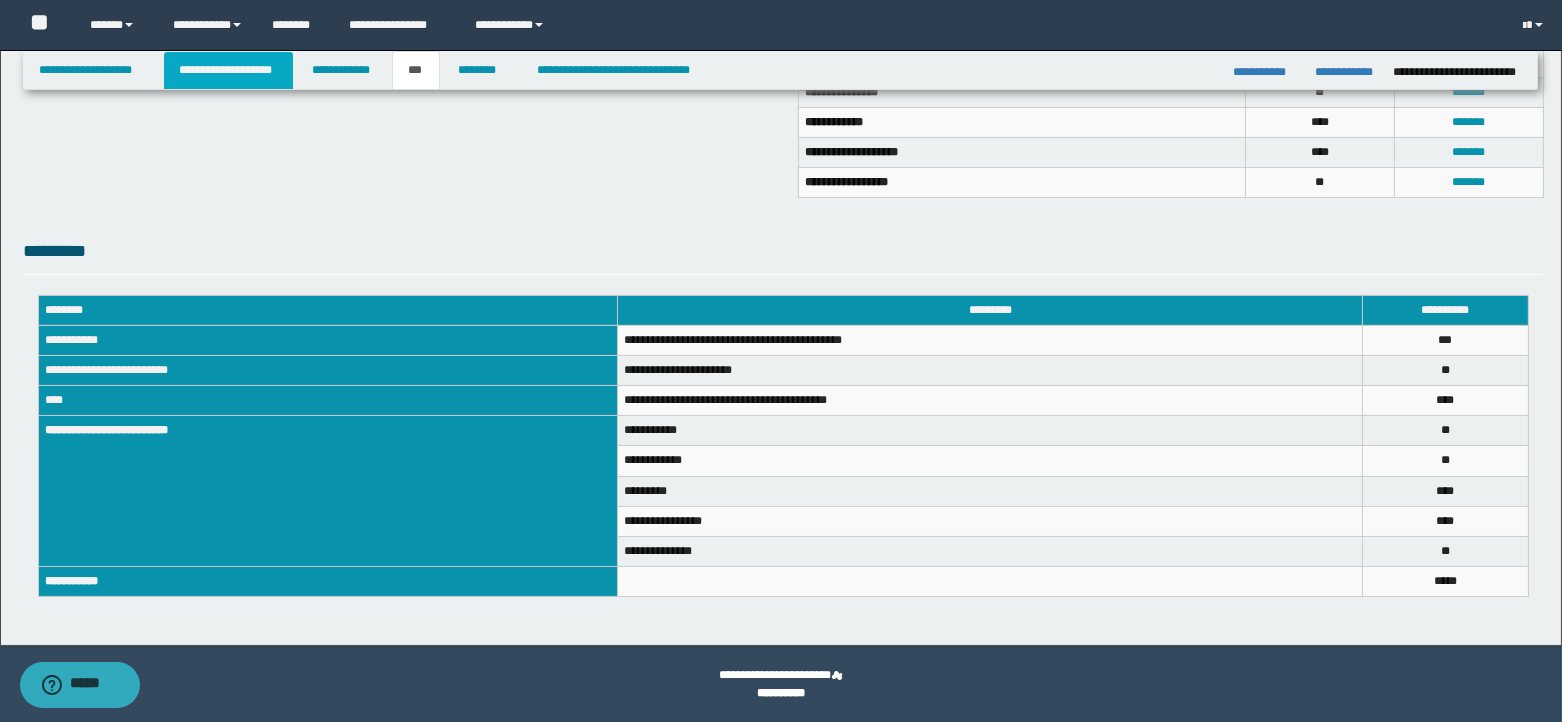 click on "**********" at bounding box center [228, 70] 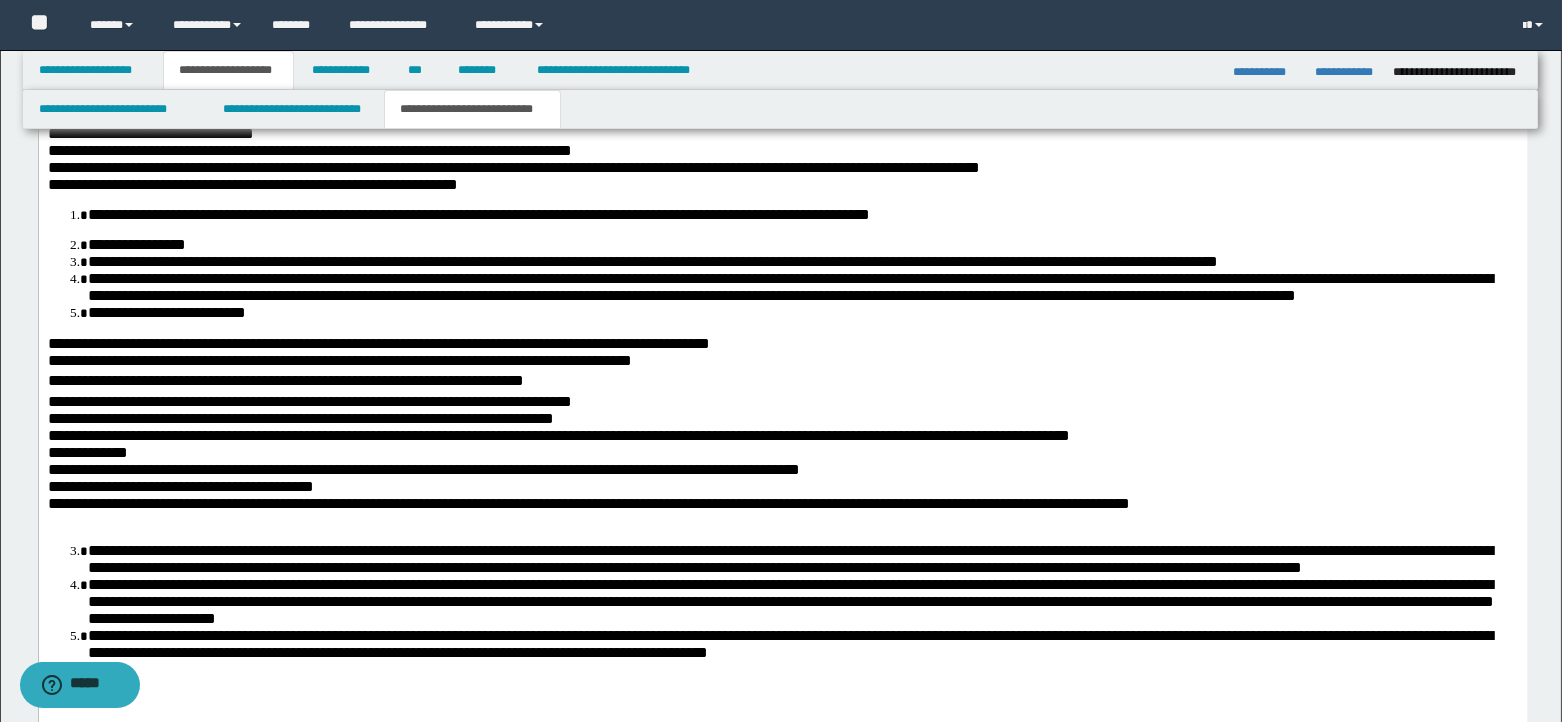 scroll, scrollTop: 1320, scrollLeft: 0, axis: vertical 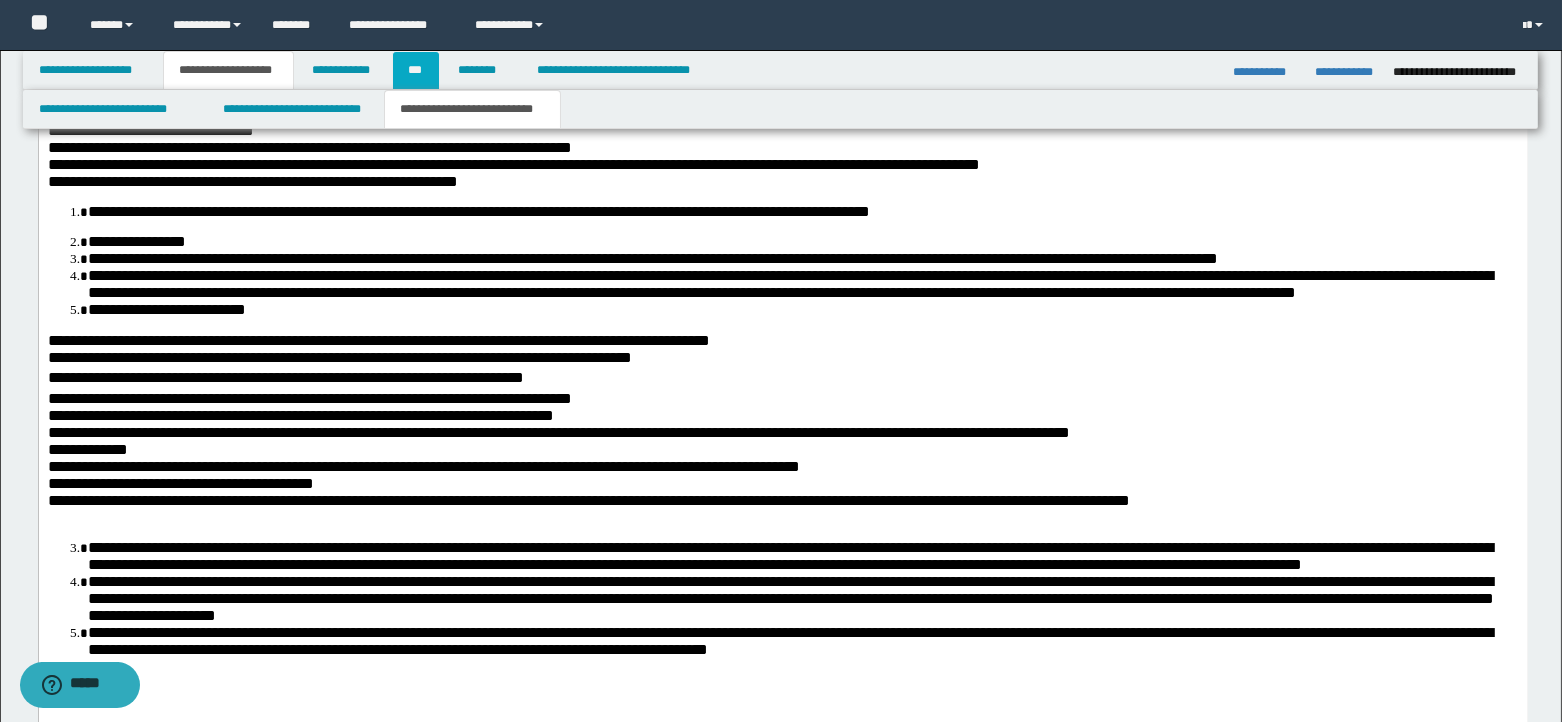 click on "***" at bounding box center [416, 70] 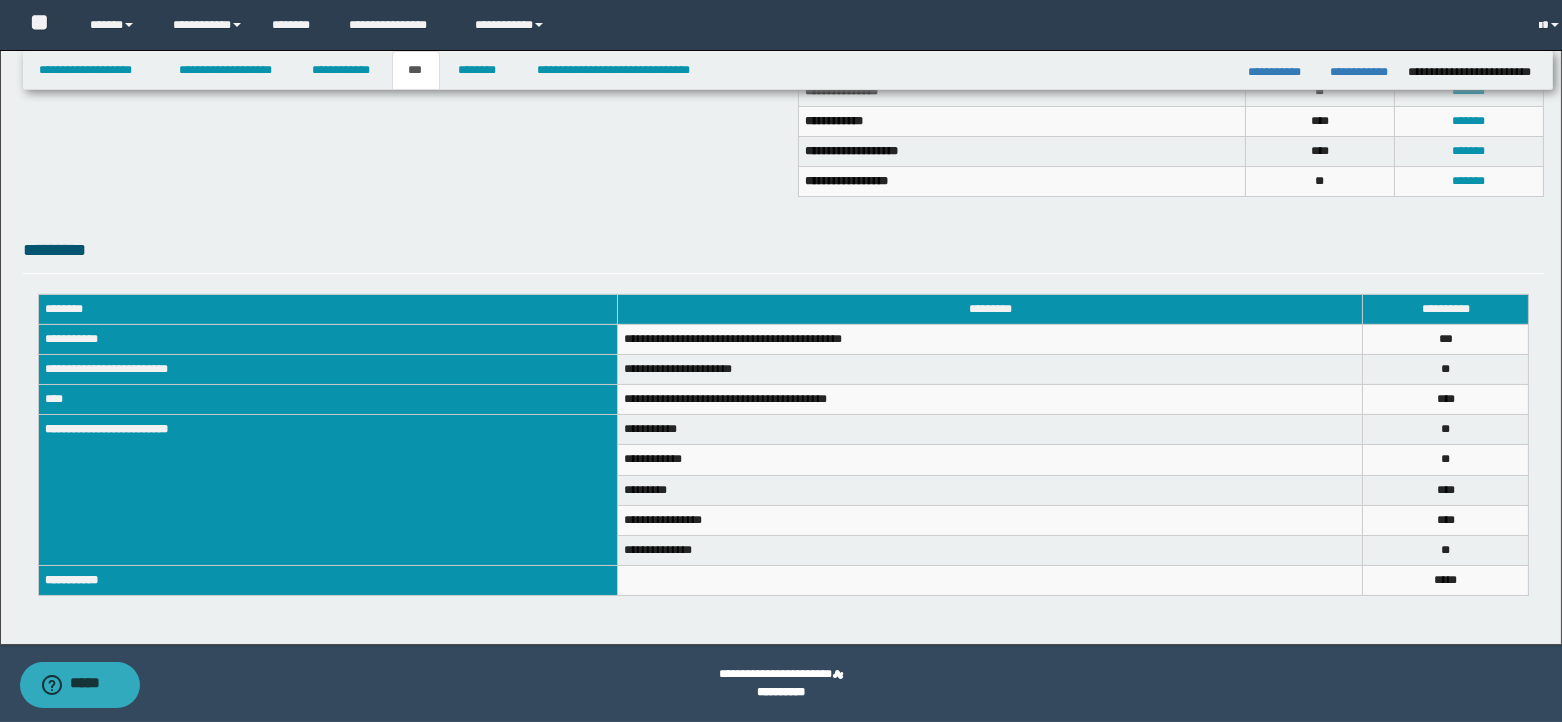 scroll, scrollTop: 522, scrollLeft: 0, axis: vertical 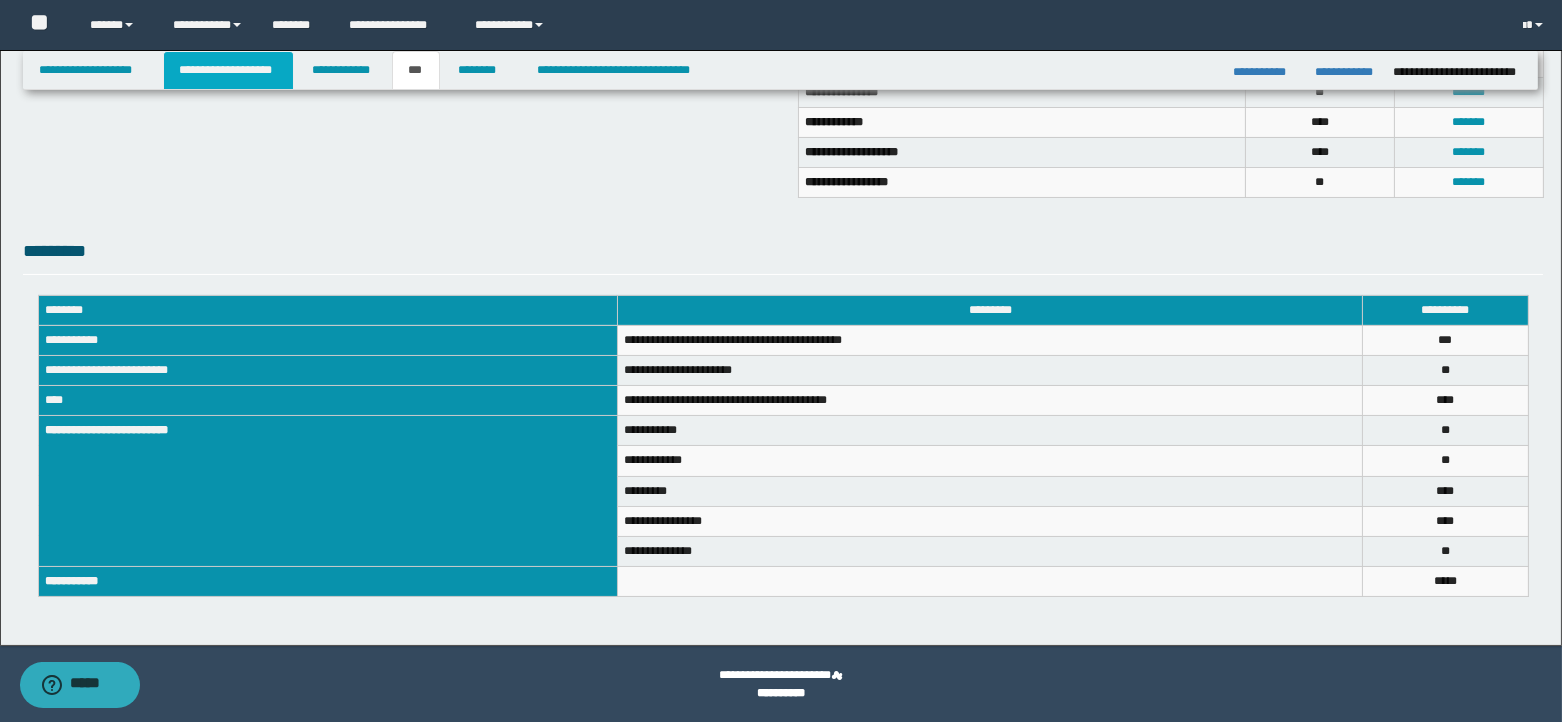 click on "**********" at bounding box center (228, 70) 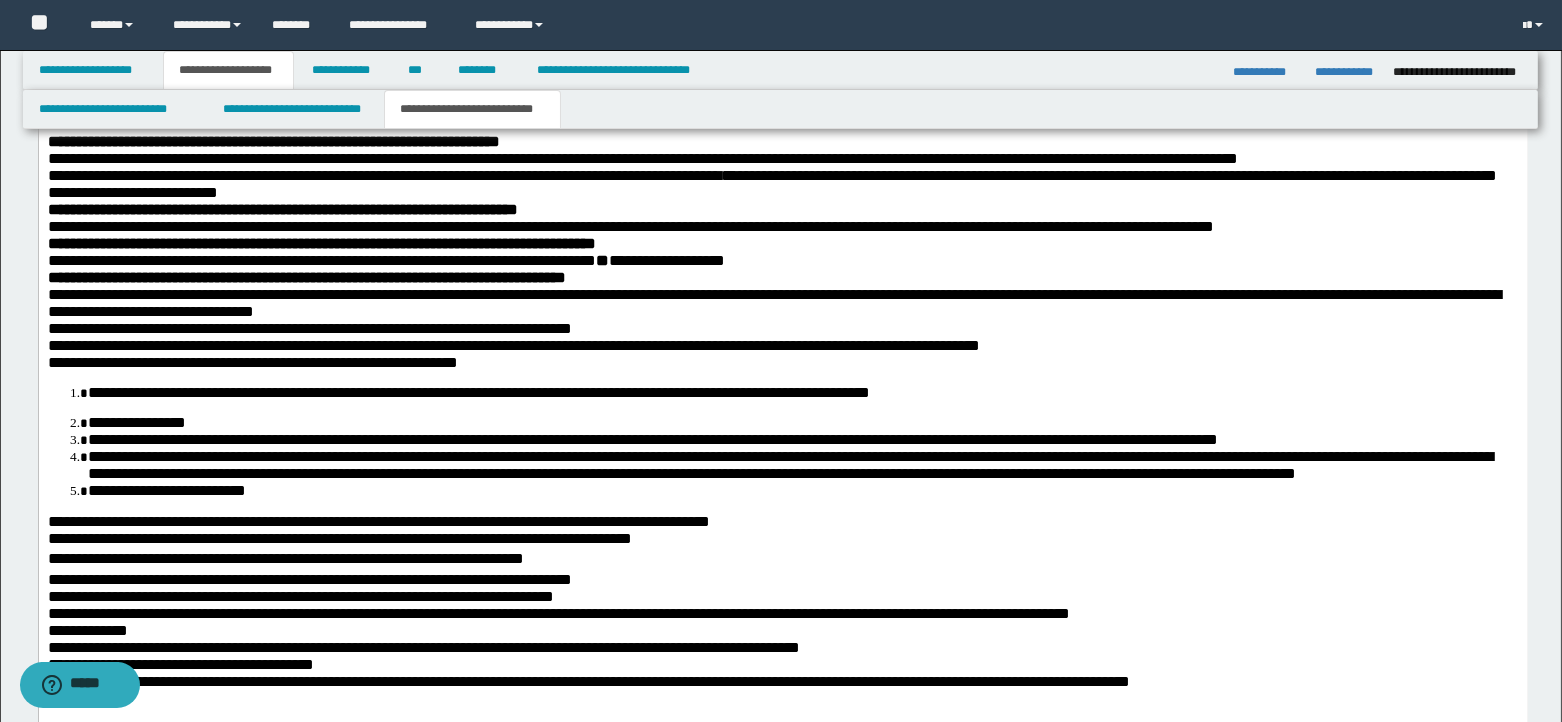 scroll, scrollTop: 1154, scrollLeft: 0, axis: vertical 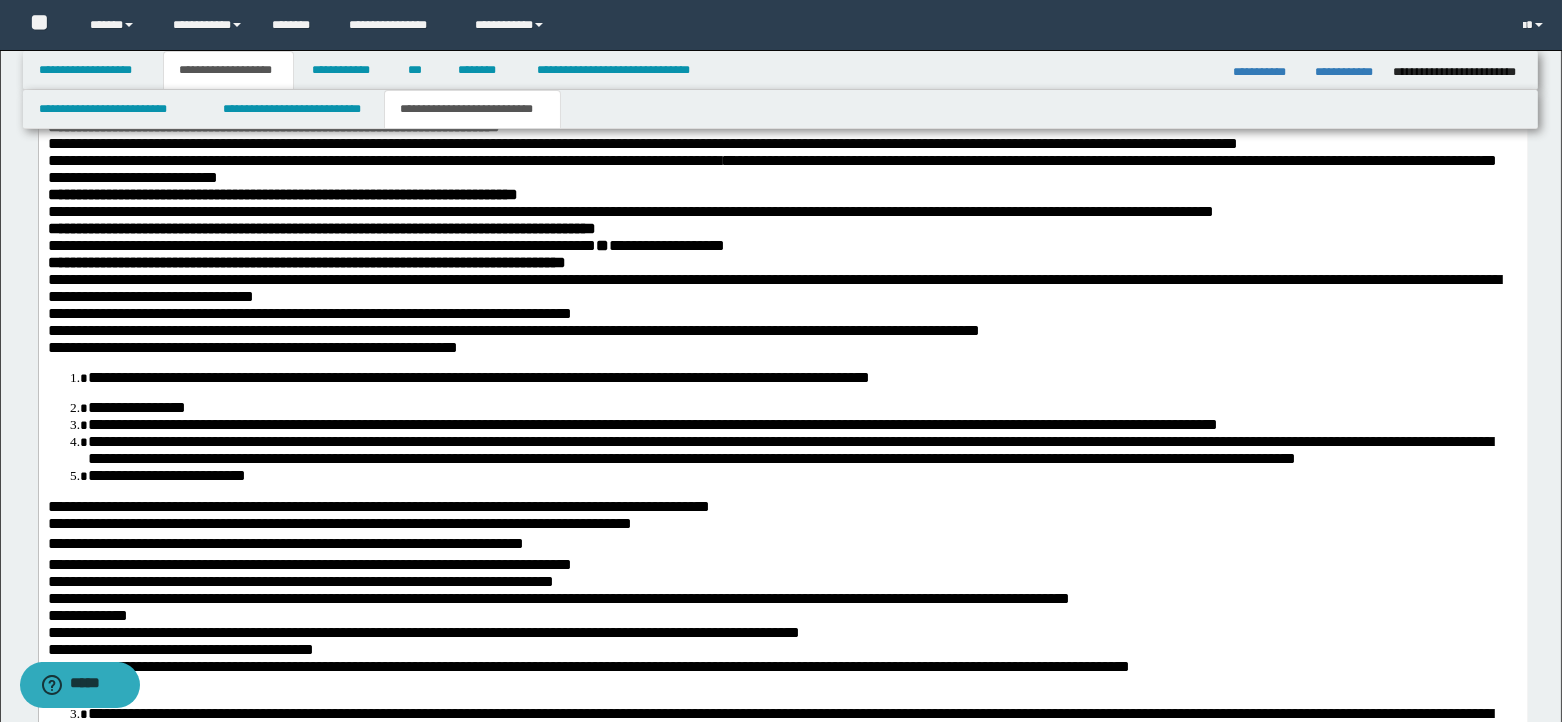 click on "**********" at bounding box center [652, 424] 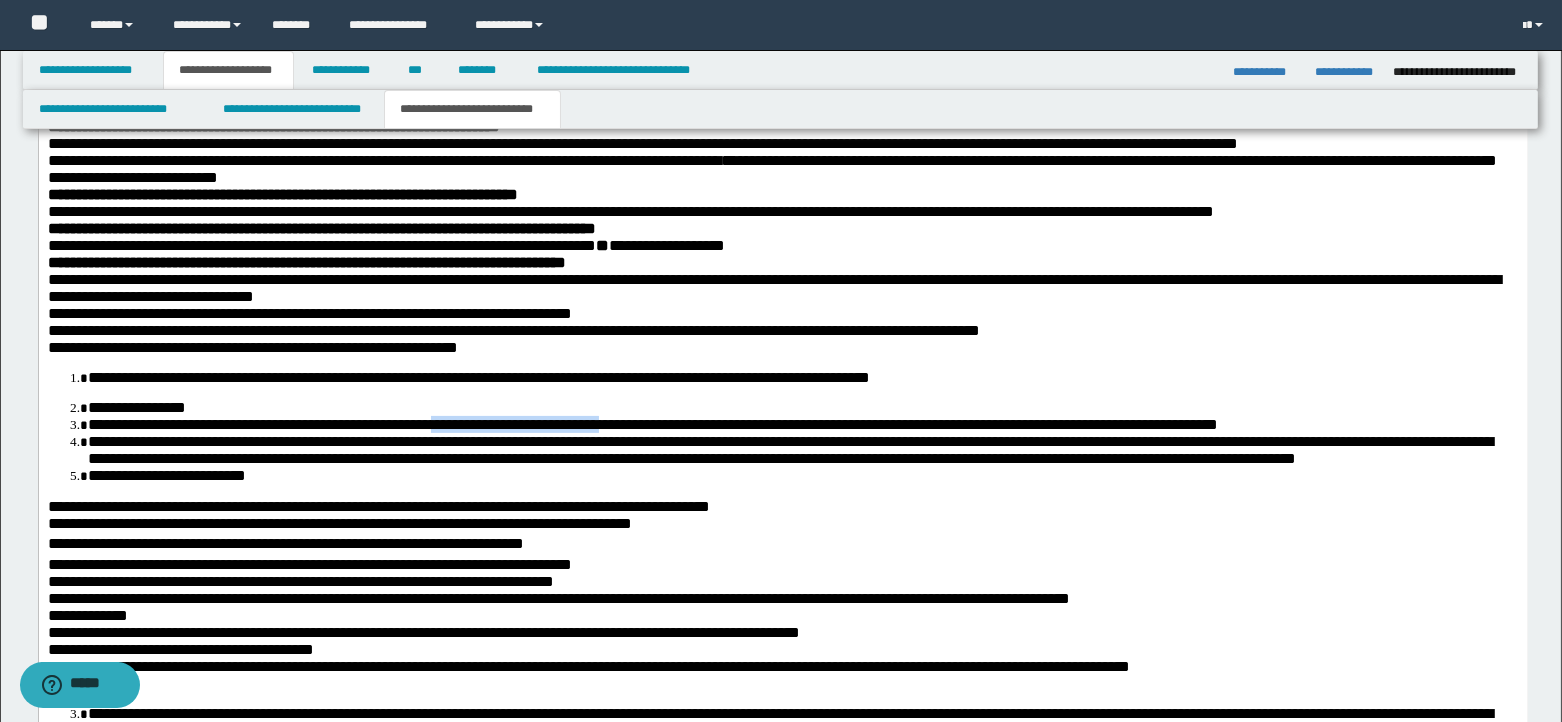 drag, startPoint x: 491, startPoint y: 483, endPoint x: 696, endPoint y: 488, distance: 205.06097 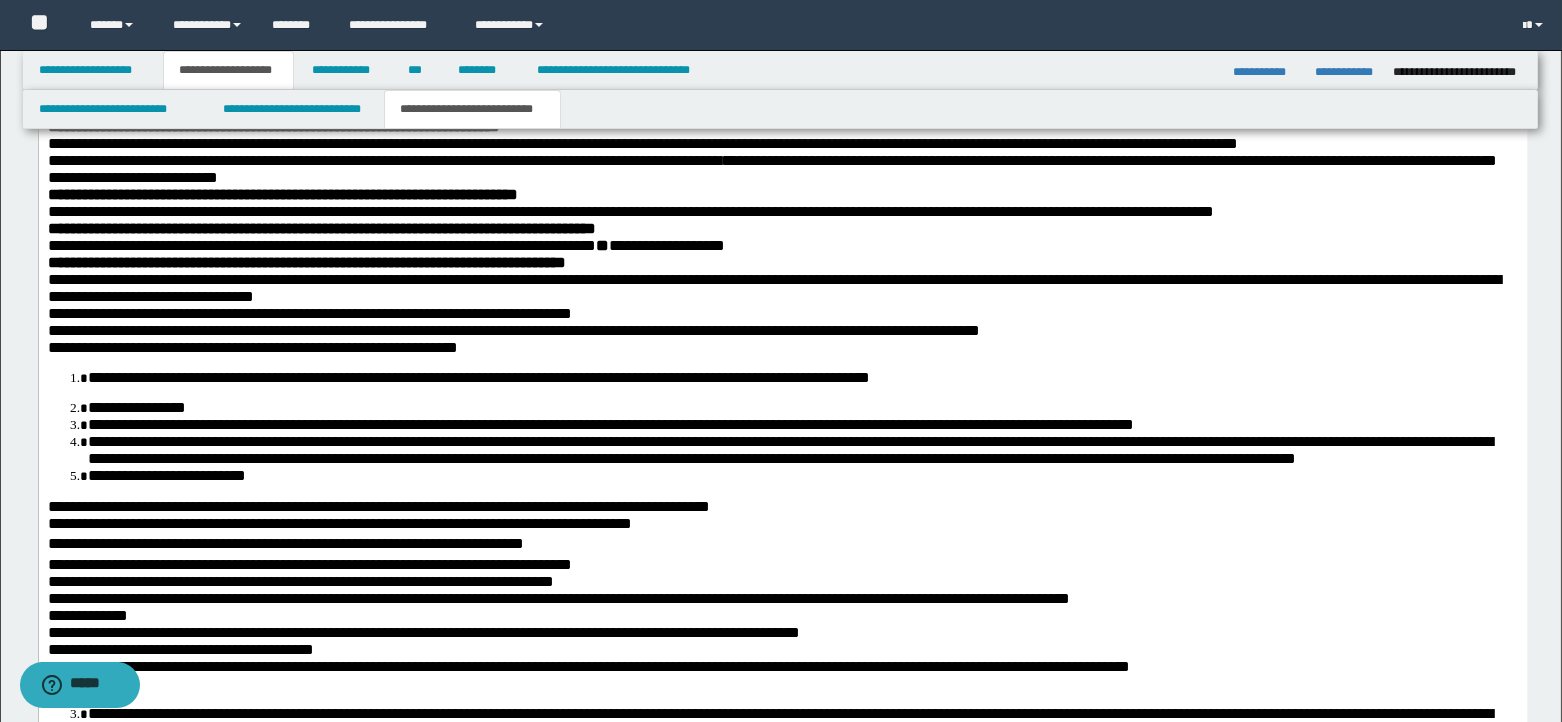 click on "**********" at bounding box center [789, 450] 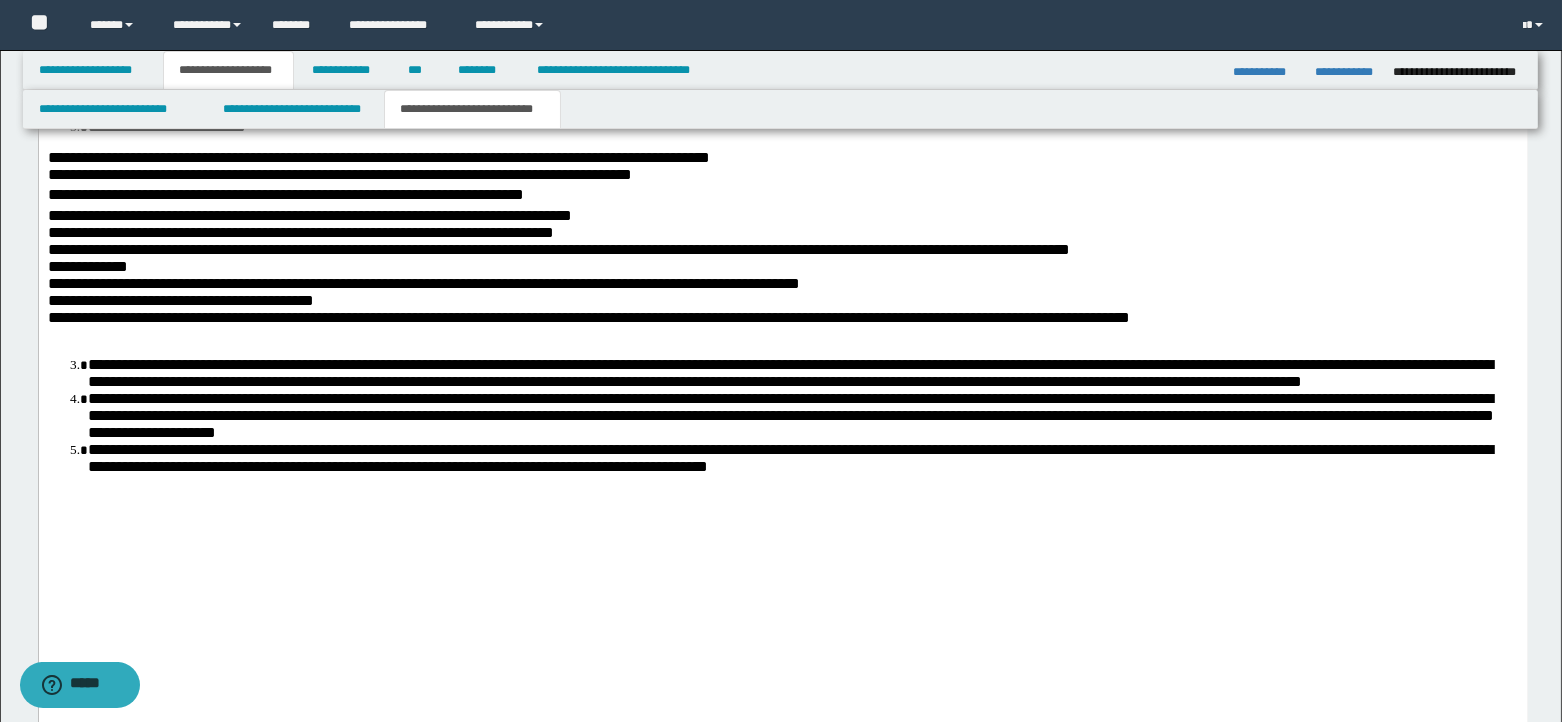 scroll, scrollTop: 1520, scrollLeft: 0, axis: vertical 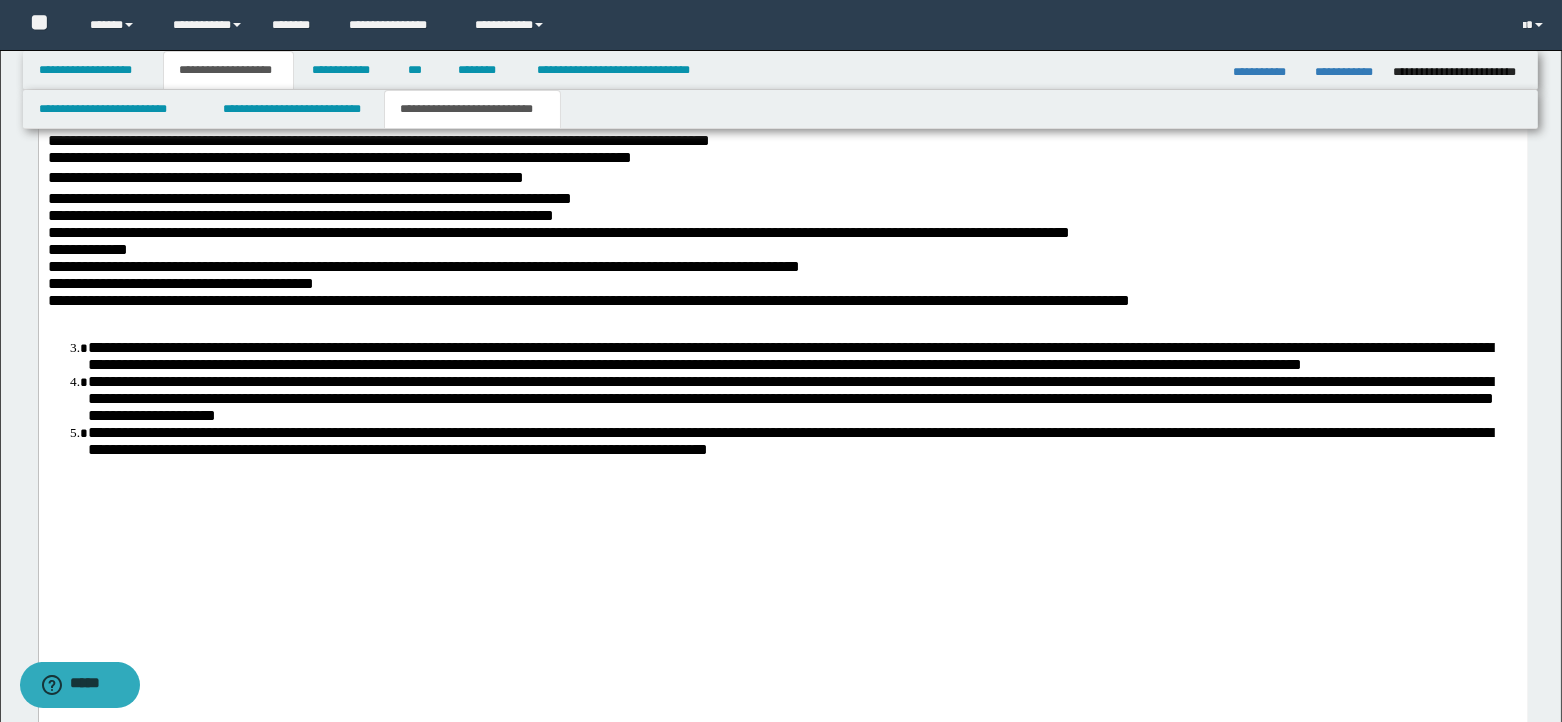 click on "**********" at bounding box center [558, 232] 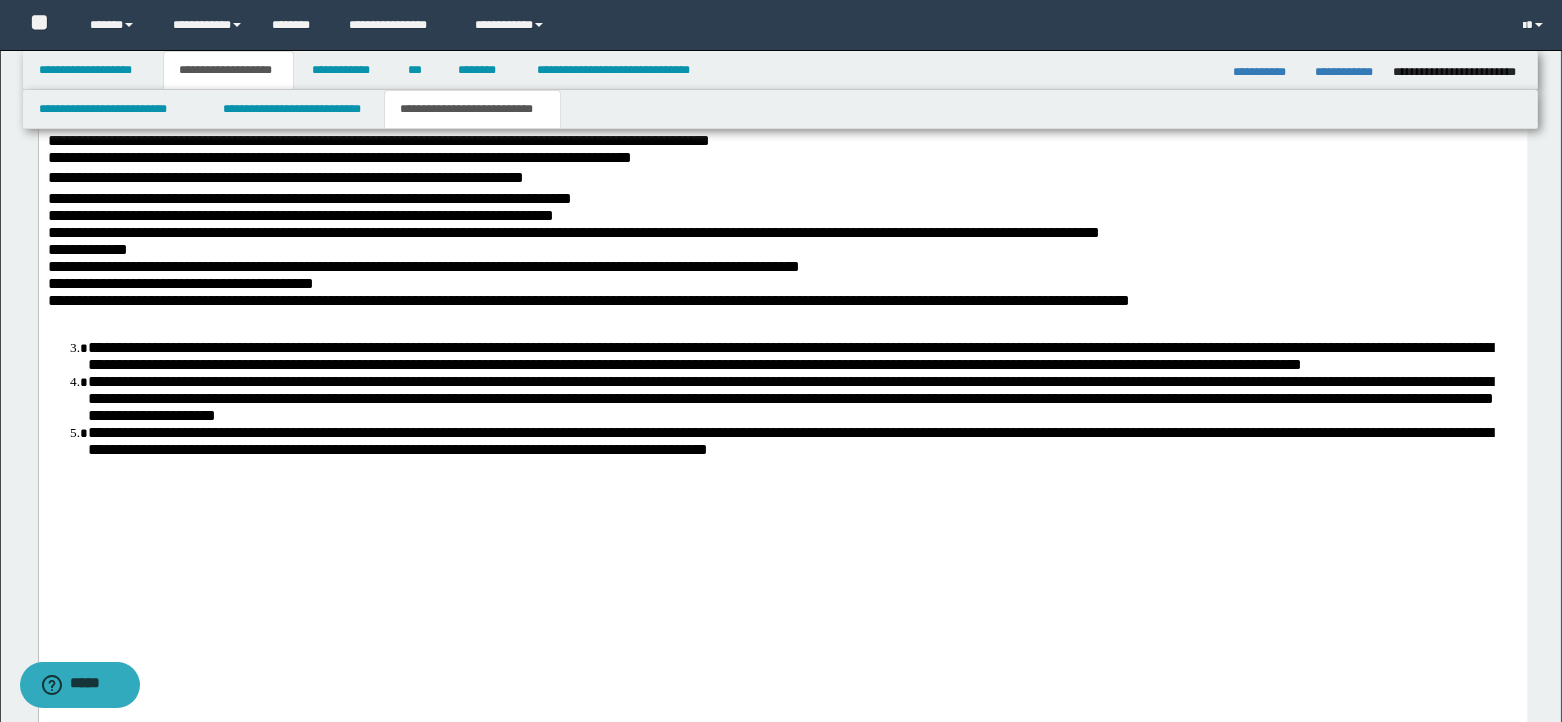click on "**********" at bounding box center (423, 266) 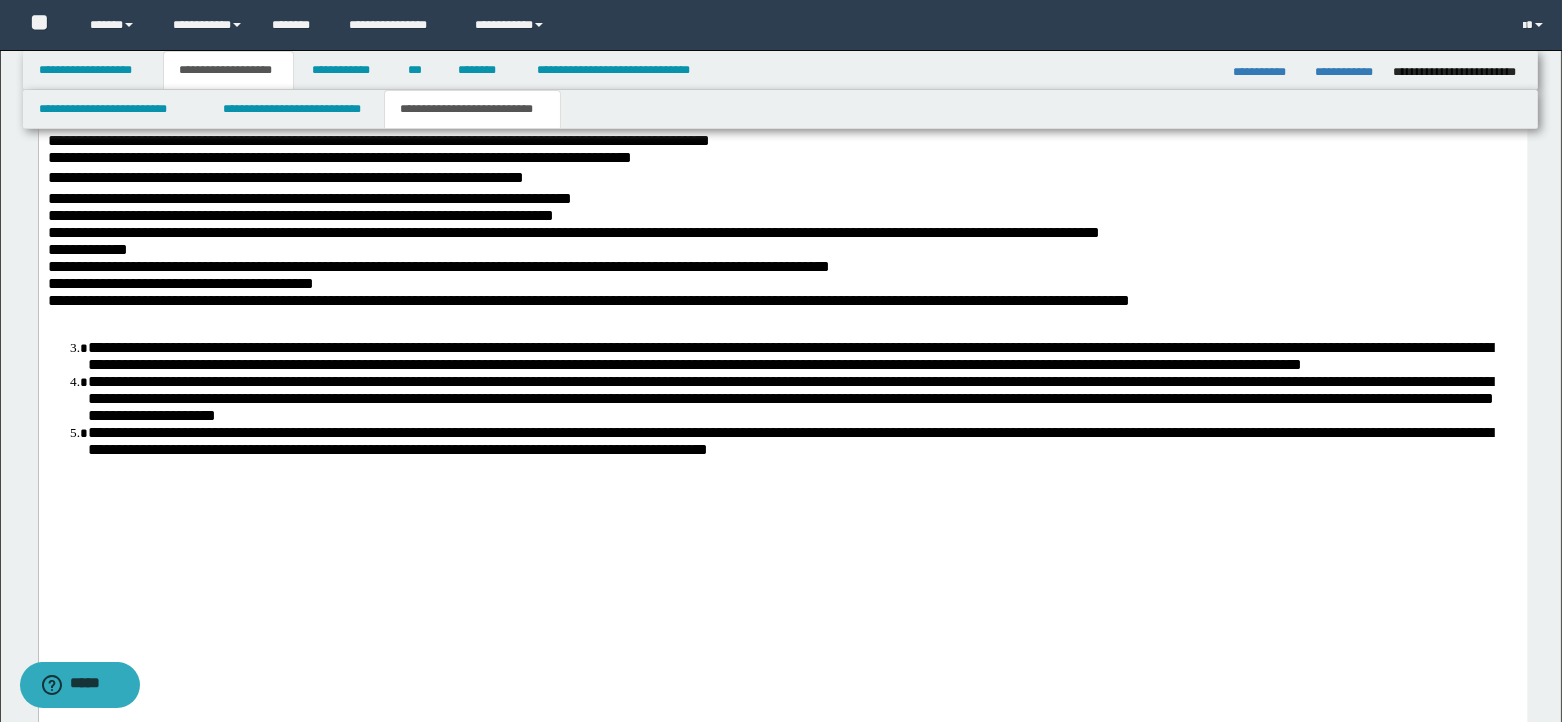 click on "**********" at bounding box center (588, 300) 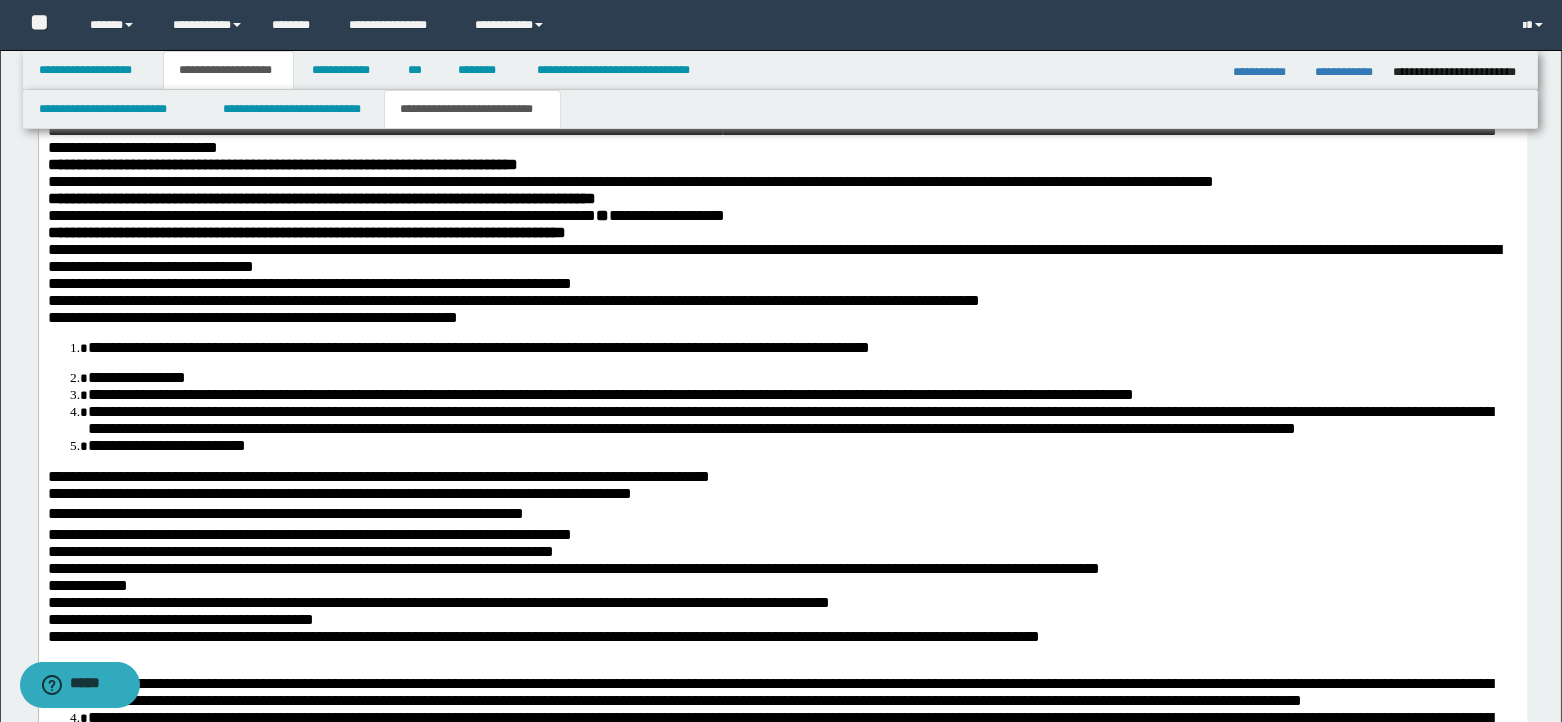 scroll, scrollTop: 1187, scrollLeft: 0, axis: vertical 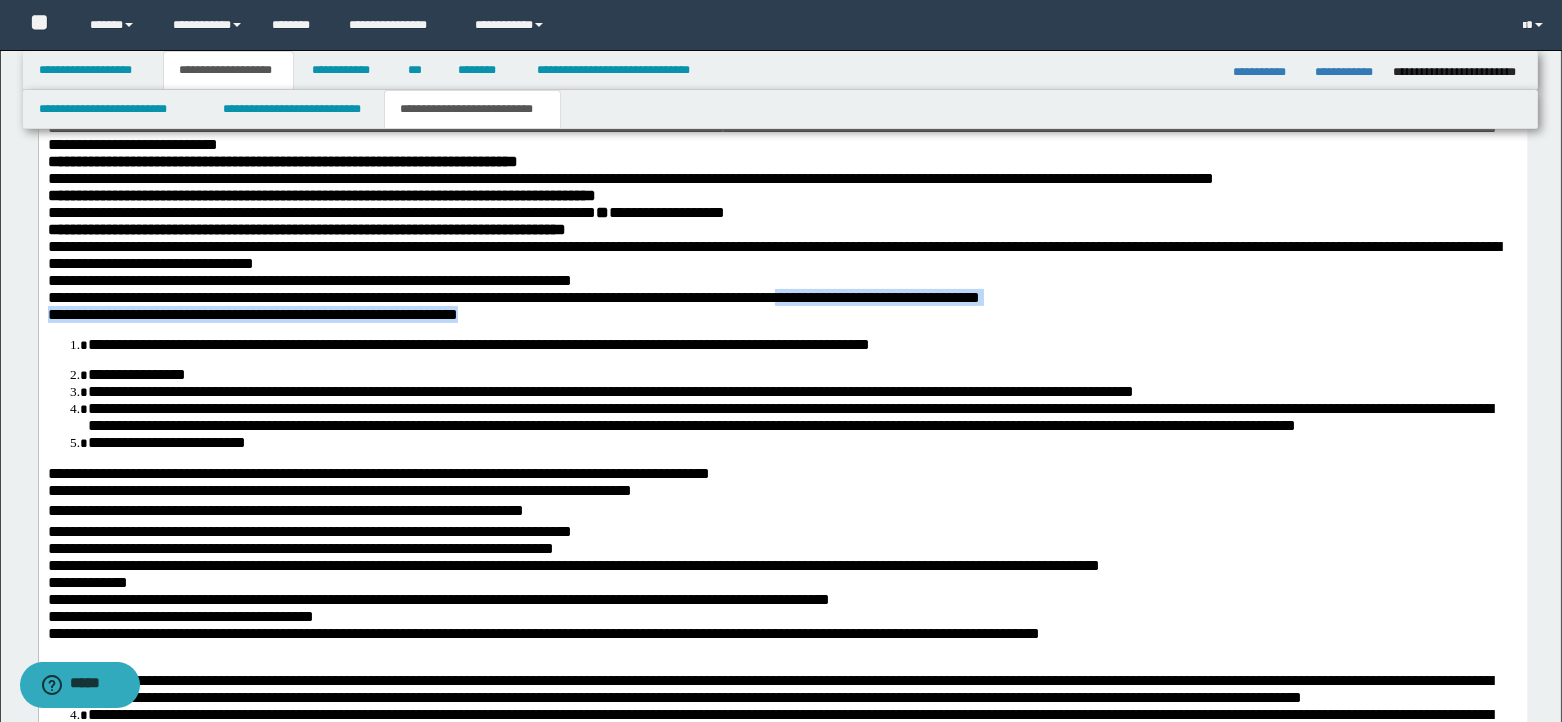 drag, startPoint x: 921, startPoint y: 346, endPoint x: 950, endPoint y: 366, distance: 35.22783 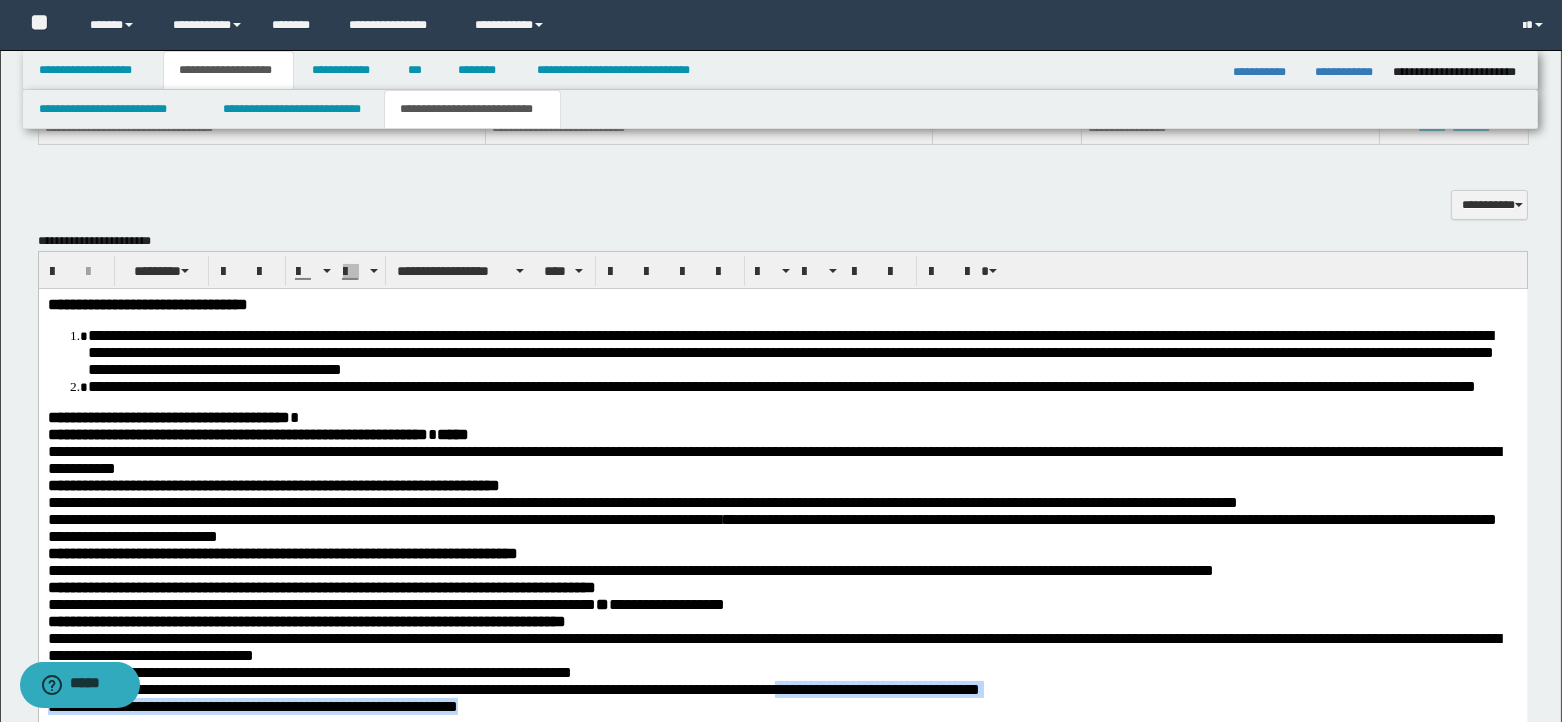 scroll, scrollTop: 787, scrollLeft: 0, axis: vertical 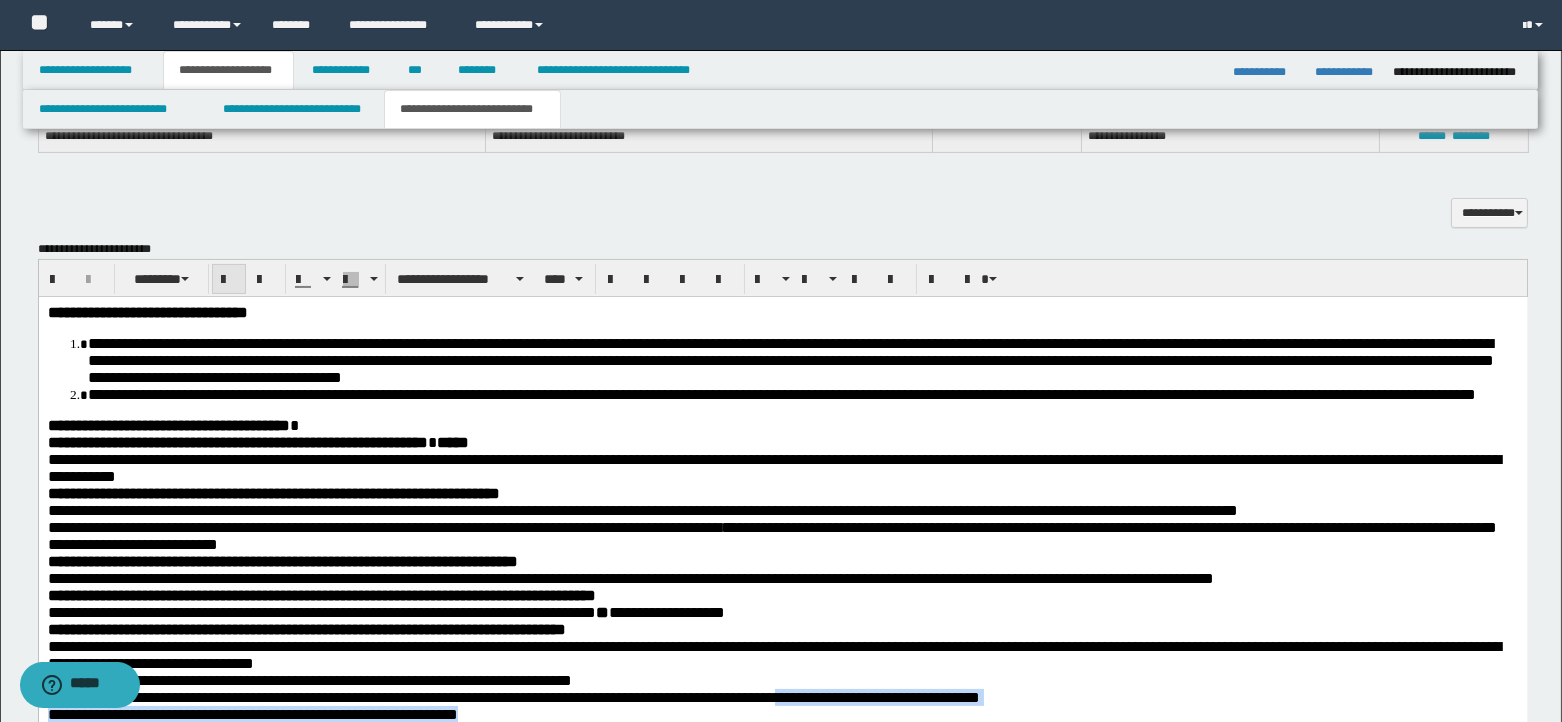 click at bounding box center (229, 279) 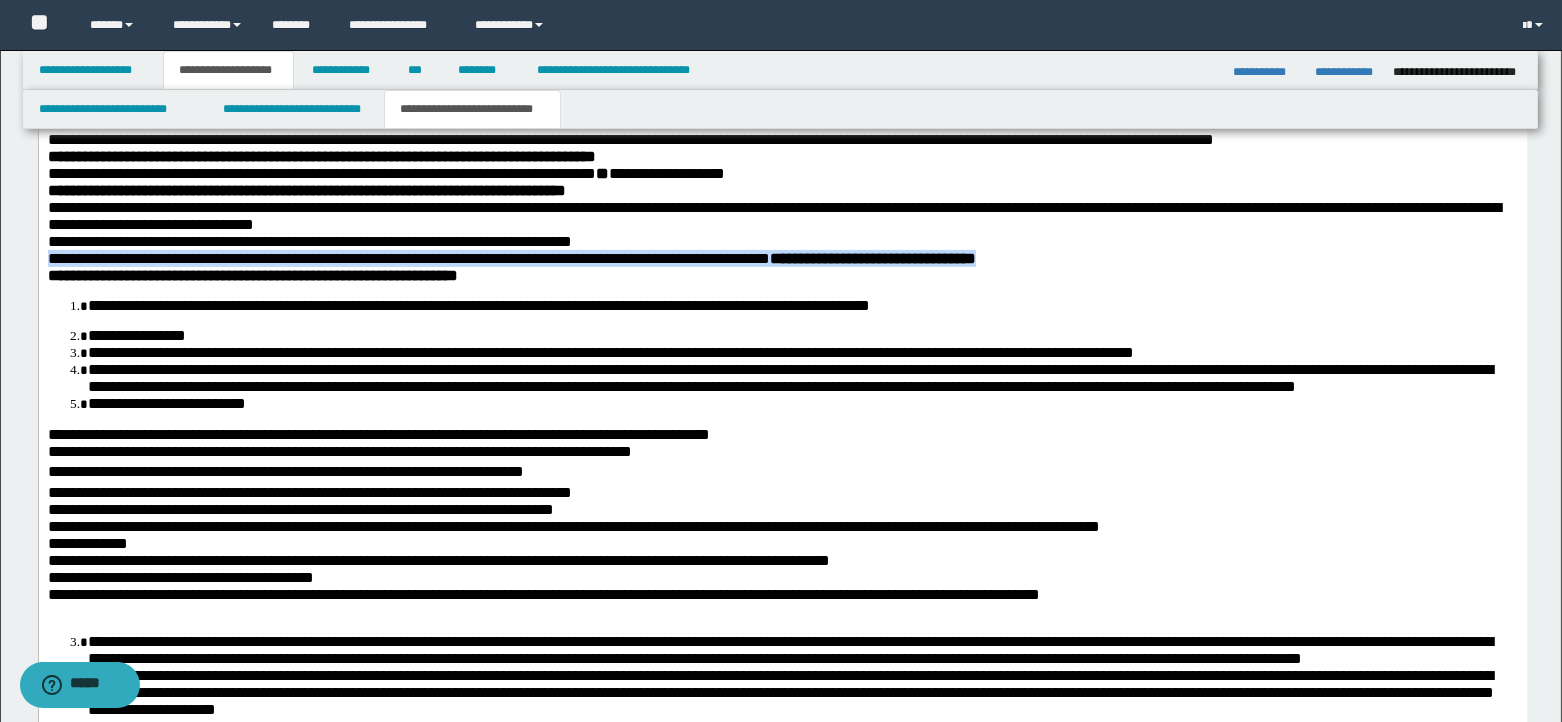 scroll, scrollTop: 1254, scrollLeft: 0, axis: vertical 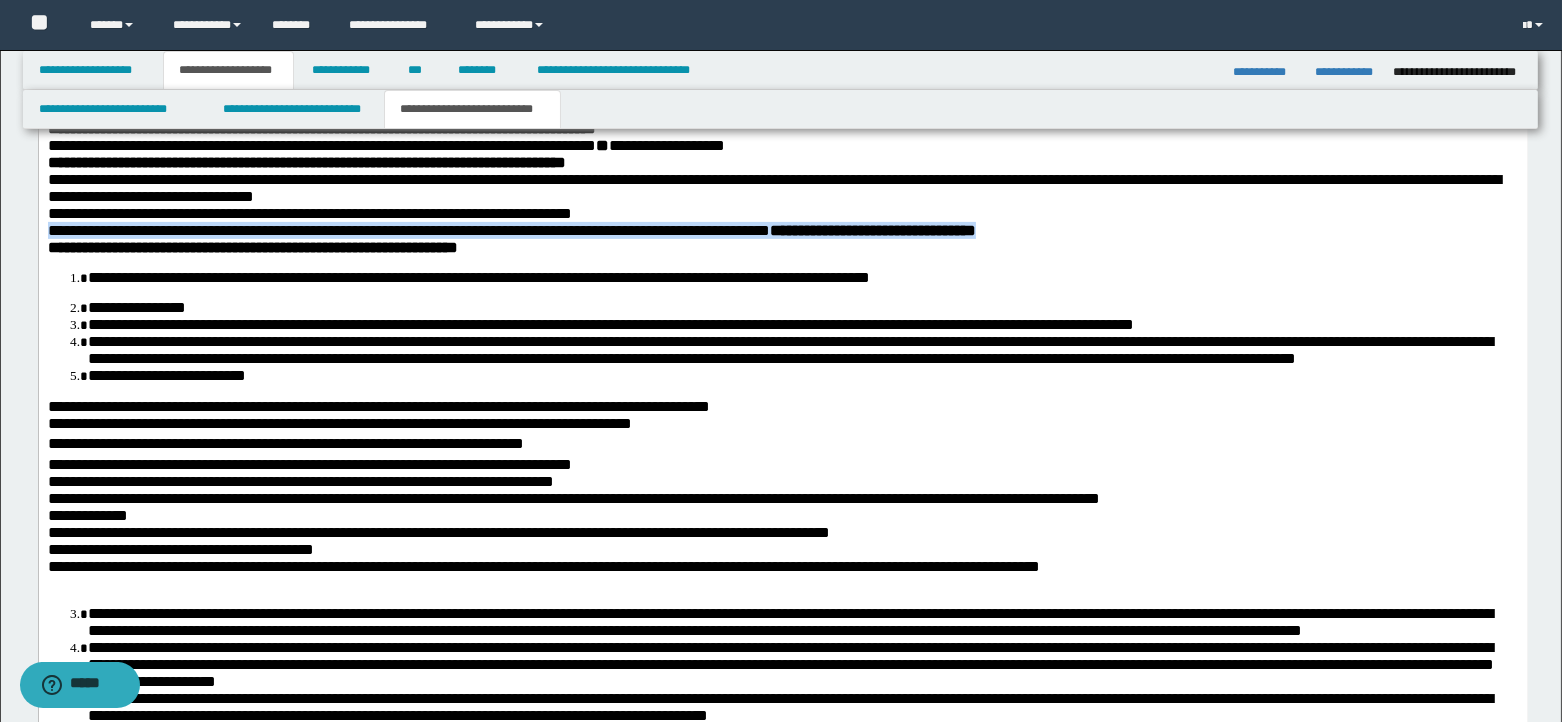 click on "**********" at bounding box center [782, 321] 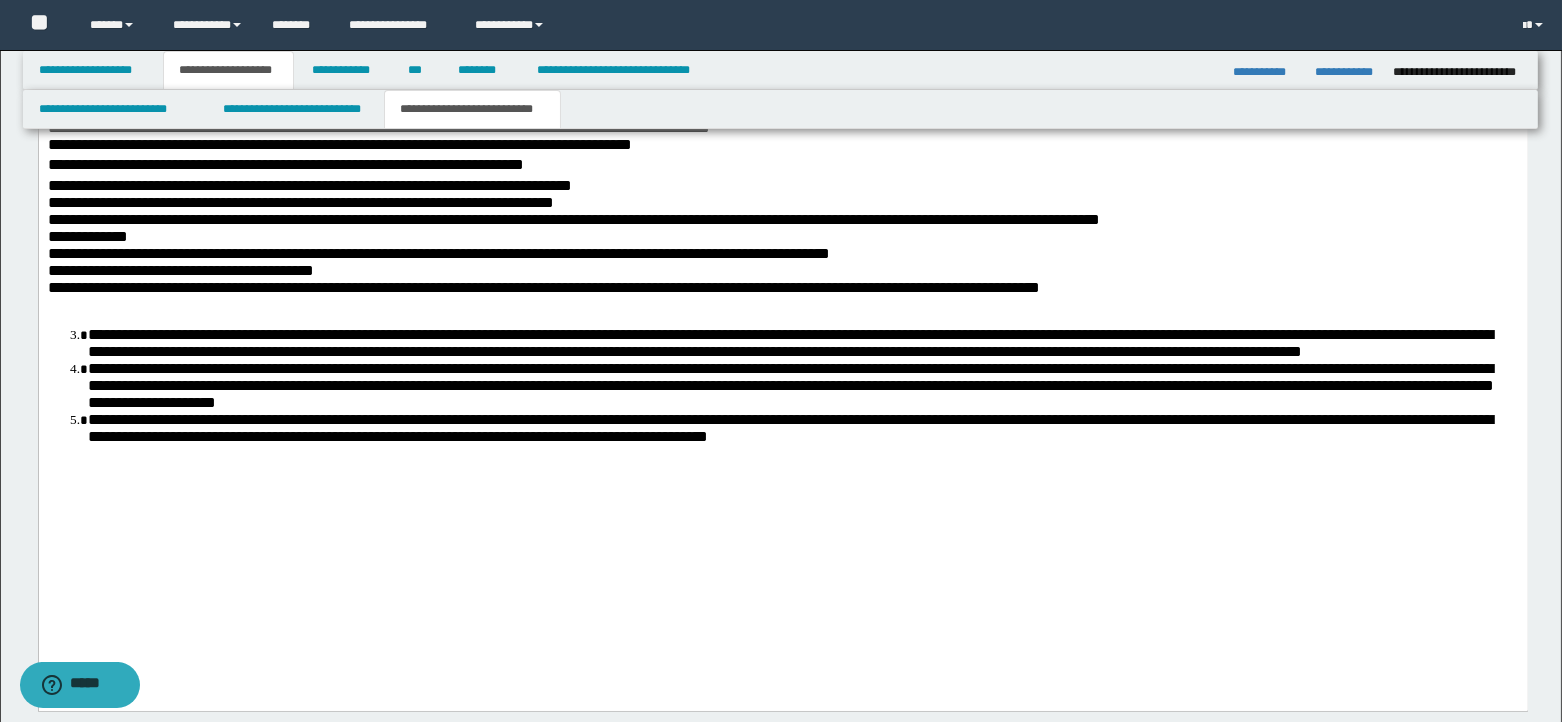 scroll, scrollTop: 1554, scrollLeft: 0, axis: vertical 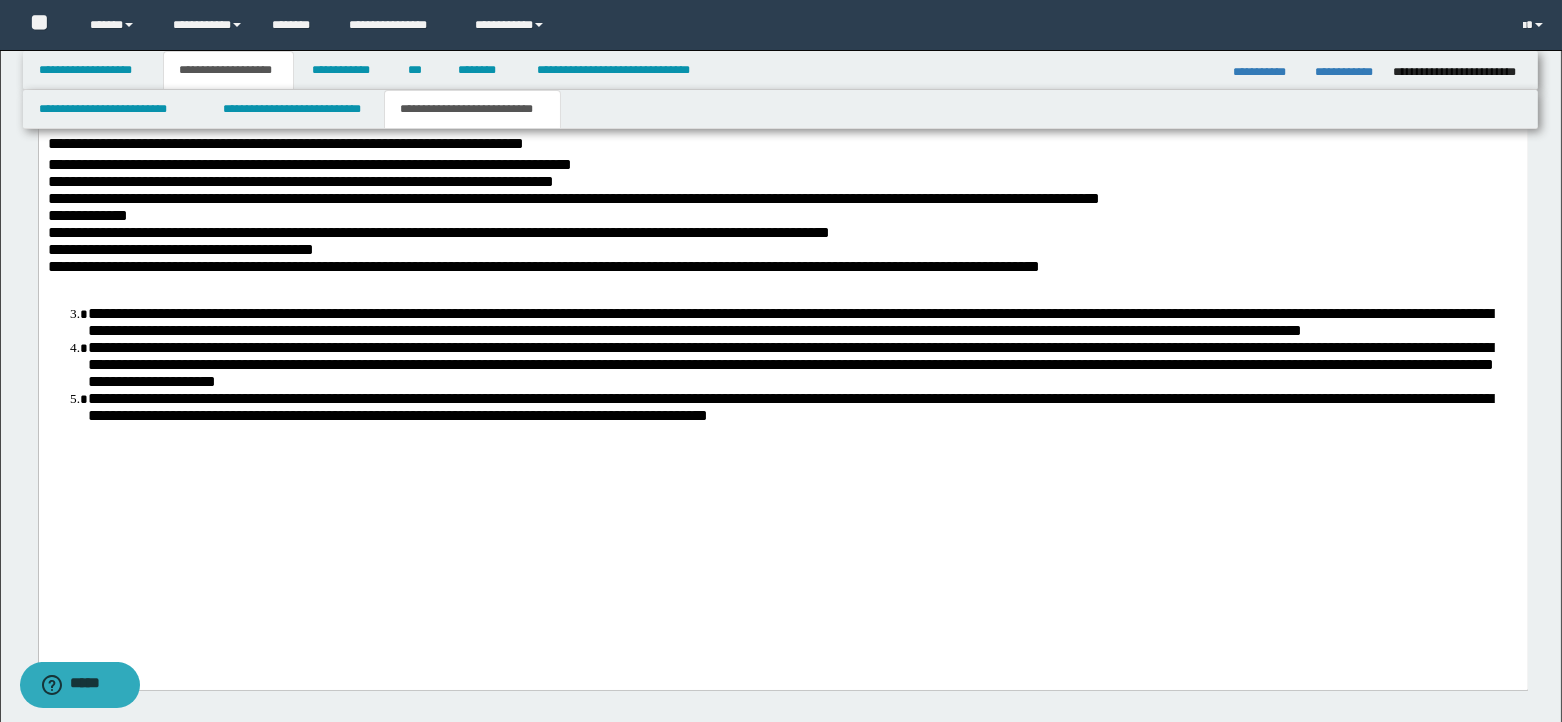 click on "**********" at bounding box center [438, 232] 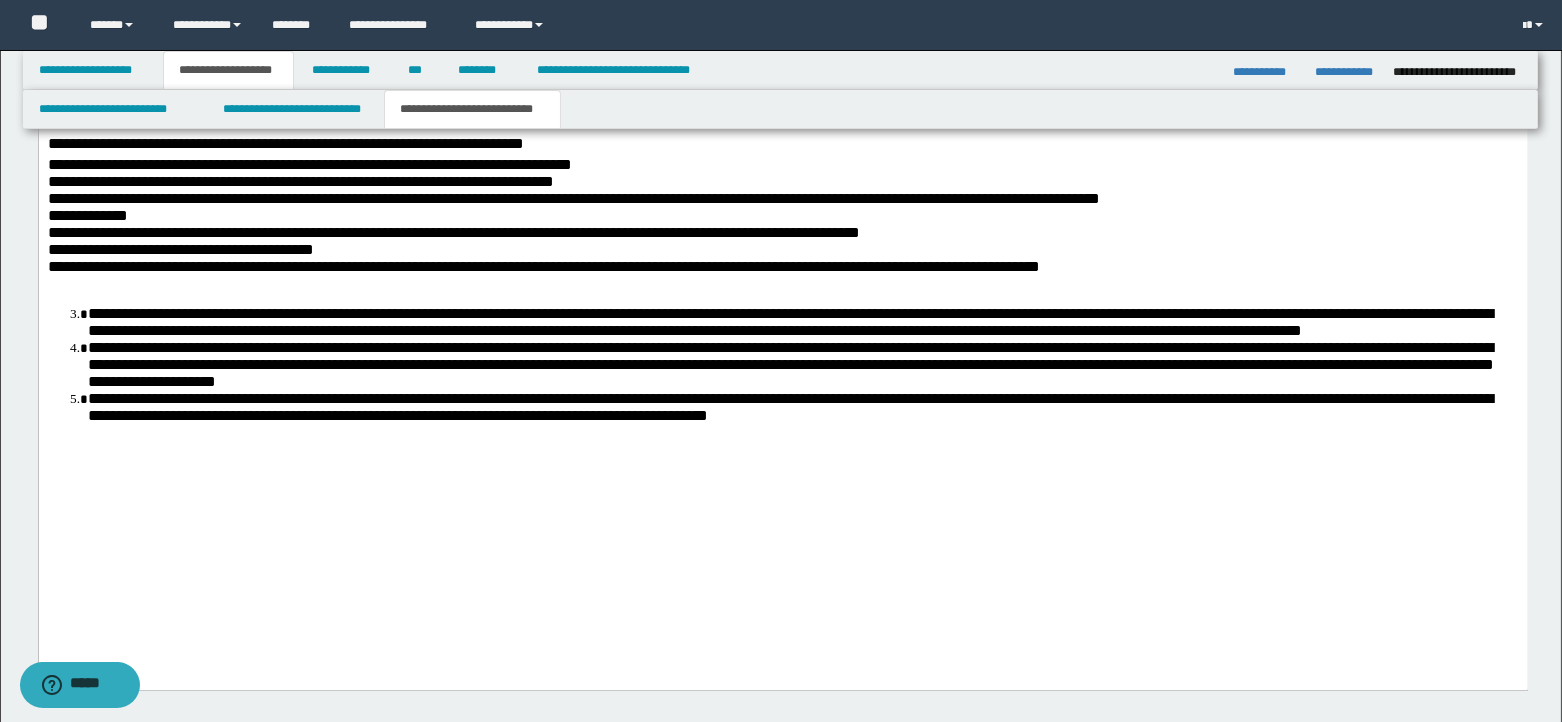 click on "**********" at bounding box center (573, 198) 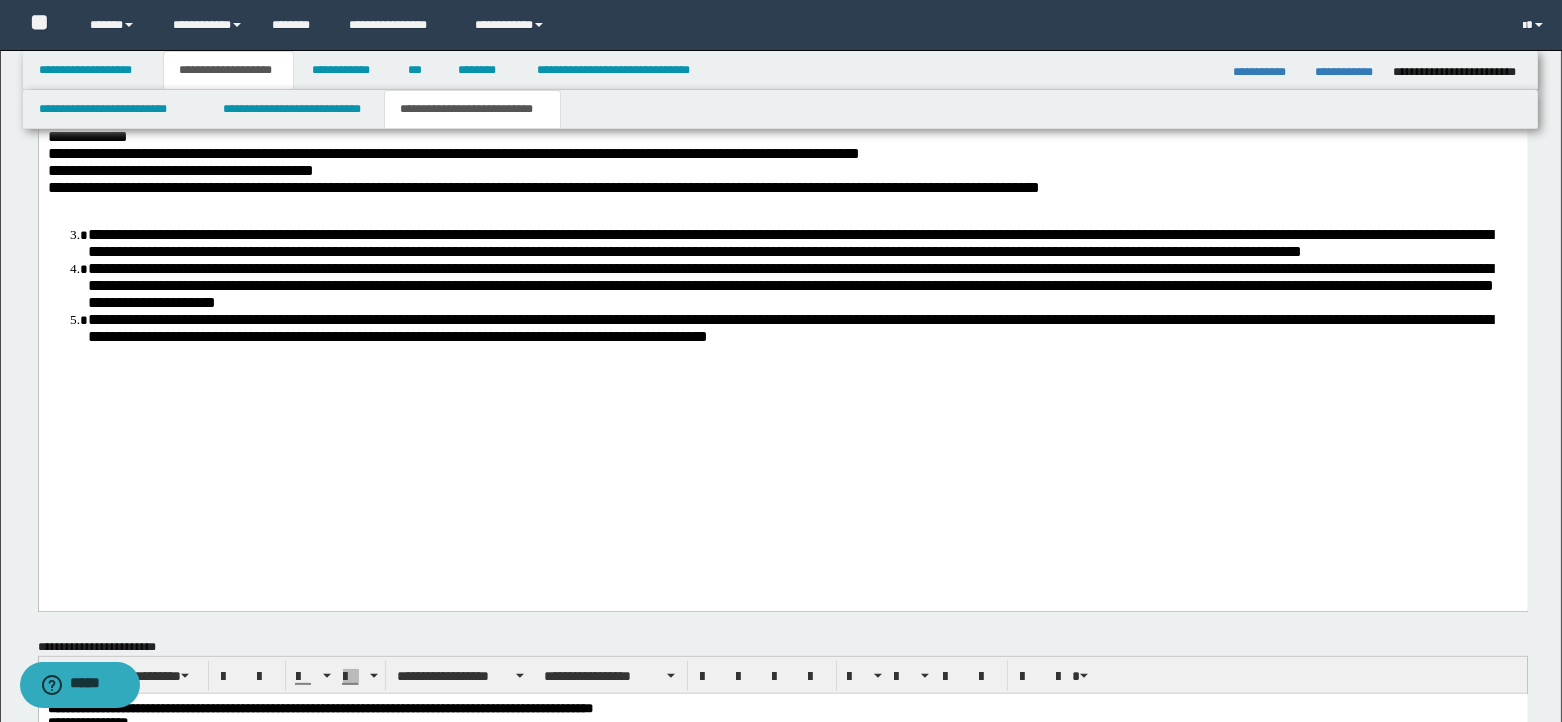 scroll, scrollTop: 1587, scrollLeft: 0, axis: vertical 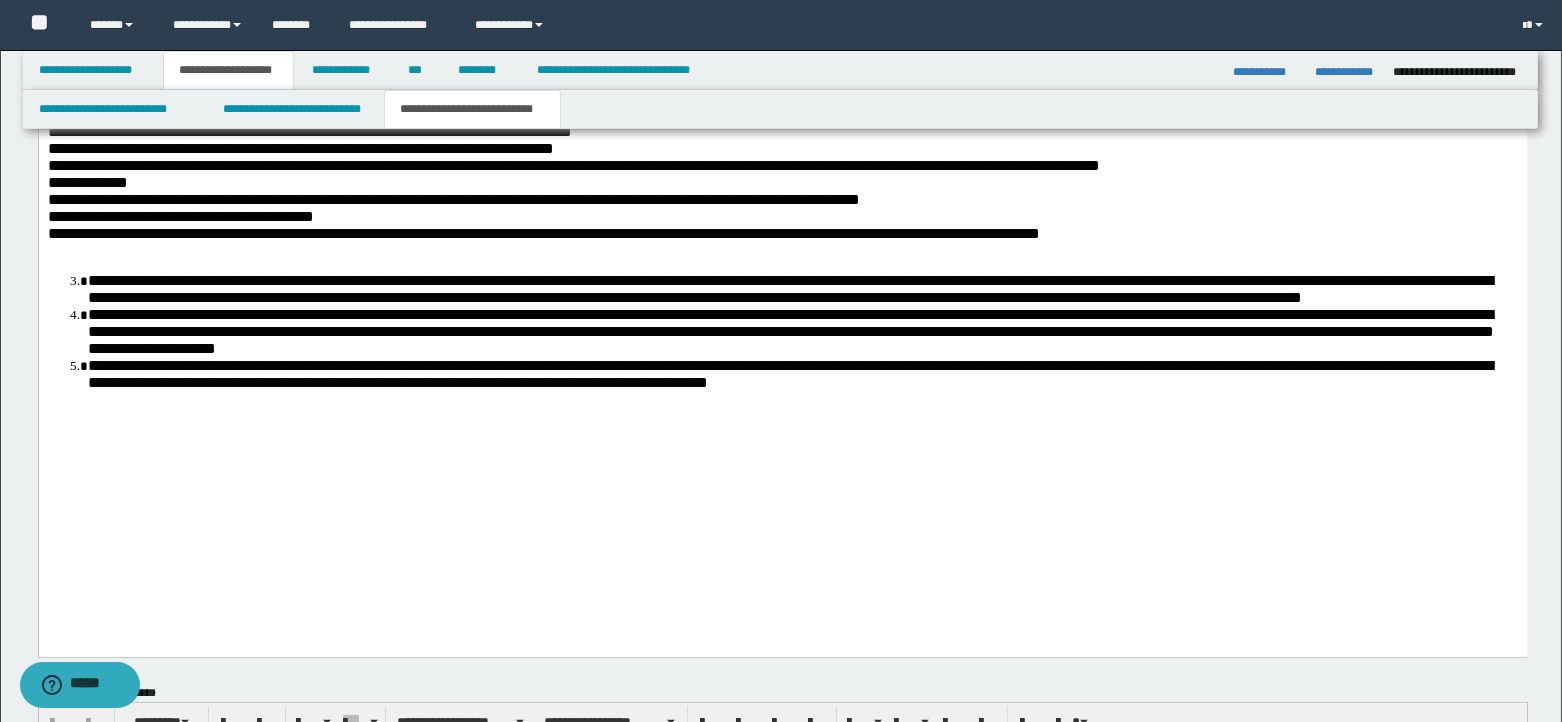 click on "**********" at bounding box center [453, 199] 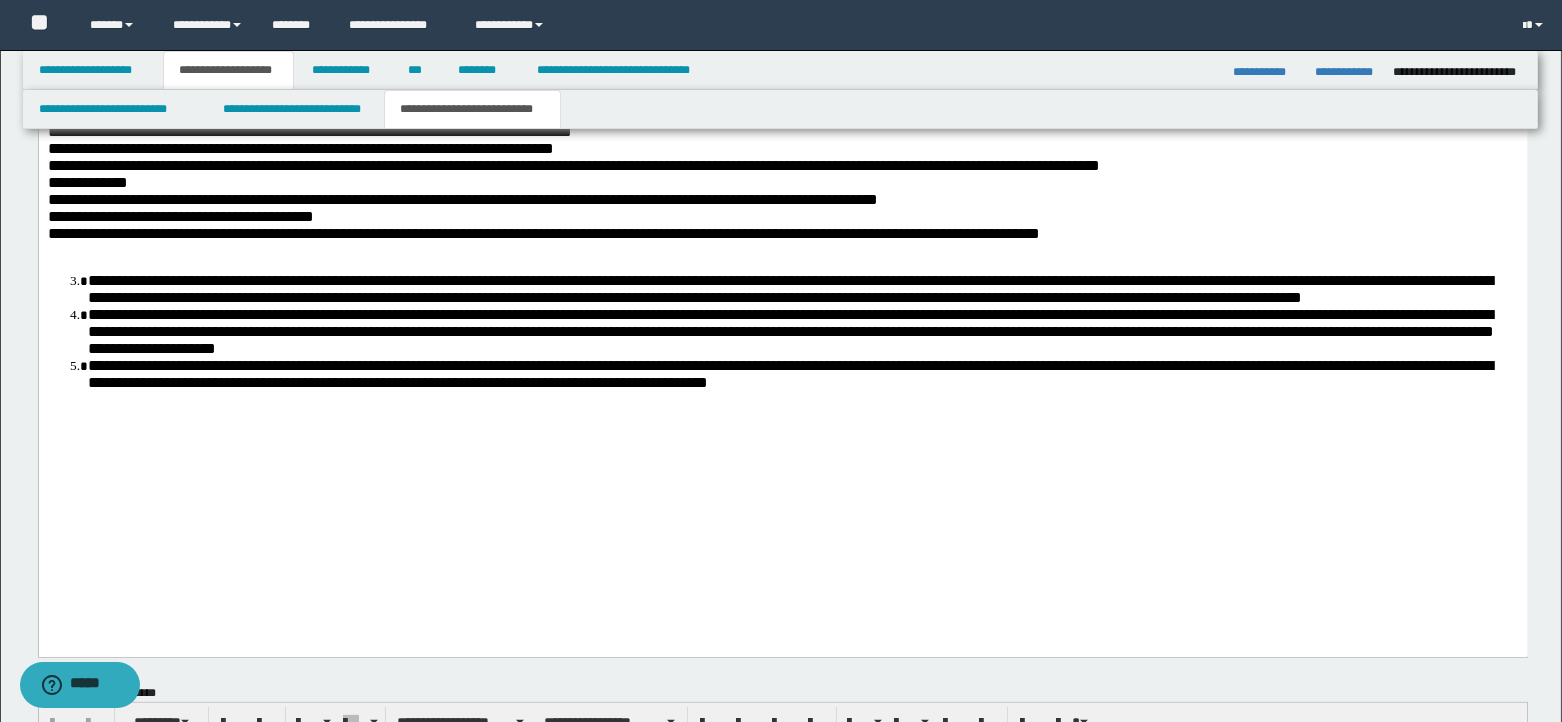 click on "**********" at bounding box center [462, 199] 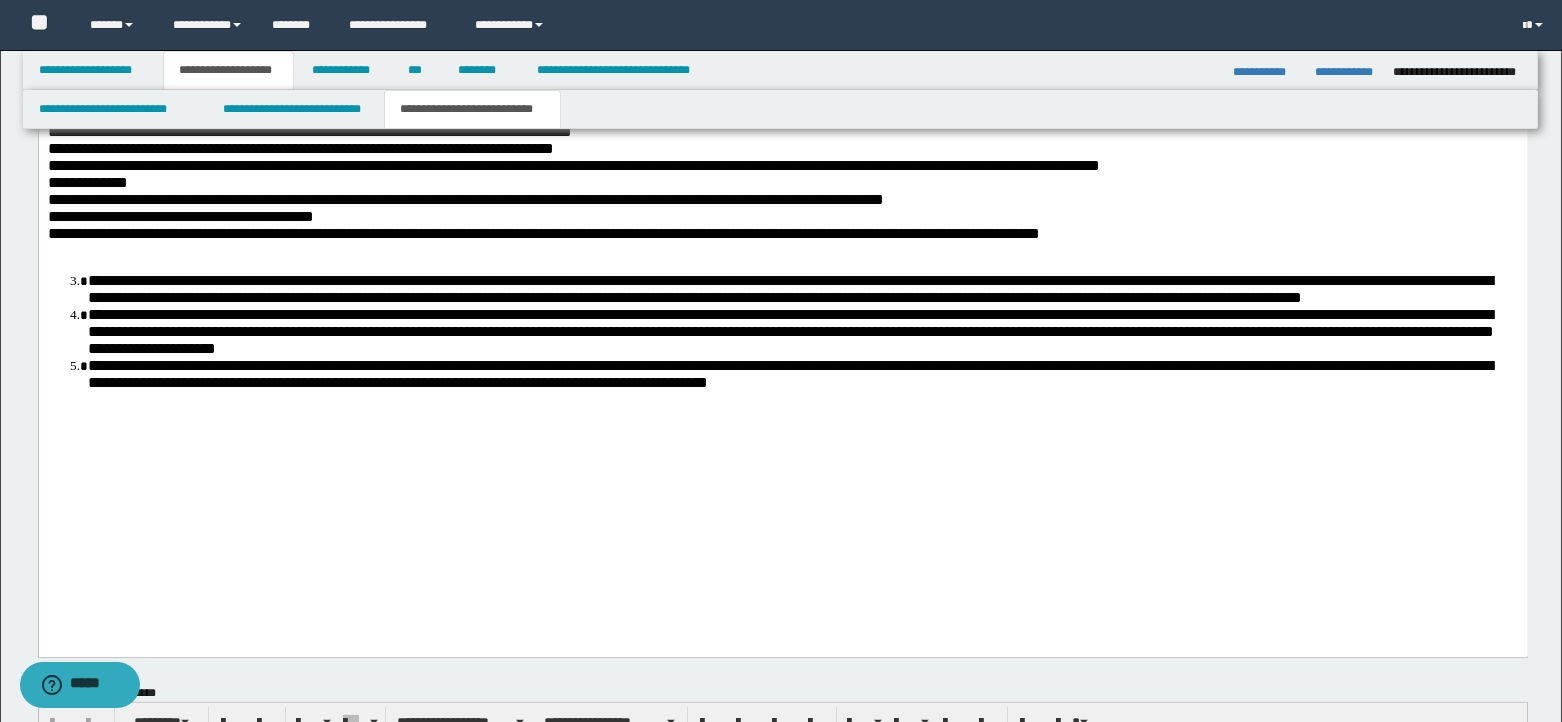 click on "**********" at bounding box center [465, 199] 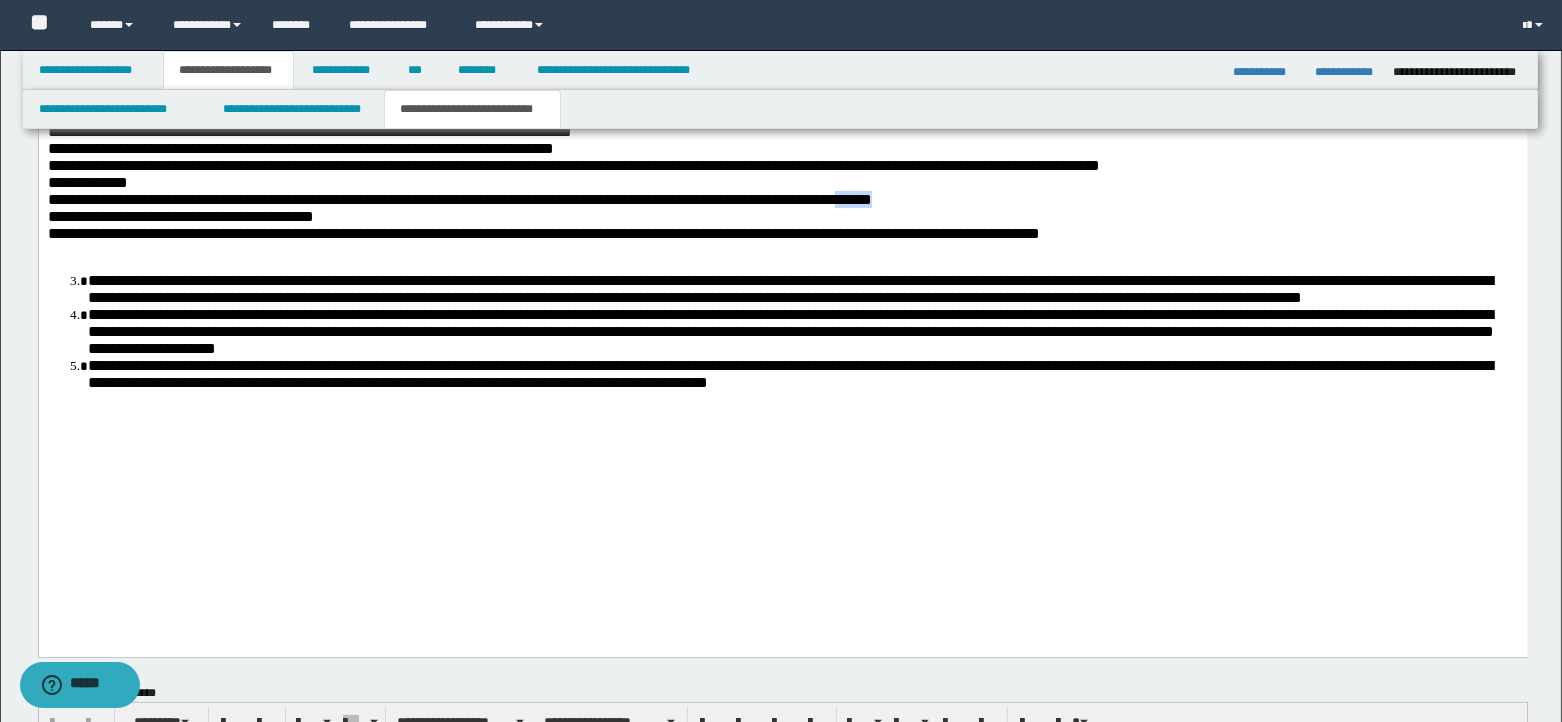 drag, startPoint x: 1113, startPoint y: 287, endPoint x: 1174, endPoint y: 287, distance: 61 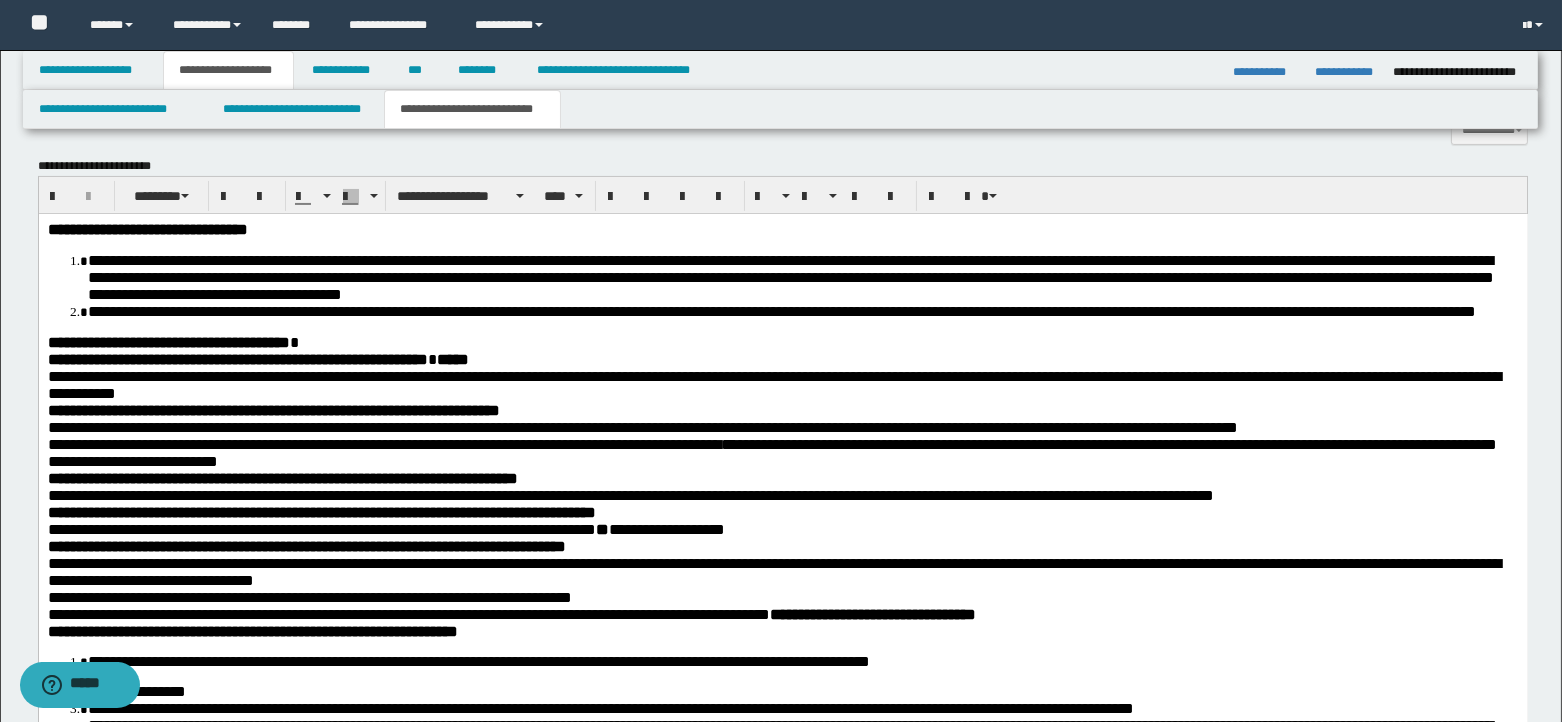 scroll, scrollTop: 854, scrollLeft: 0, axis: vertical 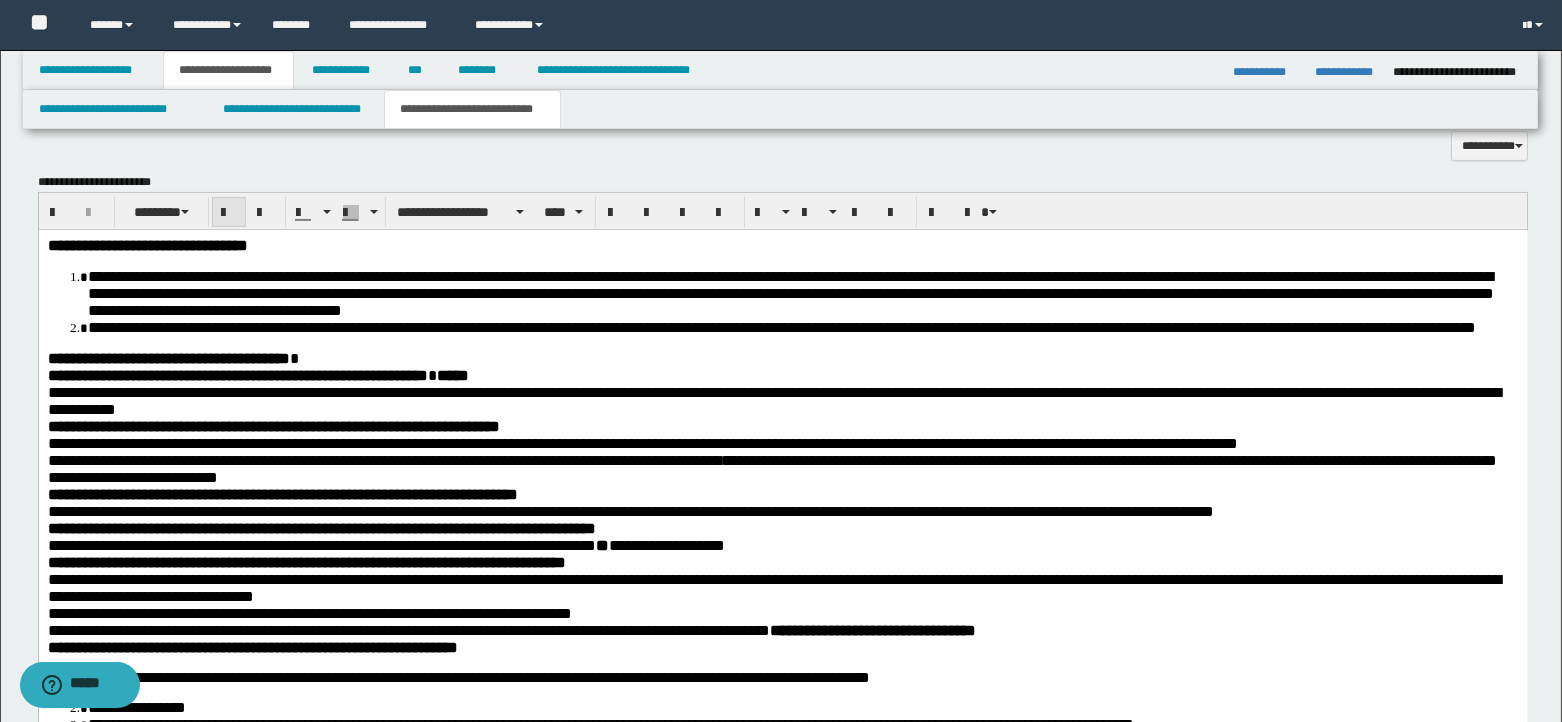click at bounding box center [229, 213] 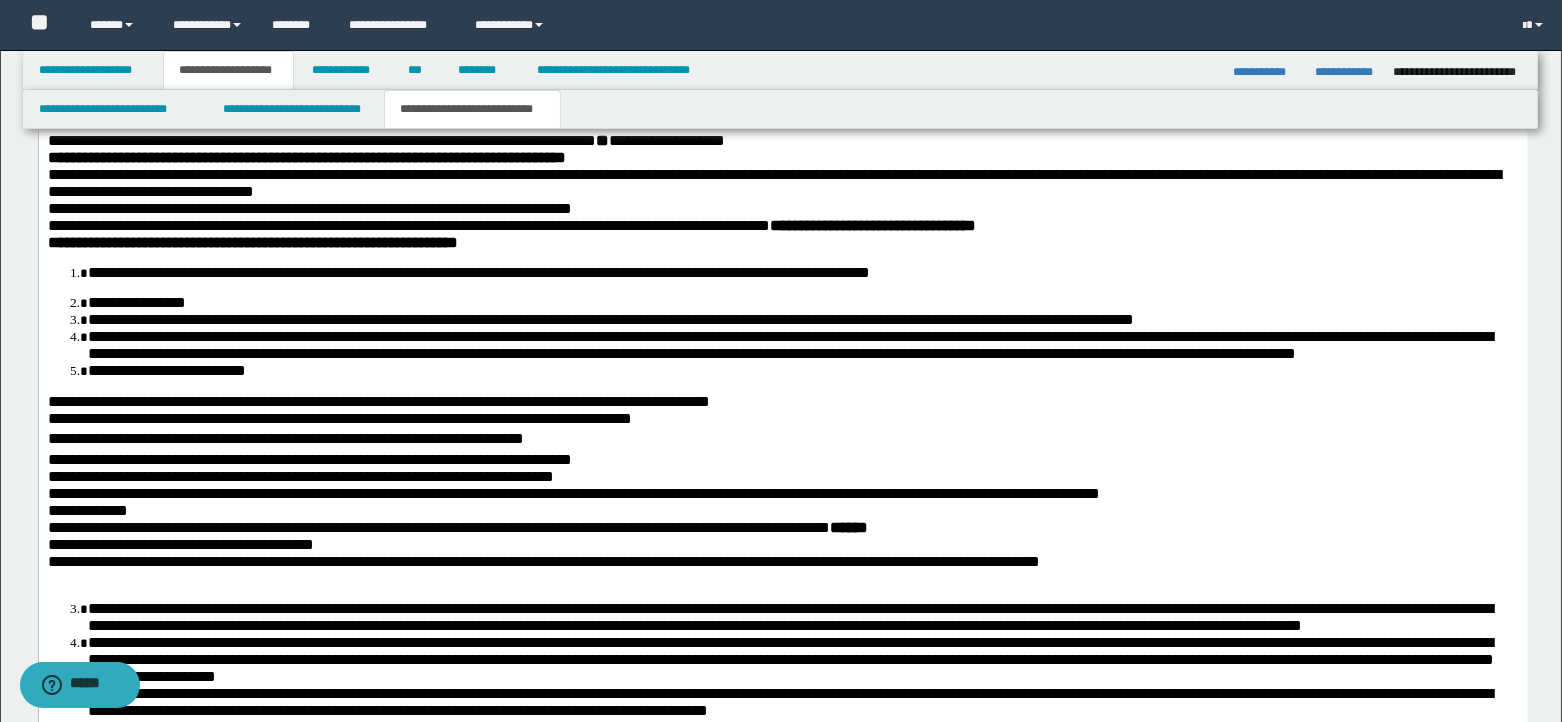 scroll, scrollTop: 1287, scrollLeft: 0, axis: vertical 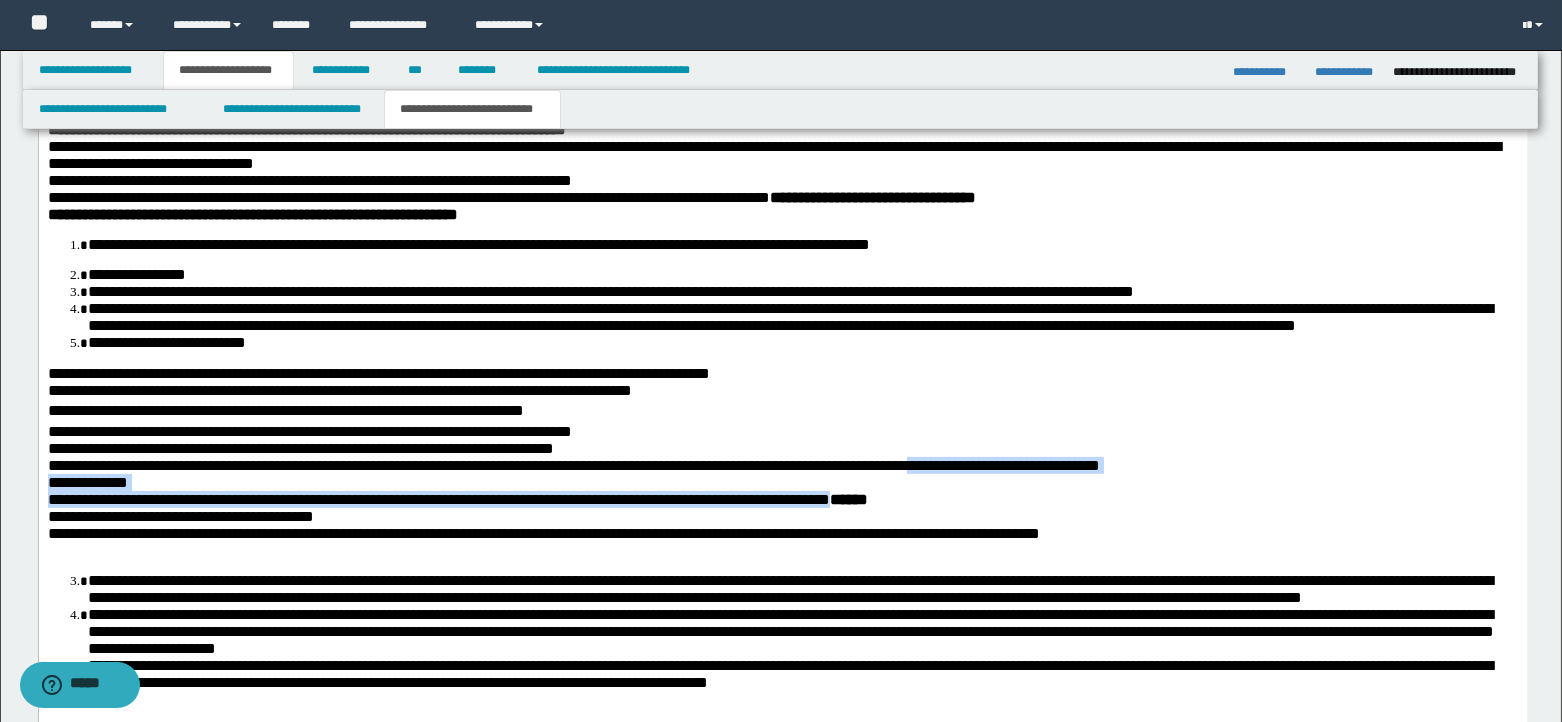 drag, startPoint x: 1044, startPoint y: 549, endPoint x: 1114, endPoint y: 591, distance: 81.63332 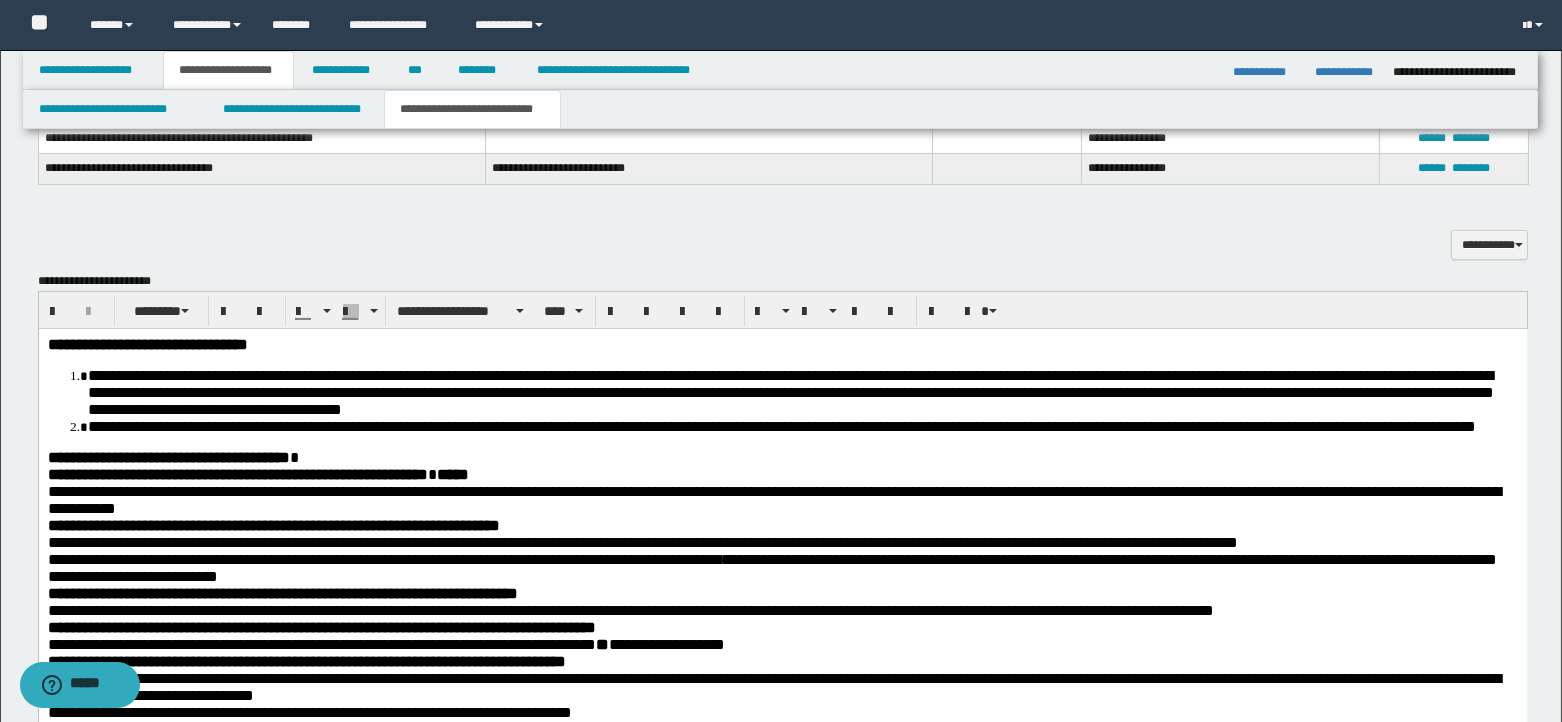 scroll, scrollTop: 754, scrollLeft: 0, axis: vertical 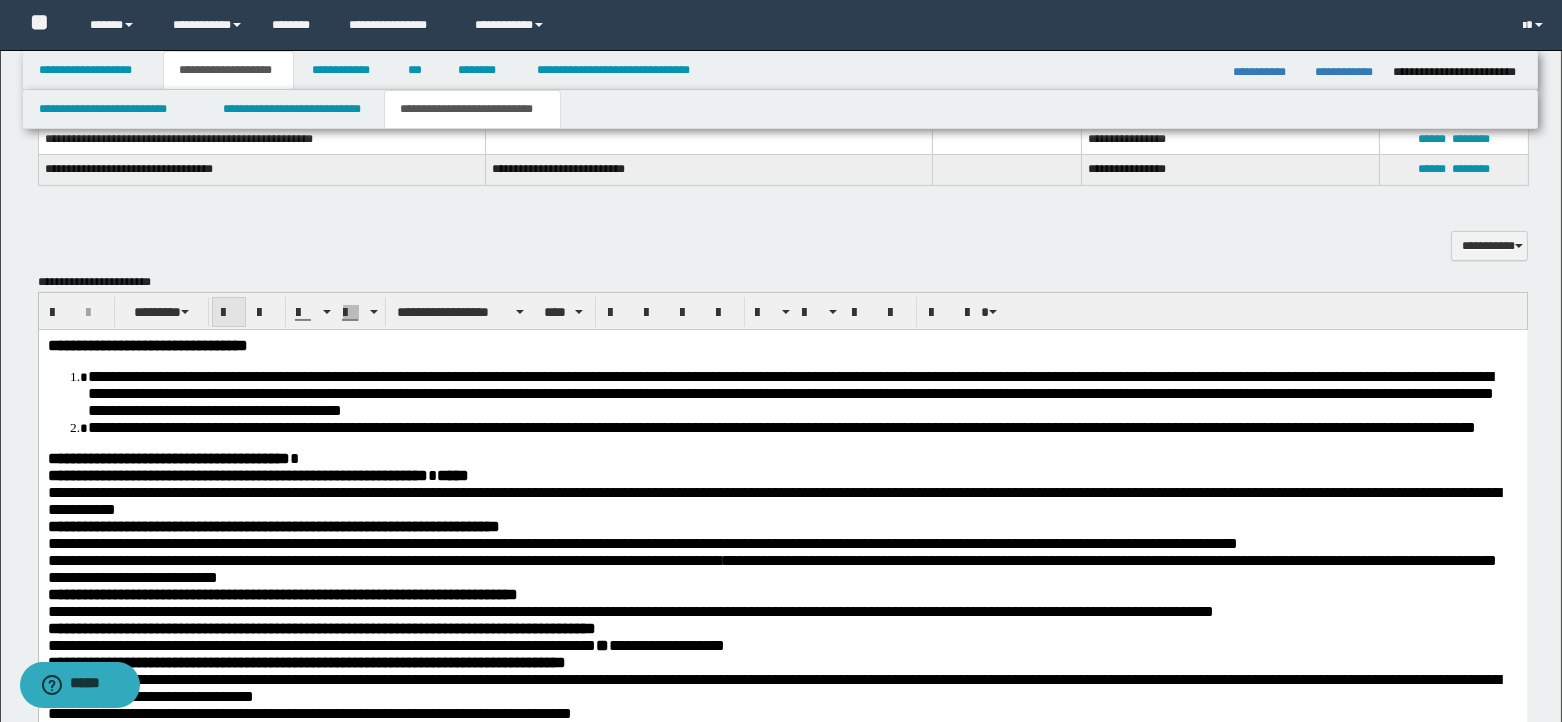 click at bounding box center [229, 313] 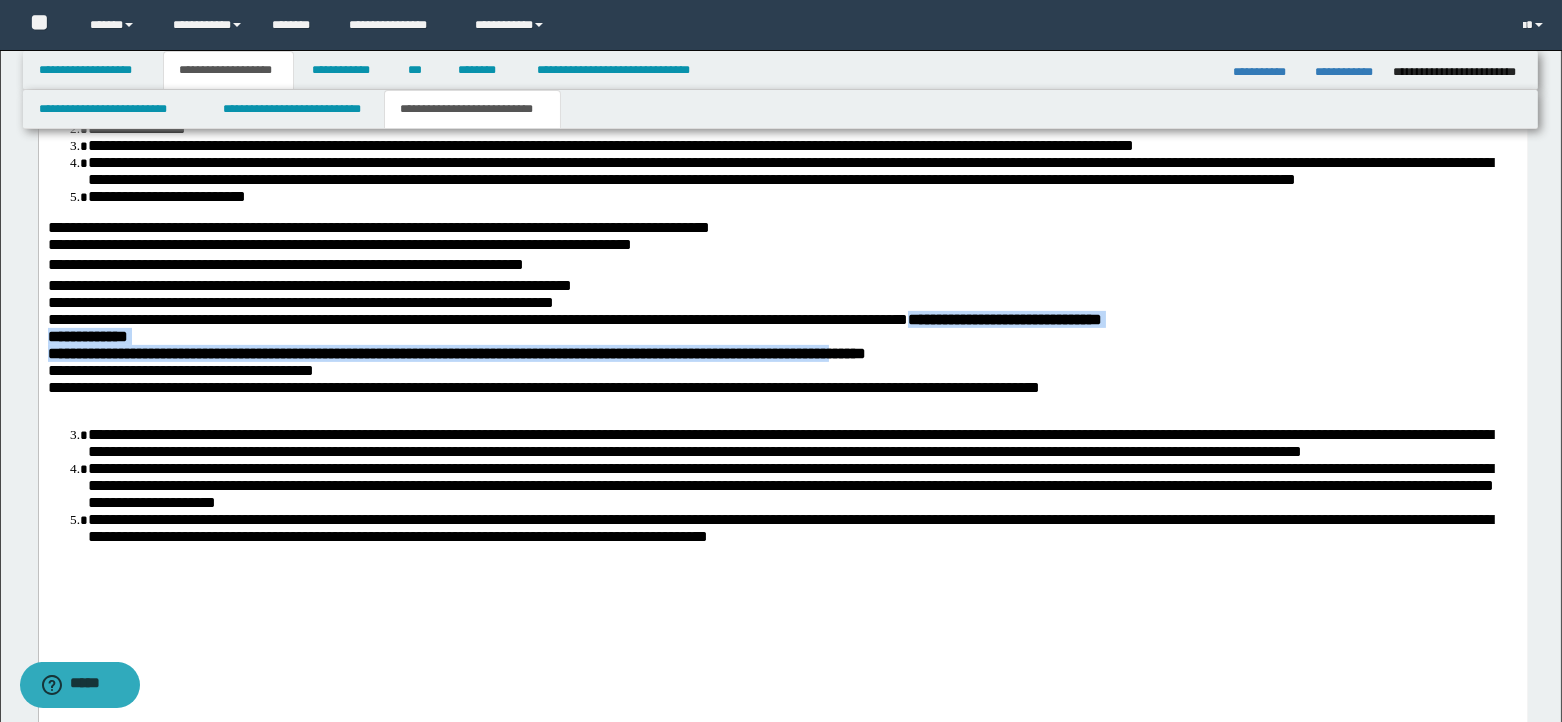 scroll, scrollTop: 1454, scrollLeft: 0, axis: vertical 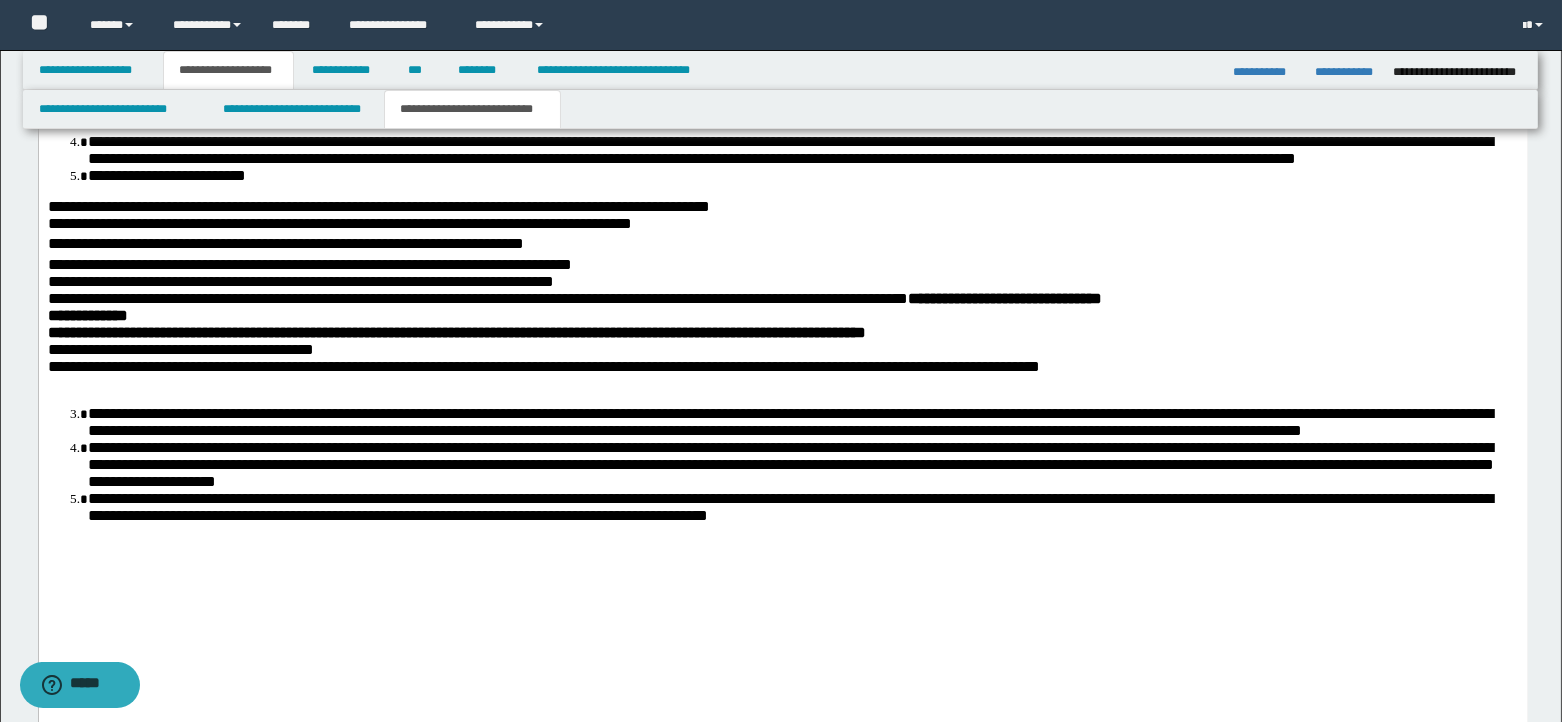 click on "**********" at bounding box center [782, 121] 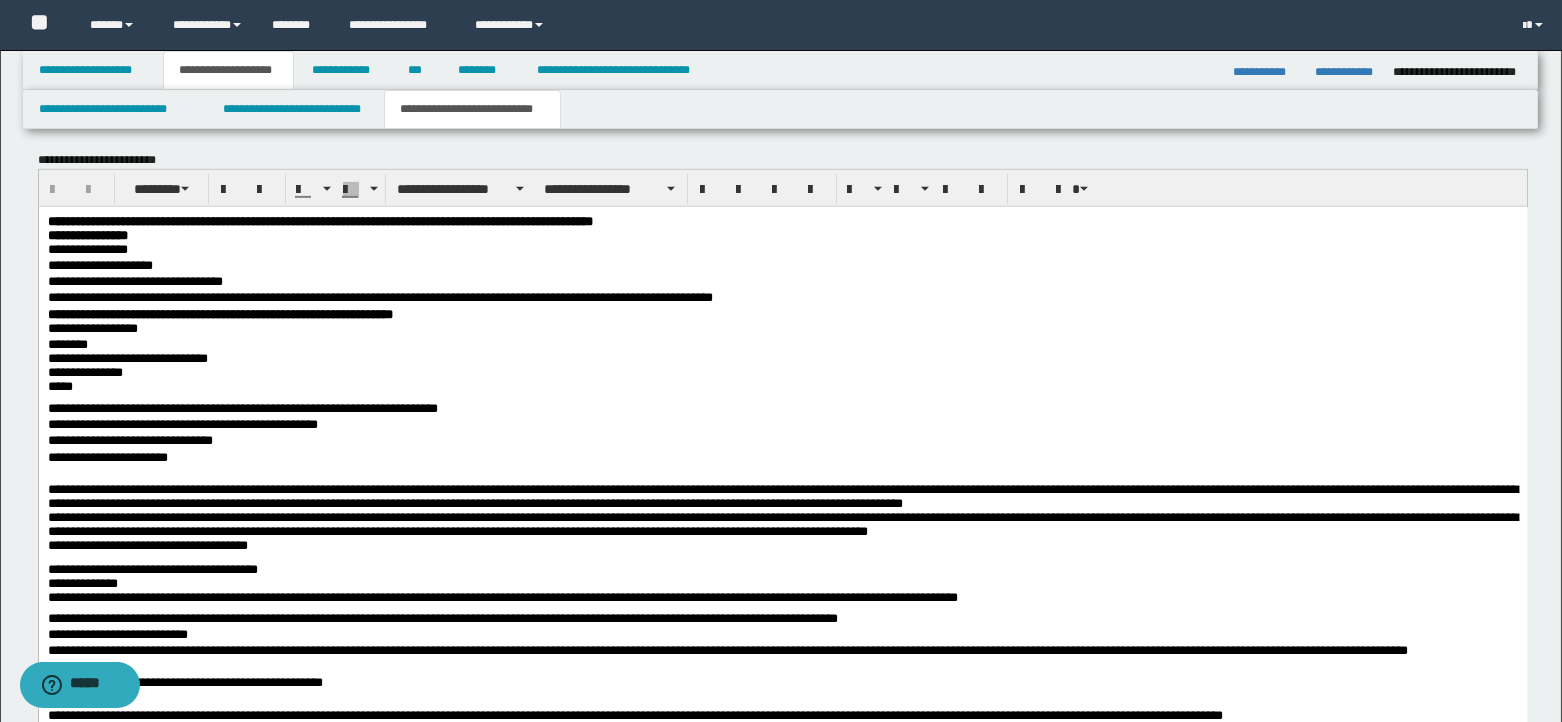scroll, scrollTop: 2120, scrollLeft: 0, axis: vertical 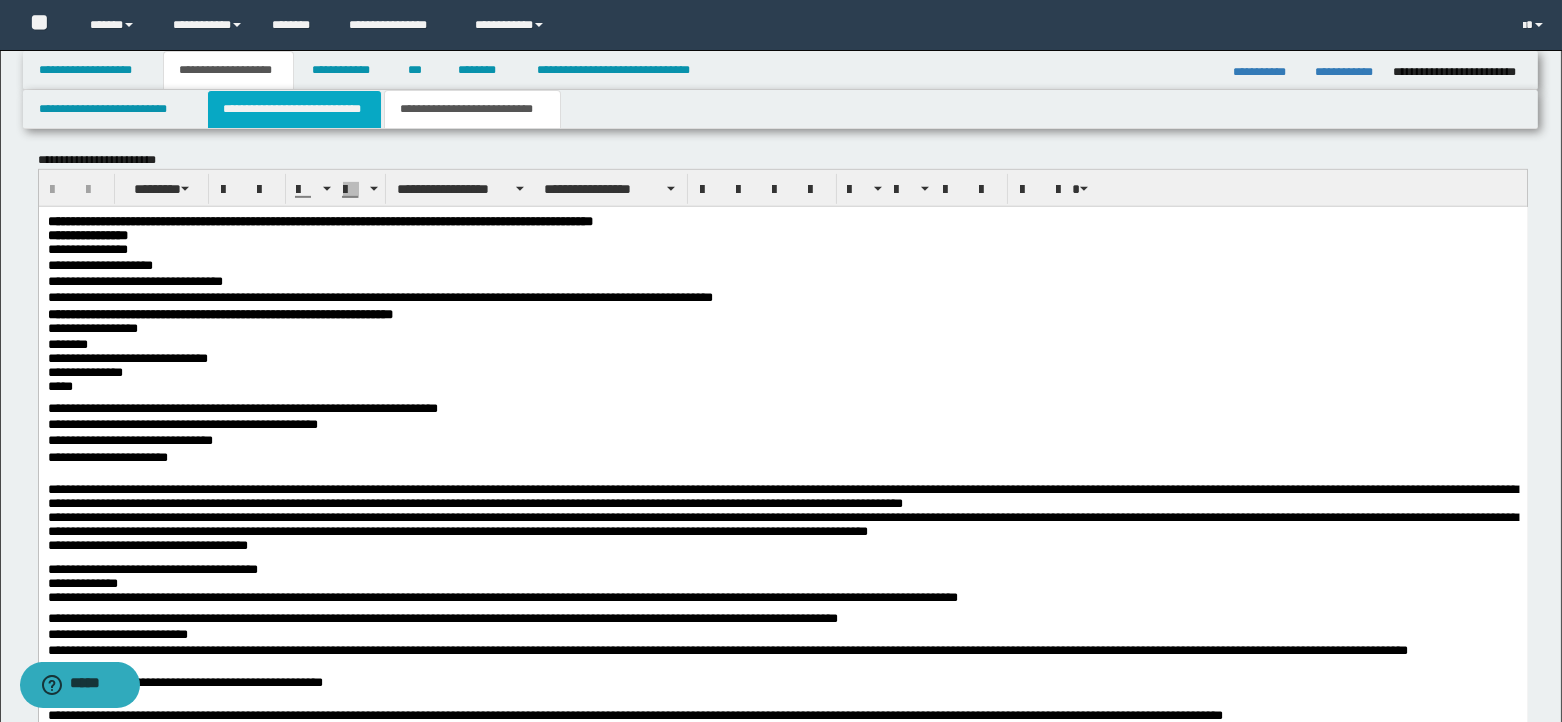 click on "**********" at bounding box center (294, 109) 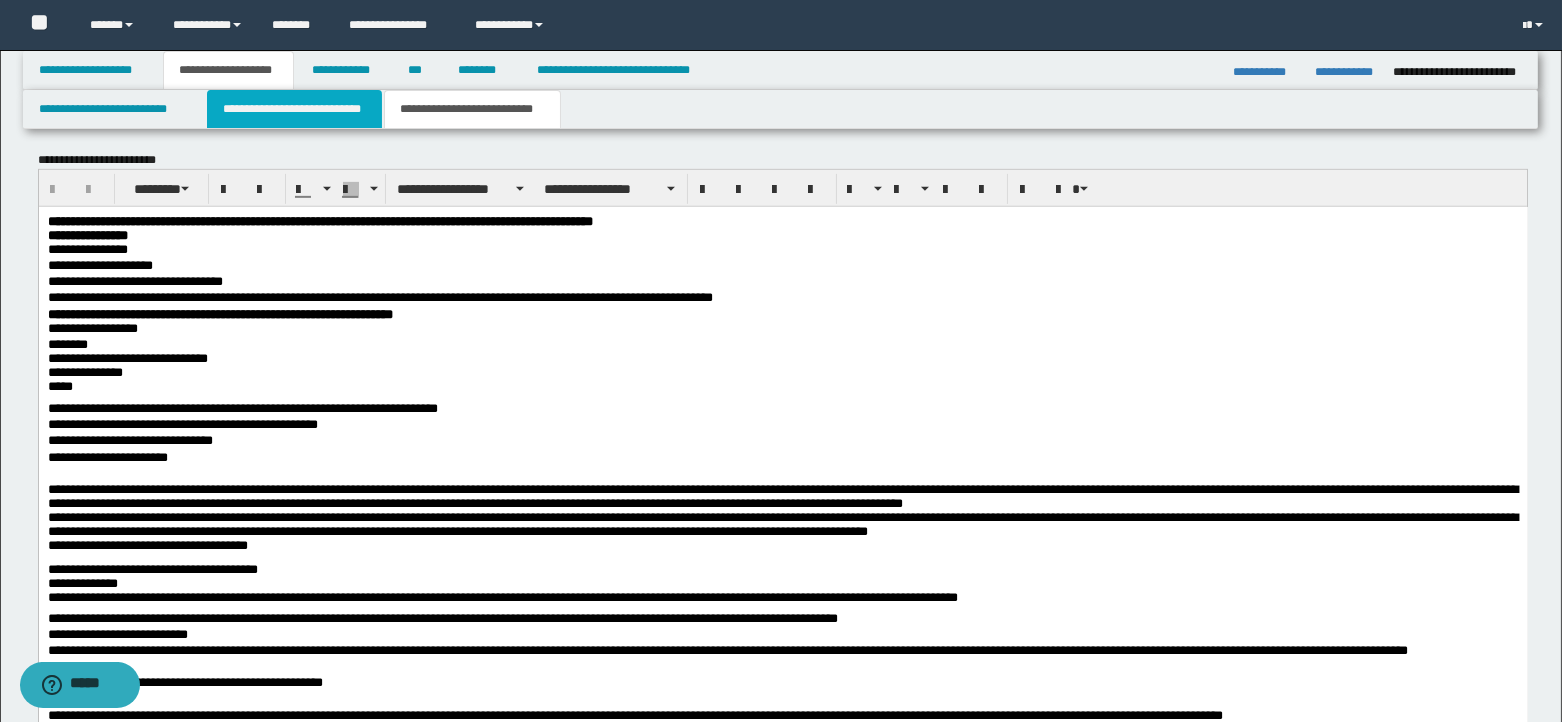 type 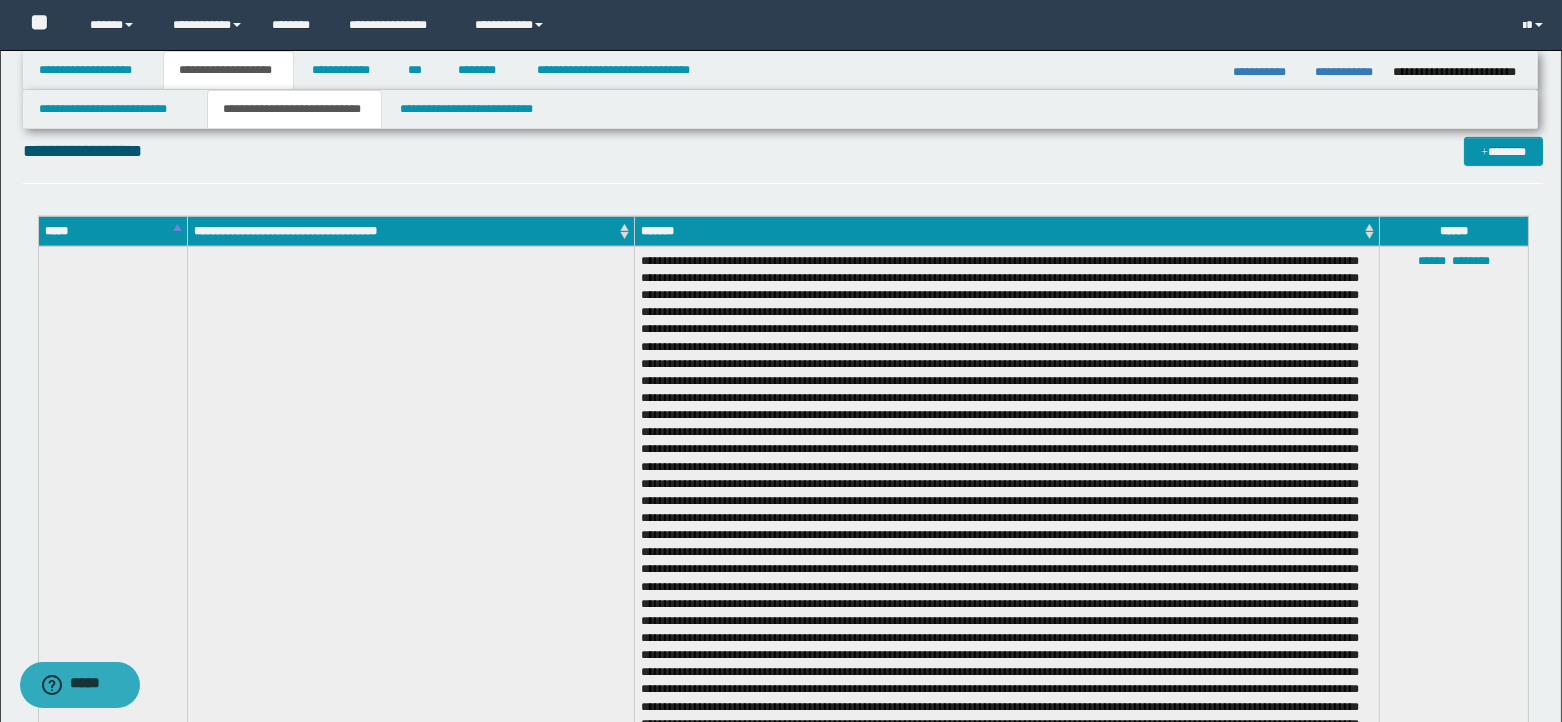 scroll, scrollTop: 1987, scrollLeft: 0, axis: vertical 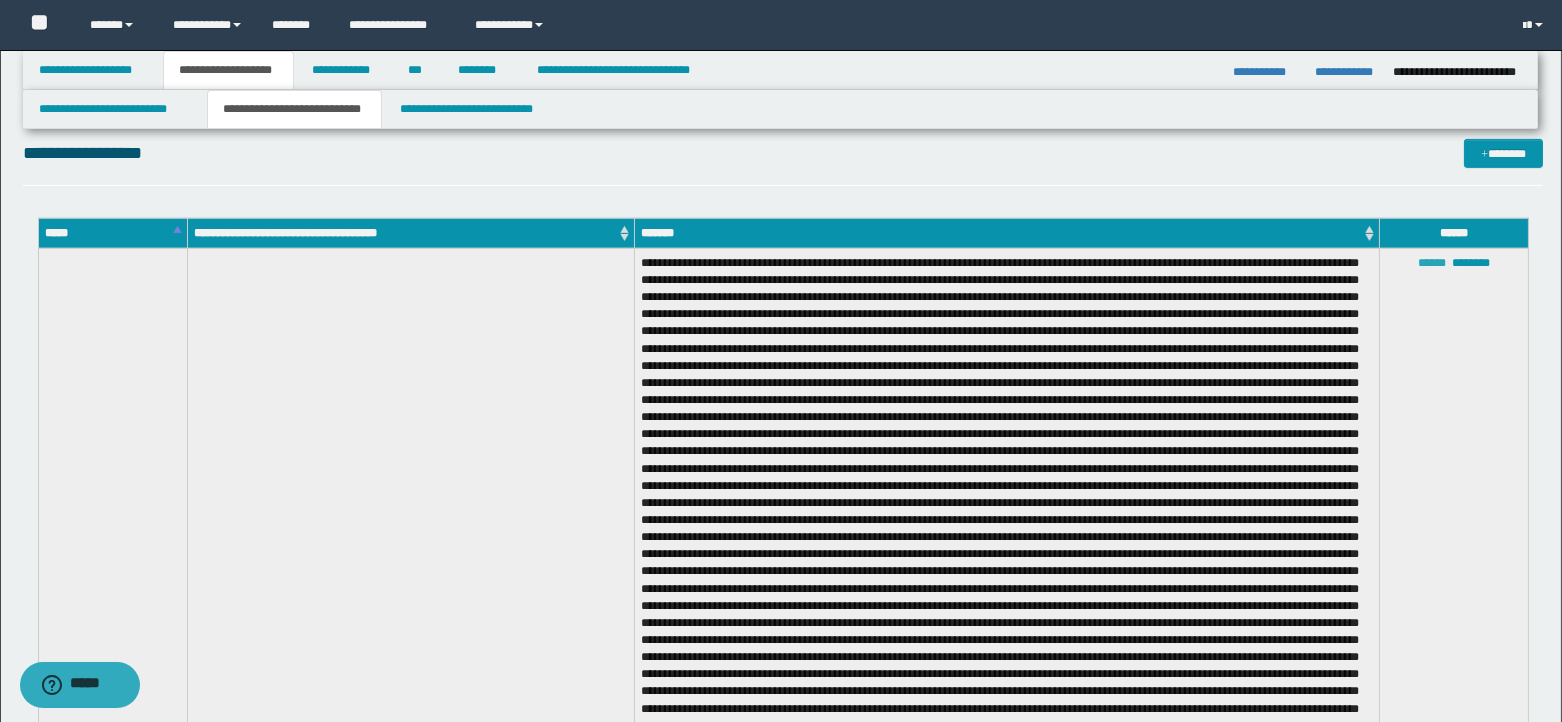 click on "******" at bounding box center [1432, 263] 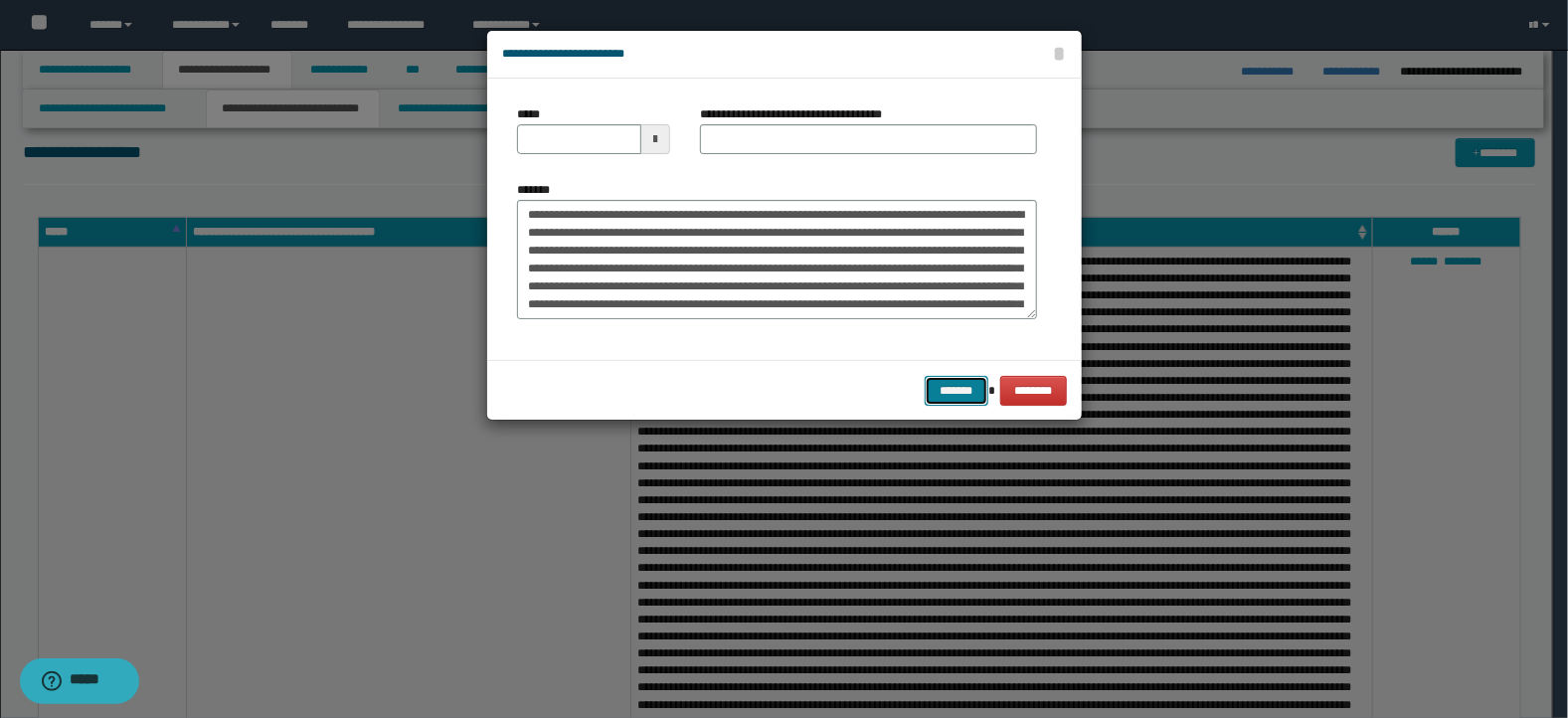 click on "*******" at bounding box center [957, 391] 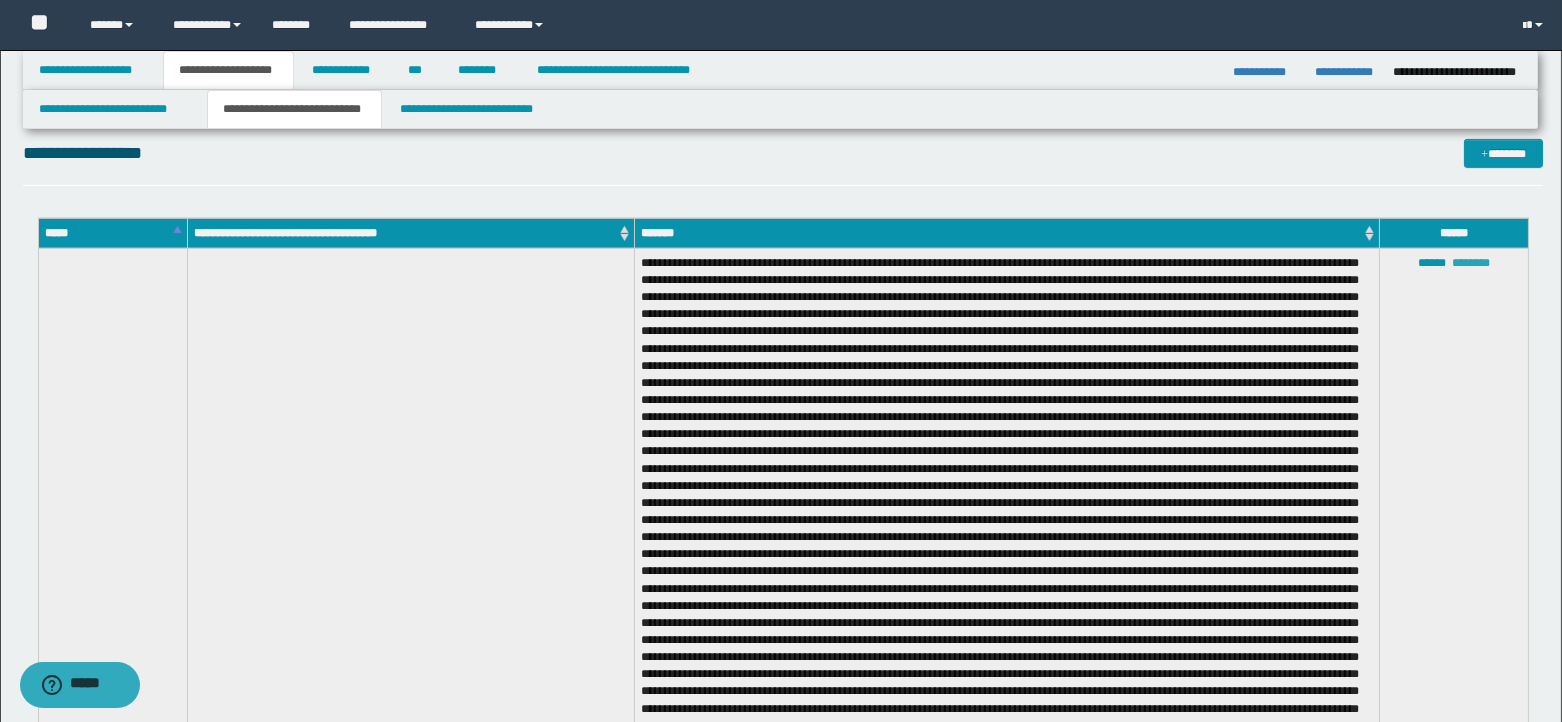 click on "********" at bounding box center [1471, 263] 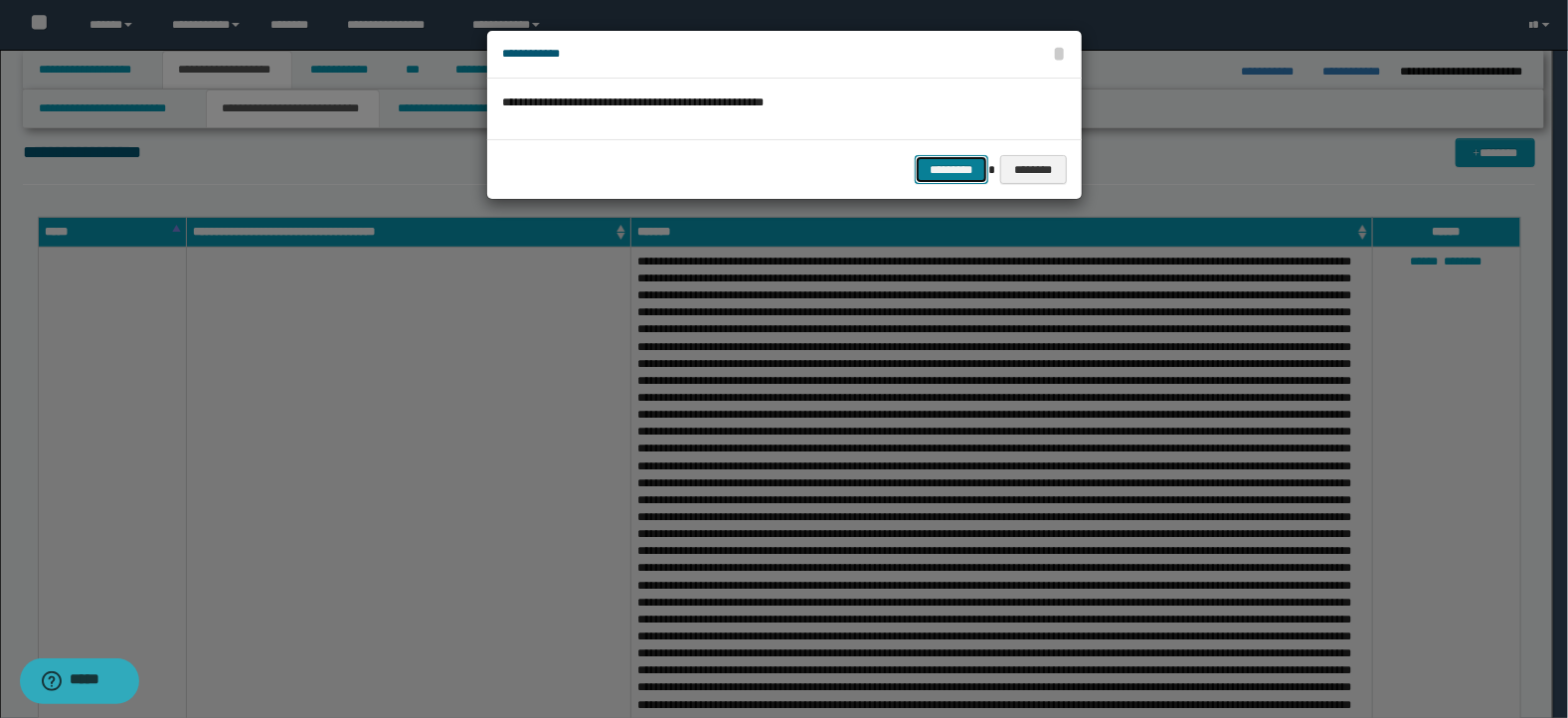 click on "*********" at bounding box center [952, 170] 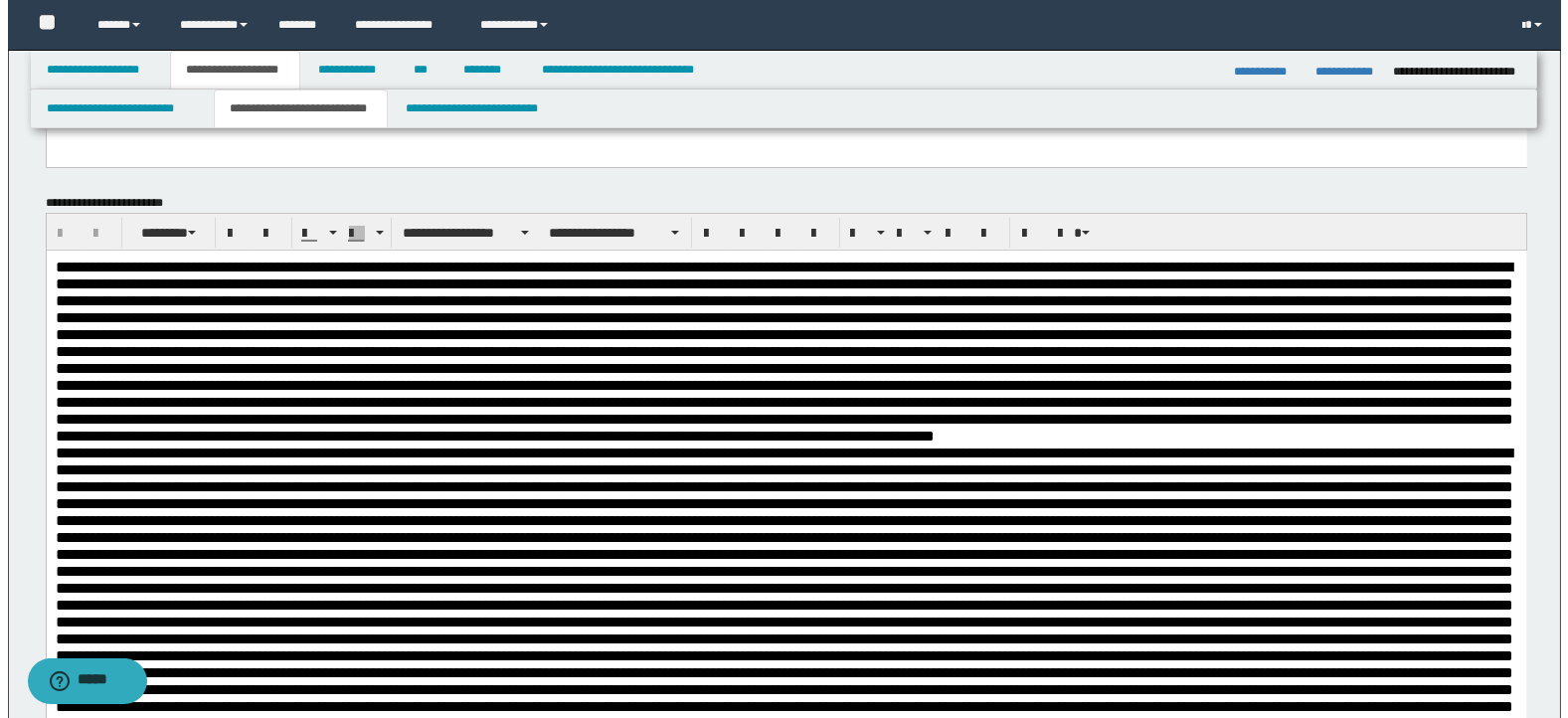 scroll, scrollTop: 517, scrollLeft: 0, axis: vertical 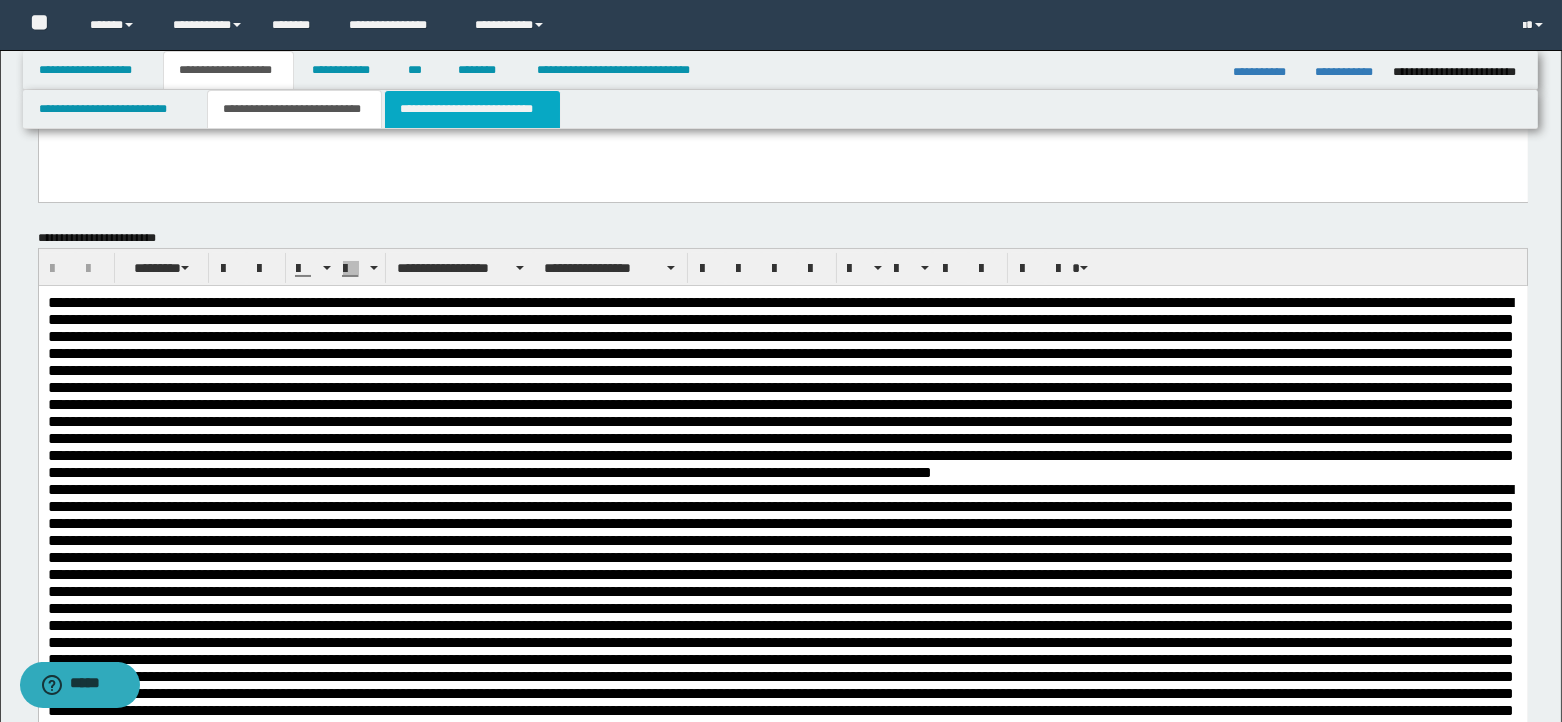 click on "**********" at bounding box center (472, 109) 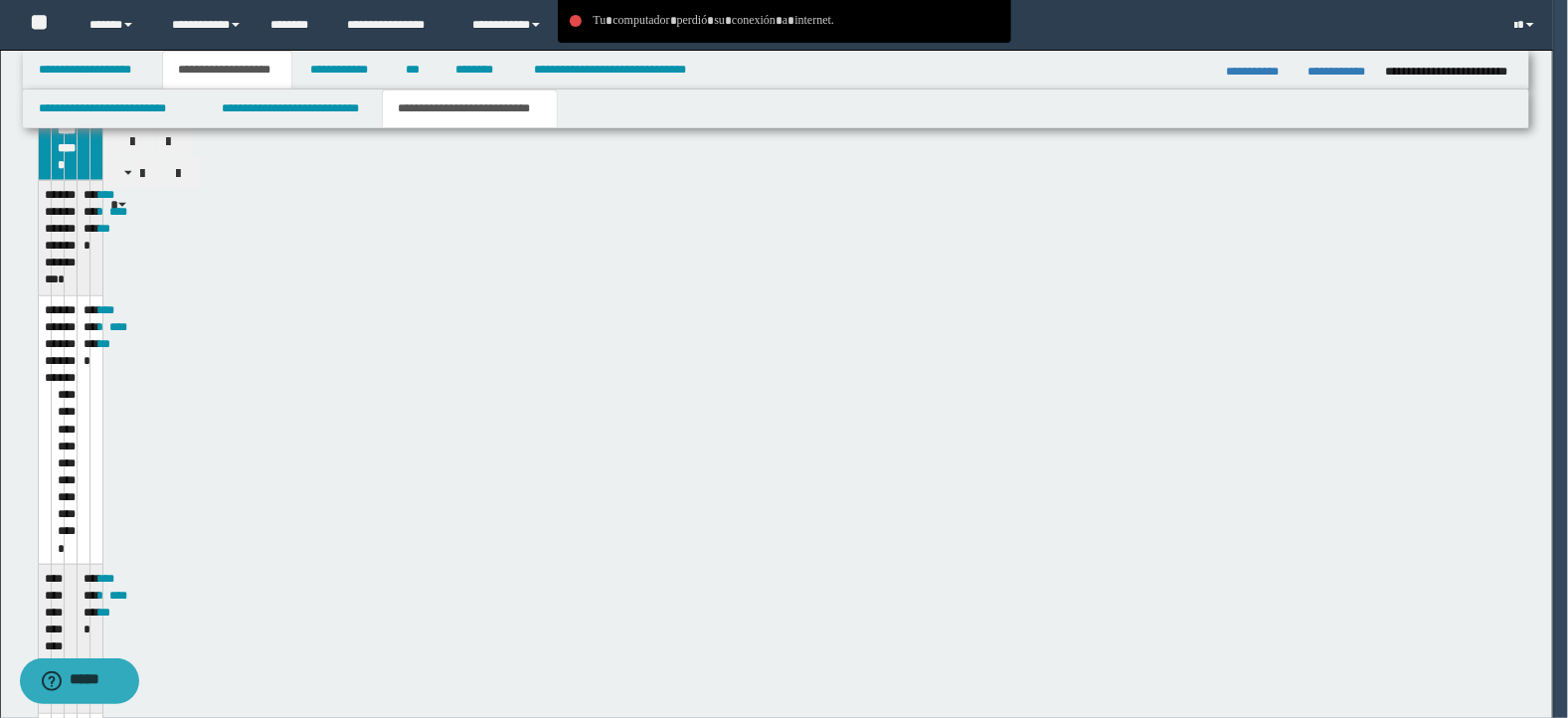 scroll, scrollTop: 385, scrollLeft: 0, axis: vertical 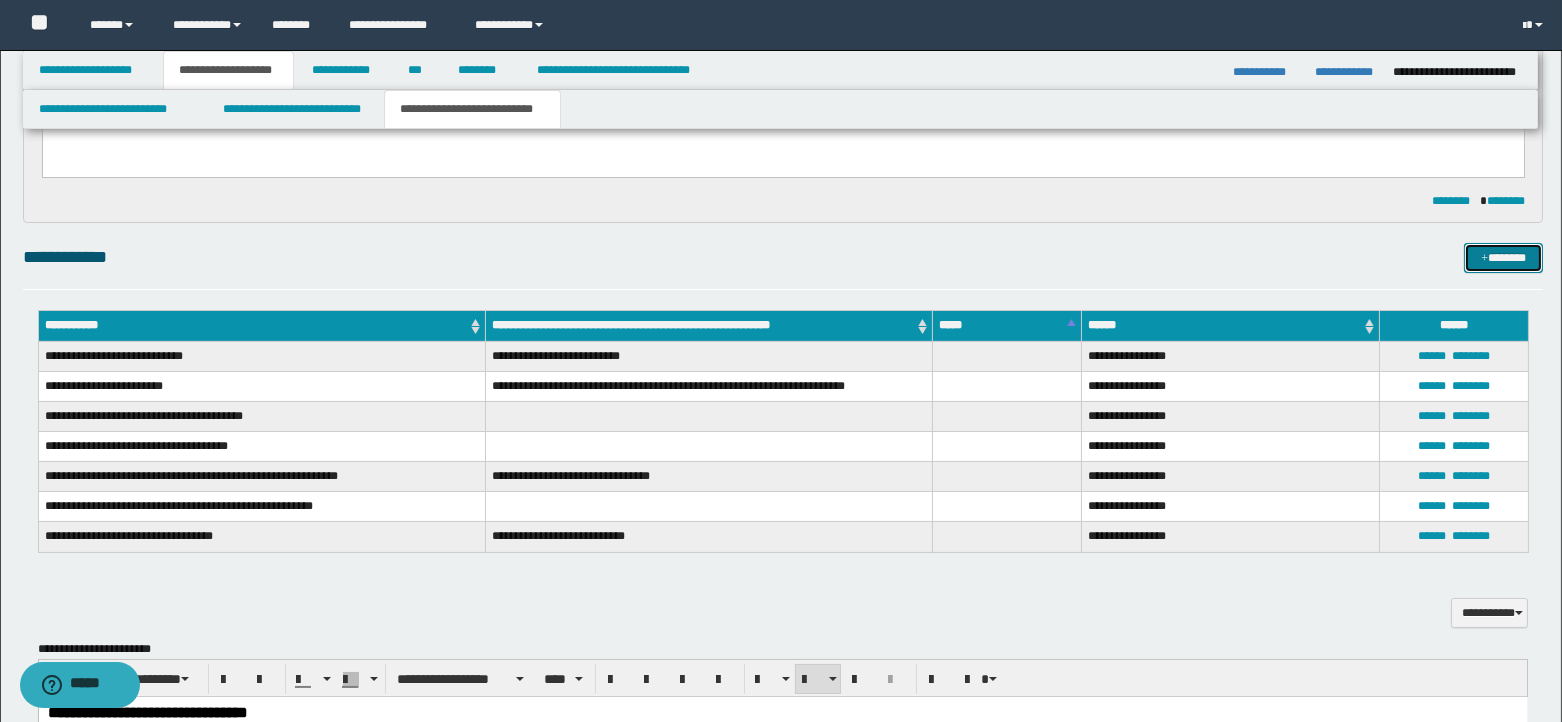 click on "*******" at bounding box center (1503, 258) 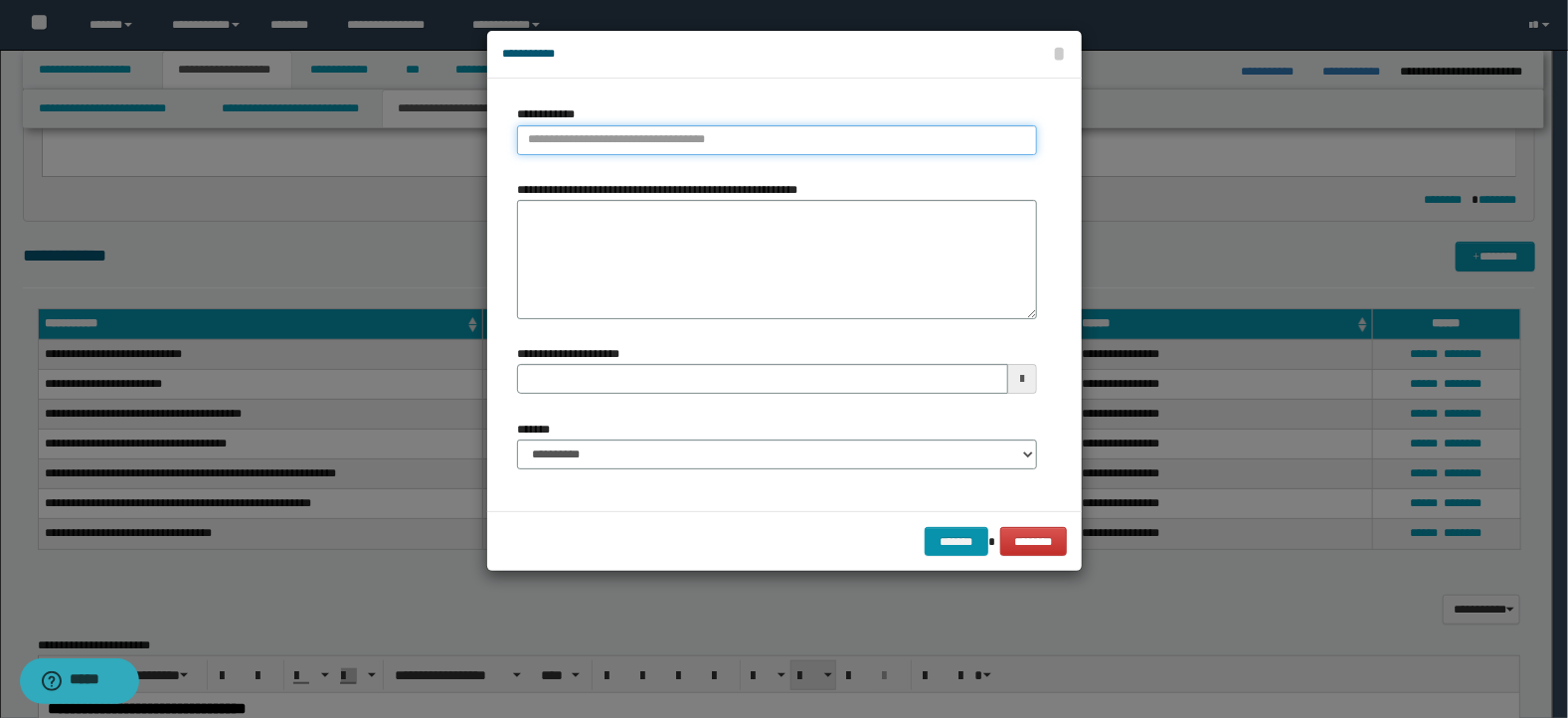 click on "**********" at bounding box center [777, 140] 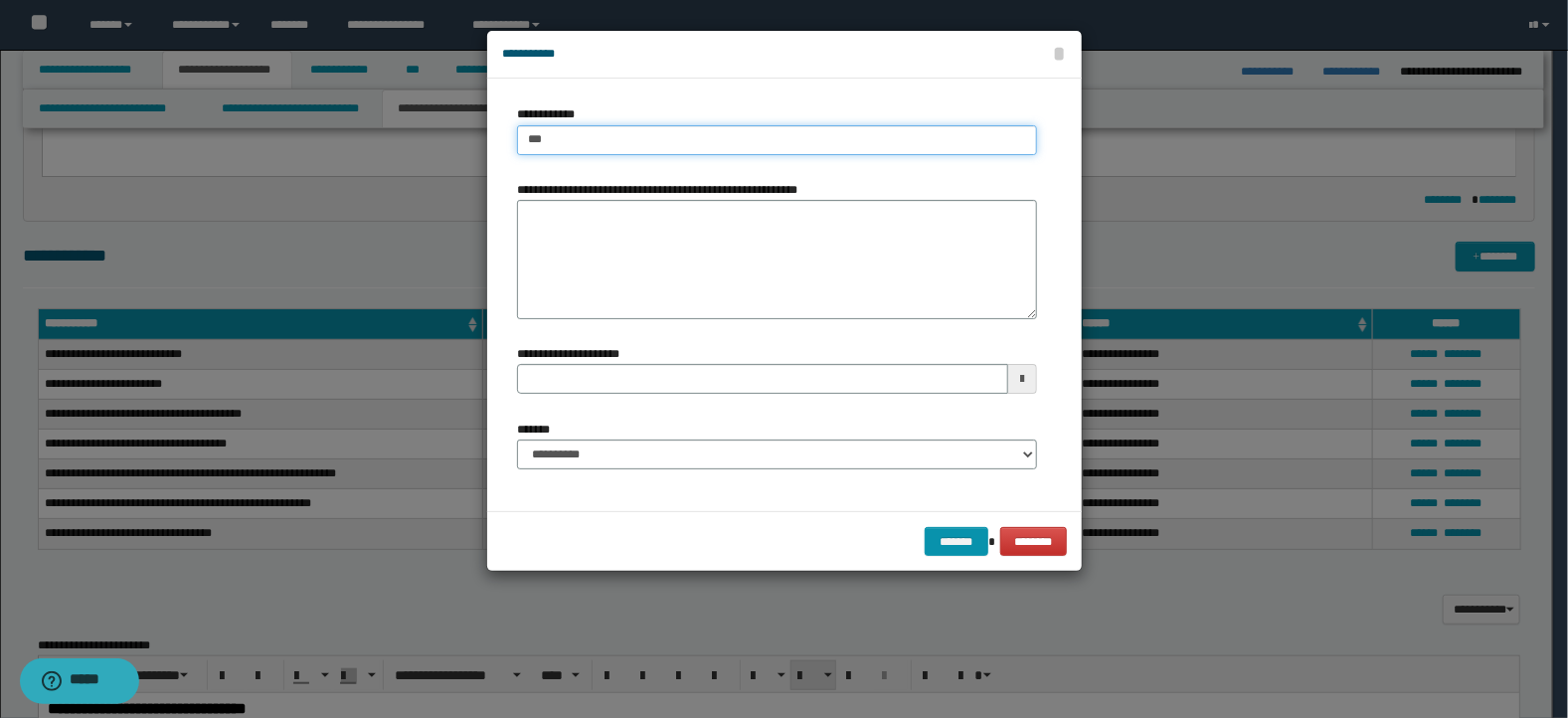 type on "****" 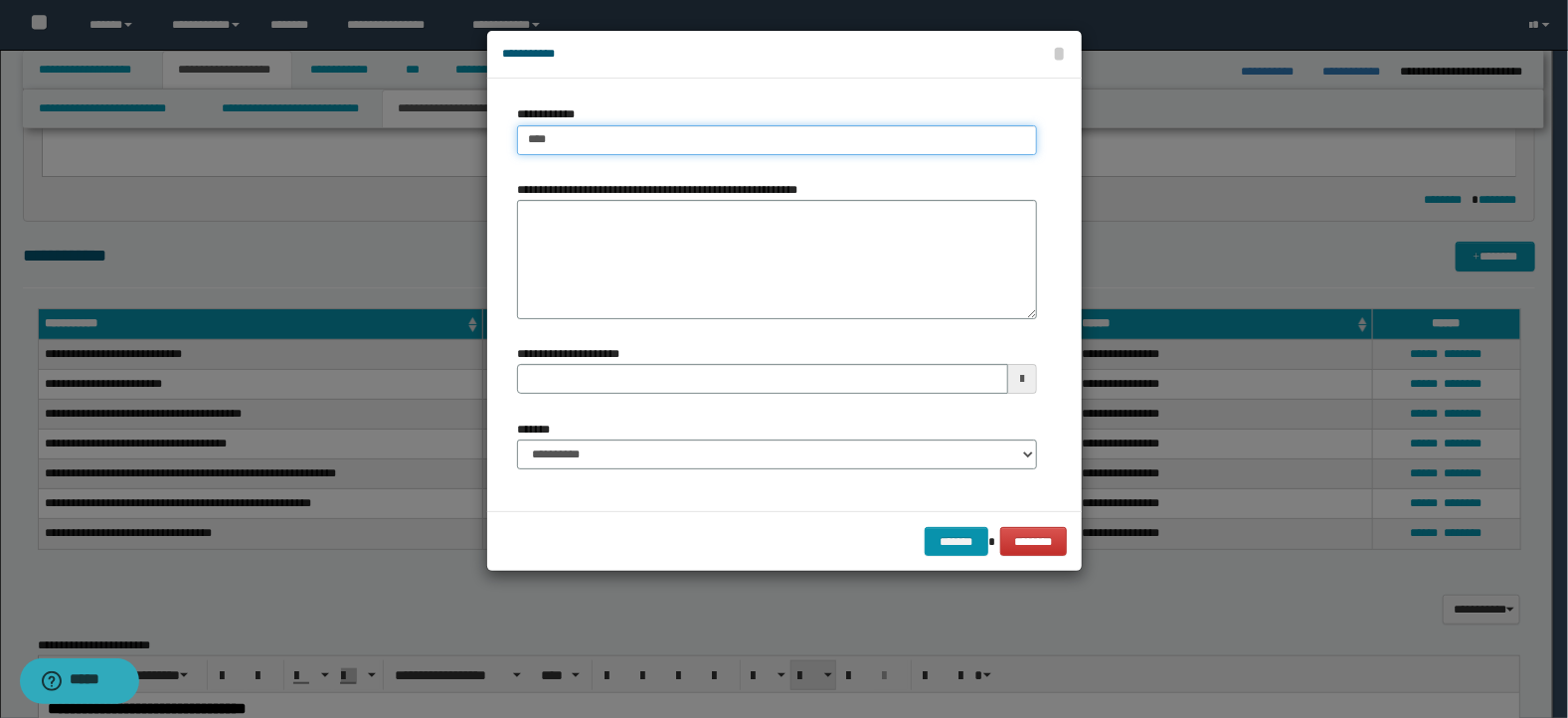 type on "****" 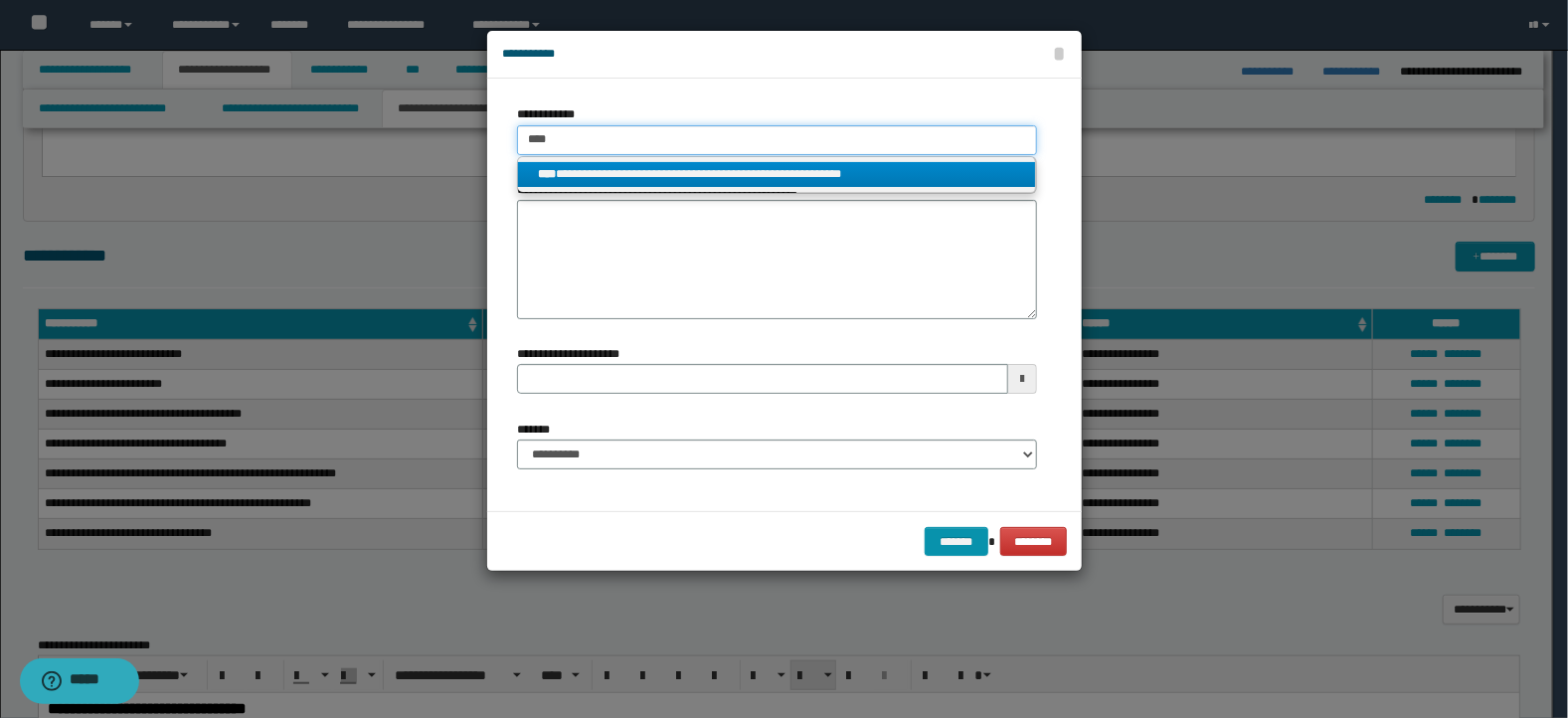 type on "****" 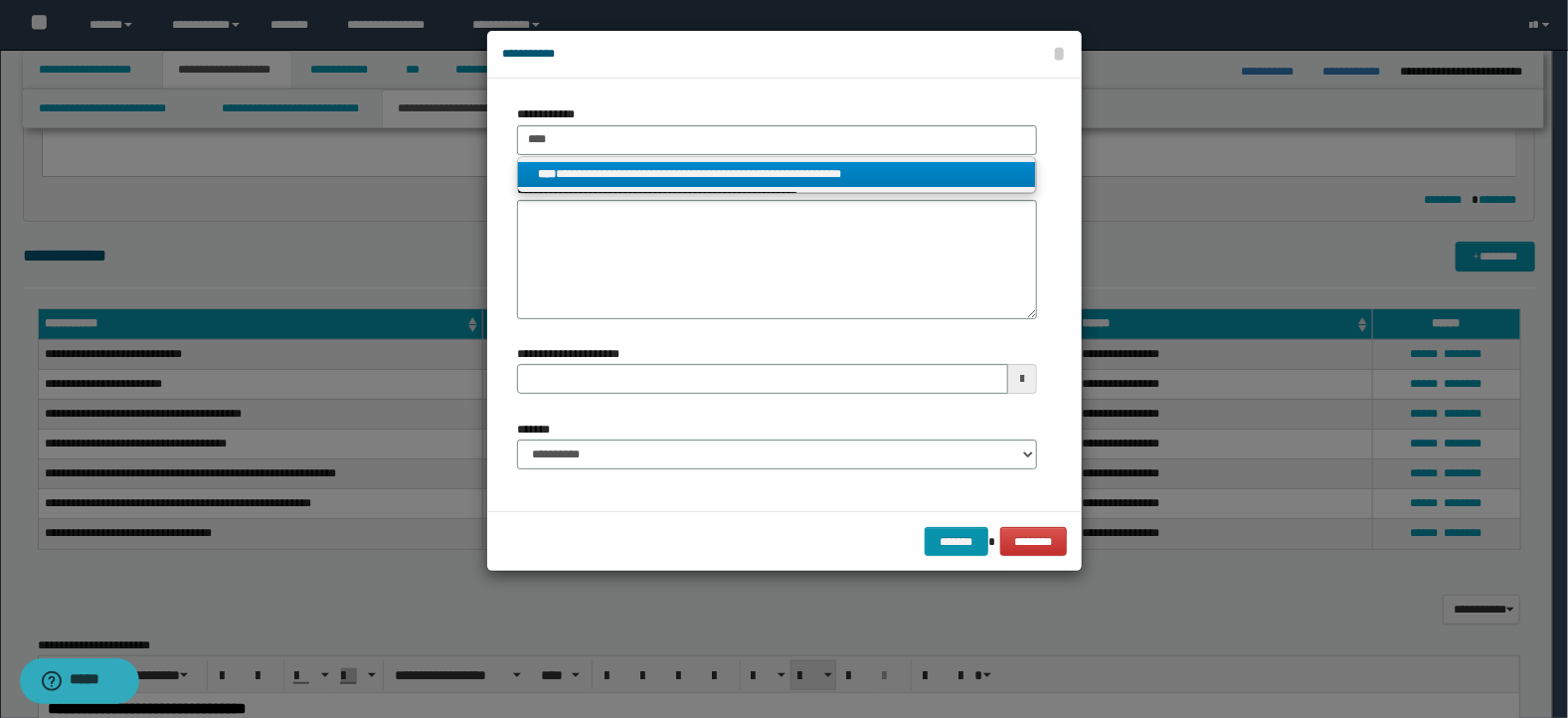 click on "**********" at bounding box center (777, 174) 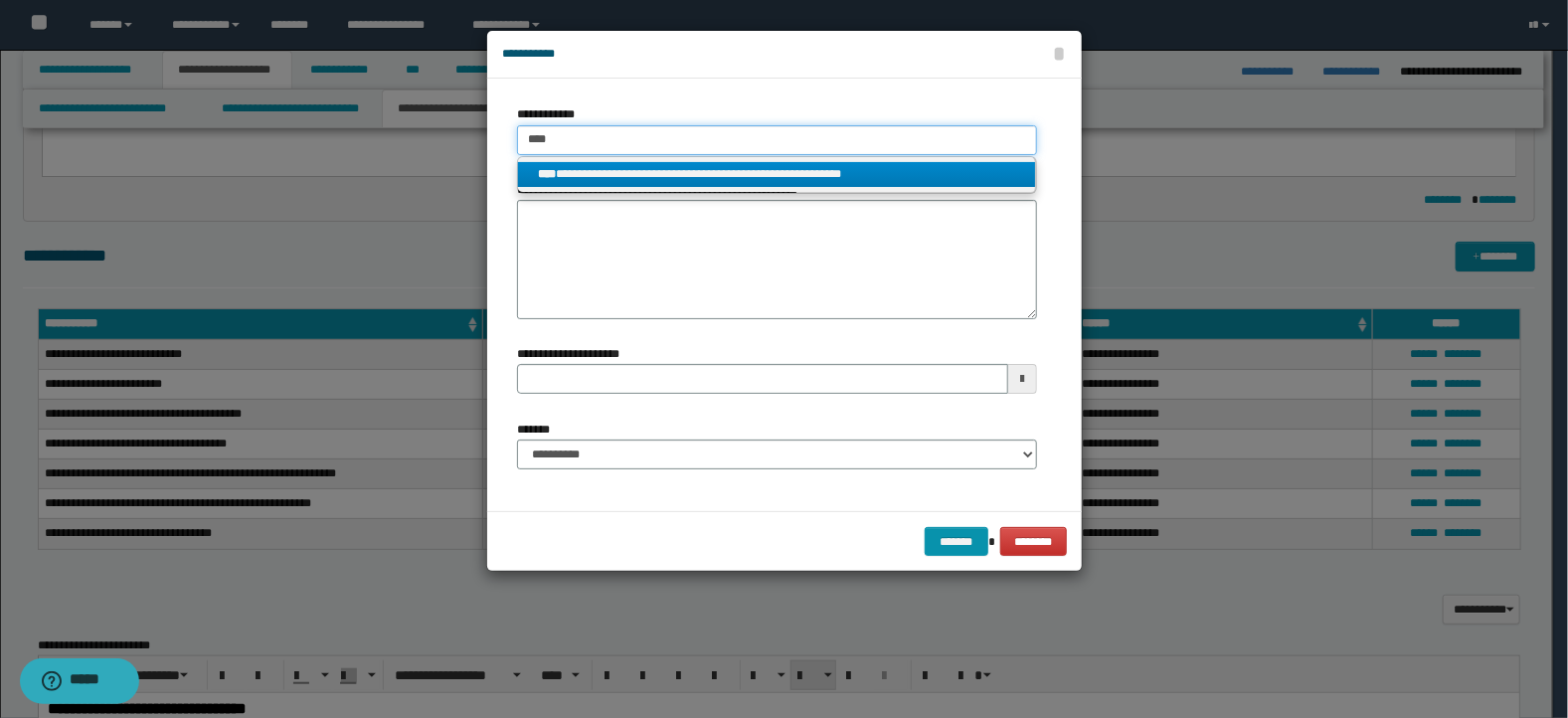 type 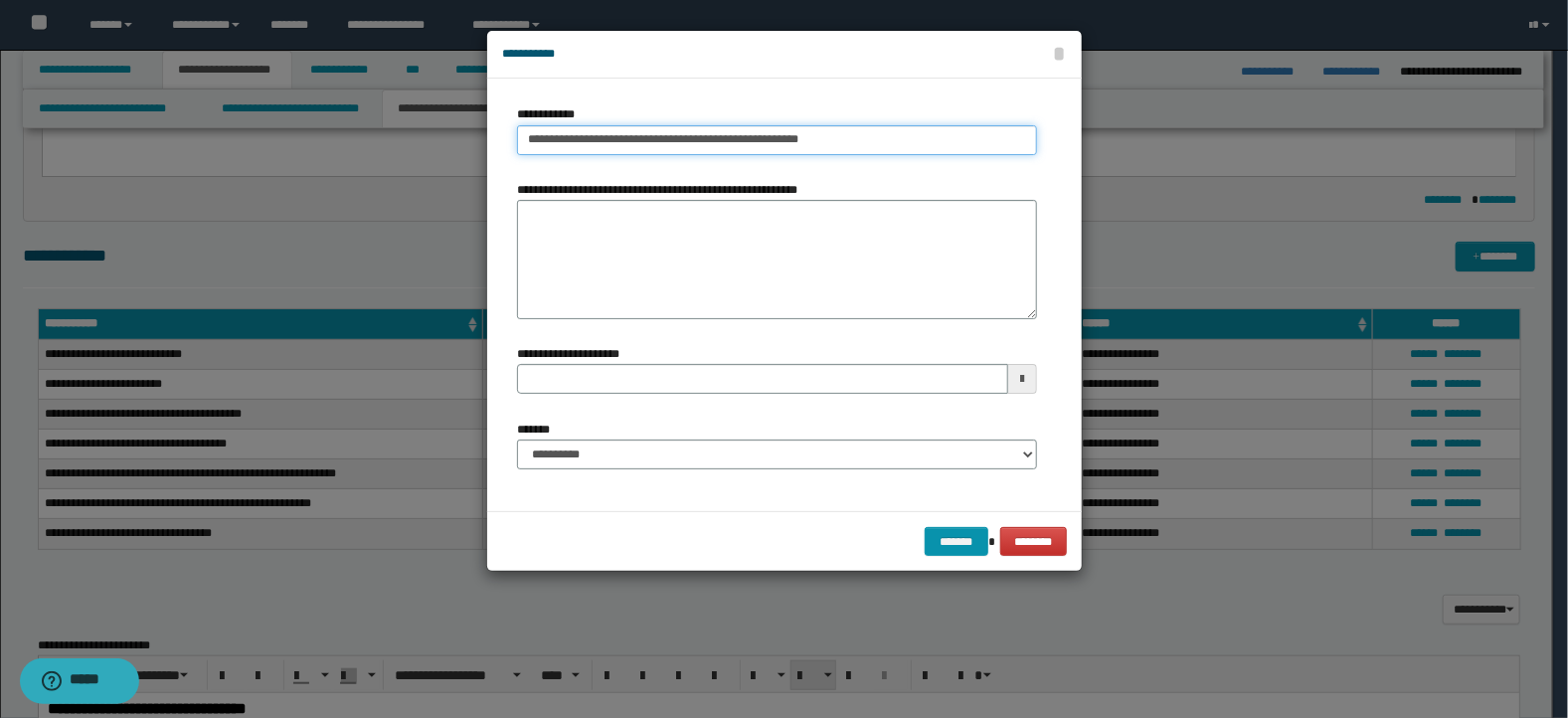 type 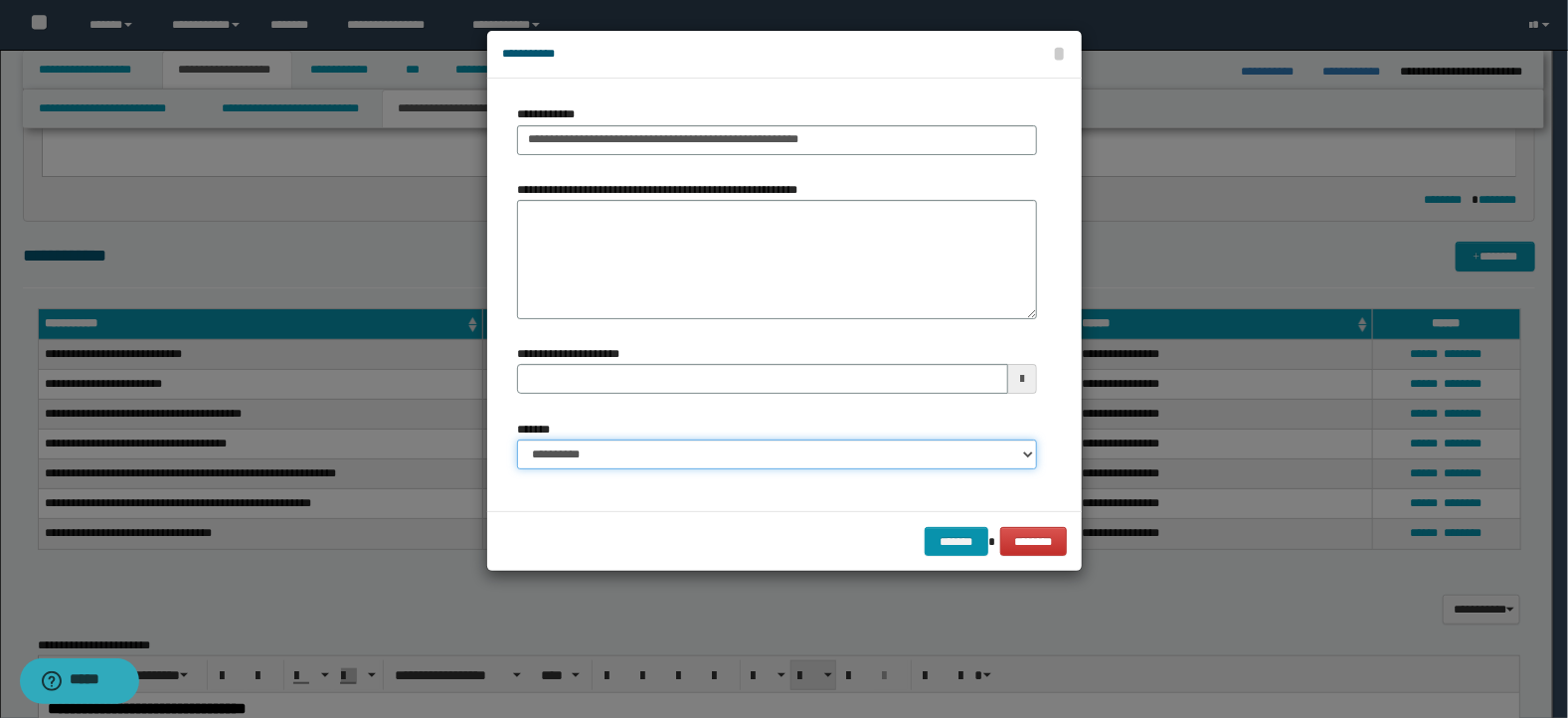 click on "**********" at bounding box center [777, 454] 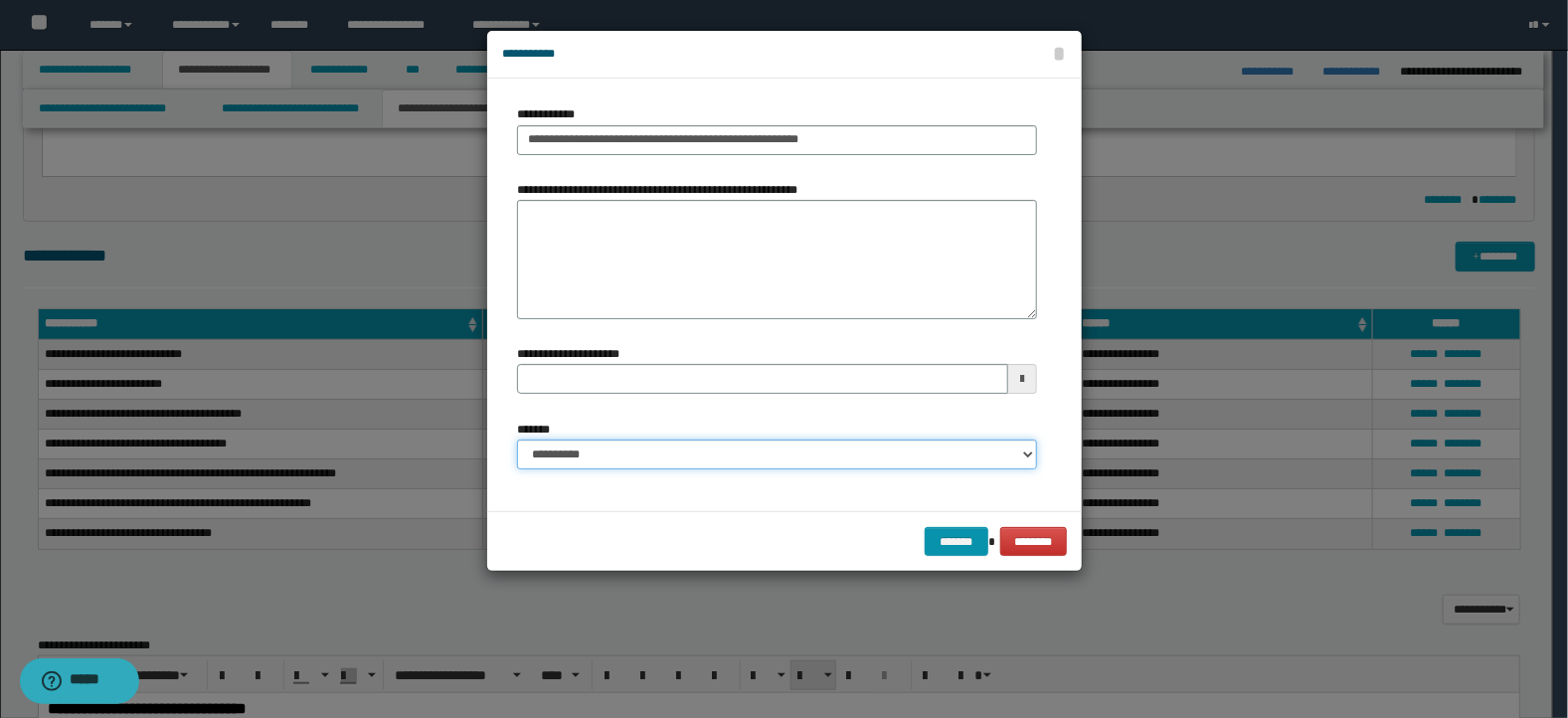 select on "*" 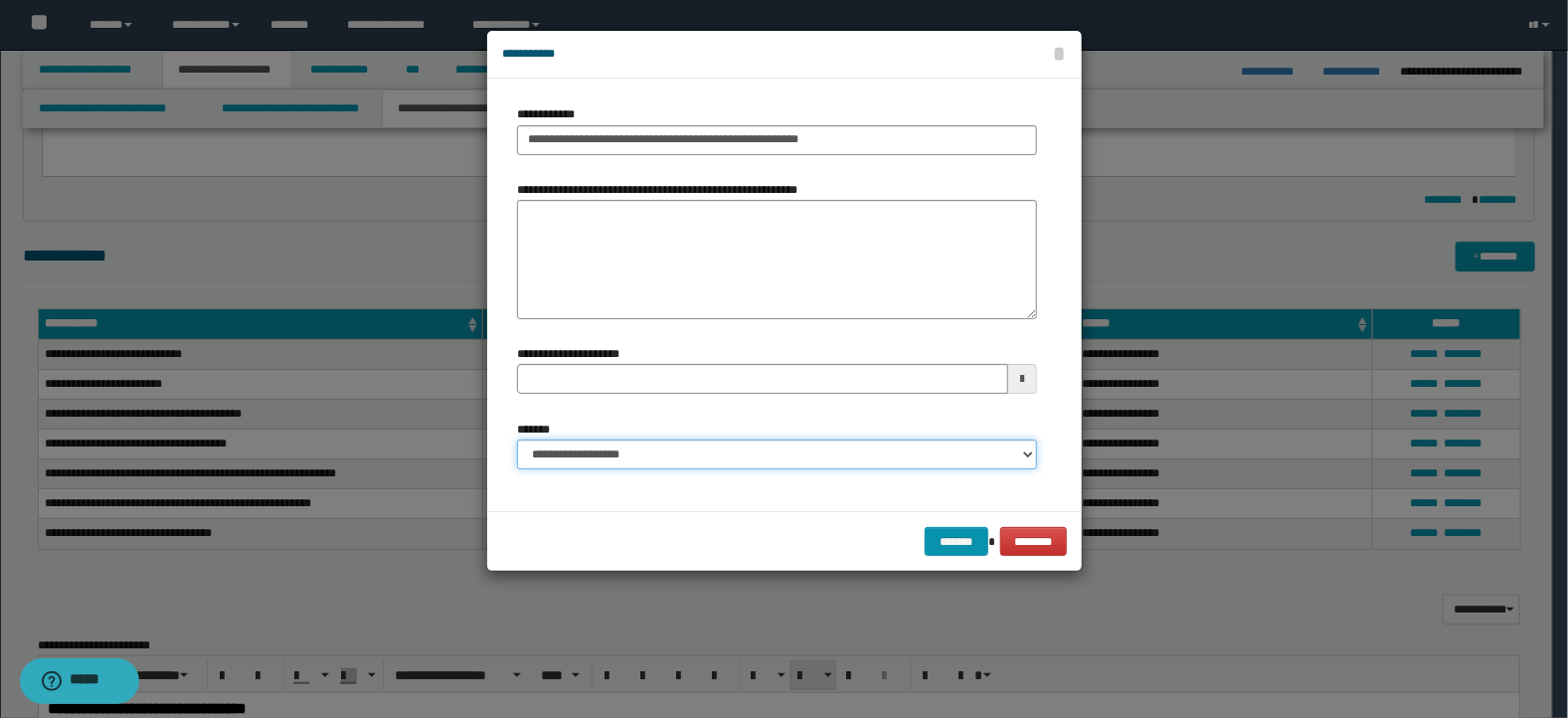 click on "**********" at bounding box center [777, 454] 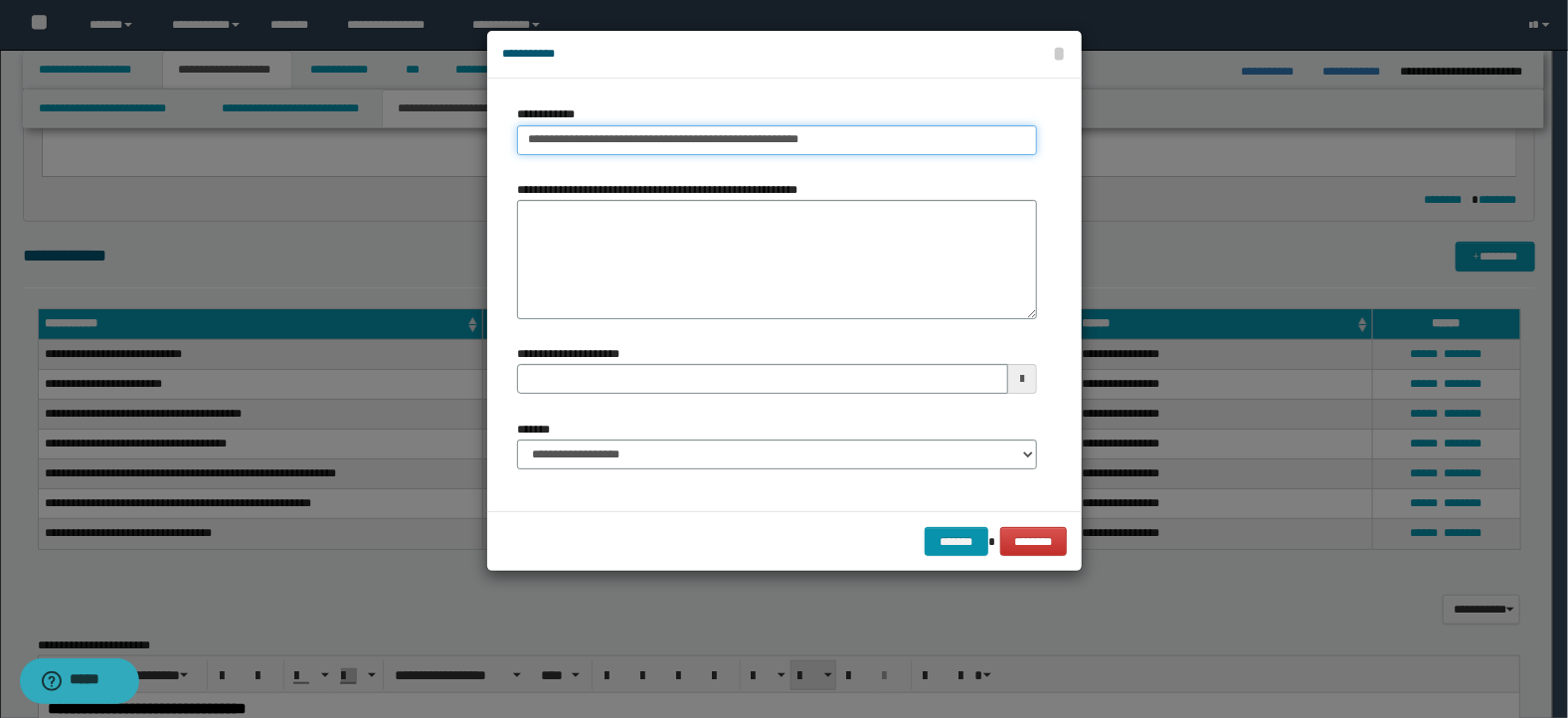drag, startPoint x: 518, startPoint y: 136, endPoint x: 537, endPoint y: 144, distance: 20.615528 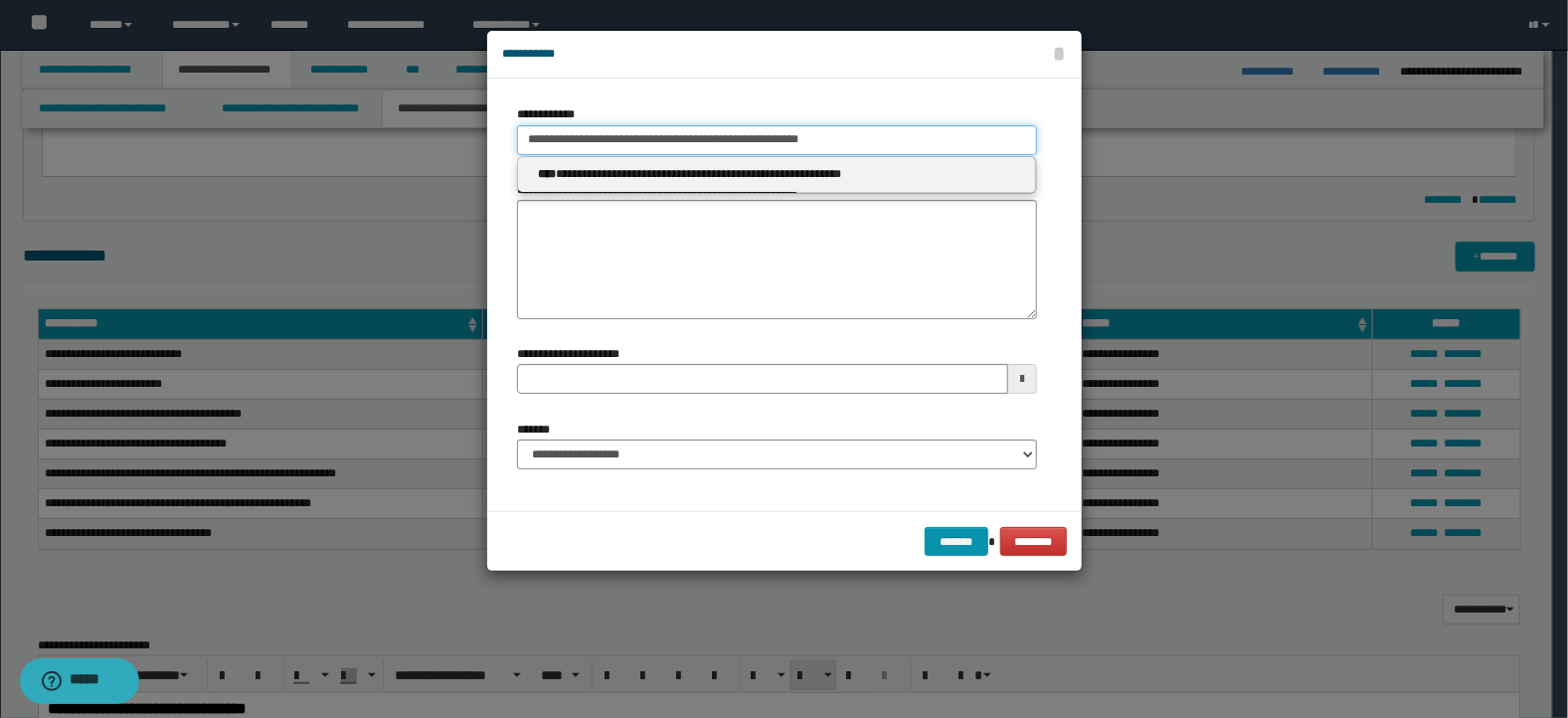 type on "**********" 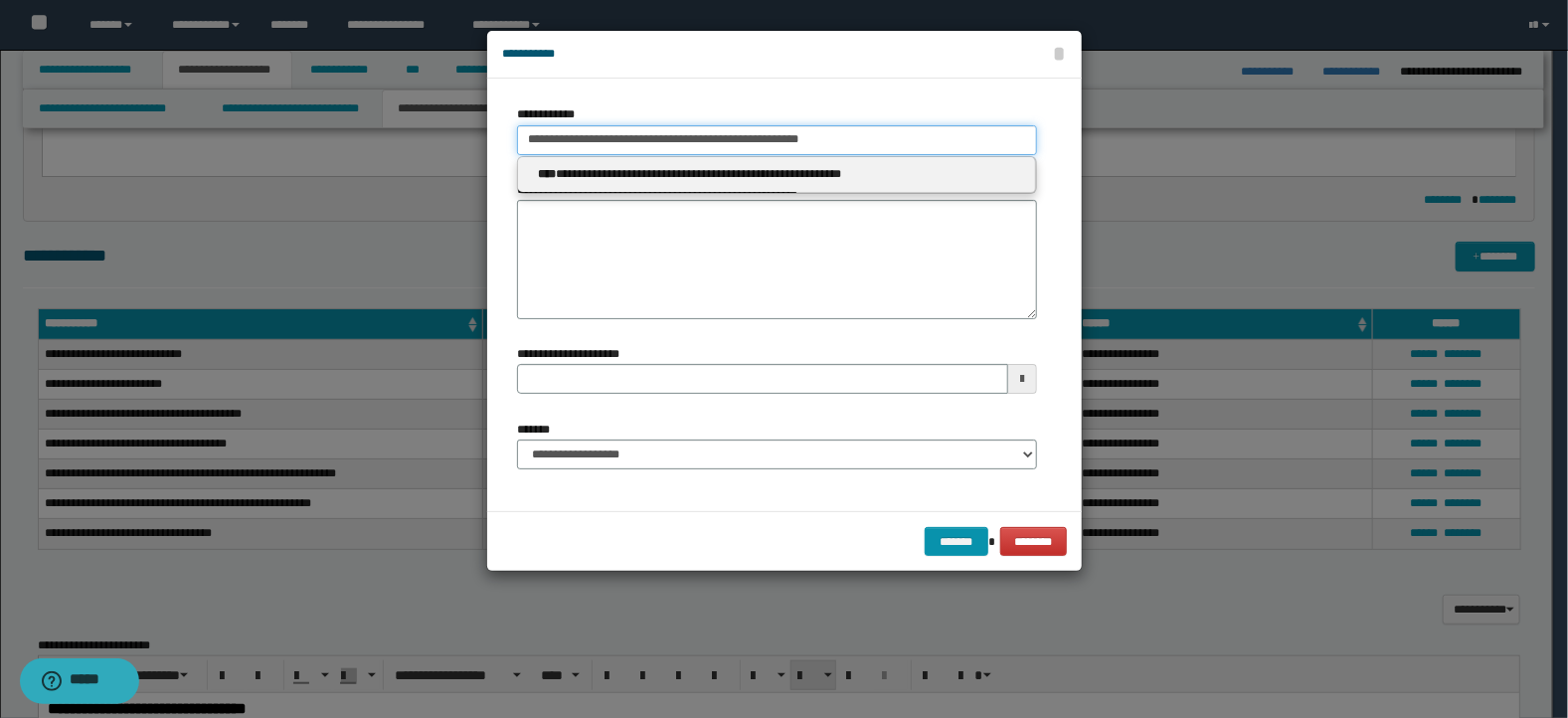 type 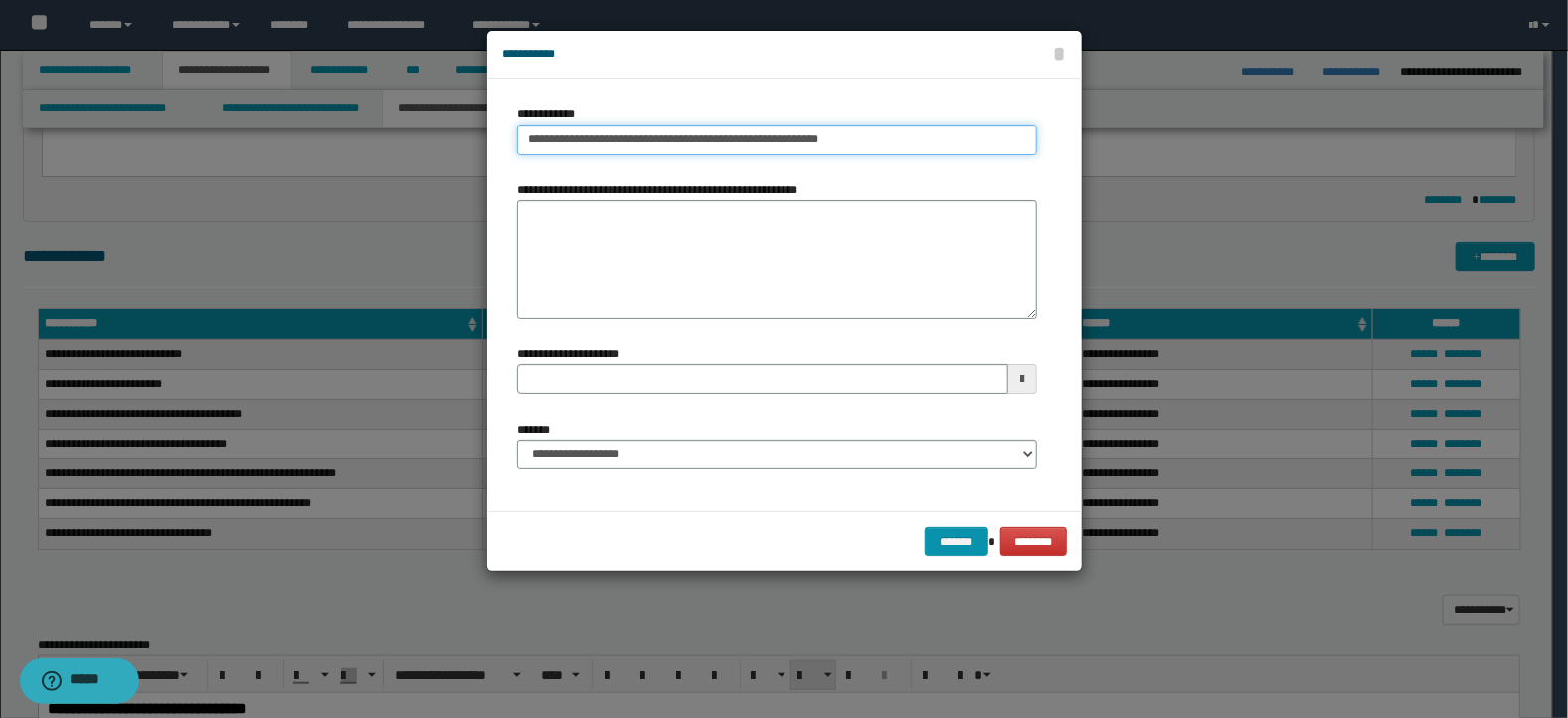 drag, startPoint x: 849, startPoint y: 143, endPoint x: 730, endPoint y: 115, distance: 122.24974 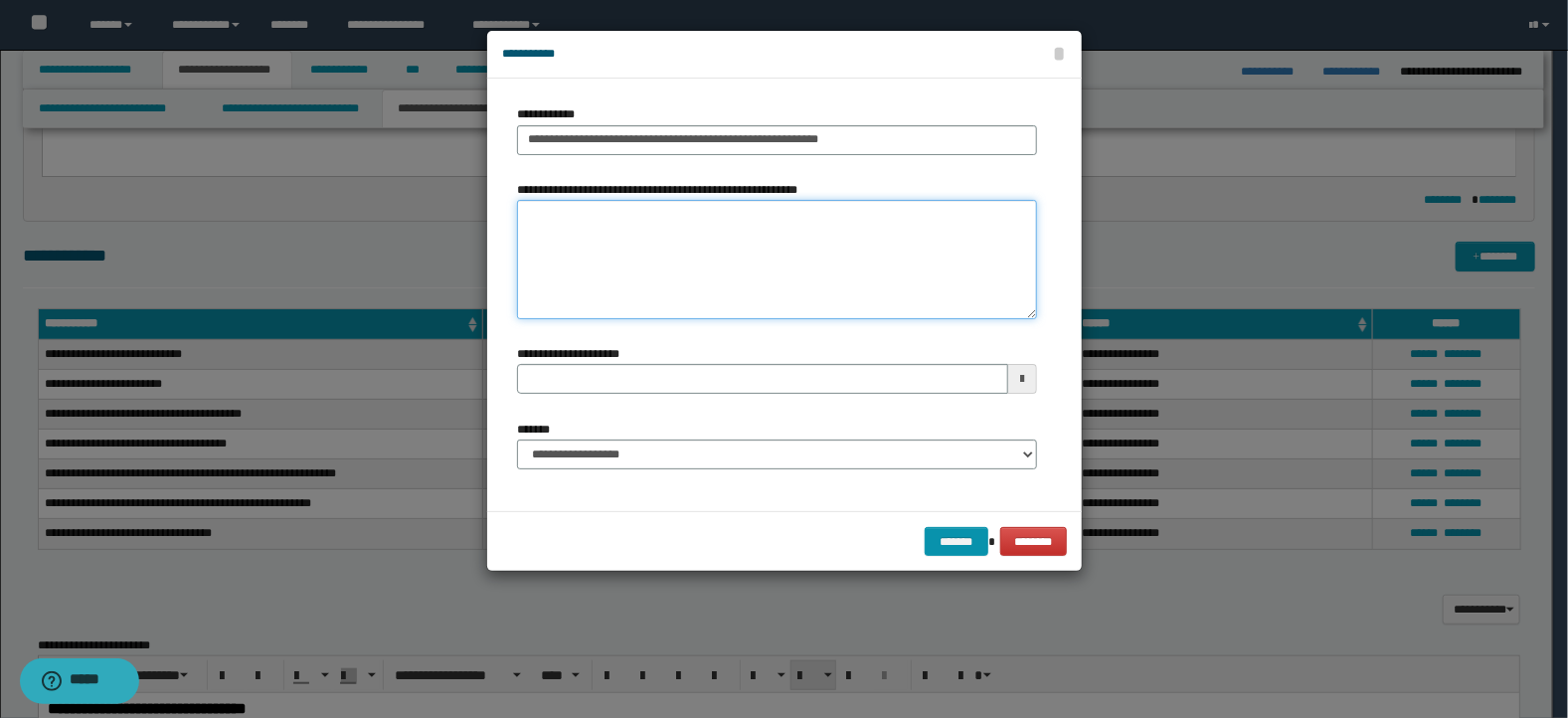 click on "**********" at bounding box center (777, 260) 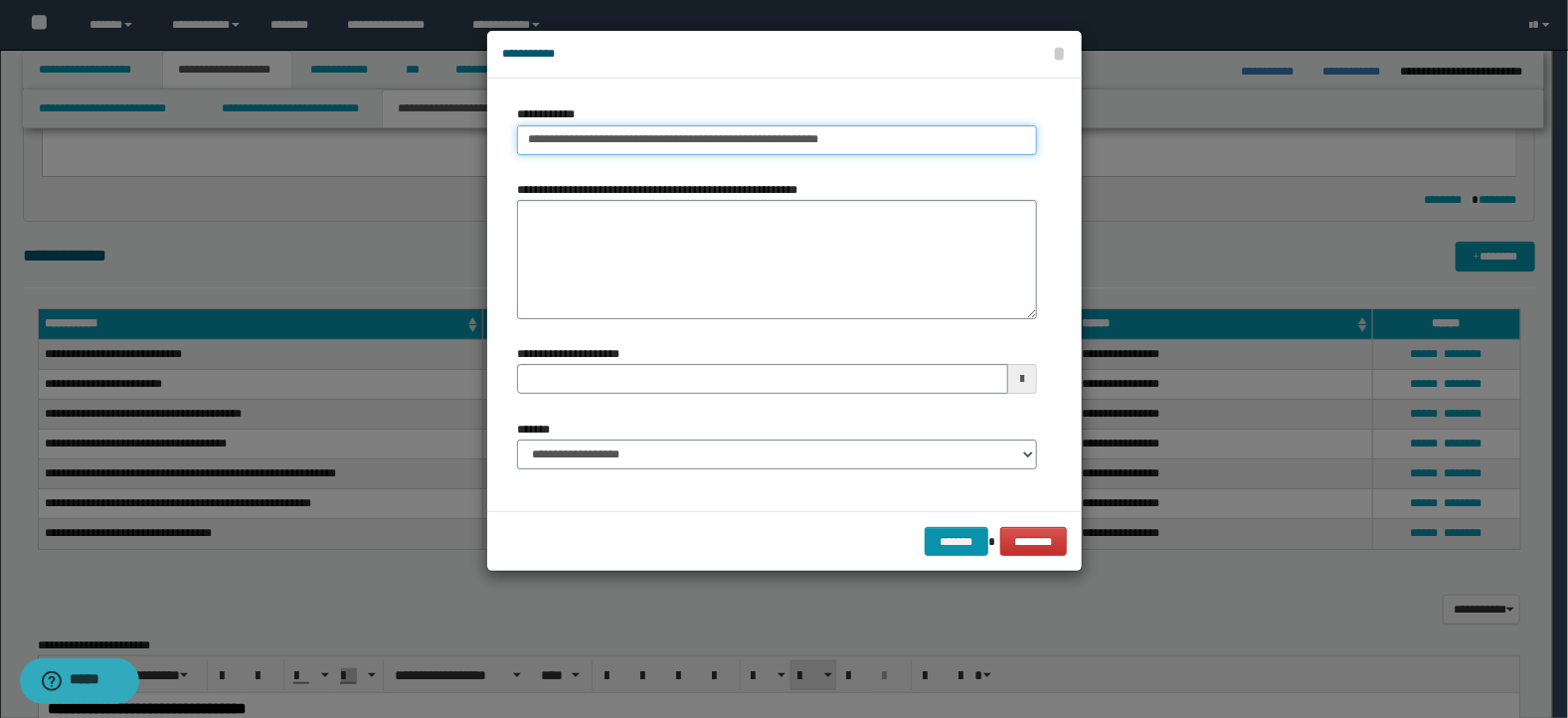 drag, startPoint x: 850, startPoint y: 144, endPoint x: 515, endPoint y: 147, distance: 335.01343 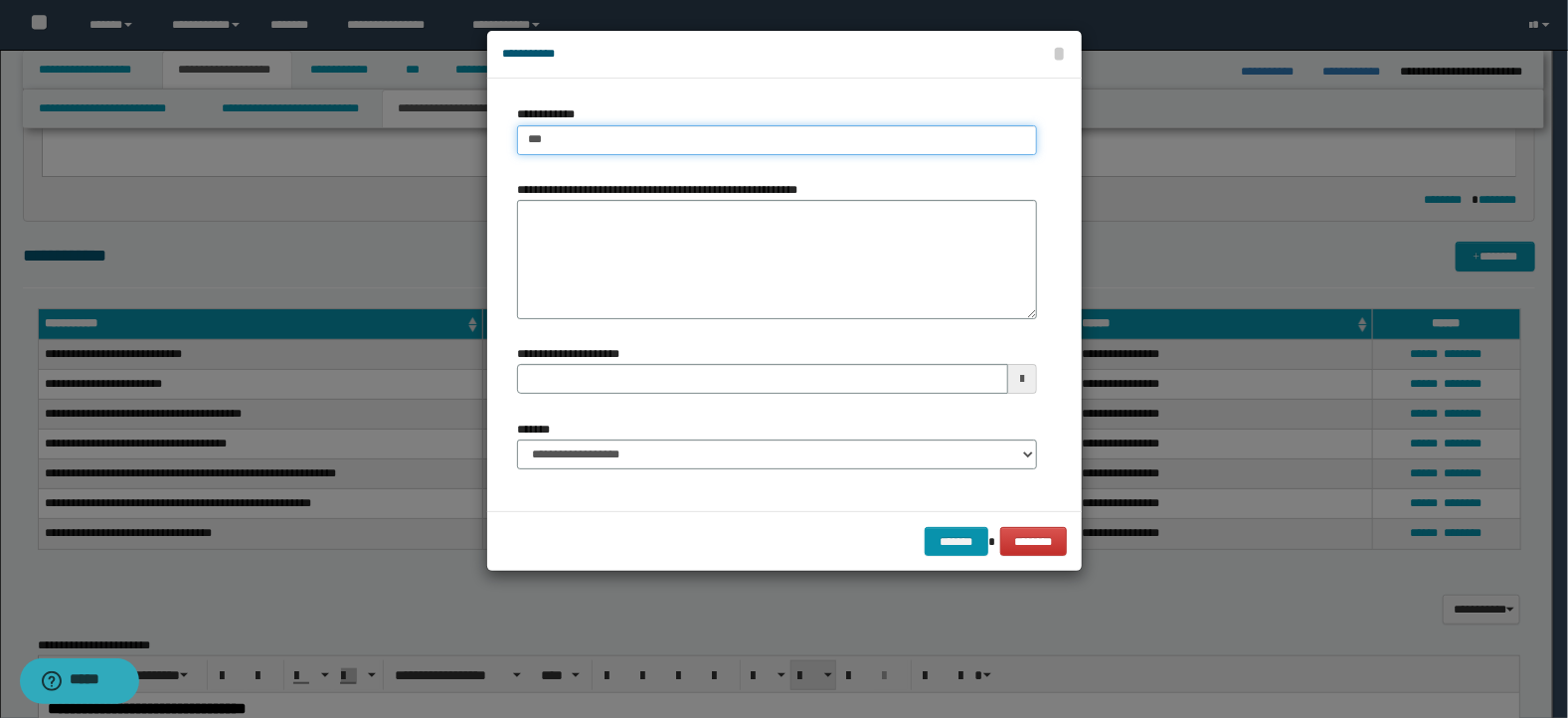 type on "****" 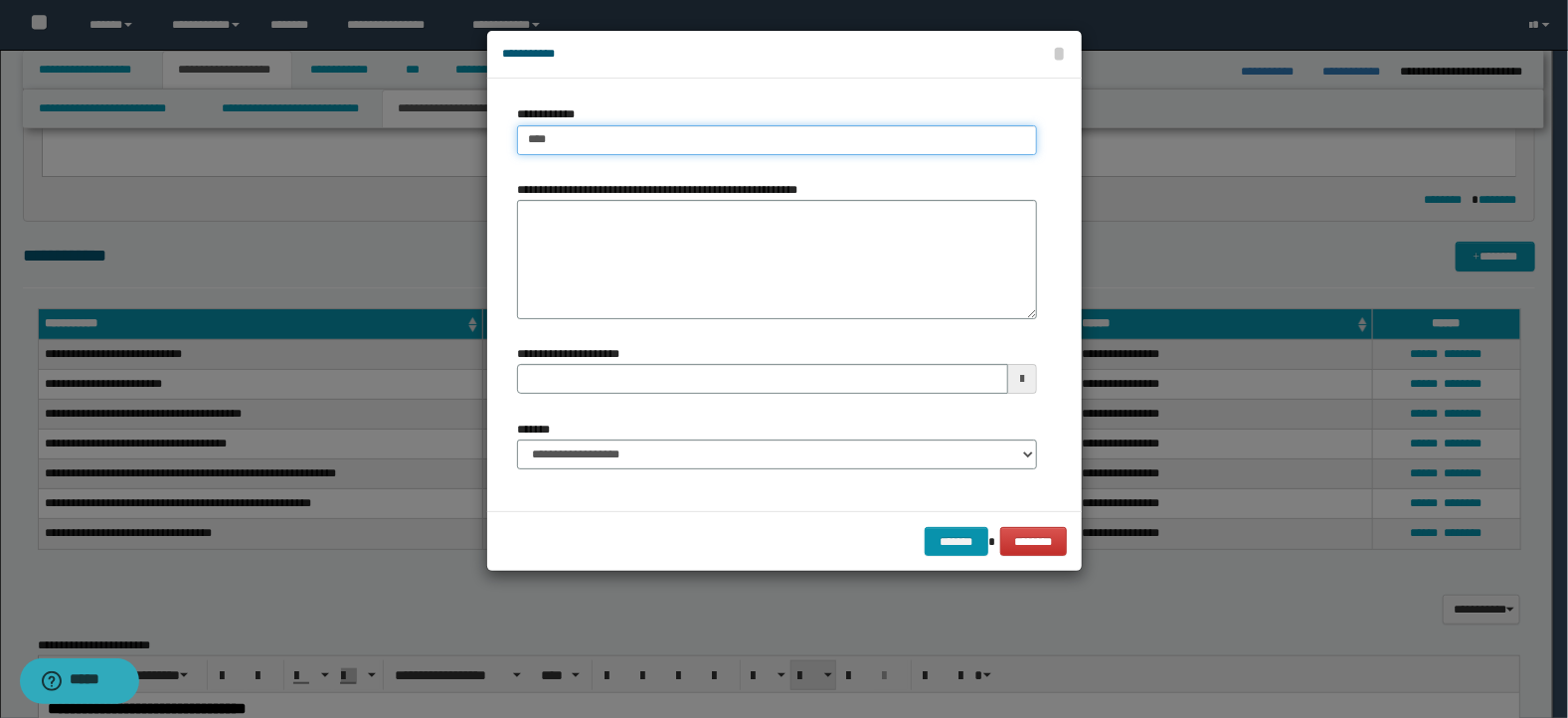 type on "****" 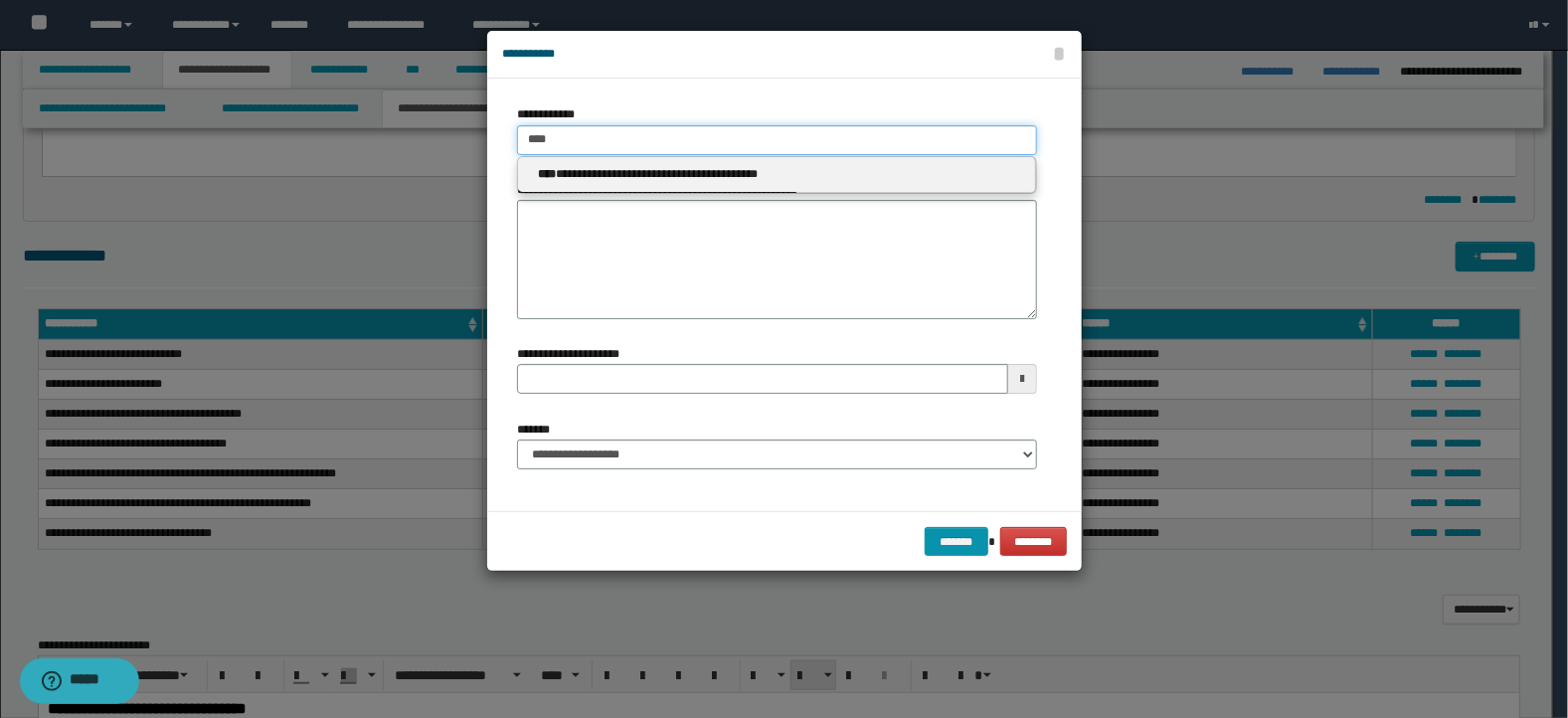 type on "****" 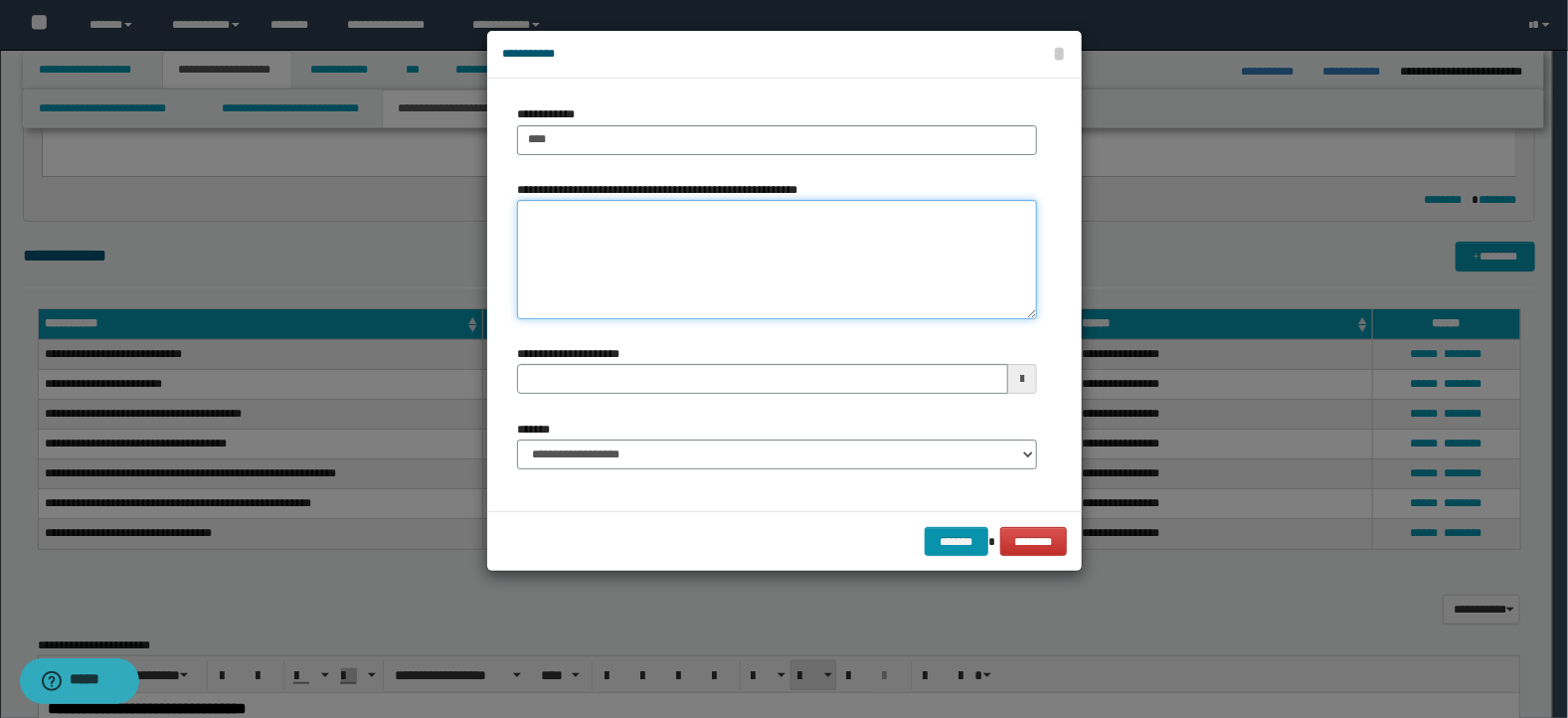 type 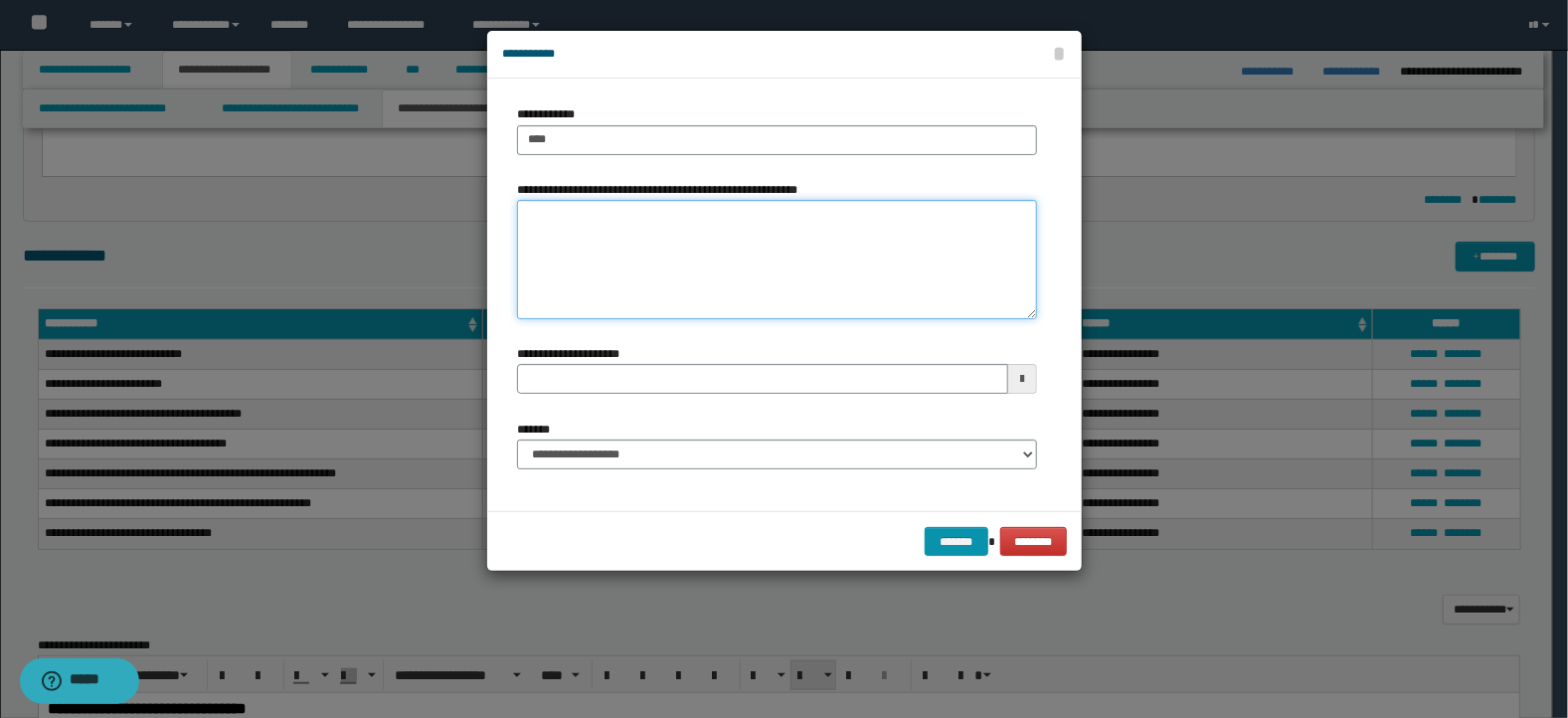 click on "**********" at bounding box center [777, 260] 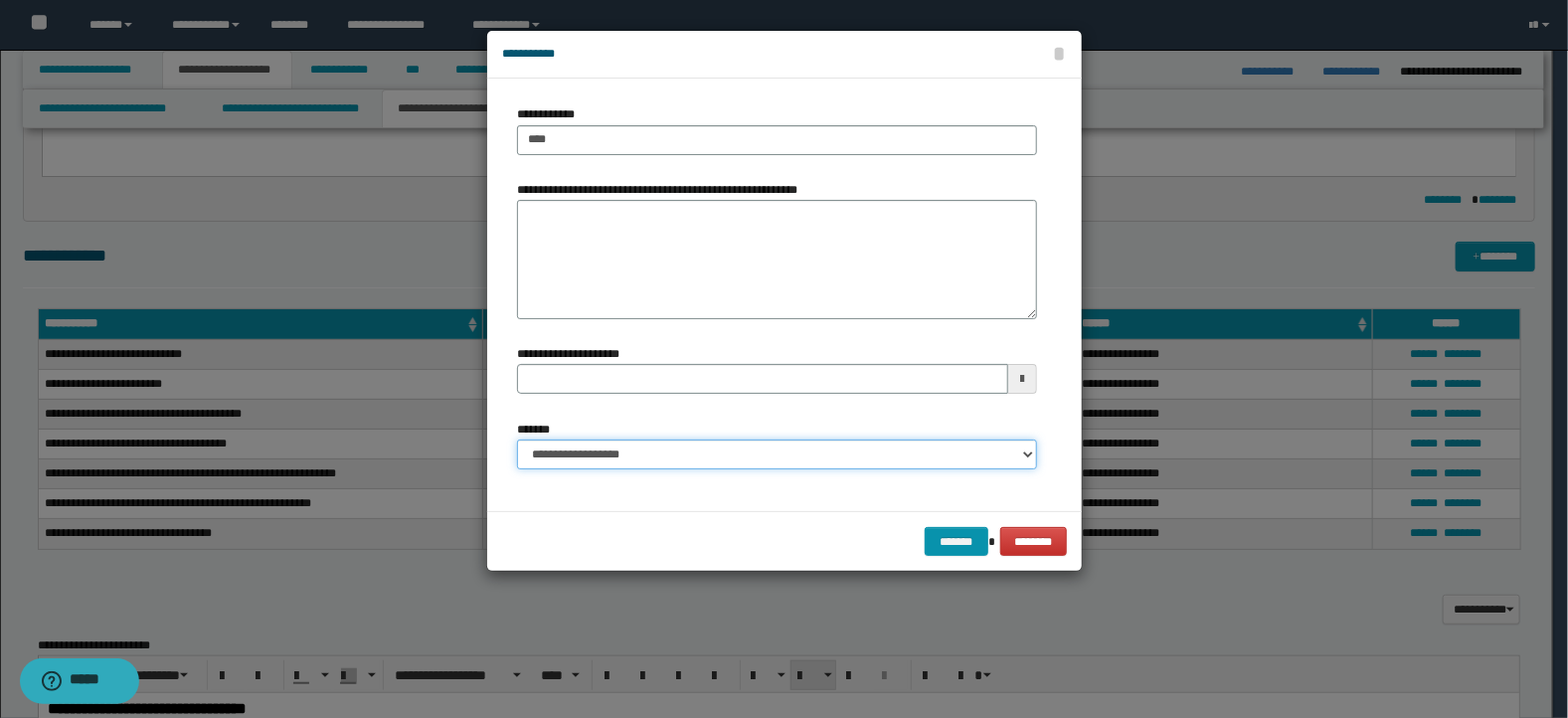 click on "**********" at bounding box center [777, 454] 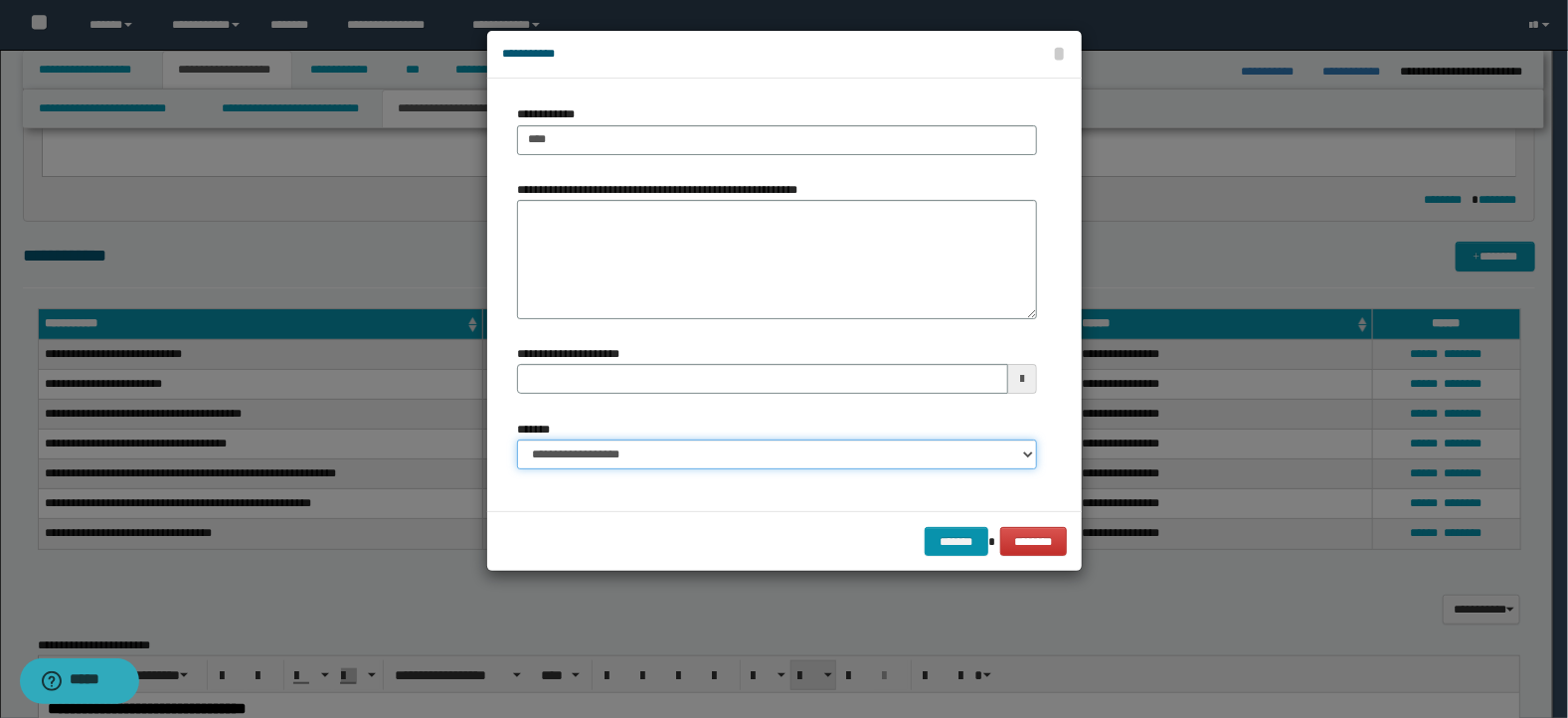 click on "**********" at bounding box center (777, 454) 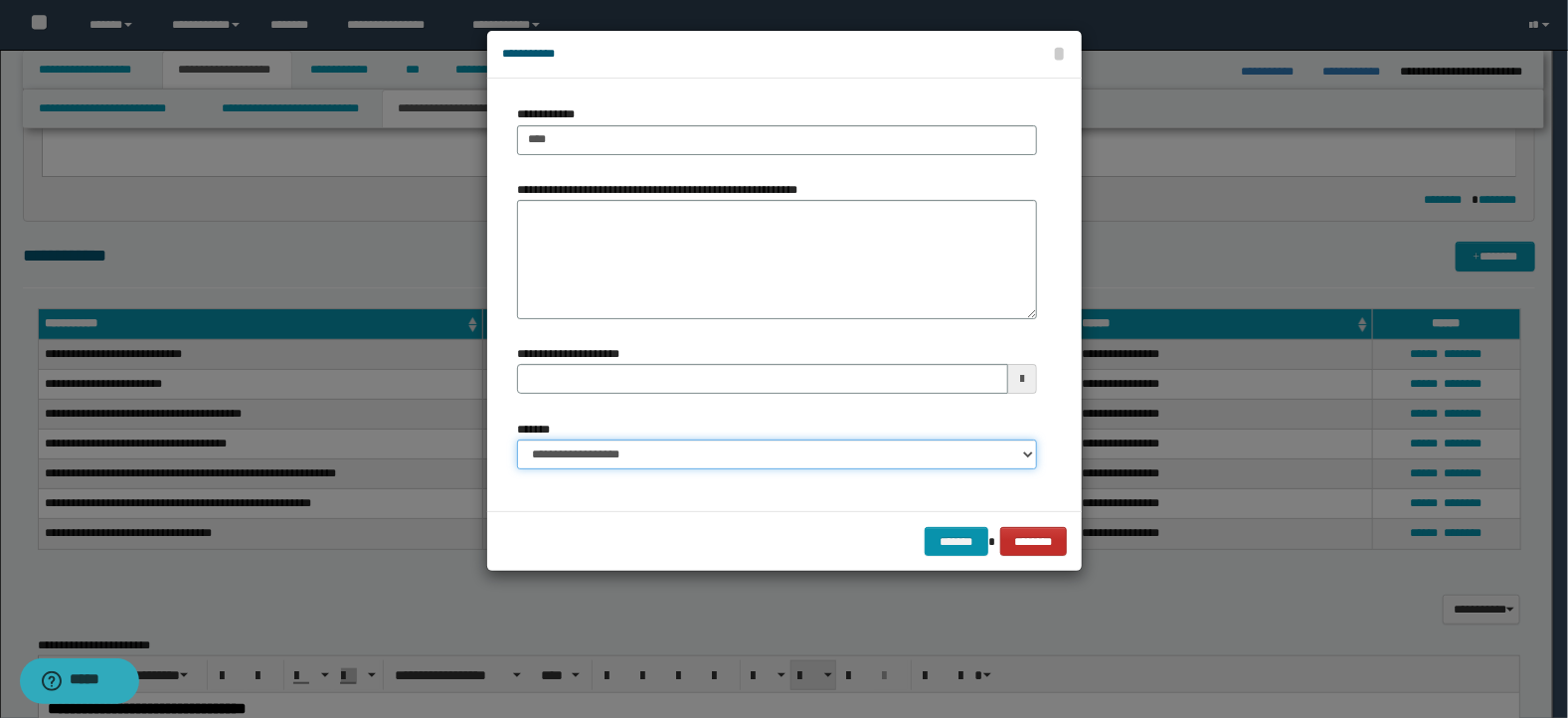 type 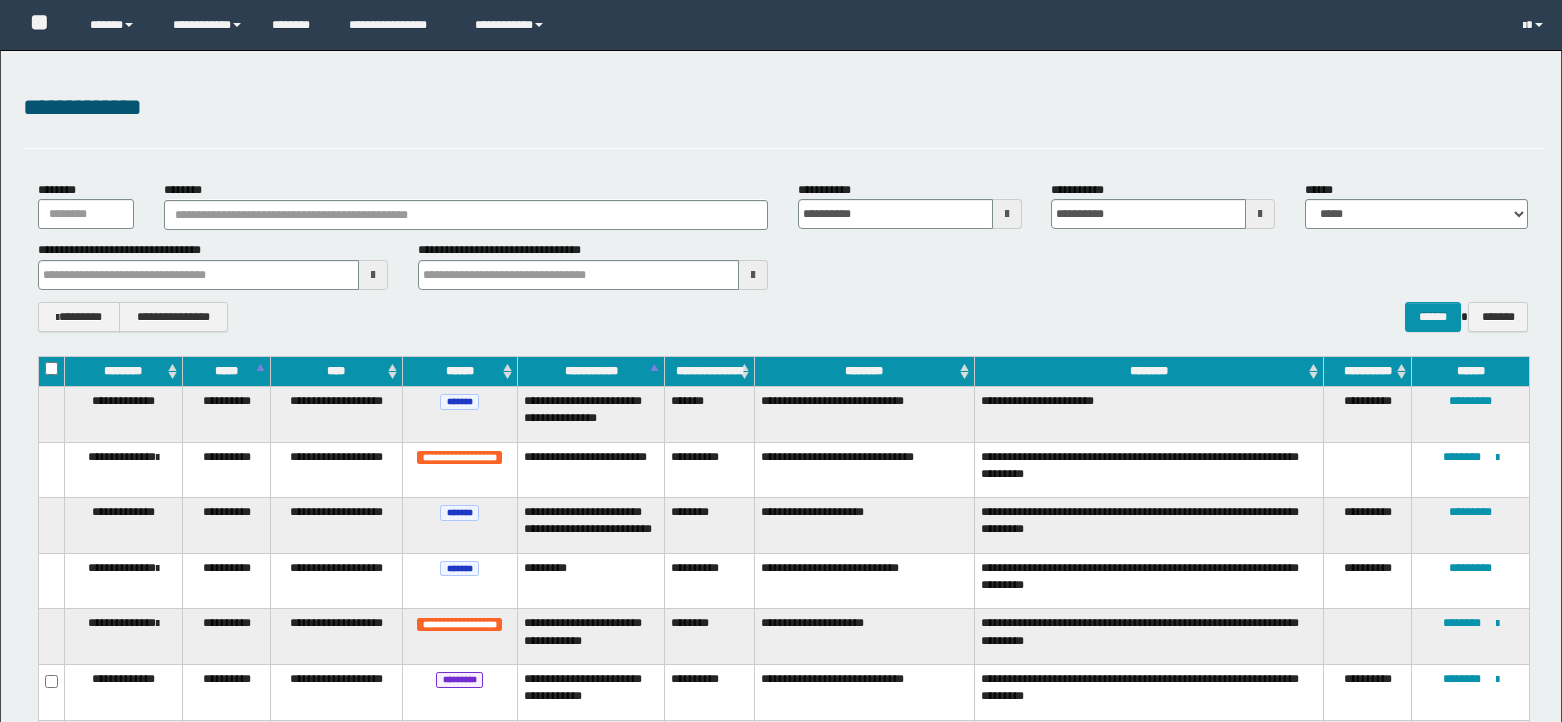 scroll, scrollTop: 400, scrollLeft: 0, axis: vertical 